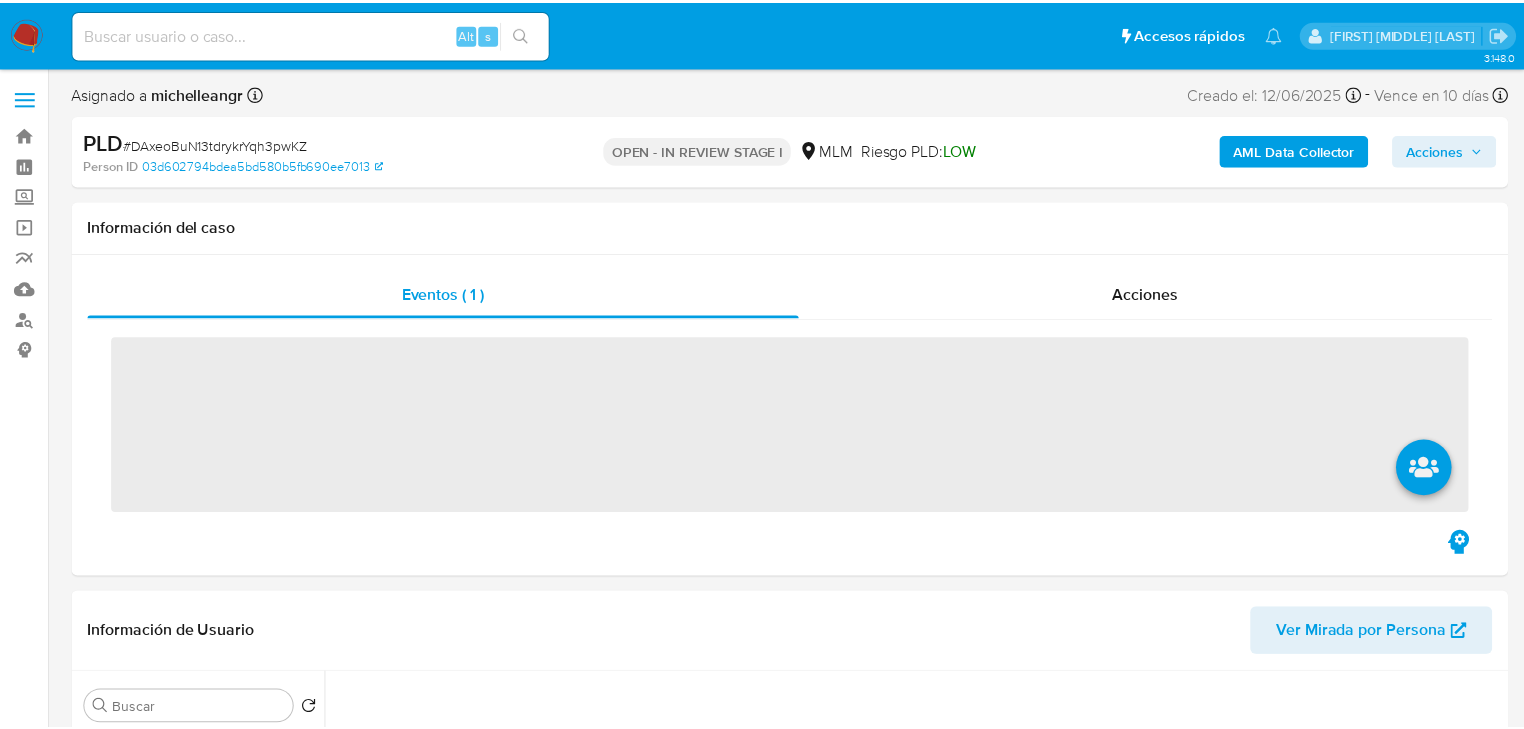 scroll, scrollTop: 0, scrollLeft: 0, axis: both 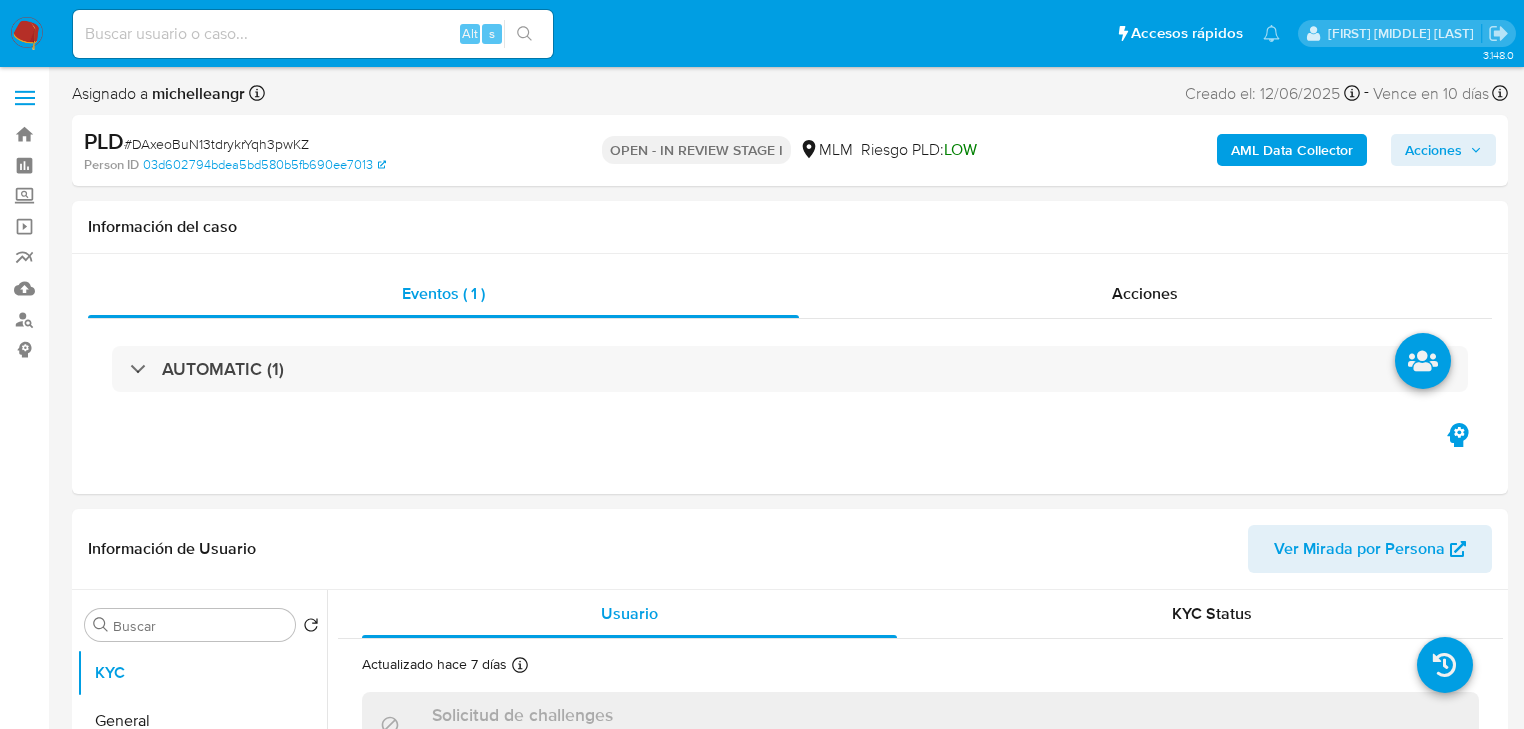 click at bounding box center (27, 34) 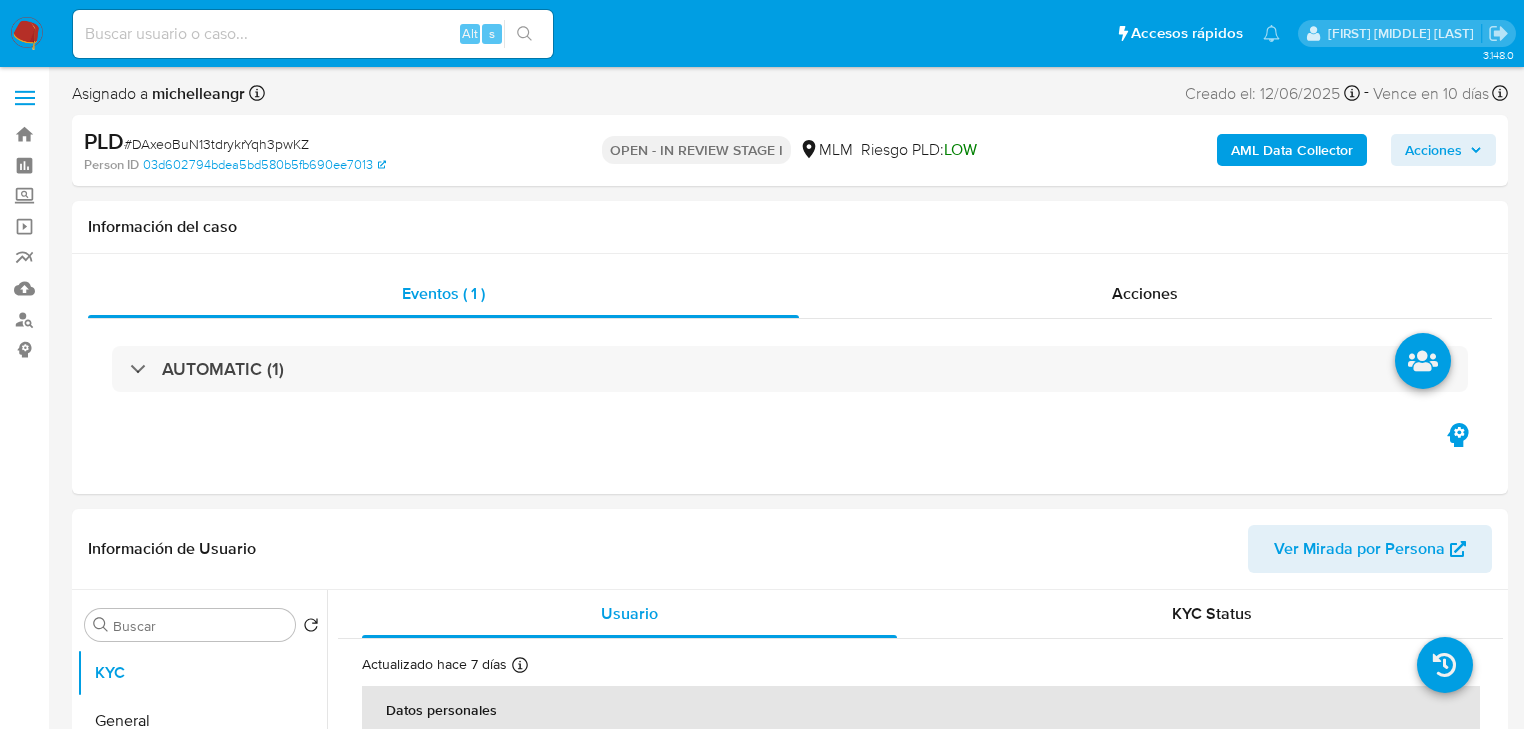 select on "10" 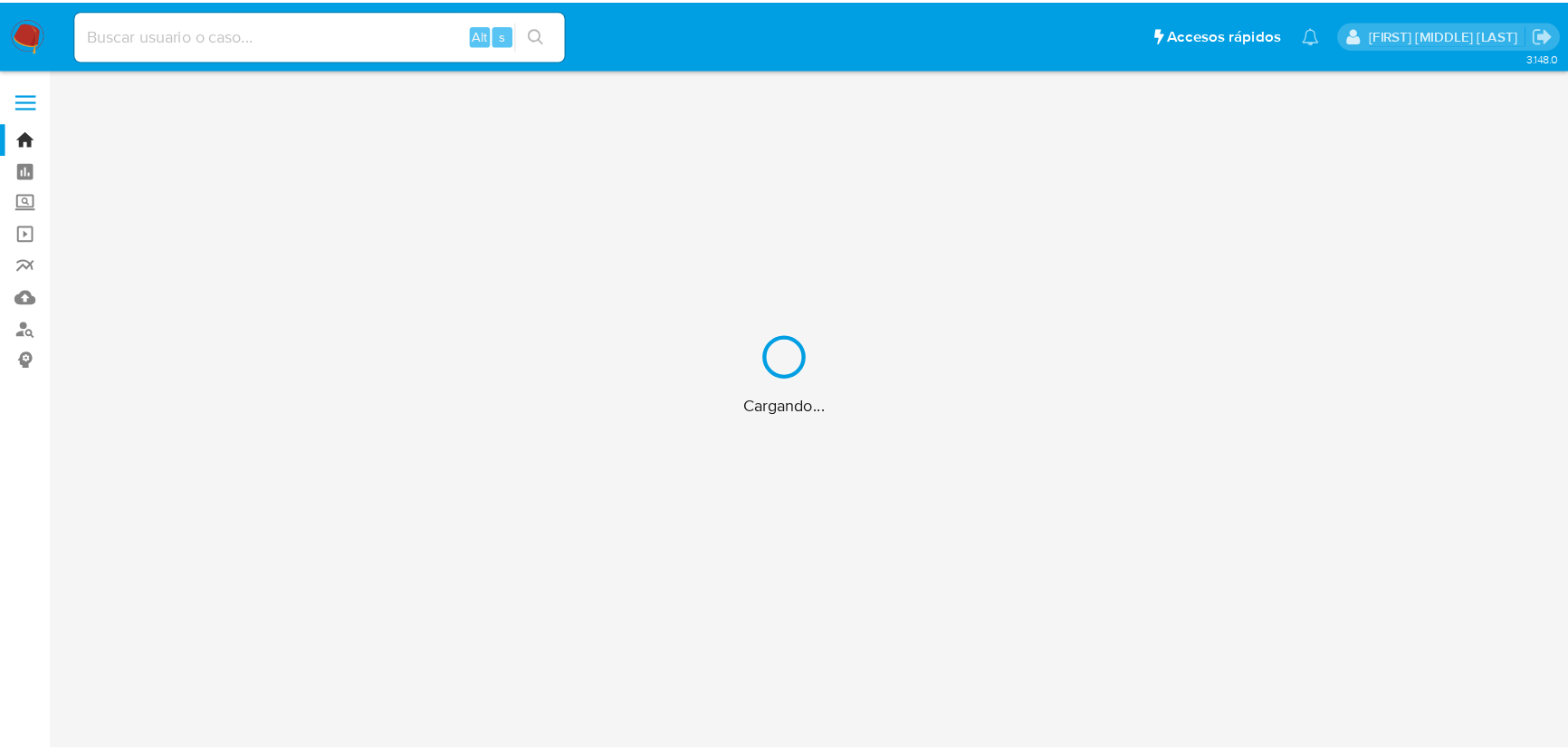 scroll, scrollTop: 0, scrollLeft: 0, axis: both 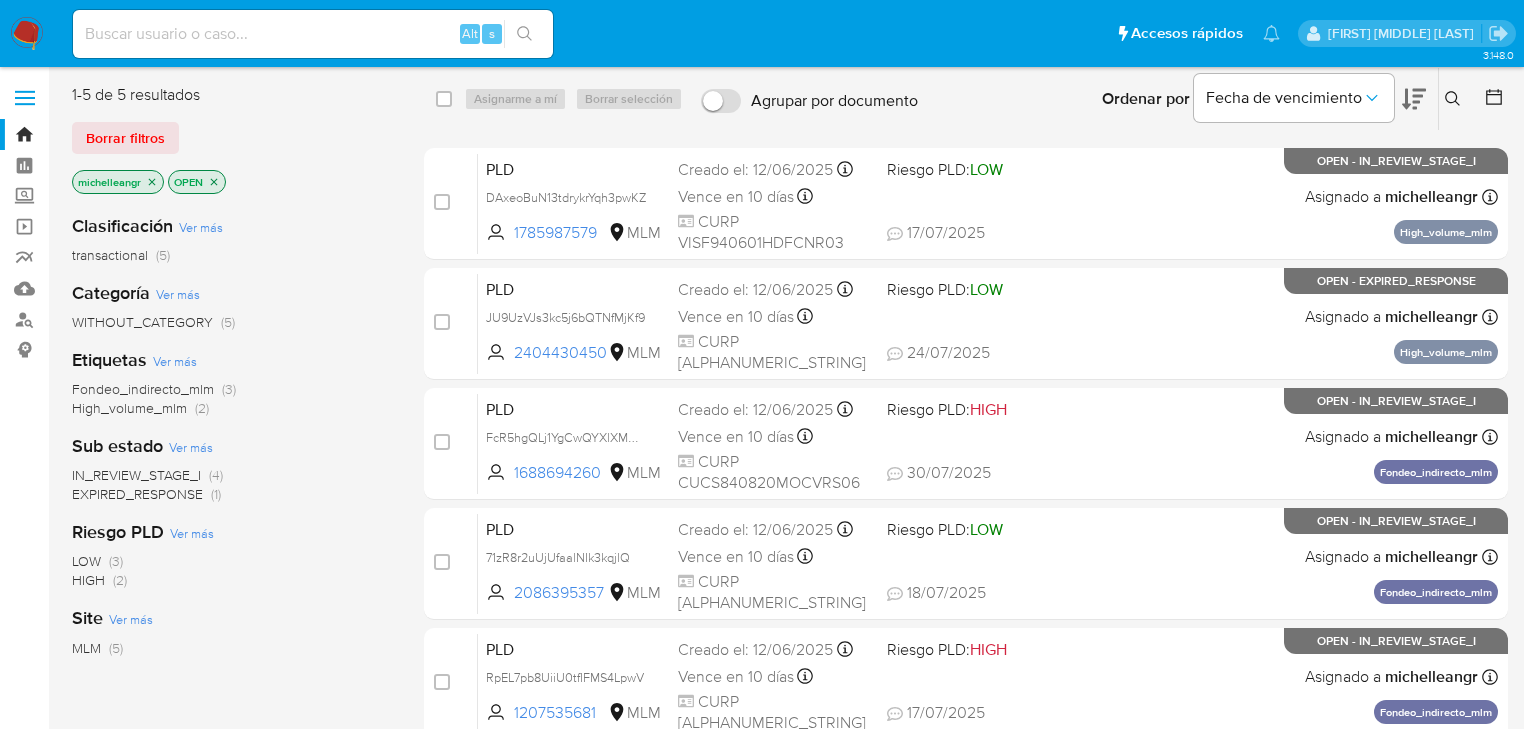 click on "IN_REVIEW_STAGE_I (4)" at bounding box center (147, 475) 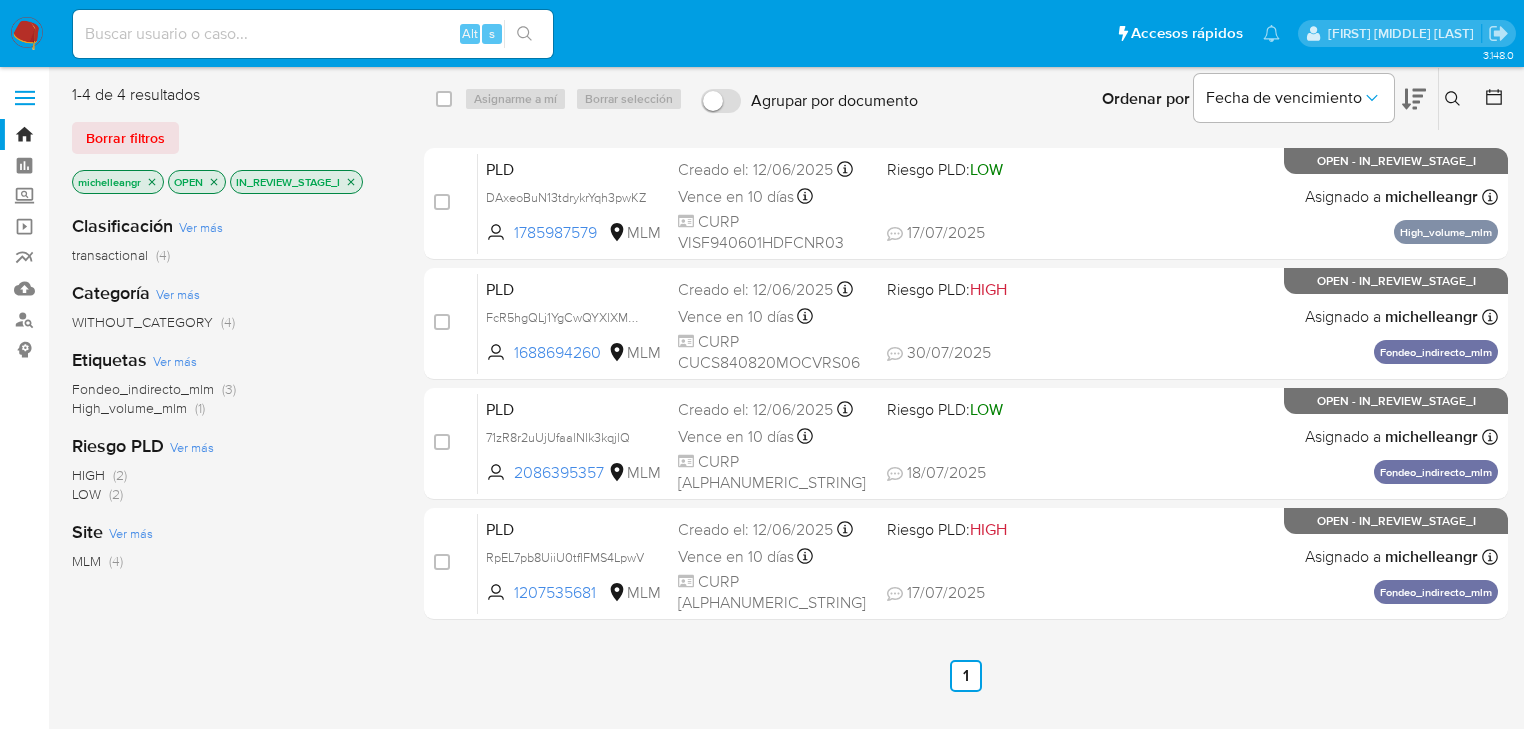 click 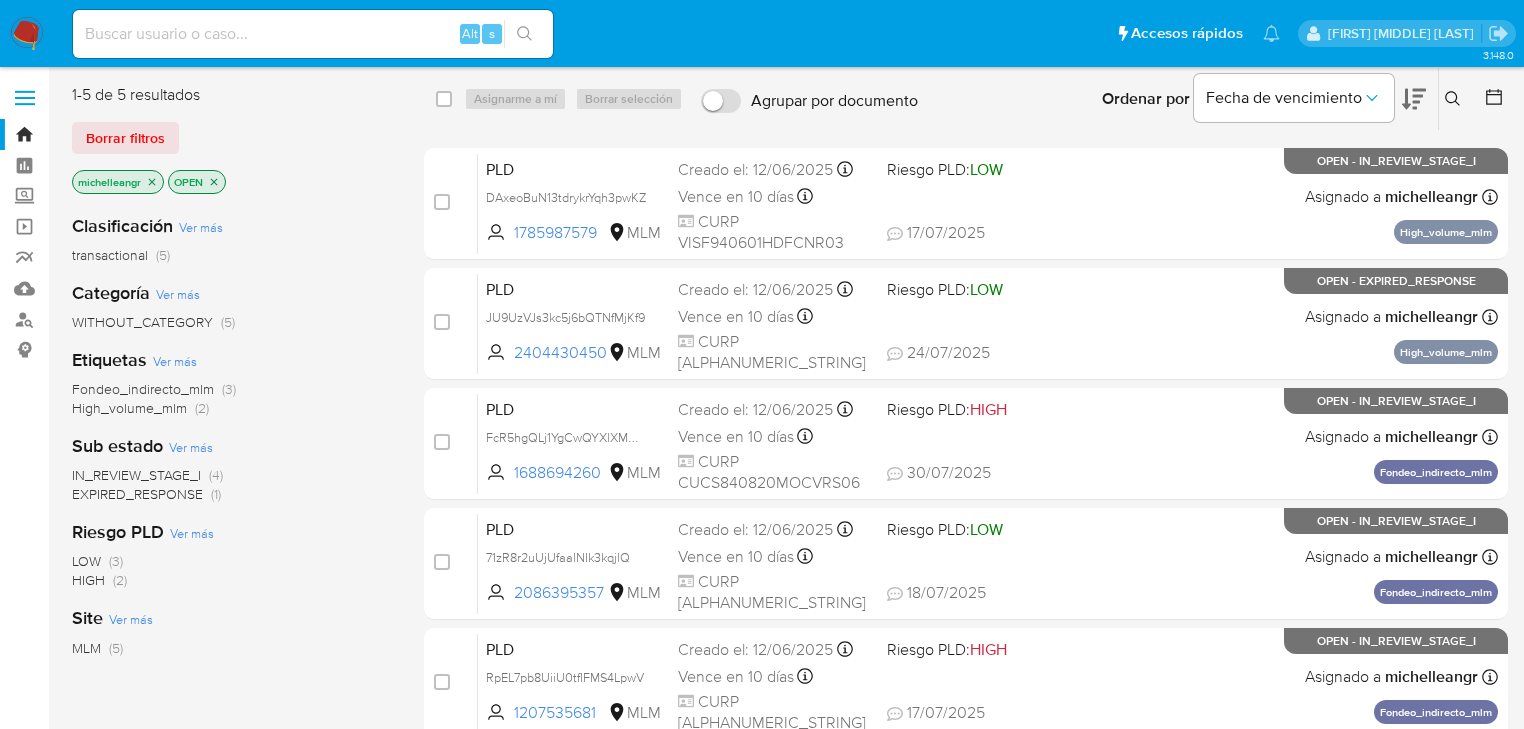 click on "EXPIRED_RESPONSE" at bounding box center [137, 494] 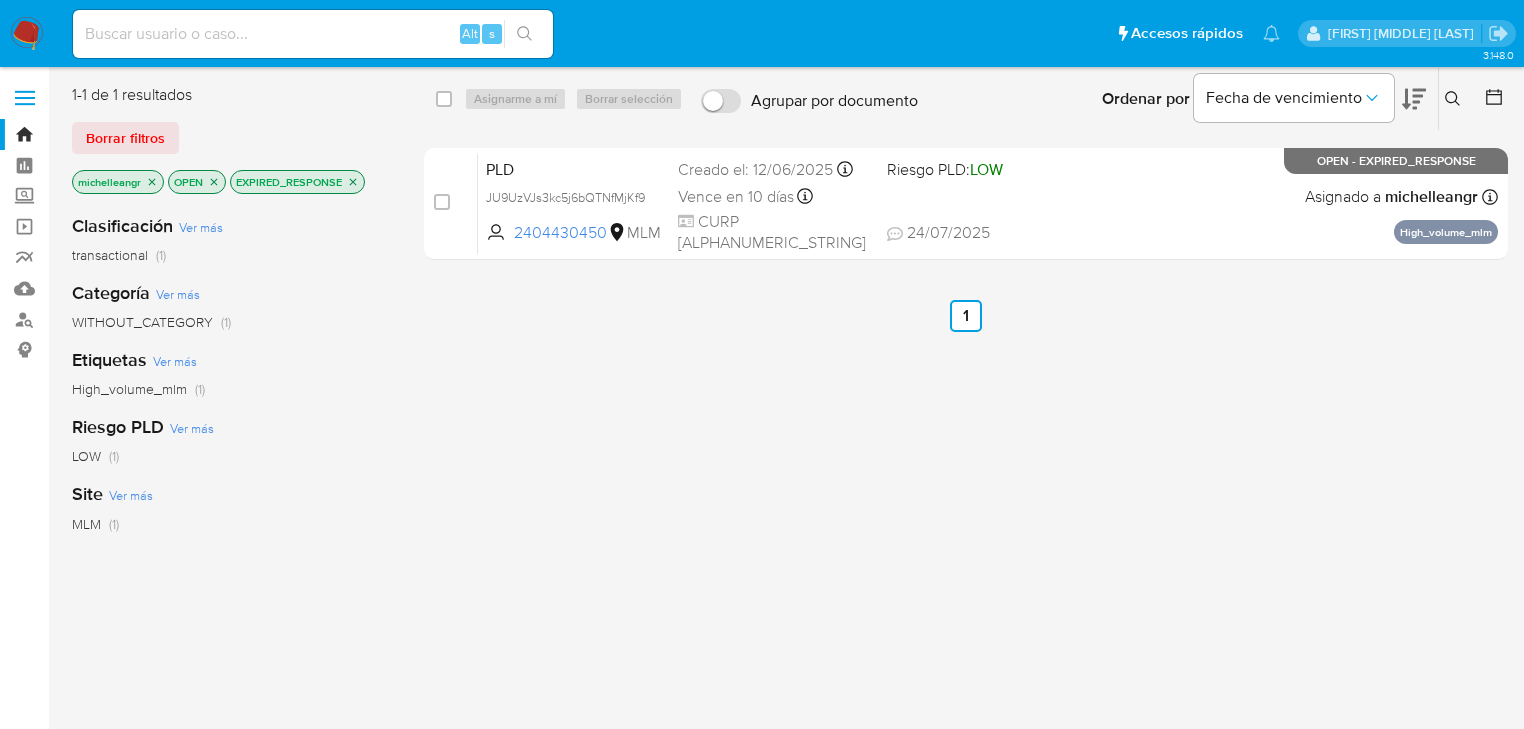 click on "EXPIRED_RESPONSE" at bounding box center [297, 182] 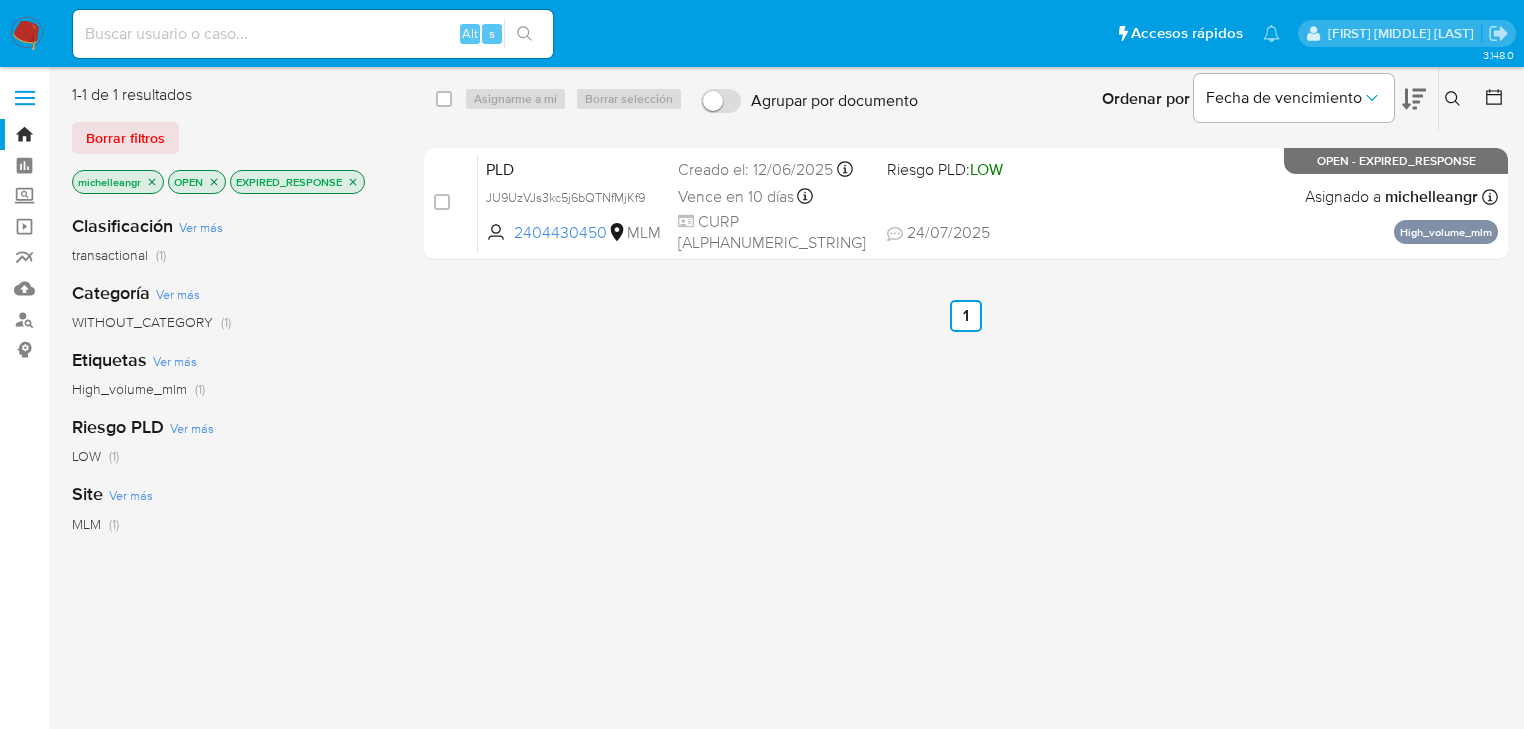 click 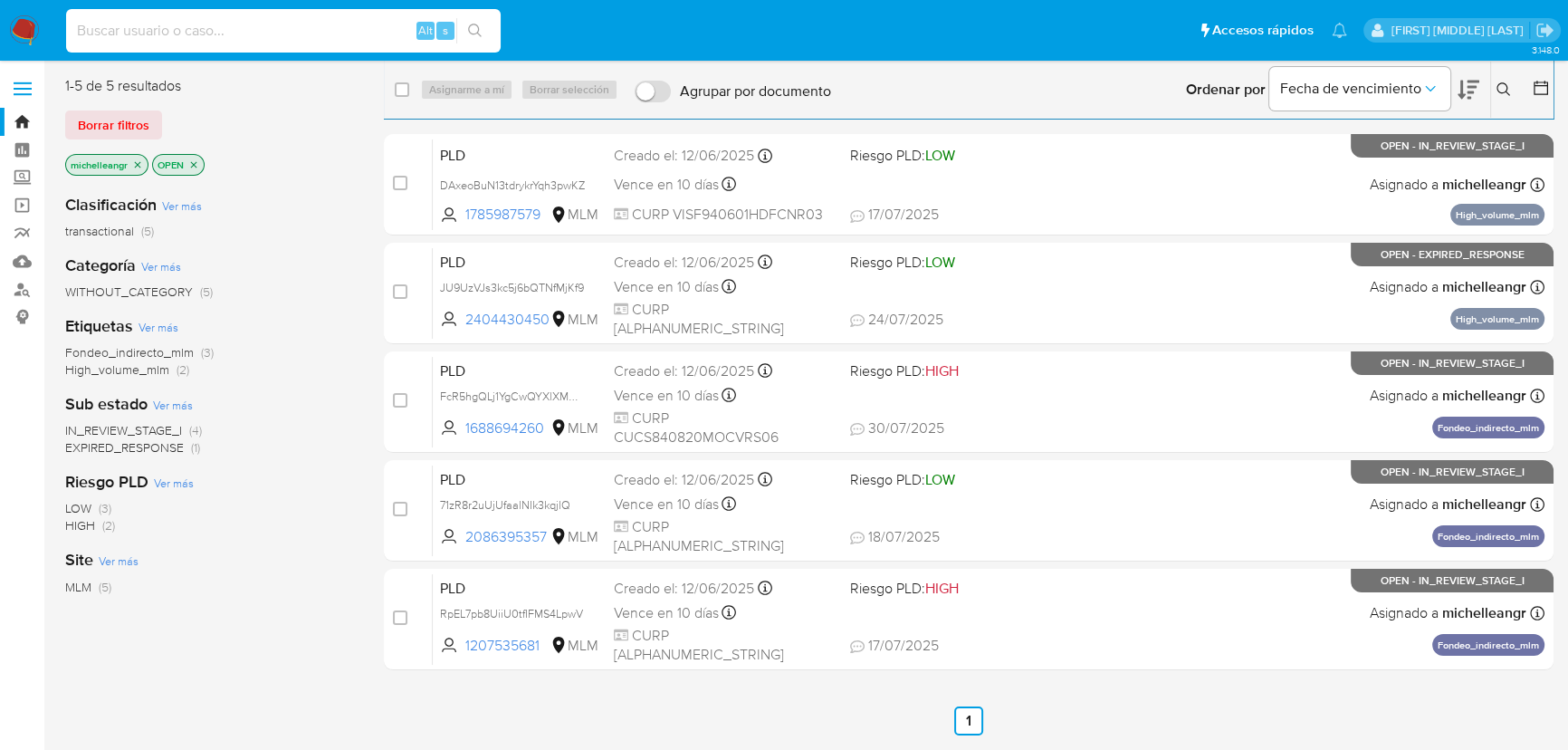 click at bounding box center [283, 31] 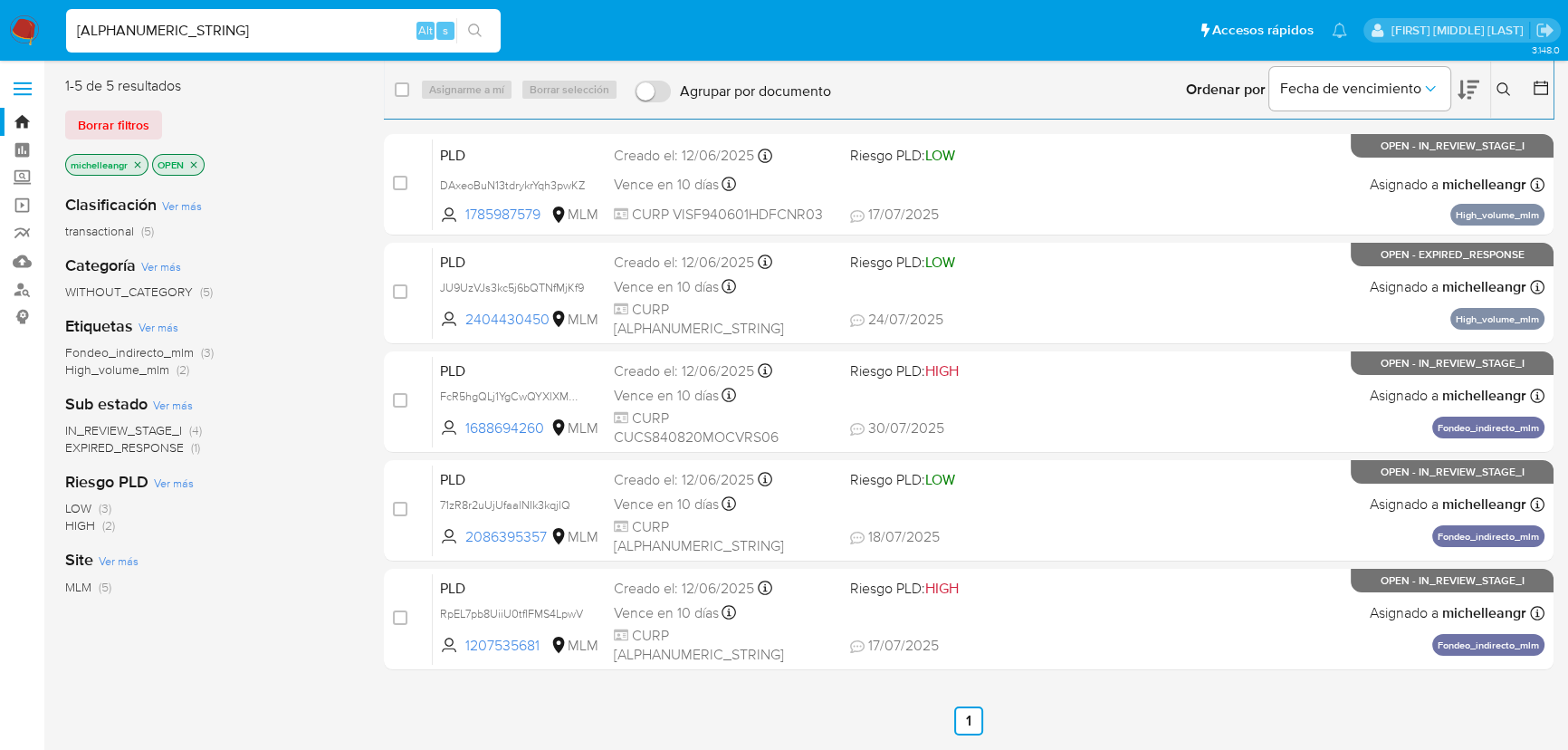 type on "R2BeCpwTTicc15eCWOs9gx6C" 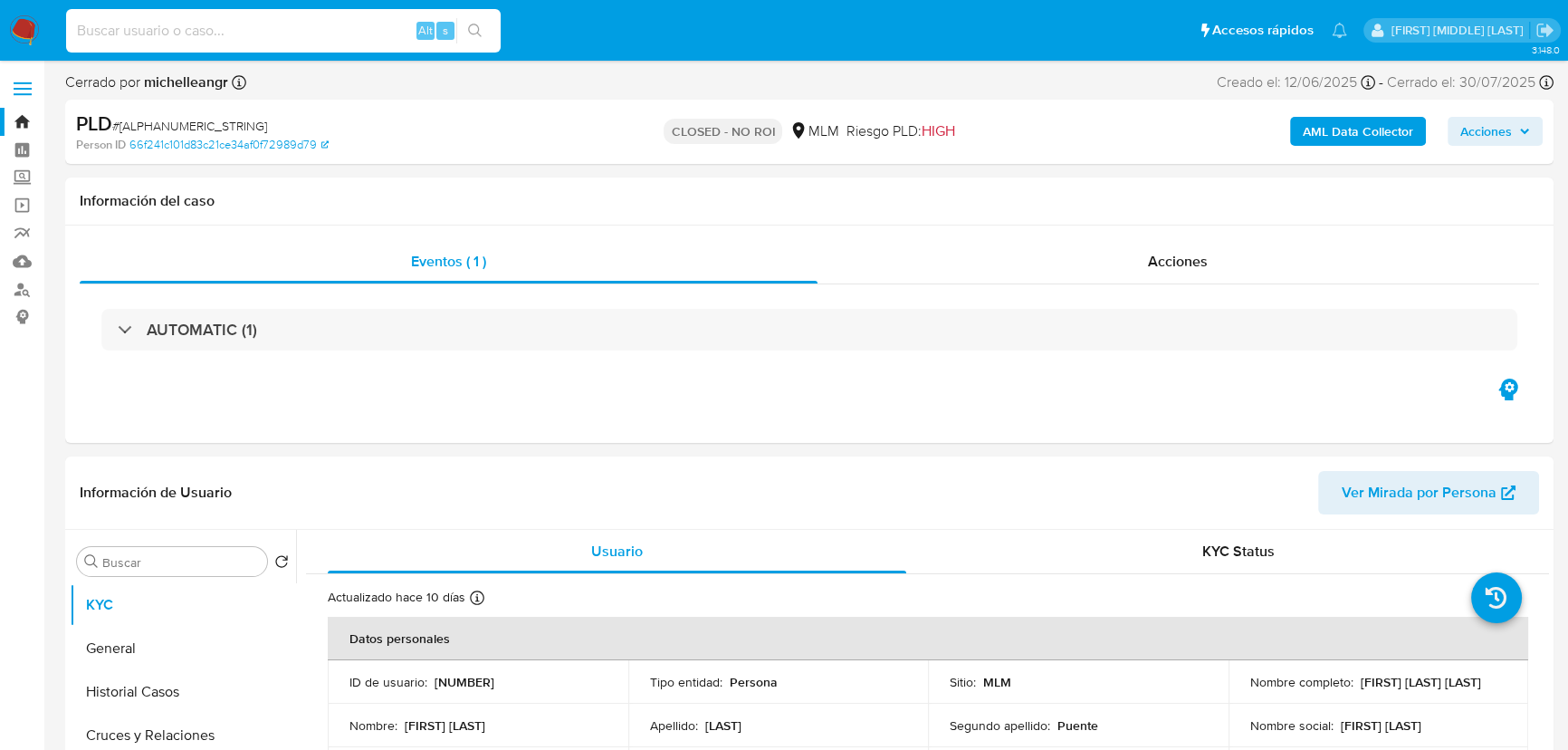 click at bounding box center [283, 31] 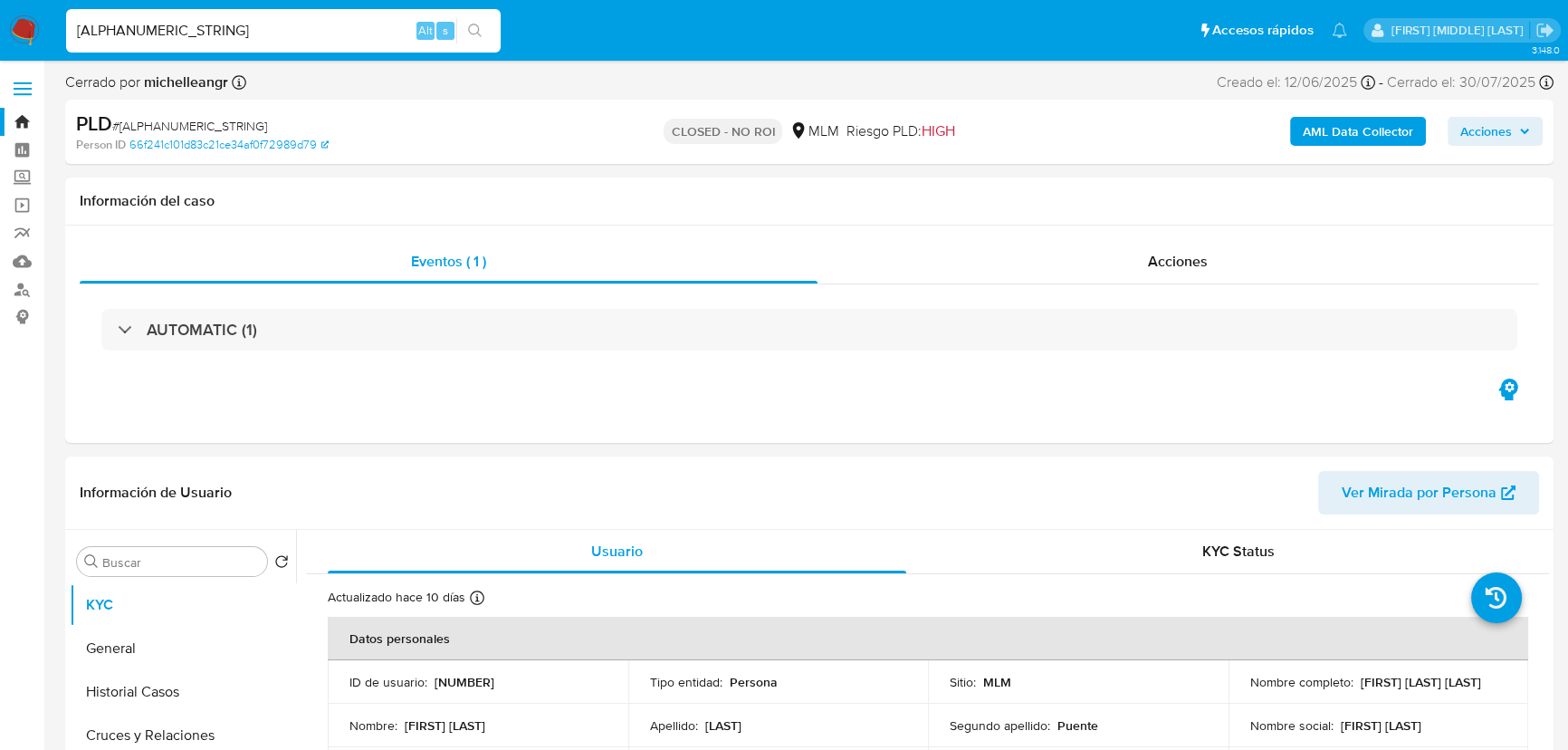 type on "aDGDHEslXk3oif6NaoZQghqj" 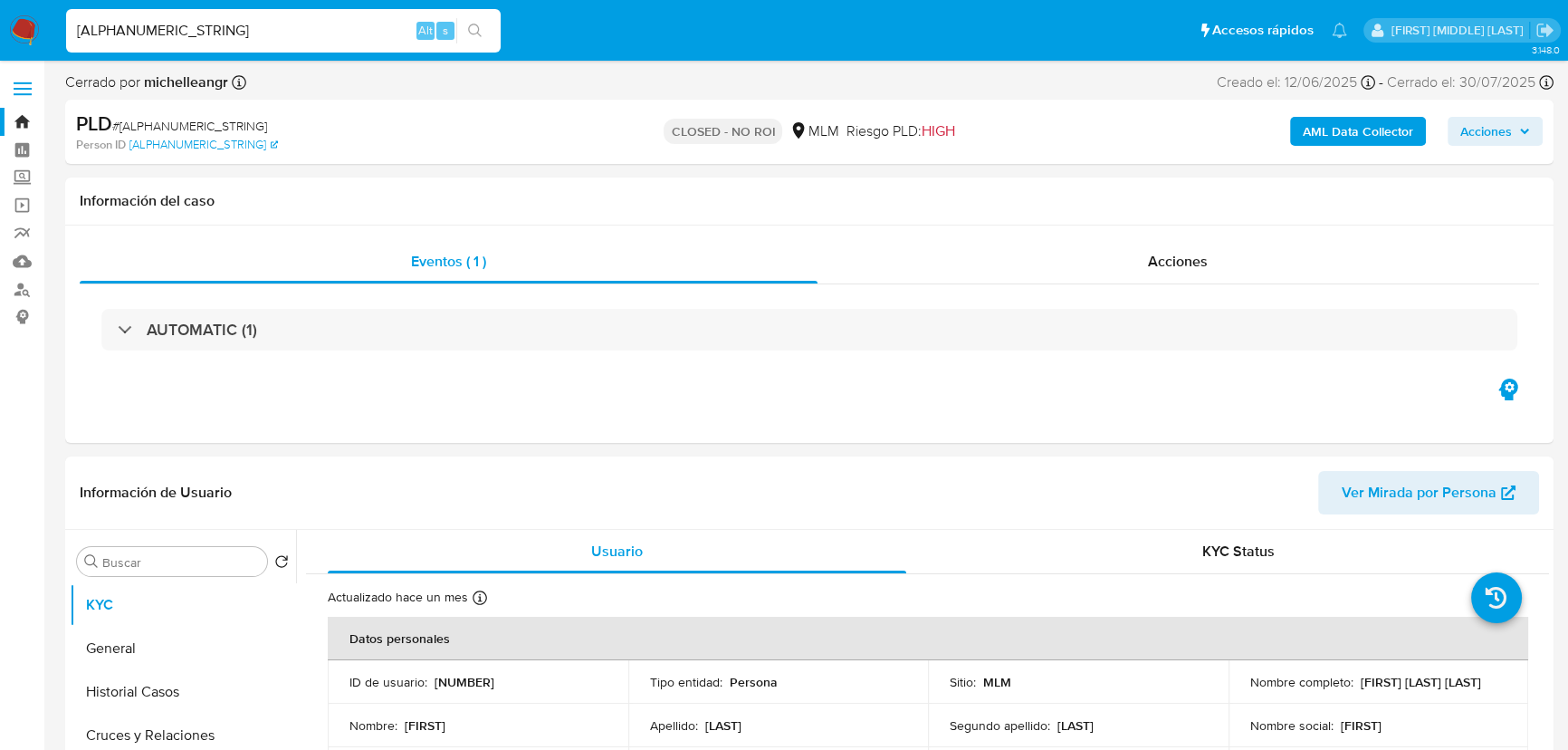 click on "aDGDHEslXk3oif6NaoZQghqj" at bounding box center (283, 31) 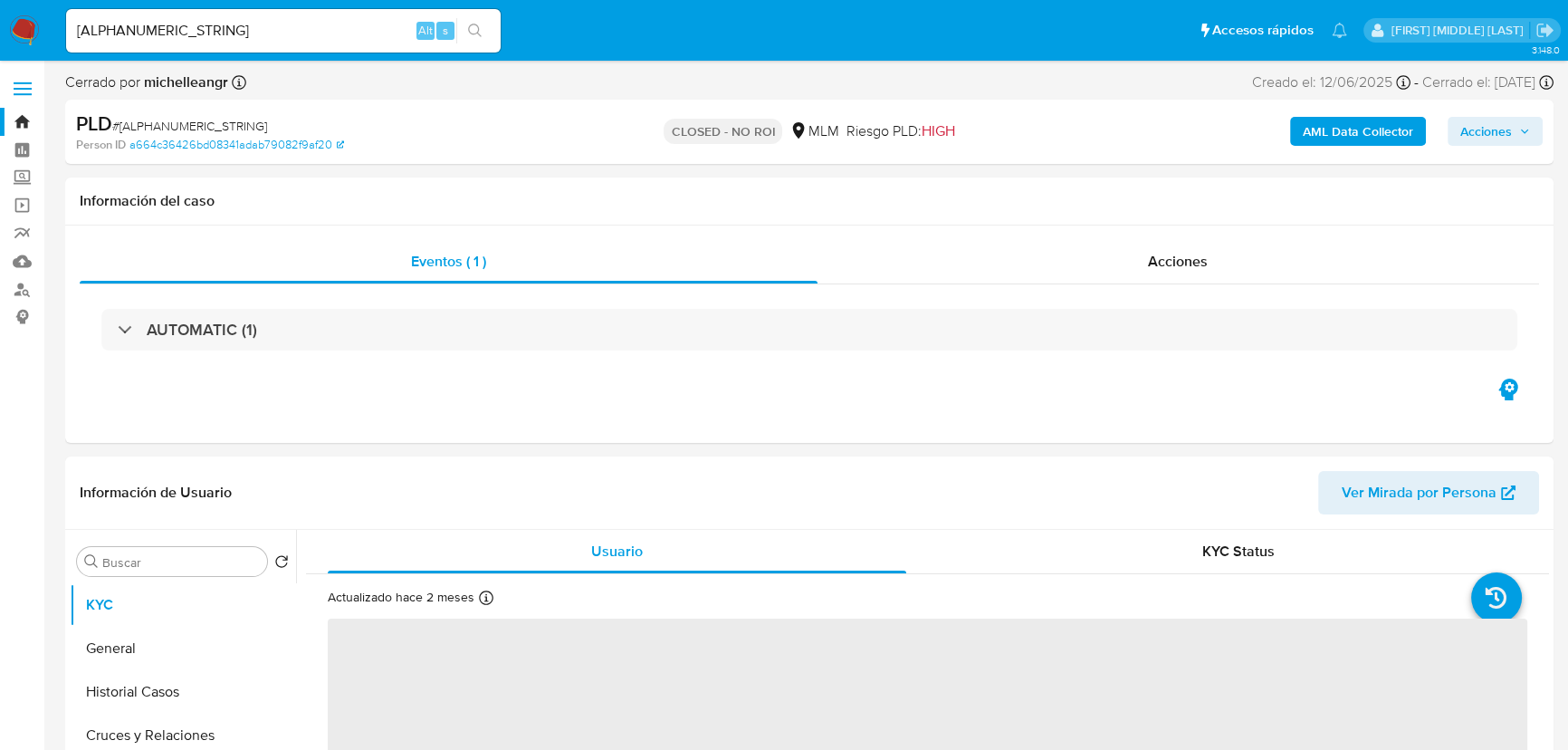 select on "10" 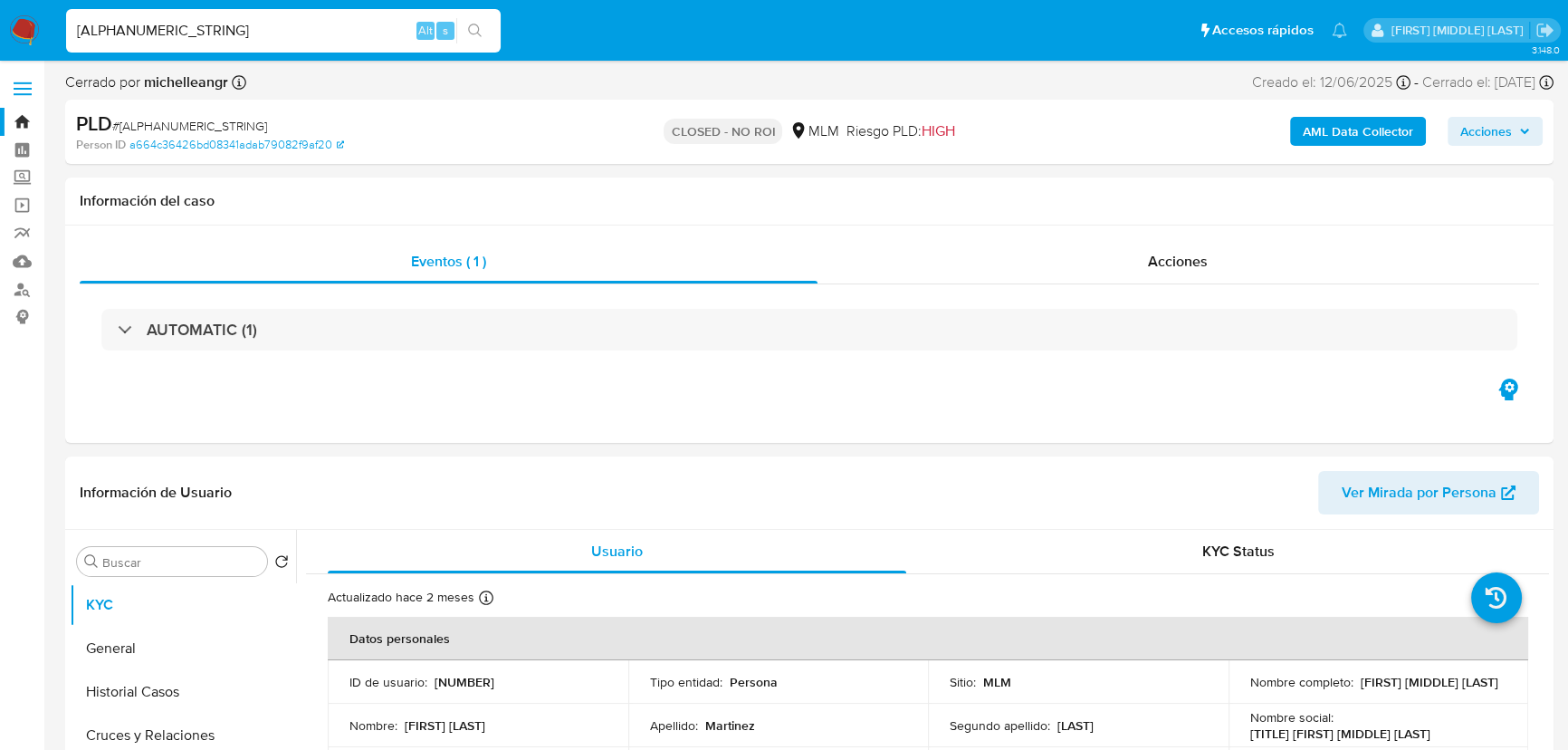 click on "Wg23LHMY2UiCa6imm86GzMoH" at bounding box center (283, 31) 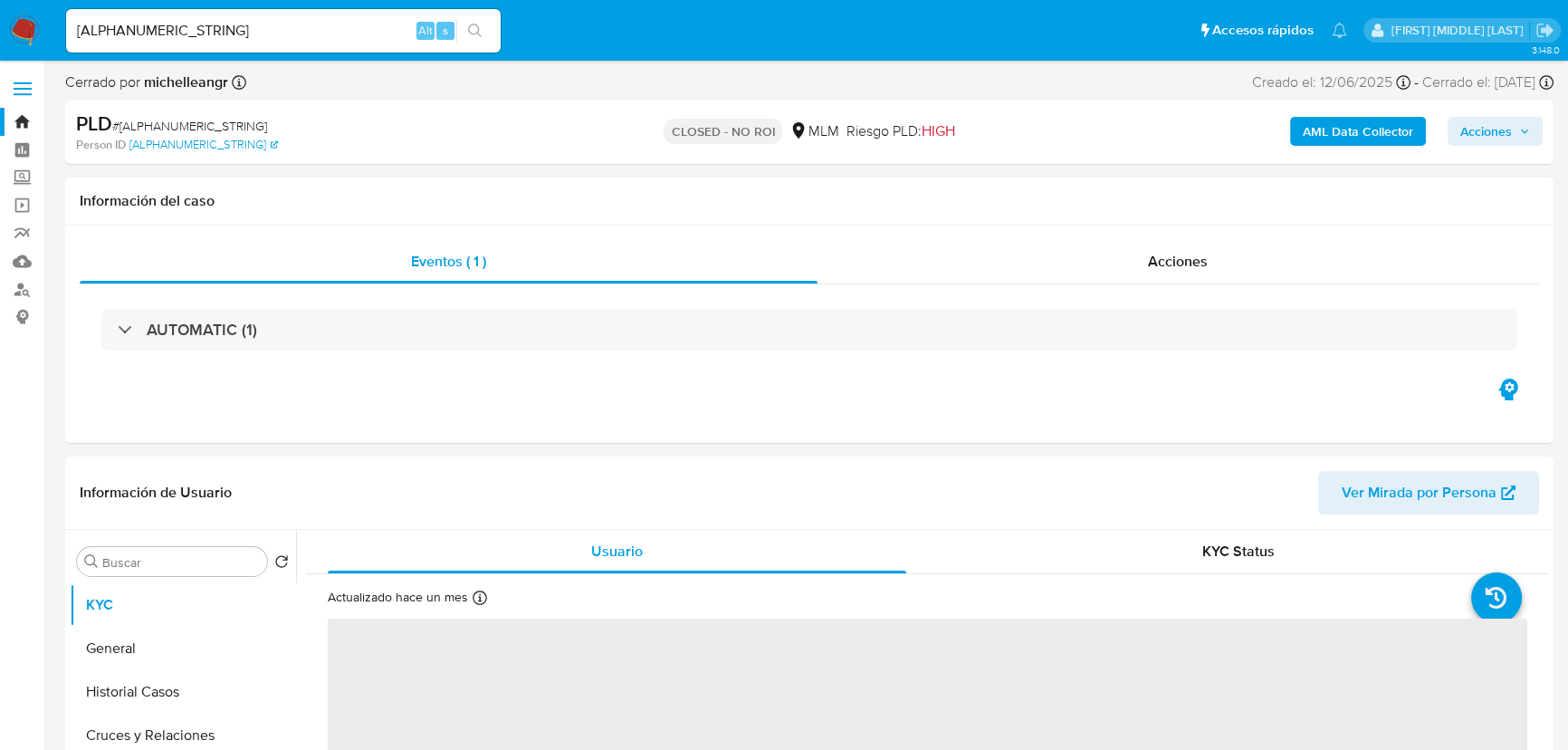 select on "10" 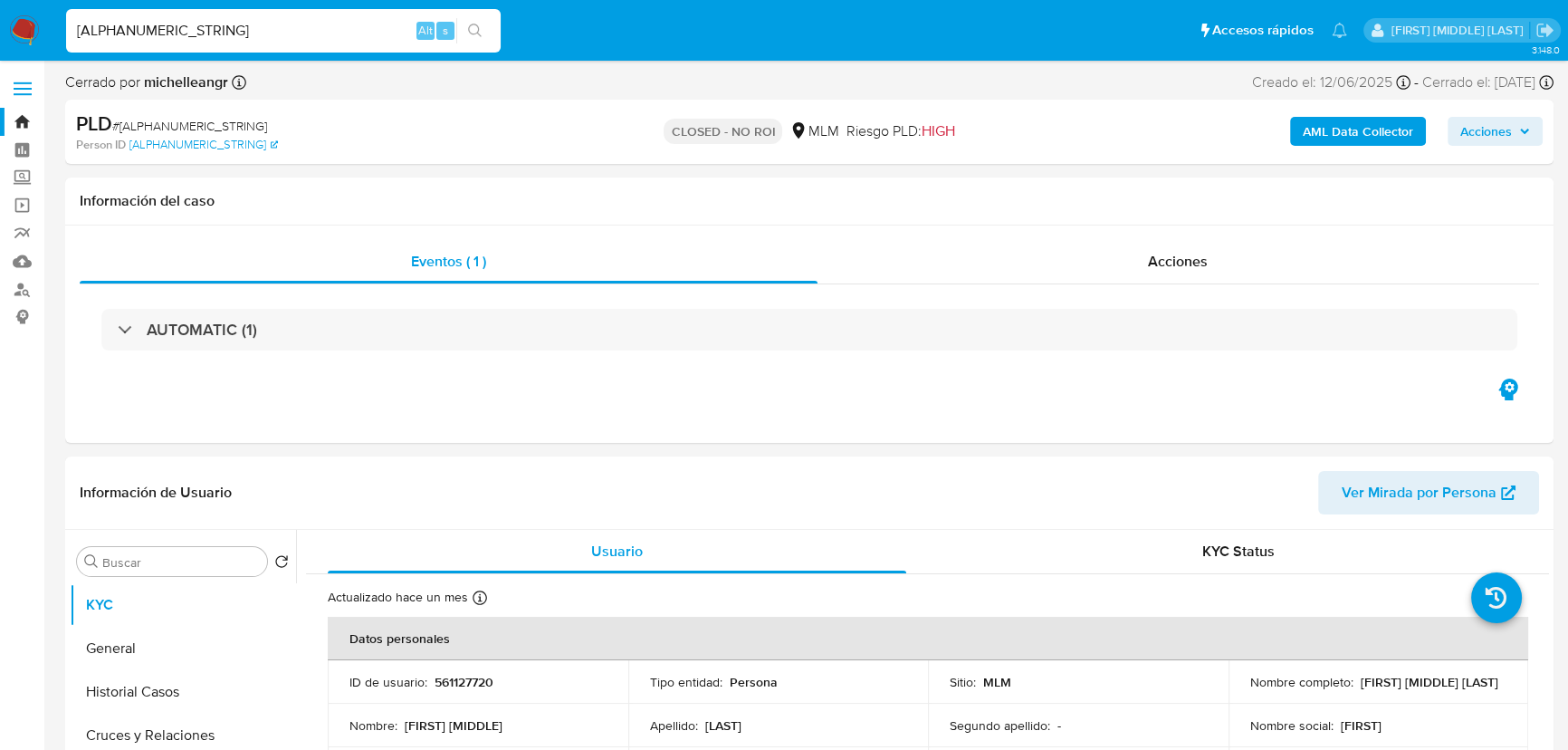 click on "wAuTavgSf14jT7zzkV2aH9PP" at bounding box center [283, 31] 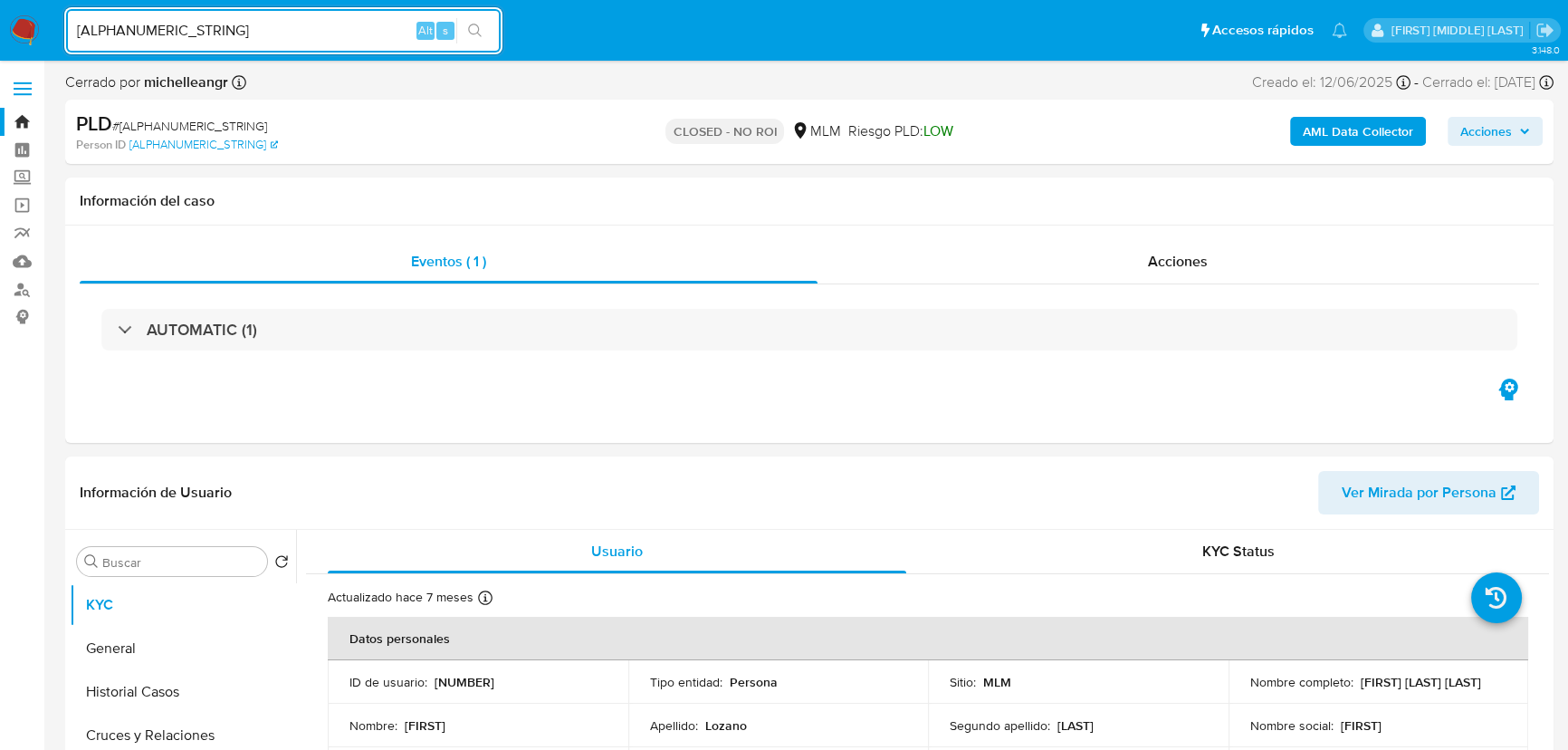 select on "10" 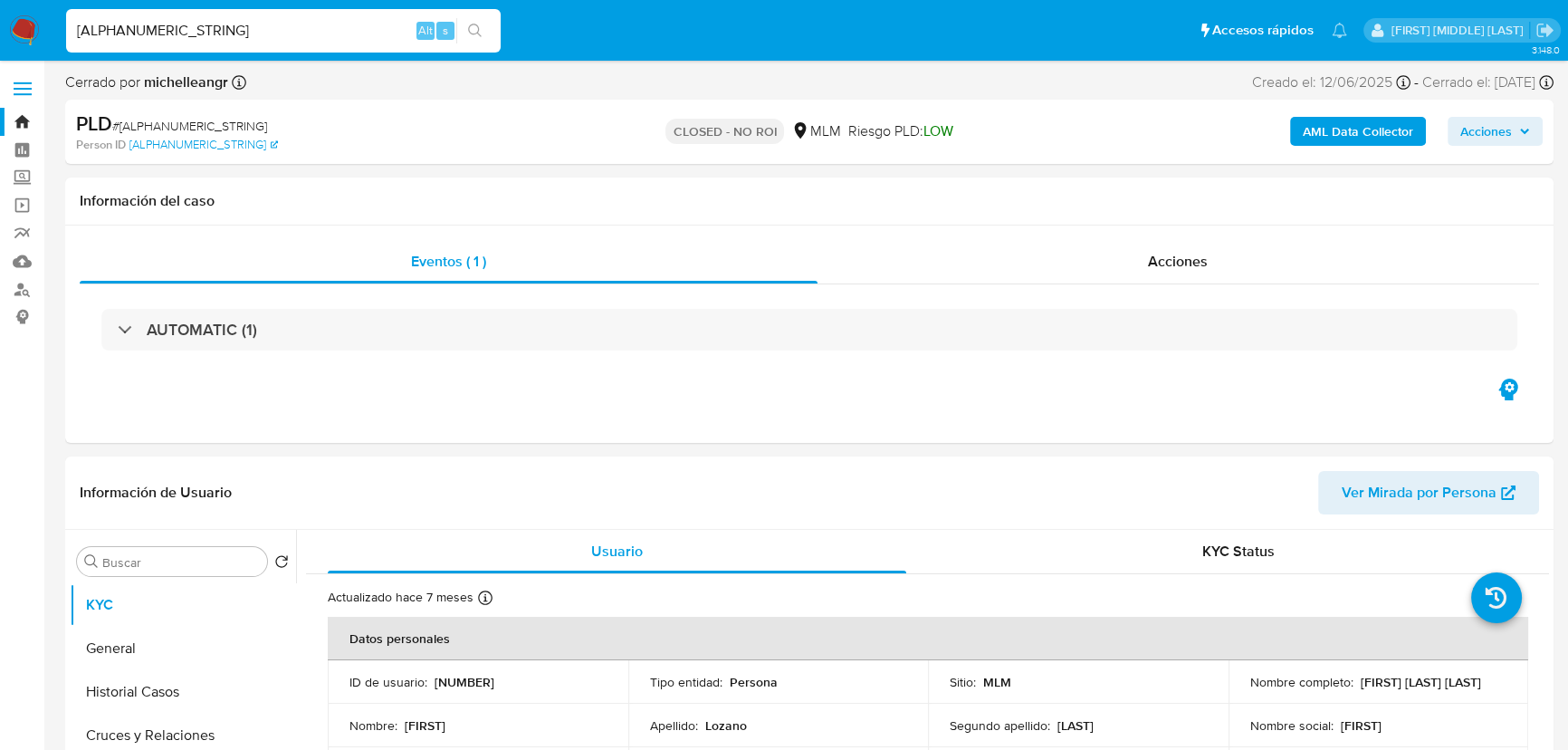 click on "7zdcOqQb6QfqsCvKHm90Xha5" at bounding box center (283, 31) 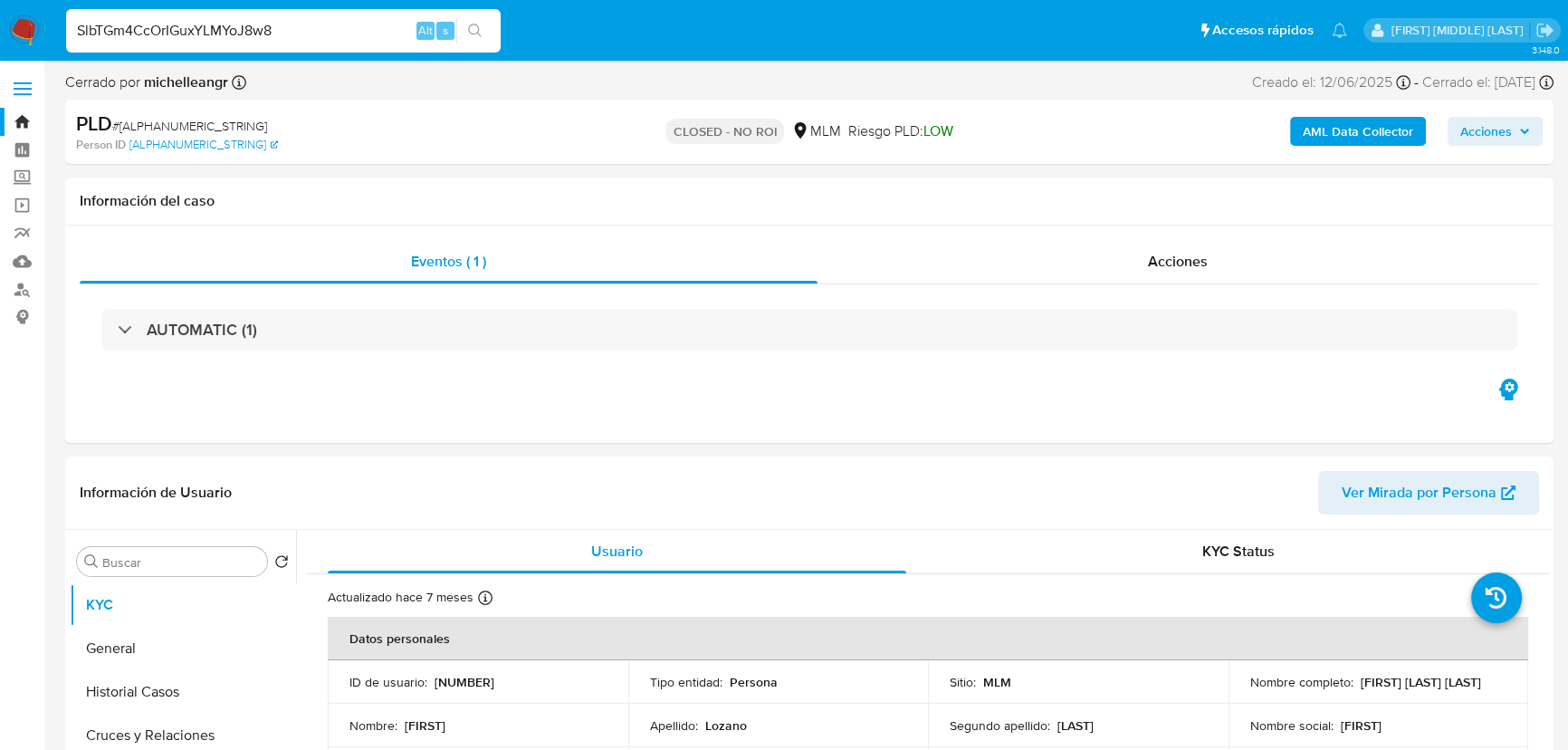 type on "SlbTGm4CcOrIGuxYLMYoJ8w8" 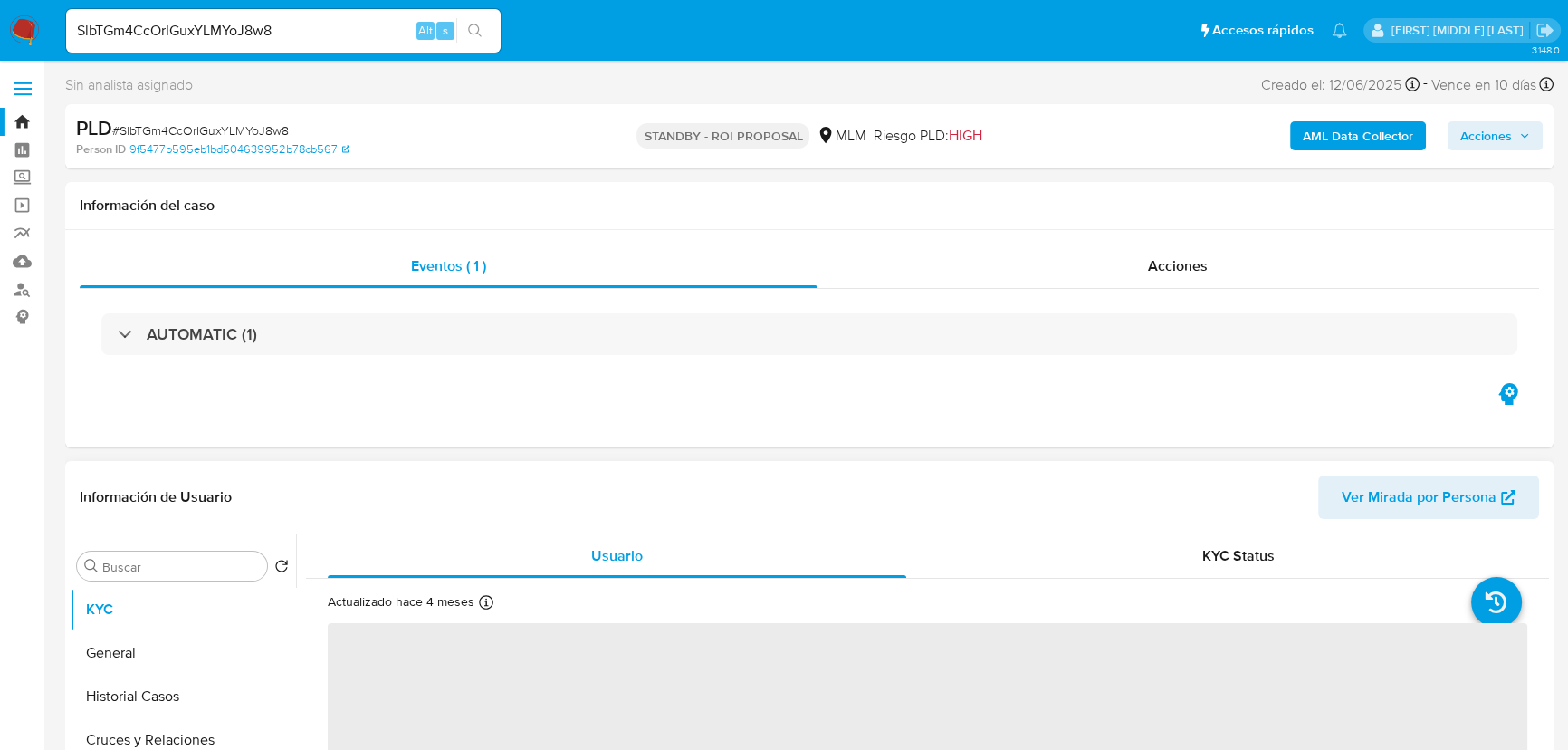 select on "10" 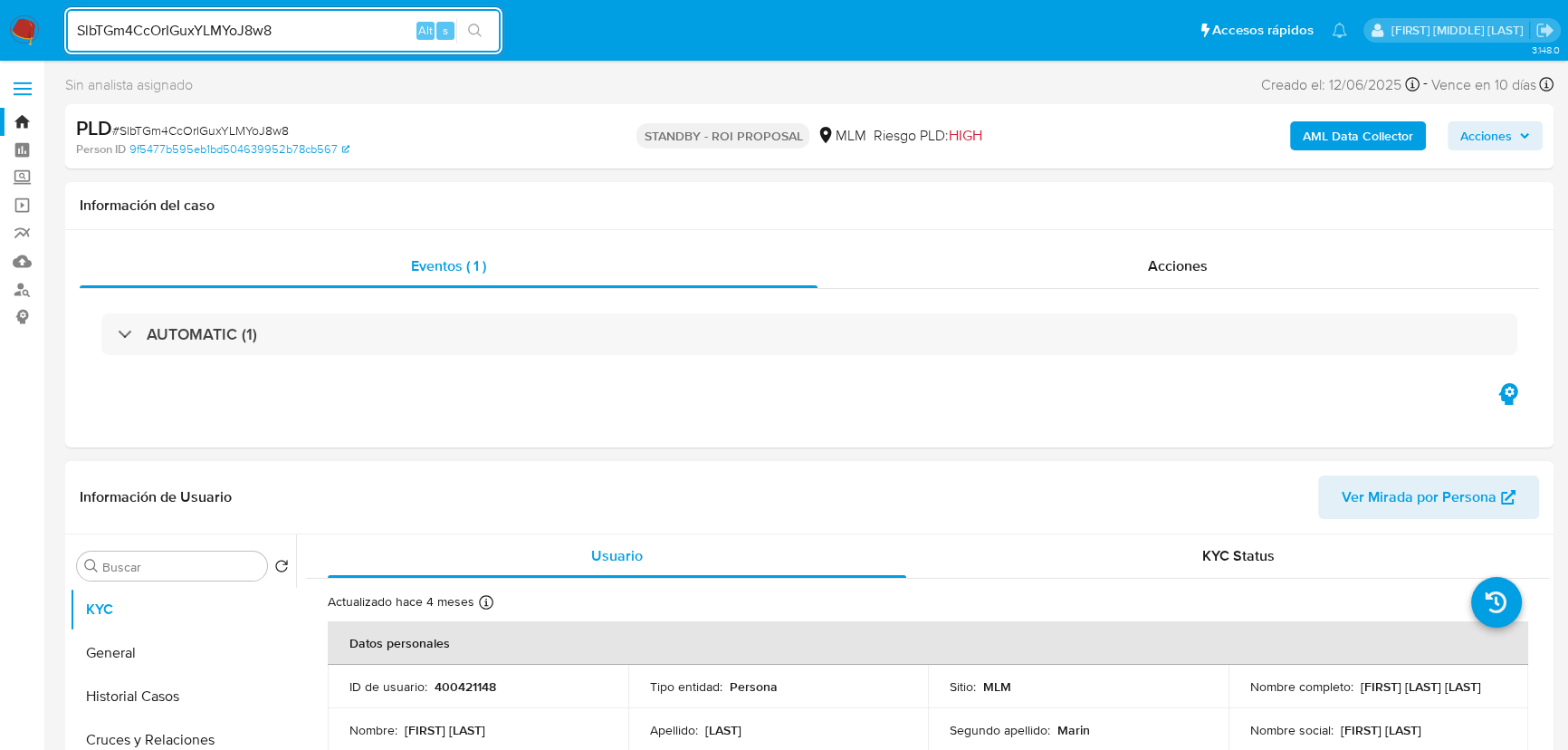 click on "SlbTGm4CcOrIGuxYLMYoJ8w8" at bounding box center [283, 31] 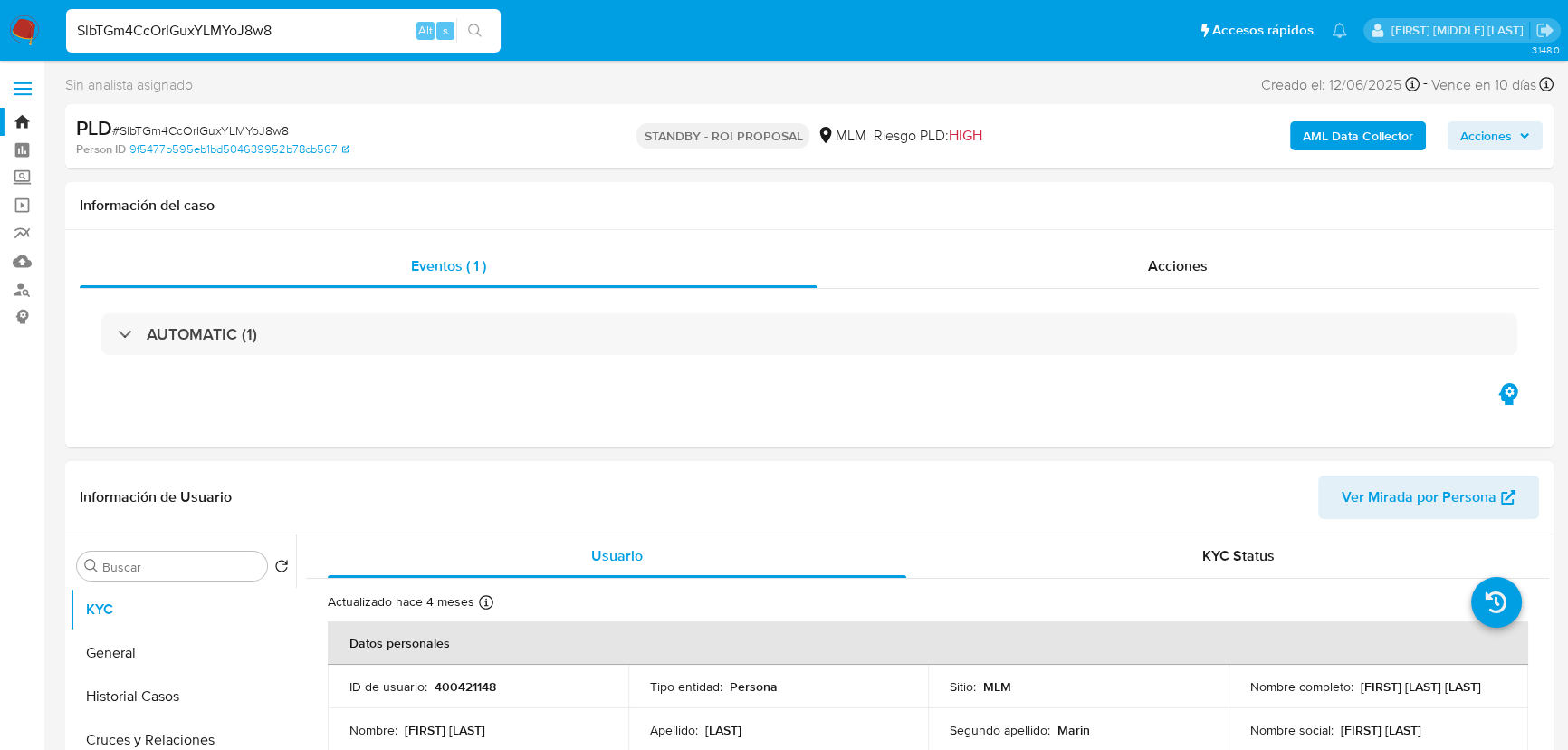 click on "SlbTGm4CcOrIGuxYLMYoJ8w8" at bounding box center (283, 31) 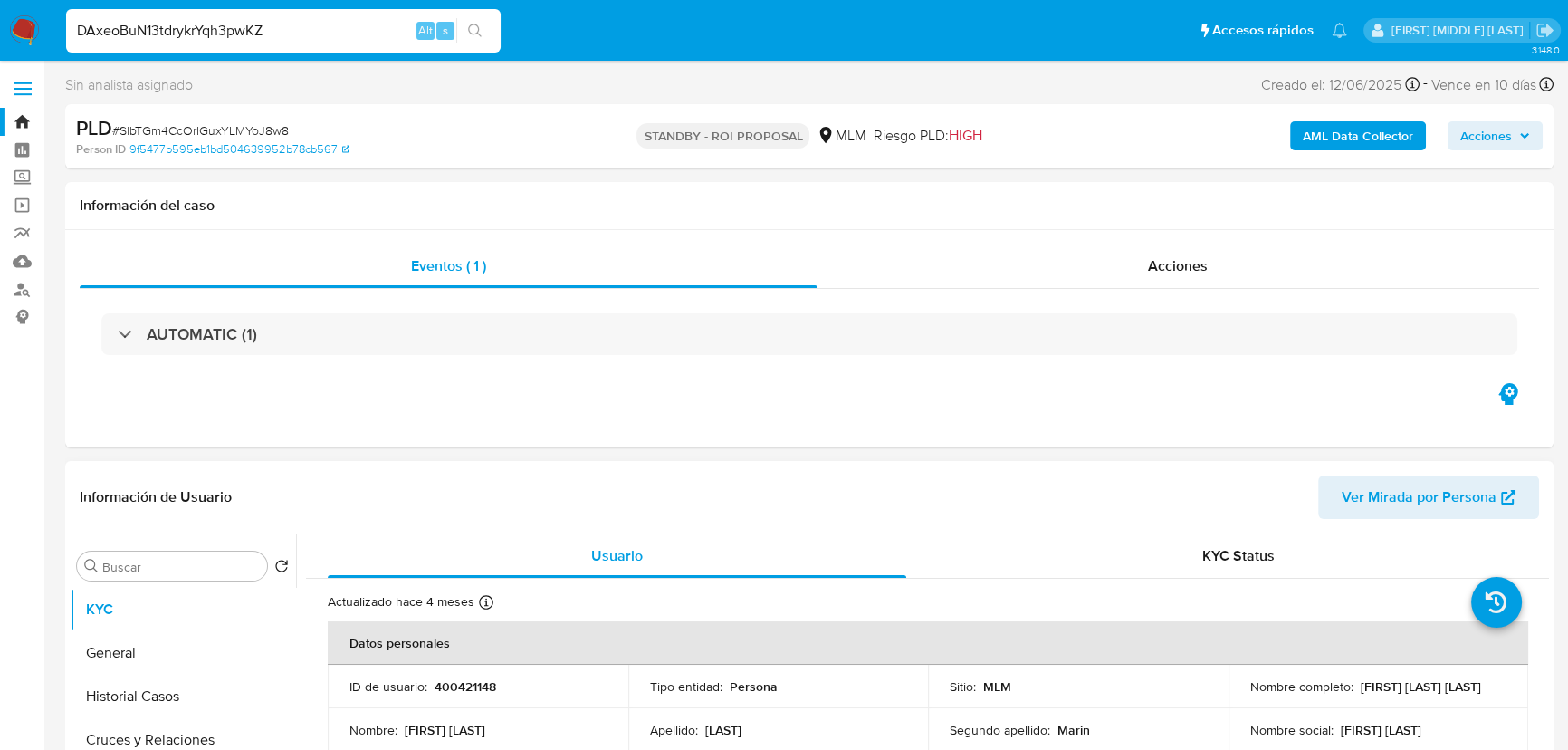 type on "DAxeoBuN13tdrykrYqh3pwKZ" 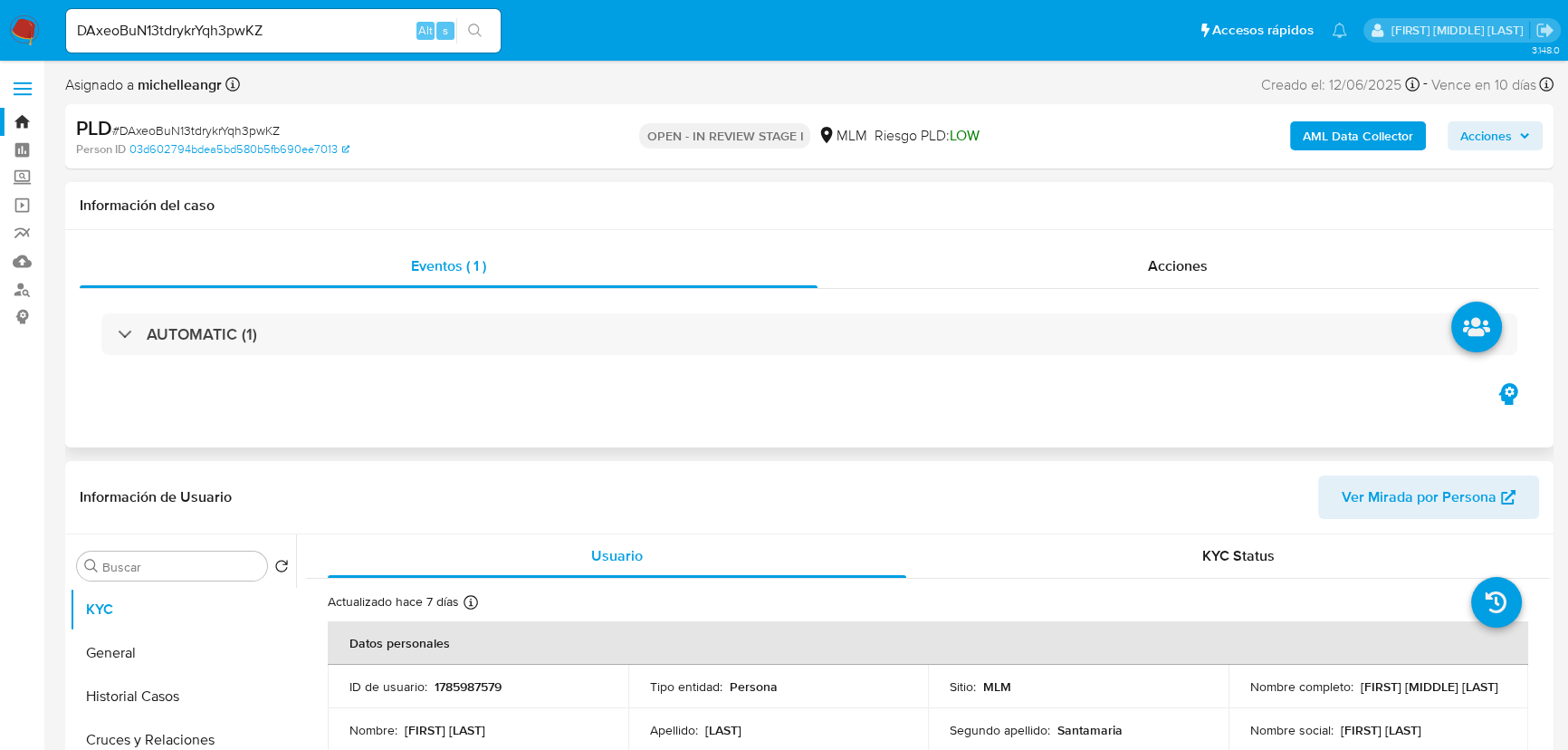 select on "10" 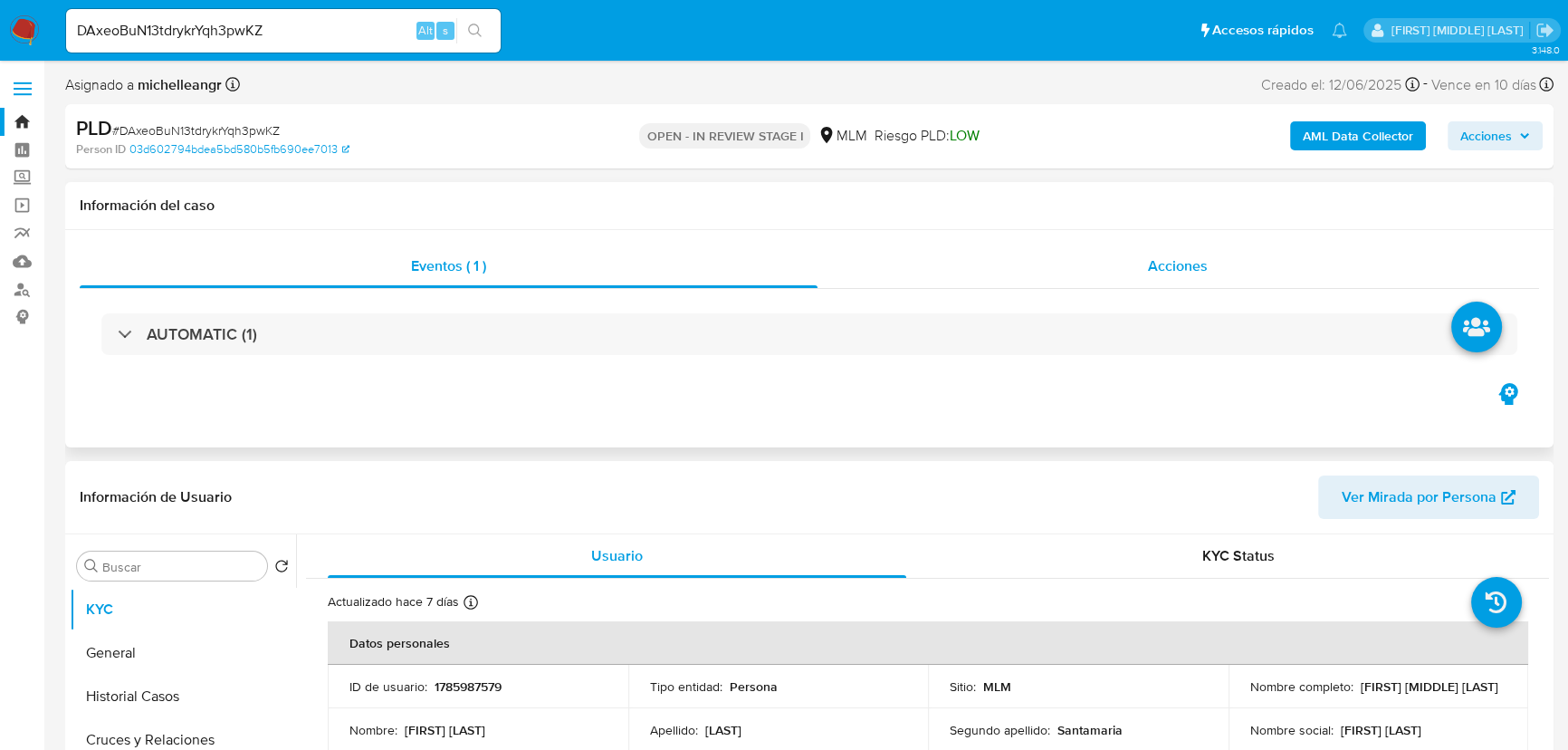 click on "Acciones" at bounding box center (1178, 265) 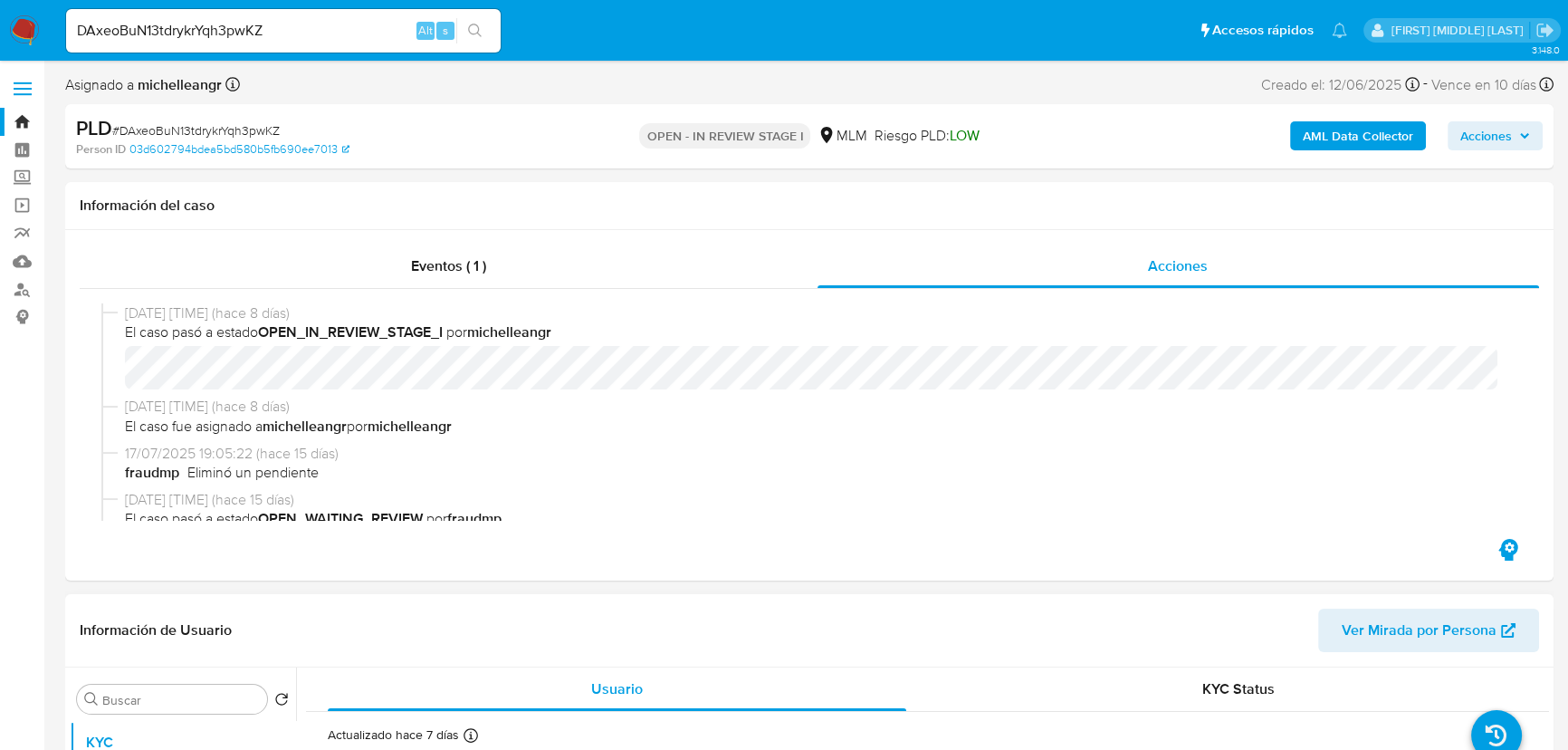 type 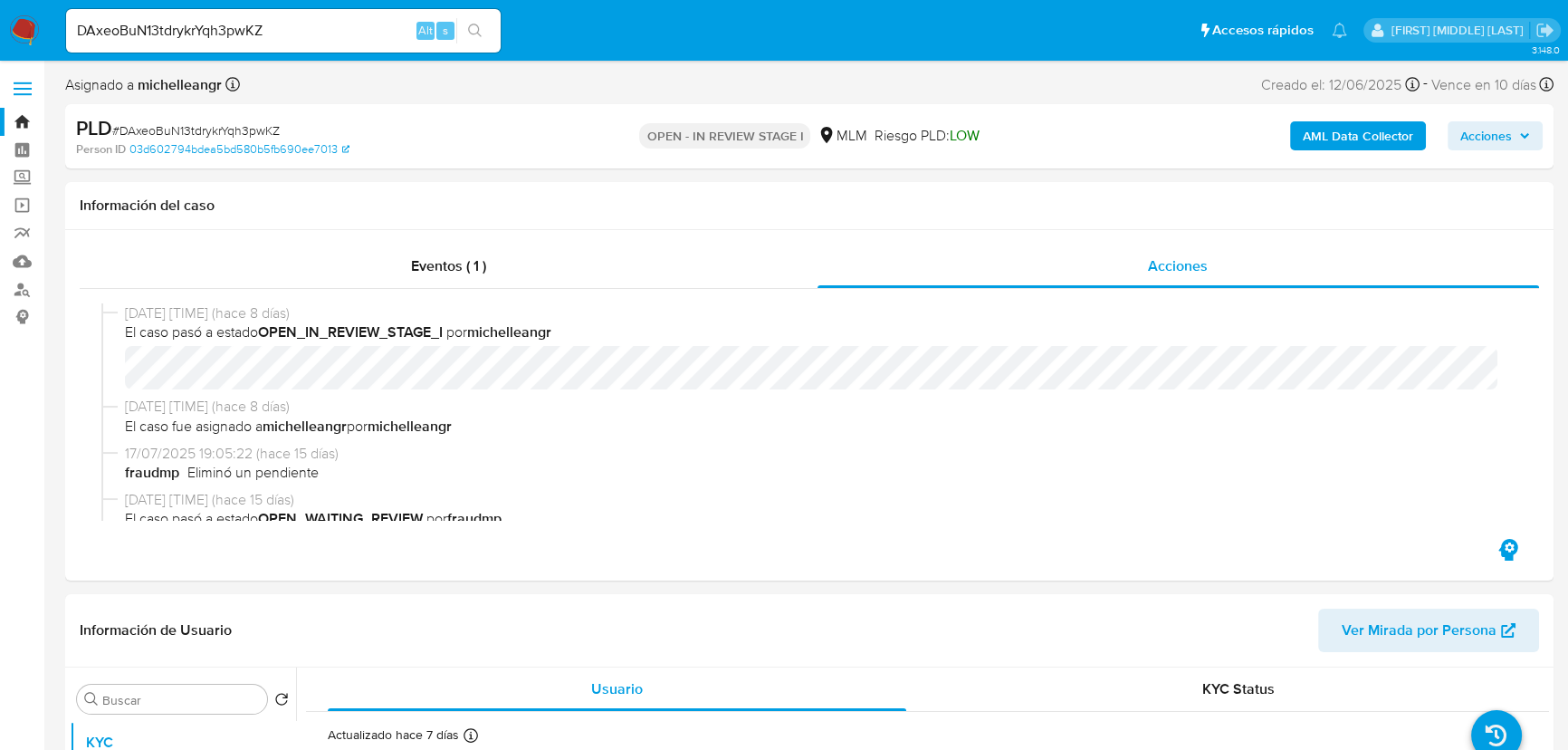click at bounding box center (24, 31) 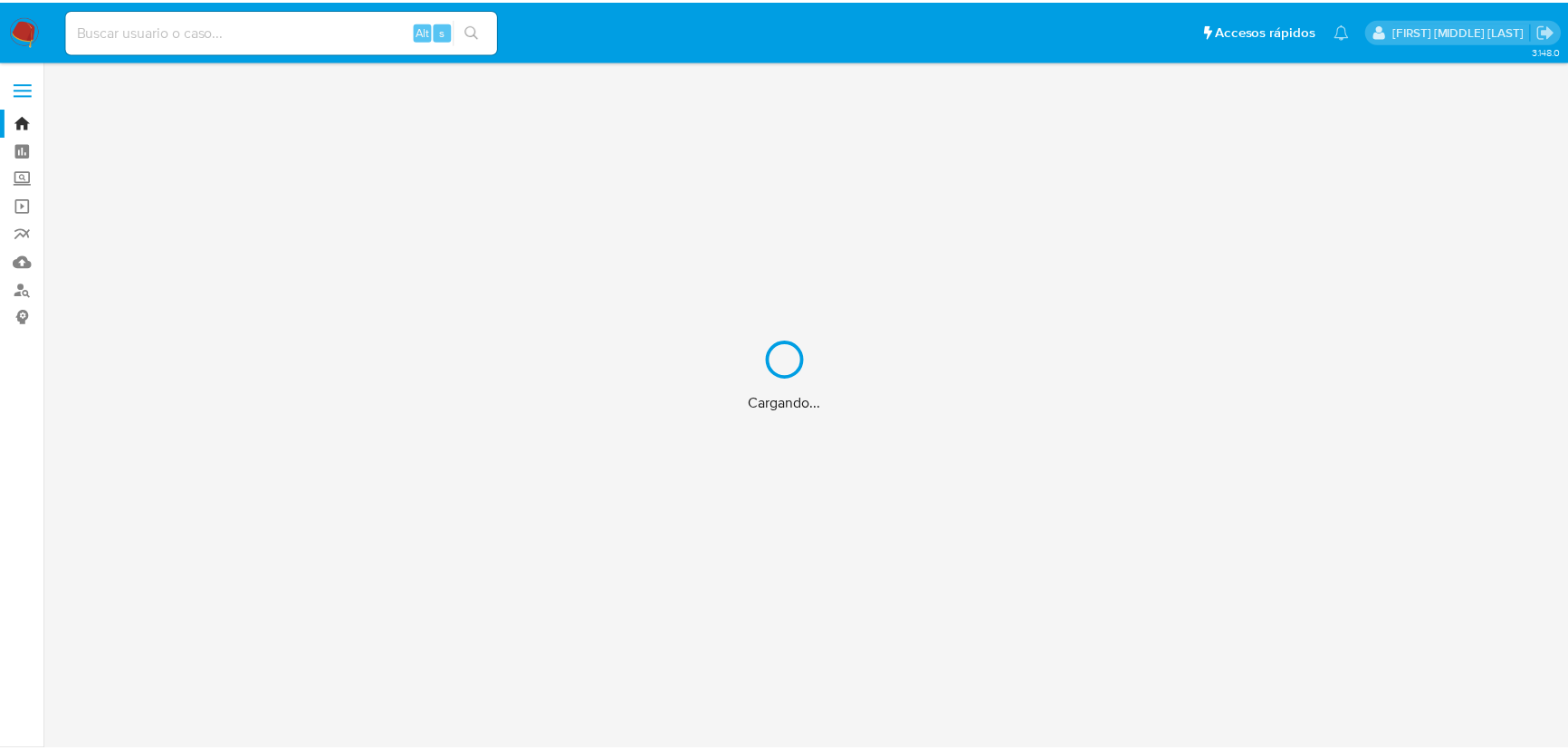 scroll, scrollTop: 0, scrollLeft: 0, axis: both 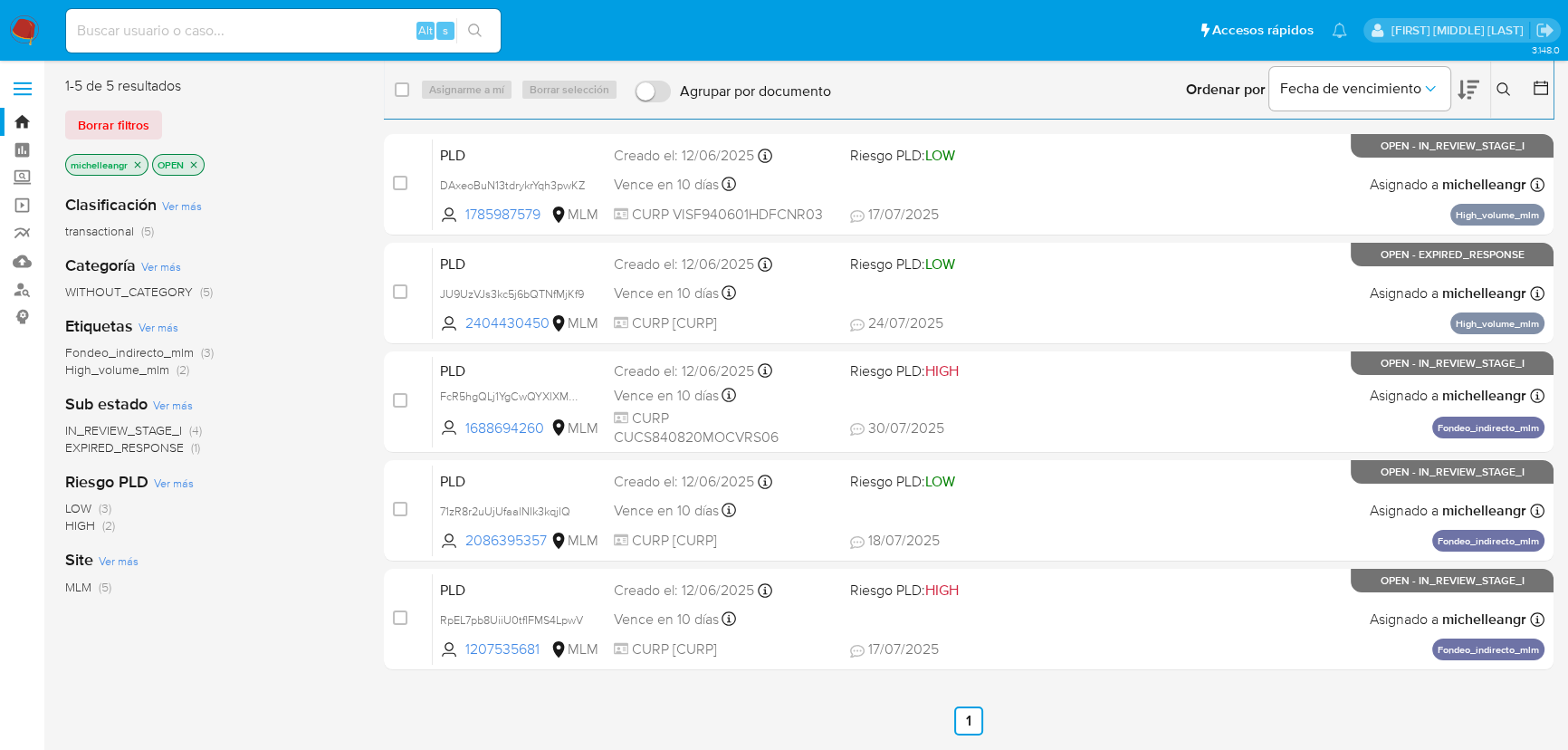 click on "Alt s" at bounding box center [283, 31] 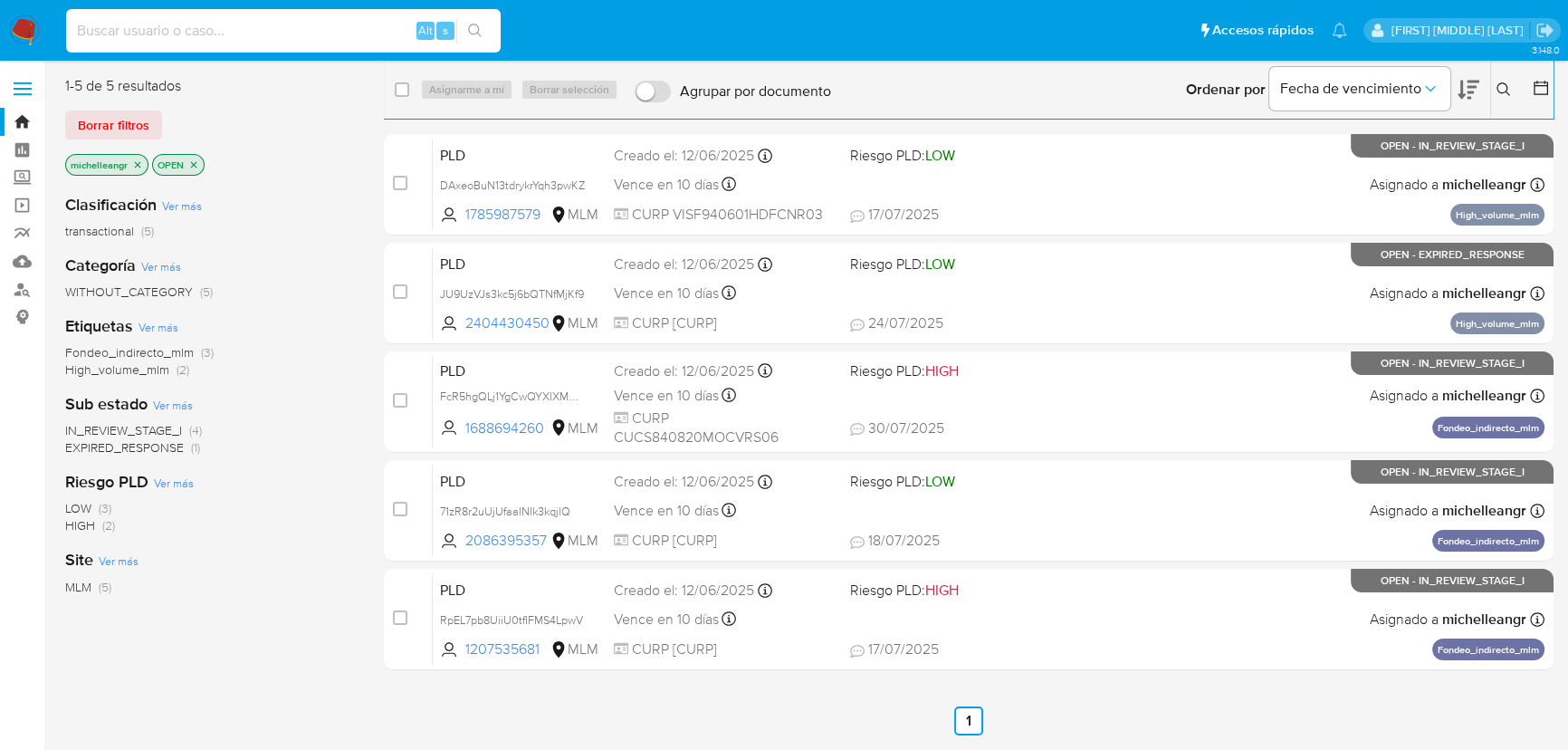 click at bounding box center (283, 31) 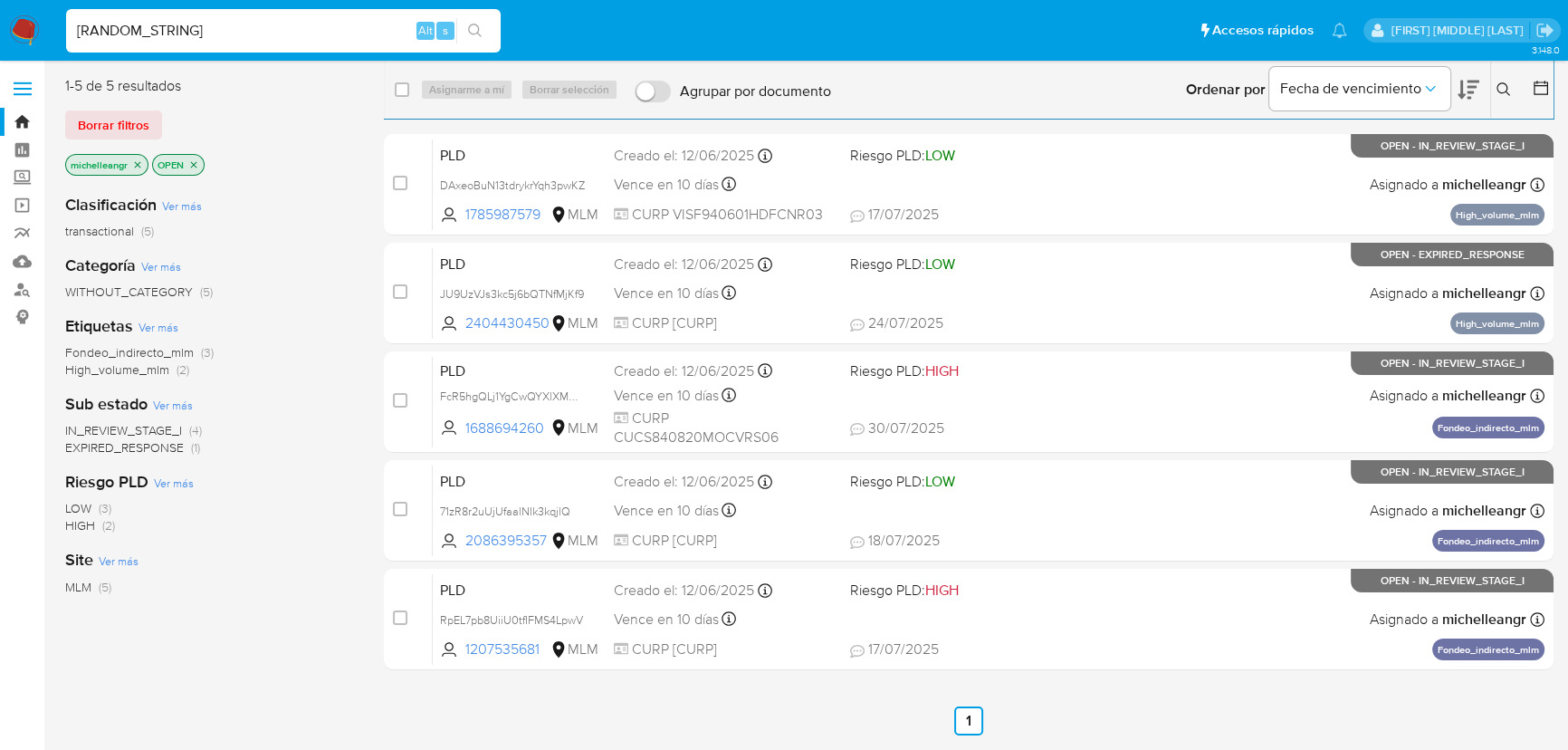 type on "[ALPHANUMERIC]" 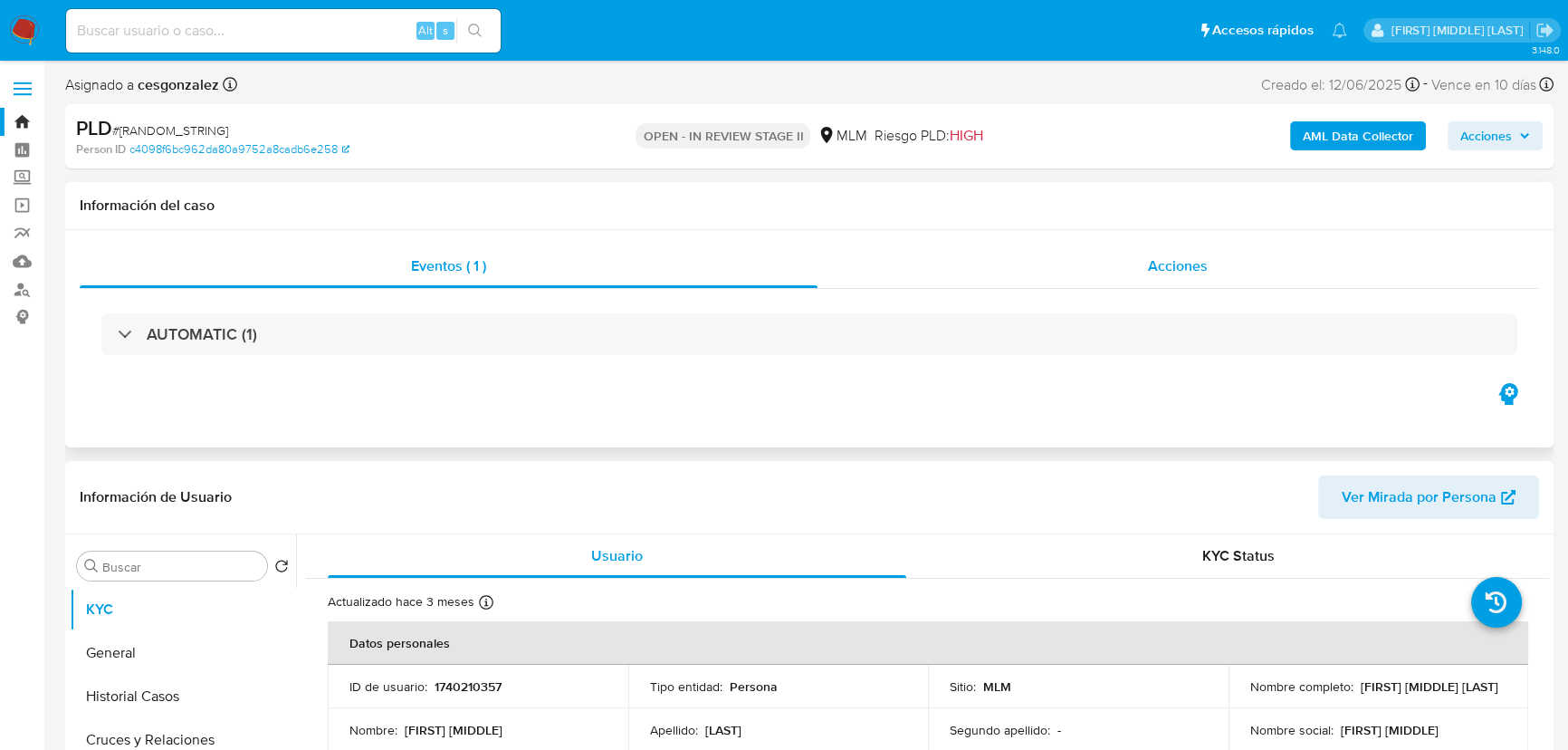 click on "Acciones" at bounding box center (1178, 265) 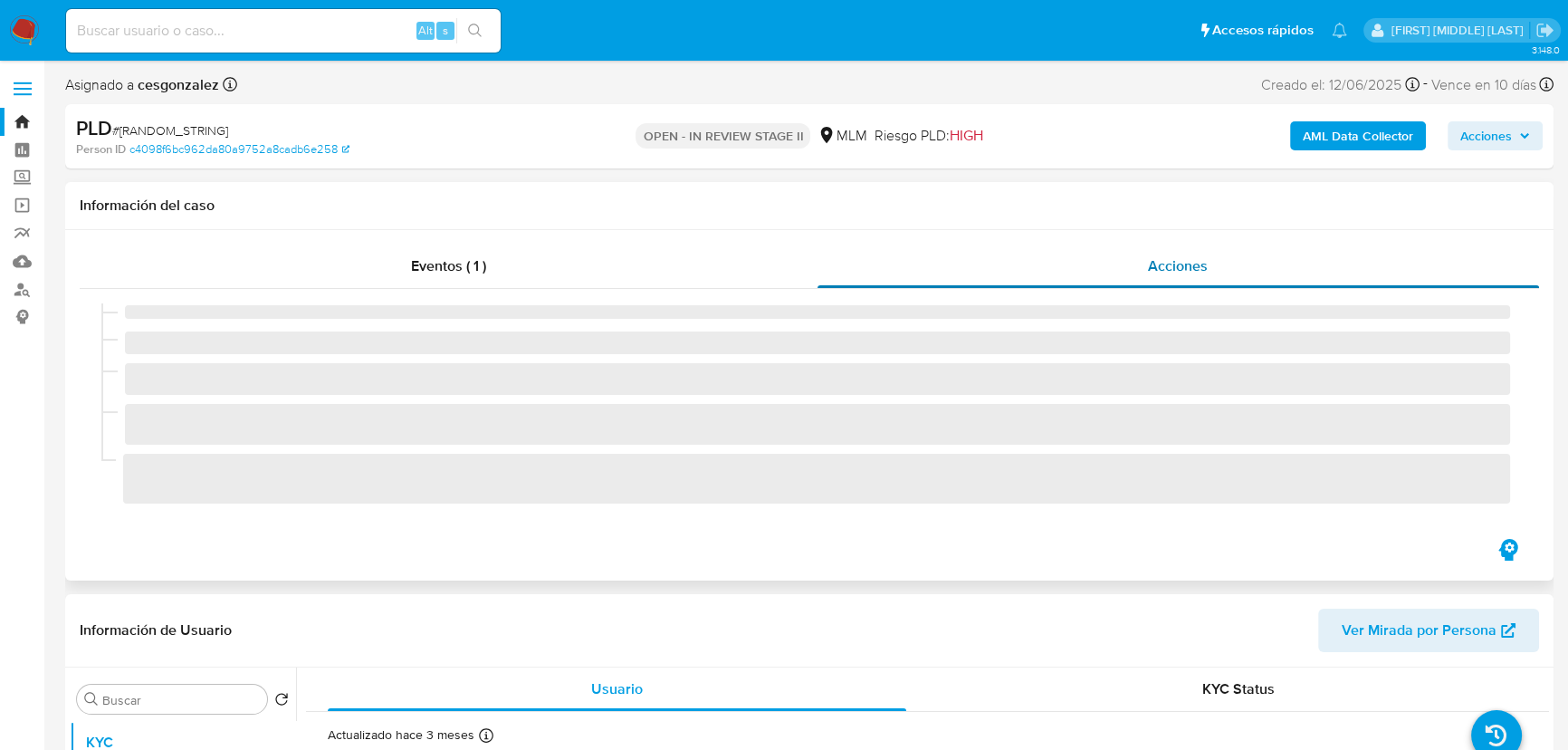 select on "10" 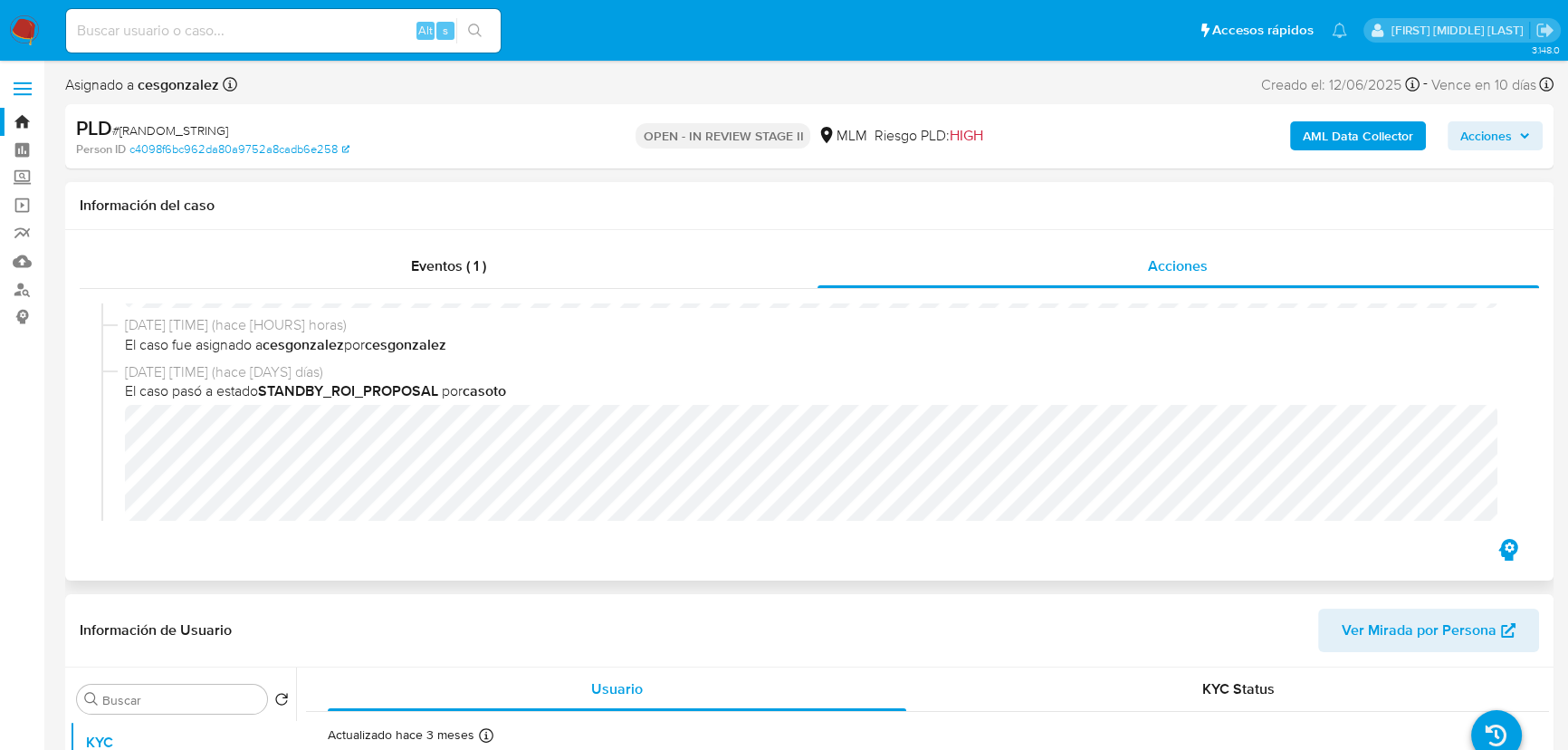 scroll, scrollTop: 36, scrollLeft: 0, axis: vertical 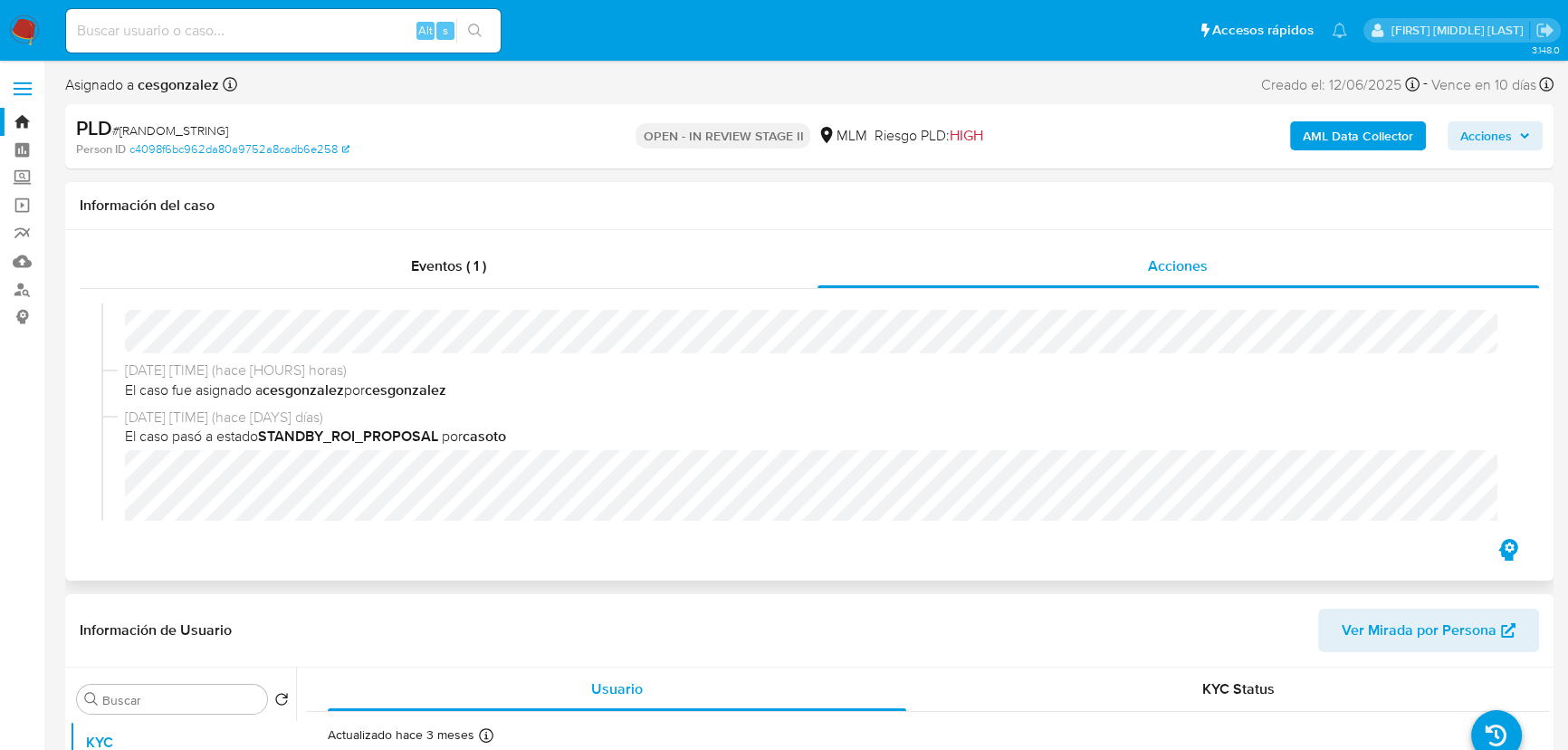 type 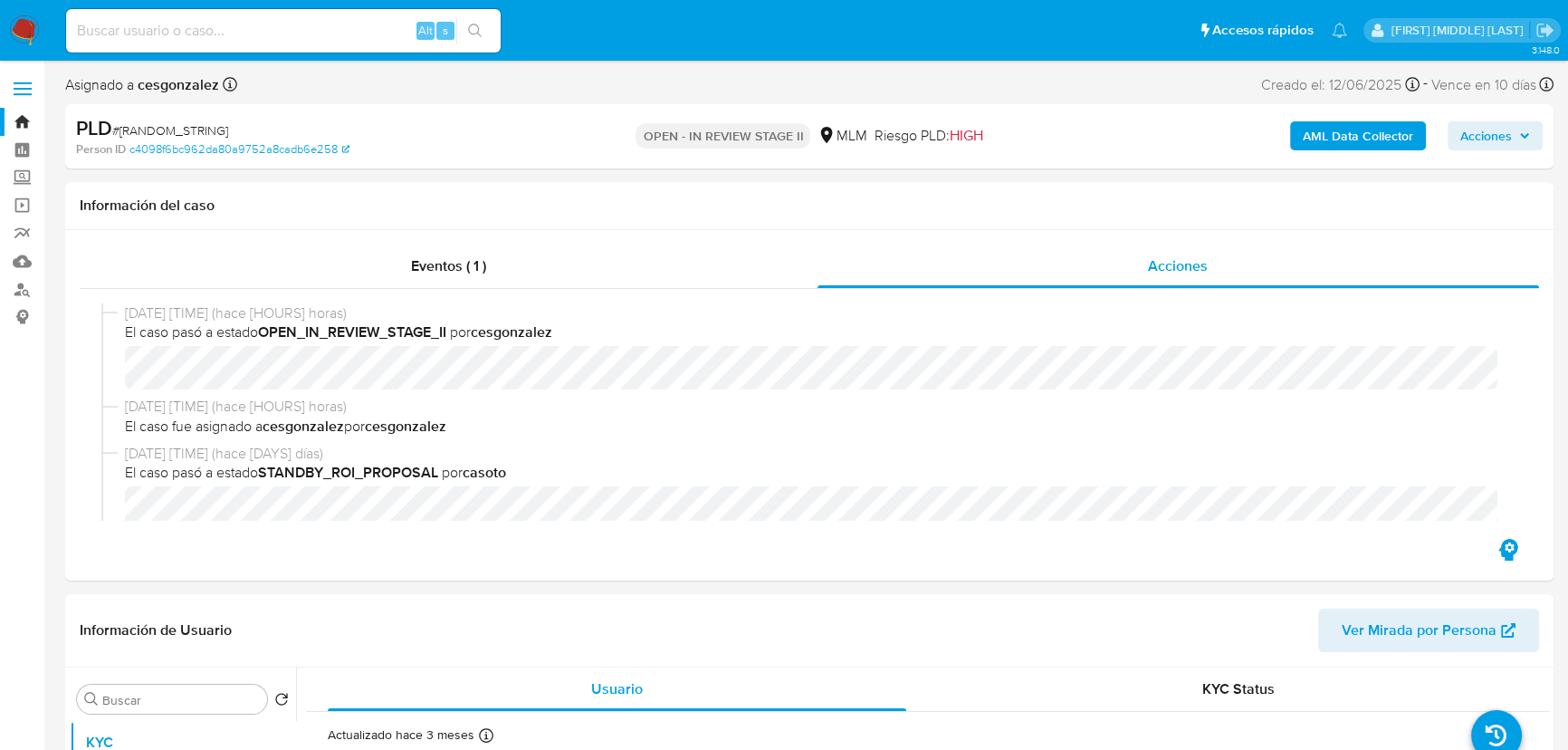 click at bounding box center [283, 31] 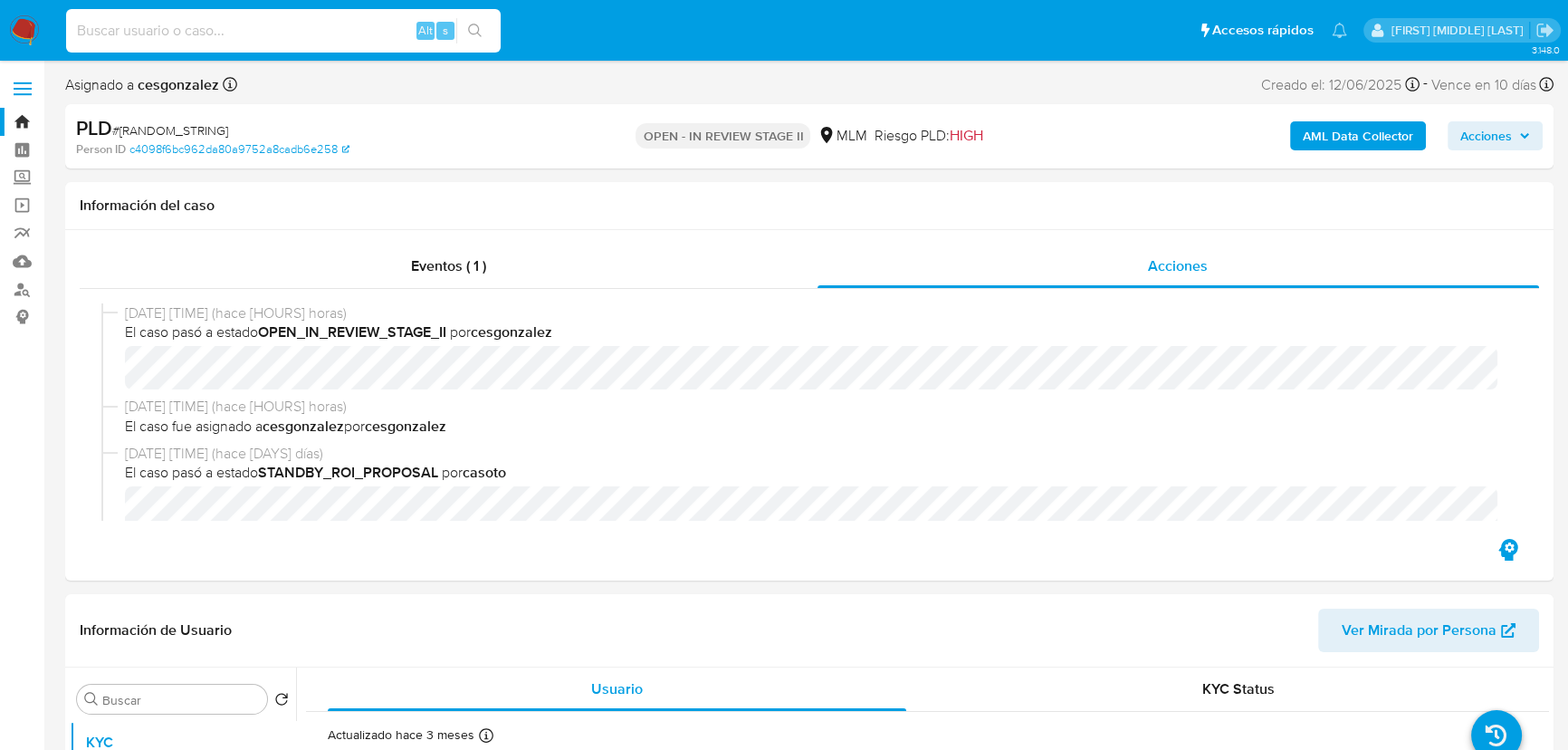 paste on "Wg23LHMY2UiCa6imm86GzMoH" 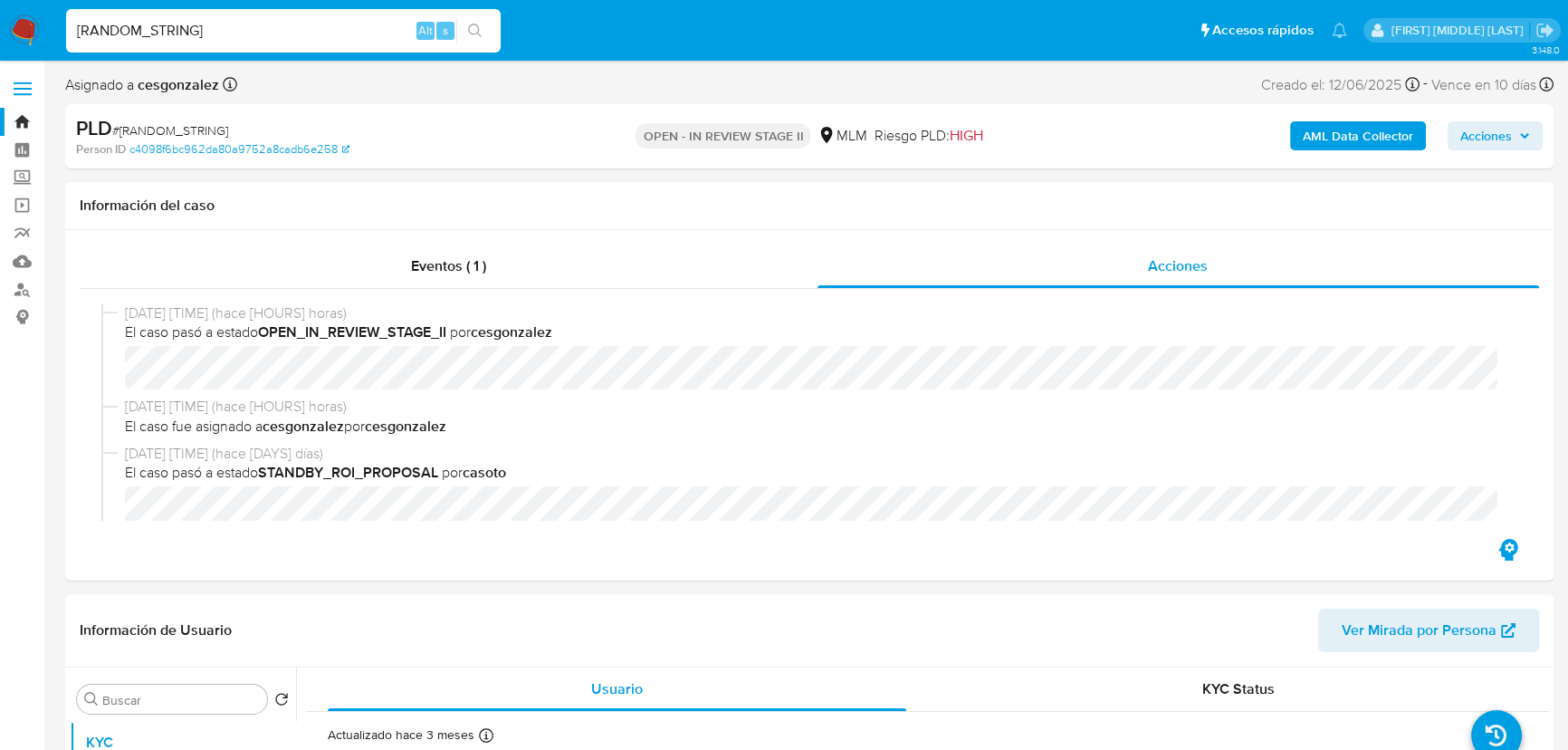 type on "Wg23LHMY2UiCa6imm86GzMoH" 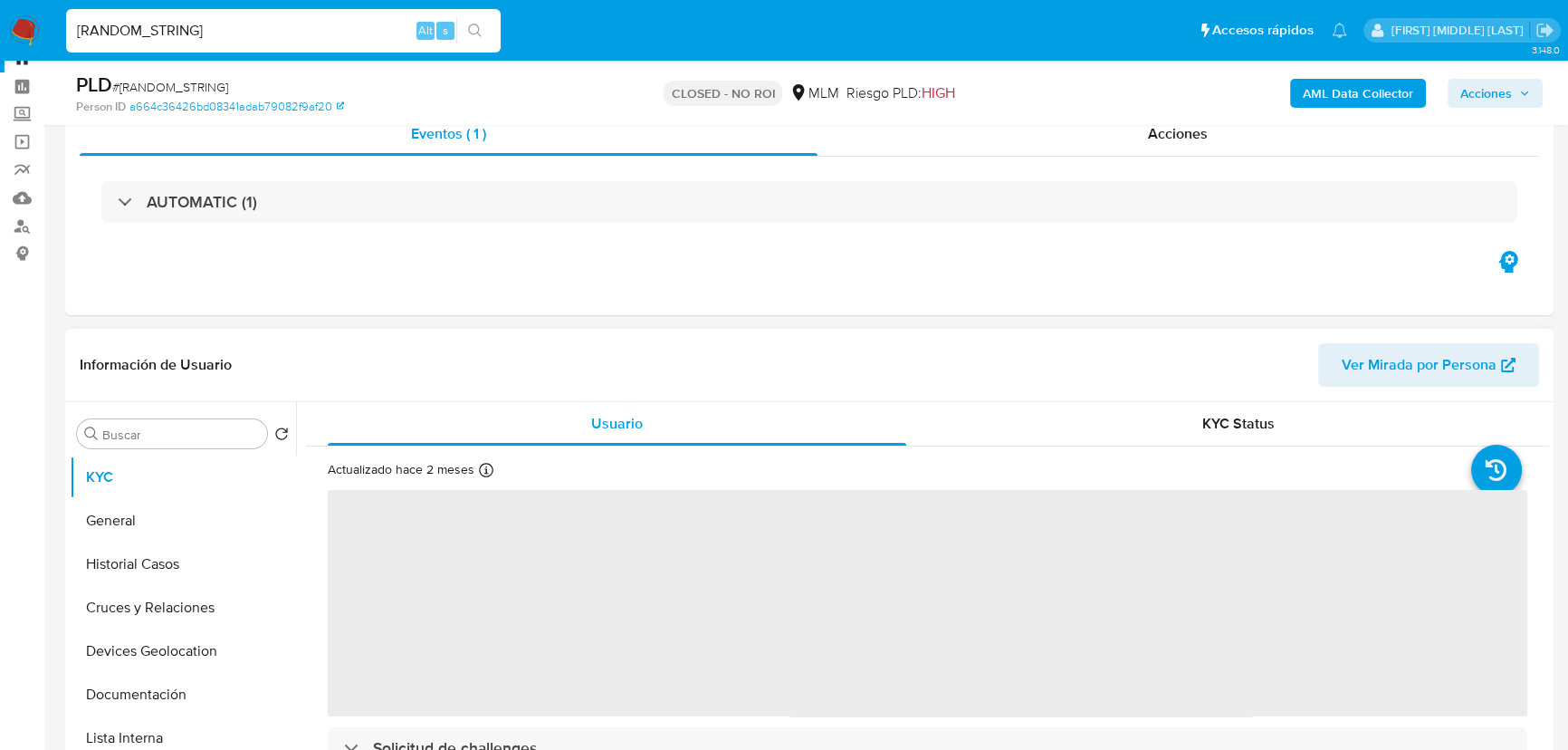 scroll, scrollTop: 82, scrollLeft: 0, axis: vertical 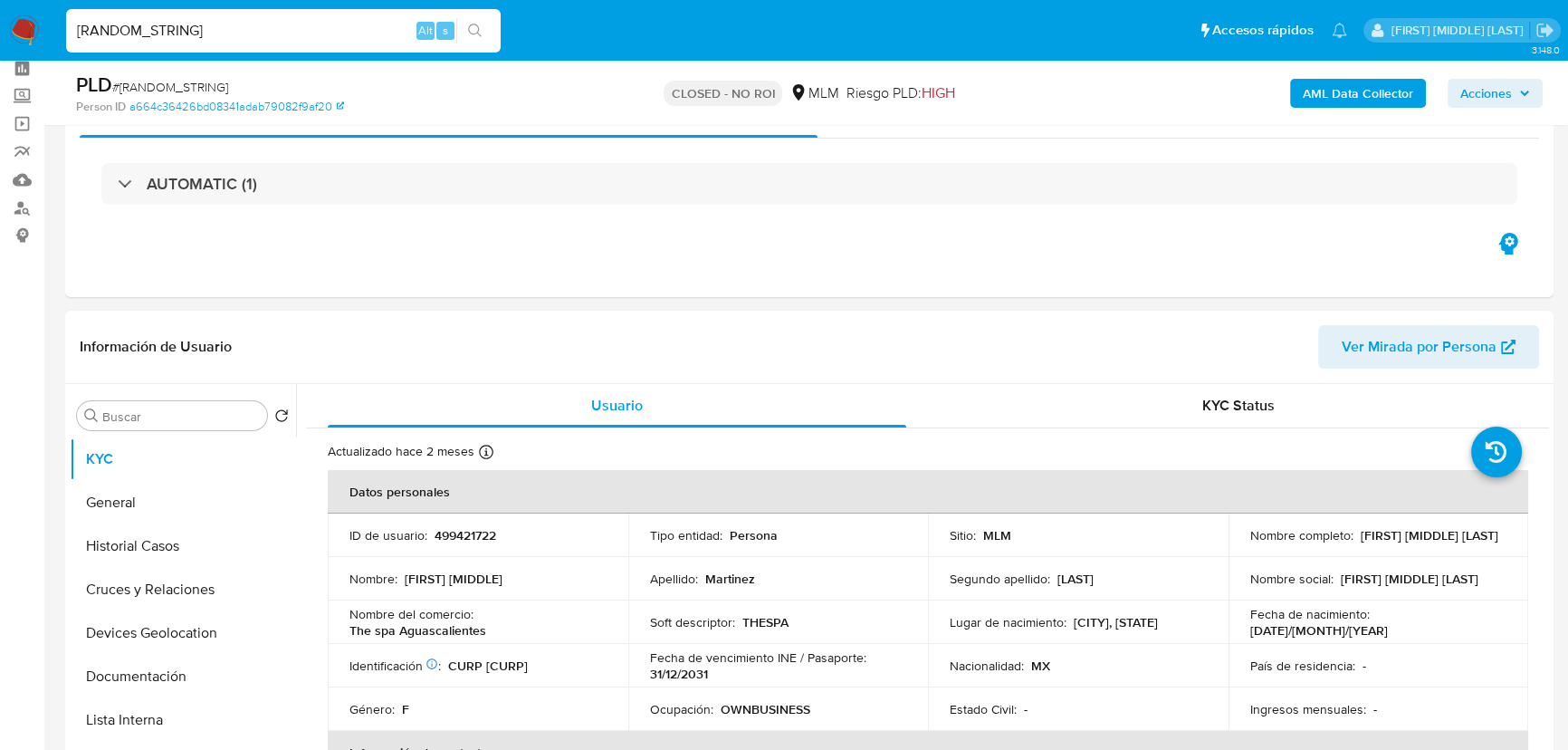 select on "10" 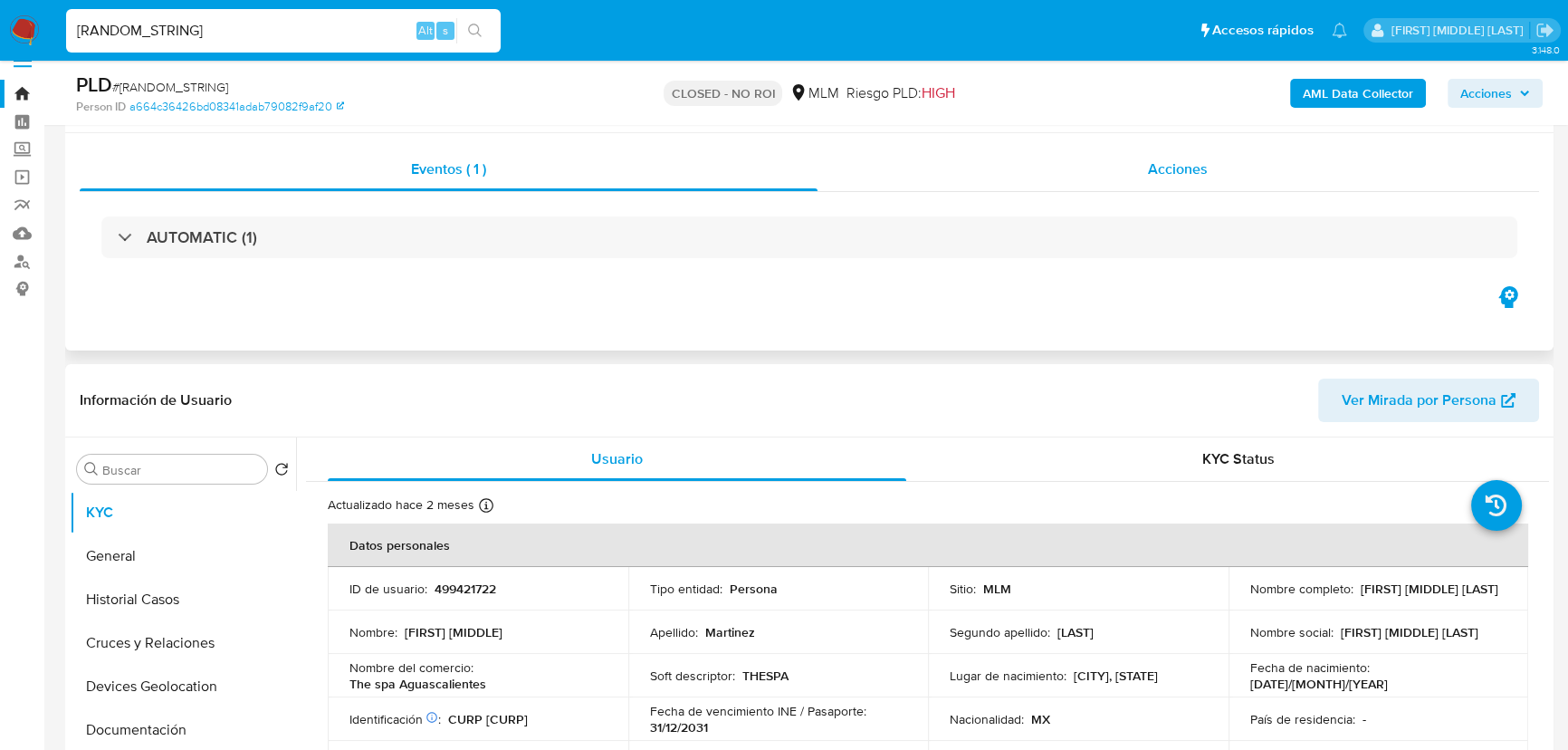 scroll, scrollTop: 0, scrollLeft: 0, axis: both 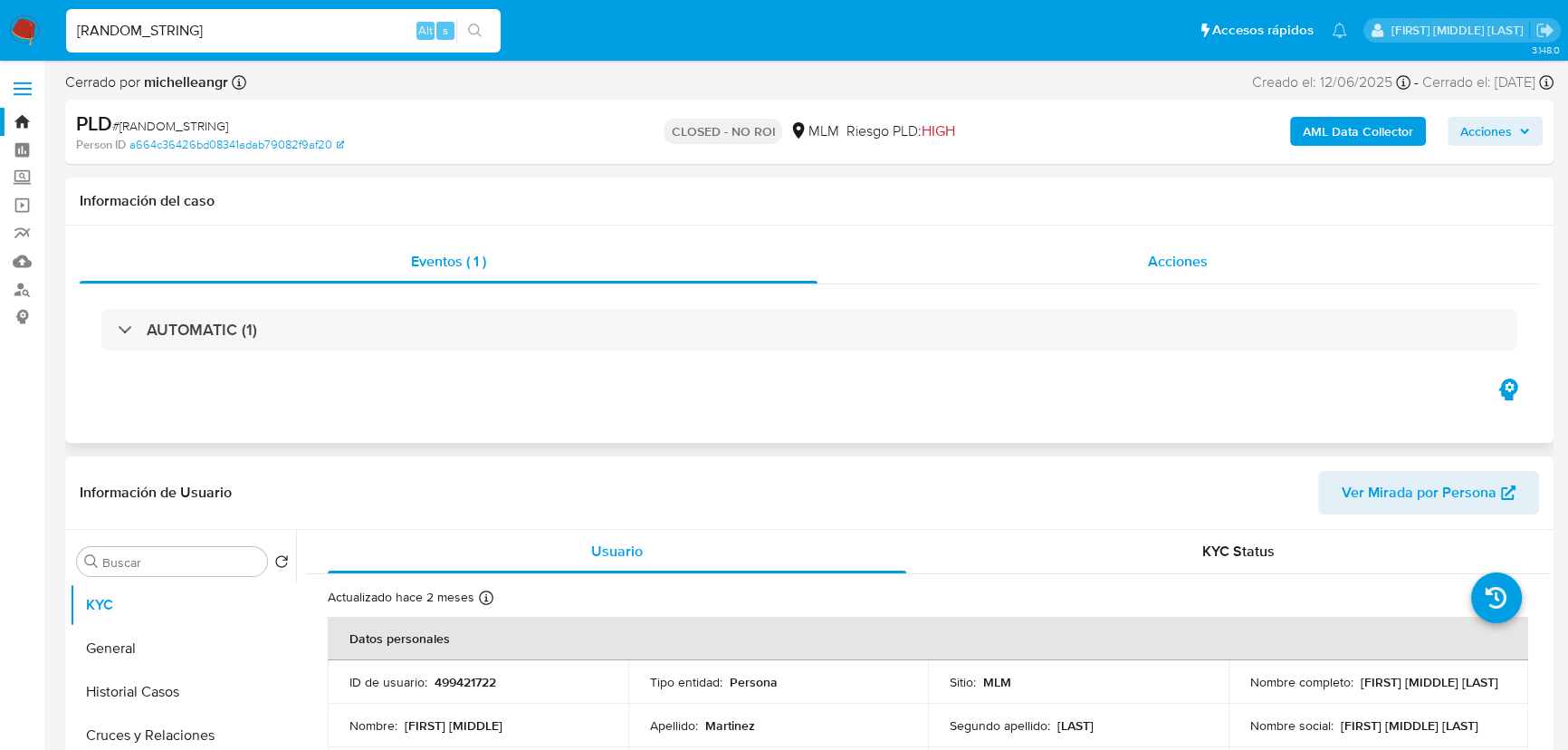click on "Acciones" at bounding box center [1178, 261] 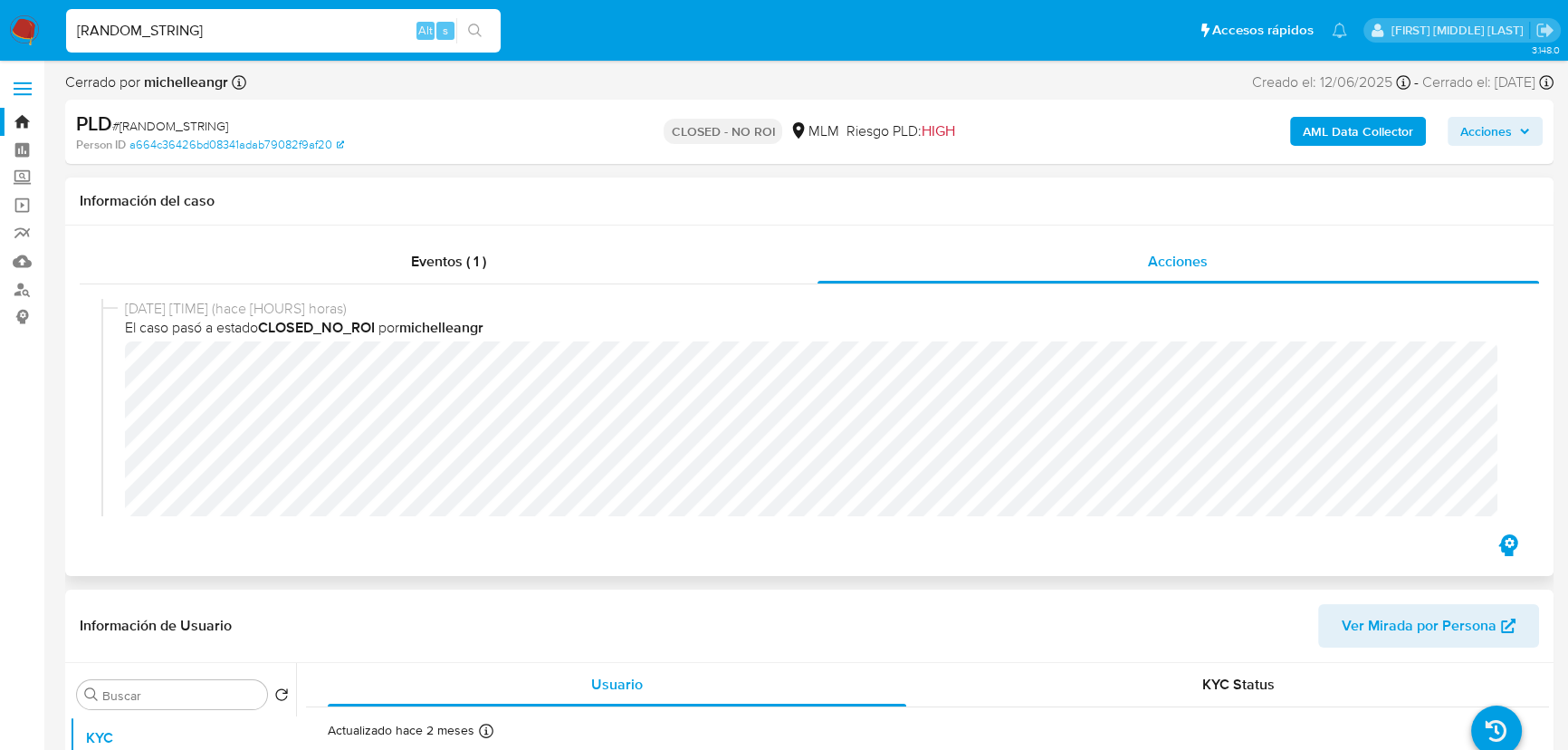 type 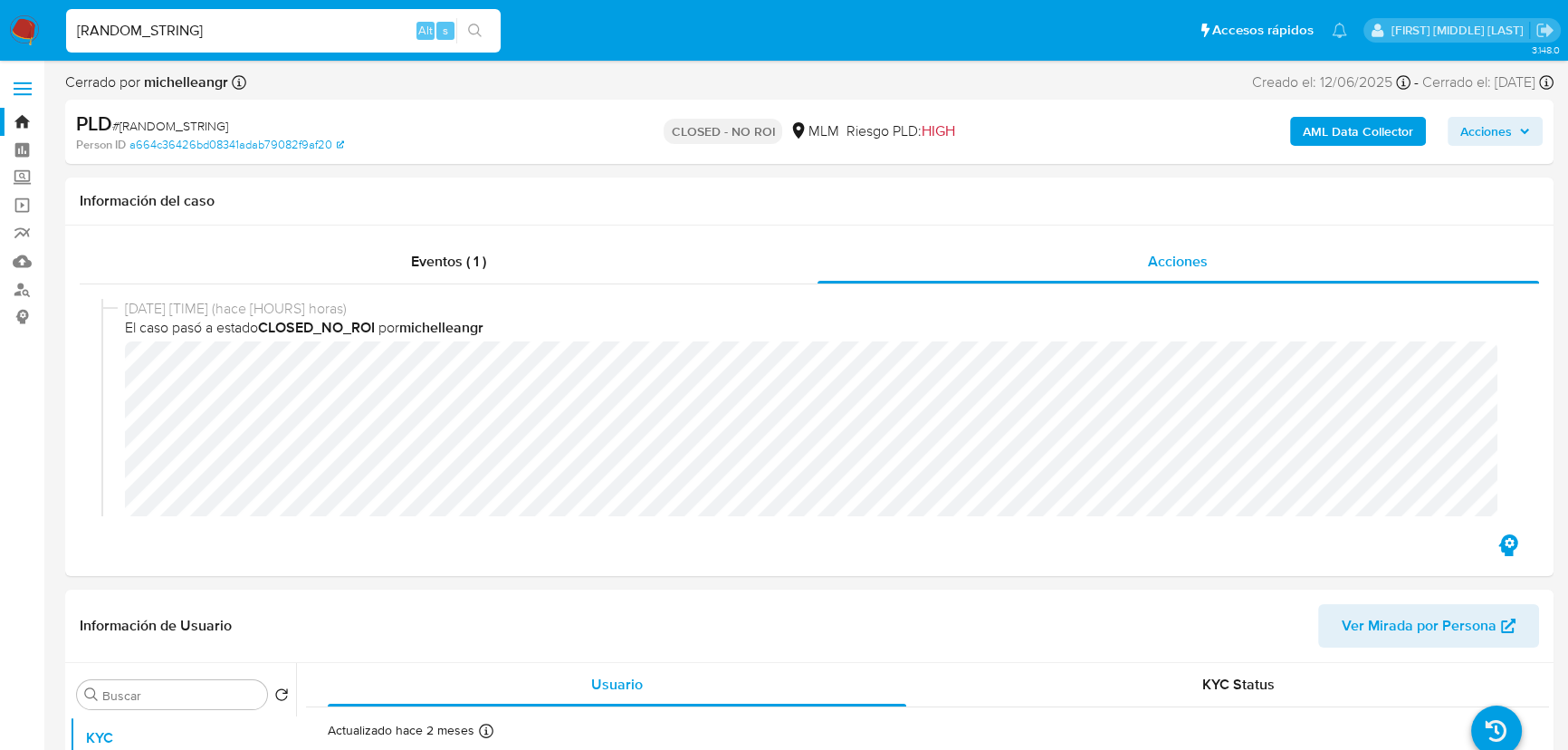click on "Wg23LHMY2UiCa6imm86GzMoH" at bounding box center (283, 31) 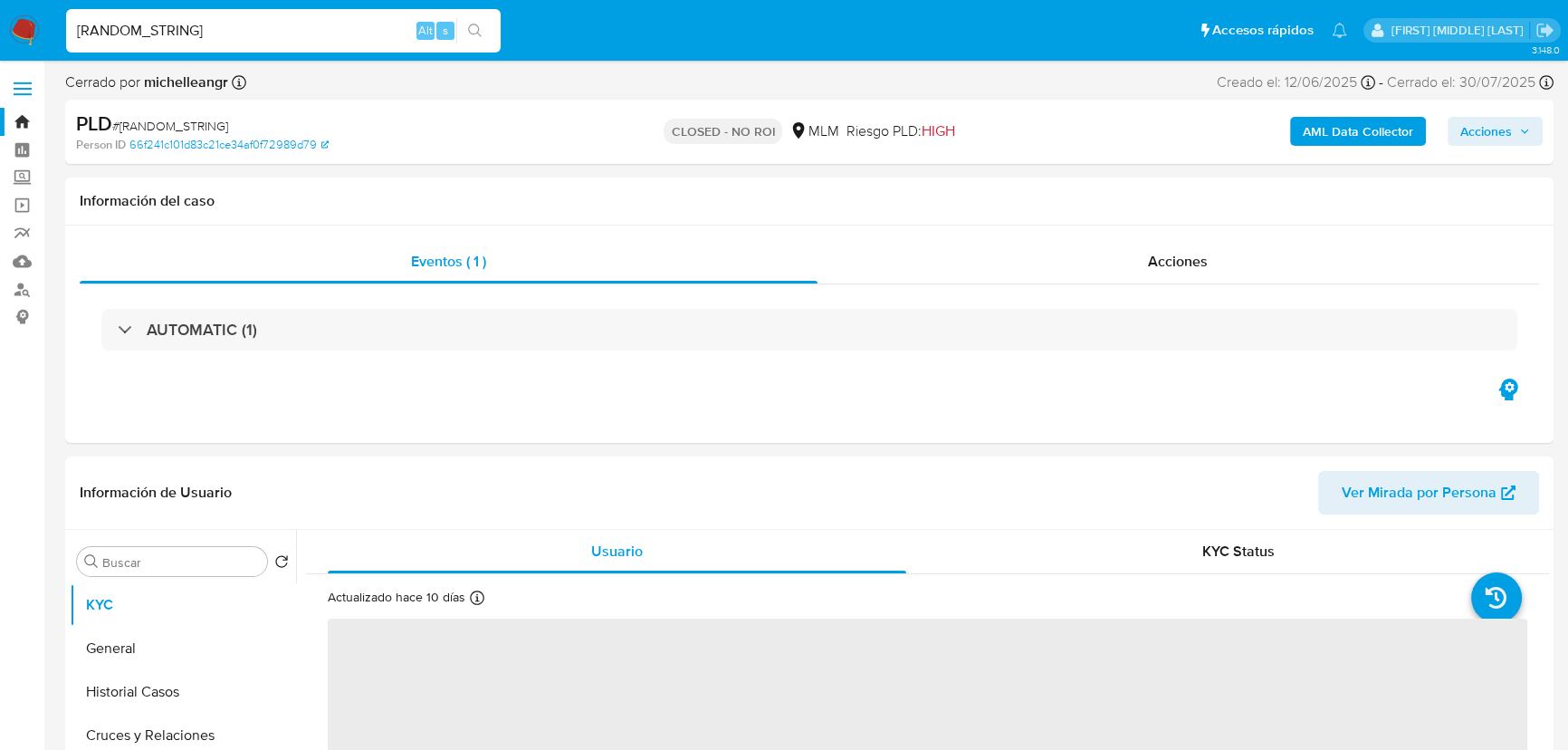 select on "10" 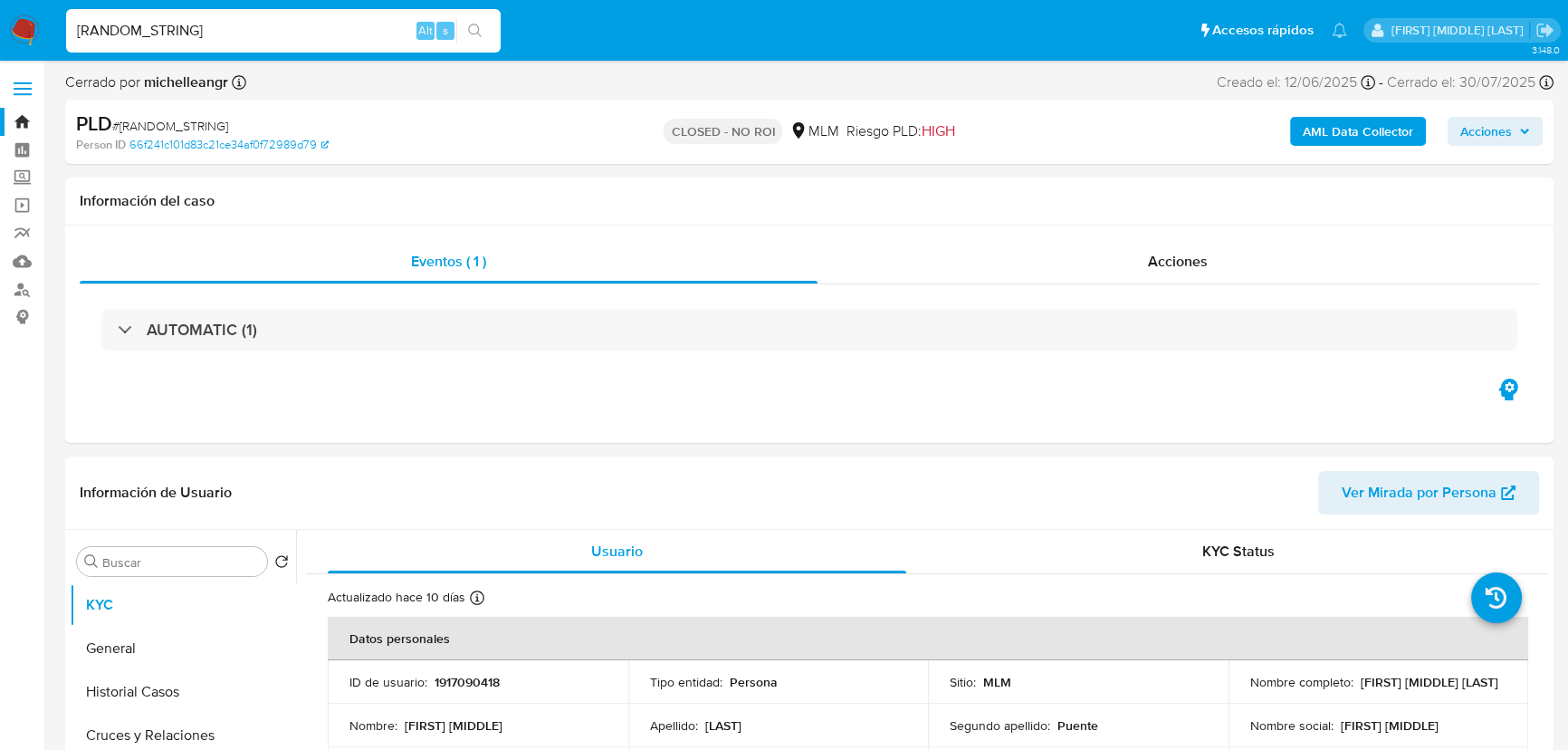 click at bounding box center [24, 31] 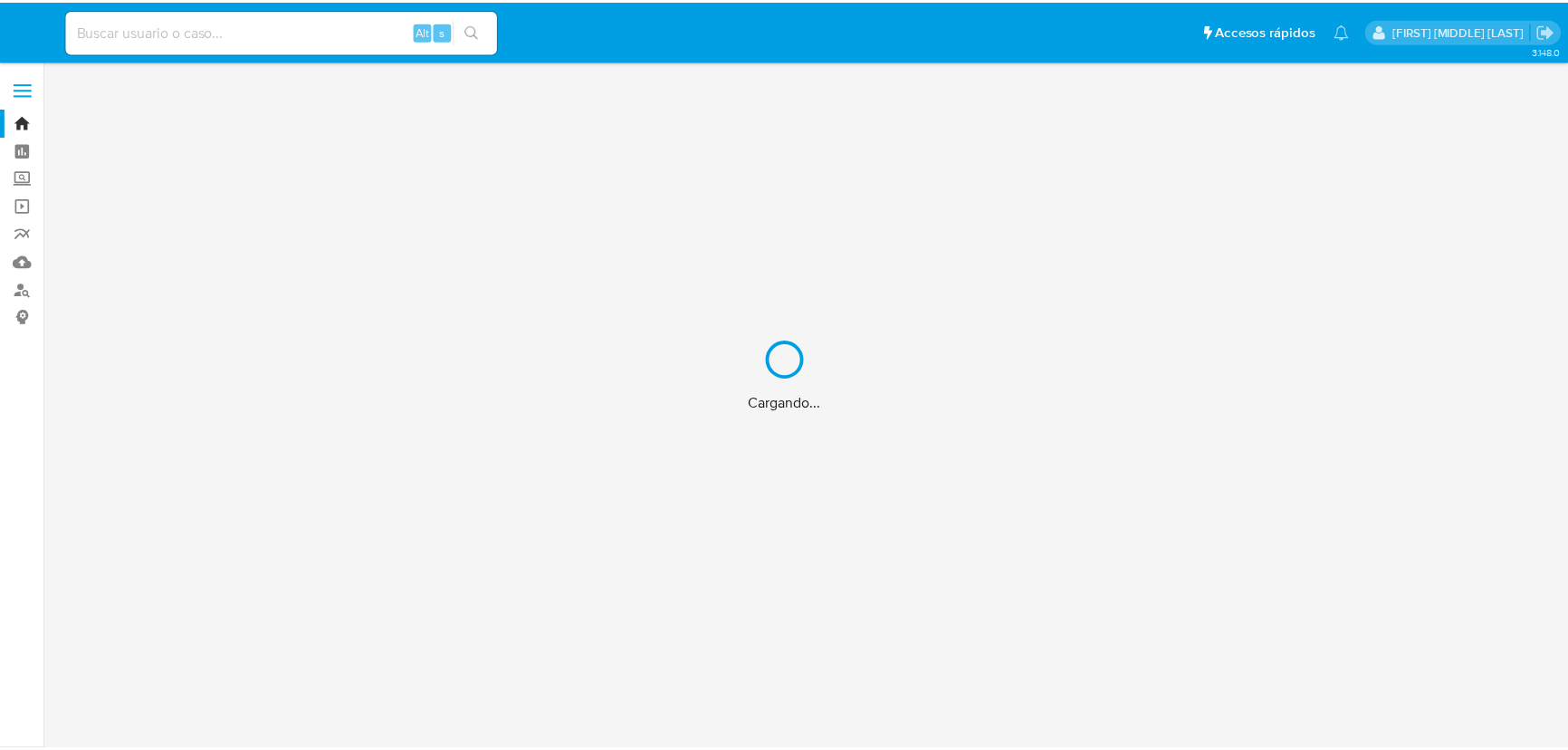 scroll, scrollTop: 0, scrollLeft: 0, axis: both 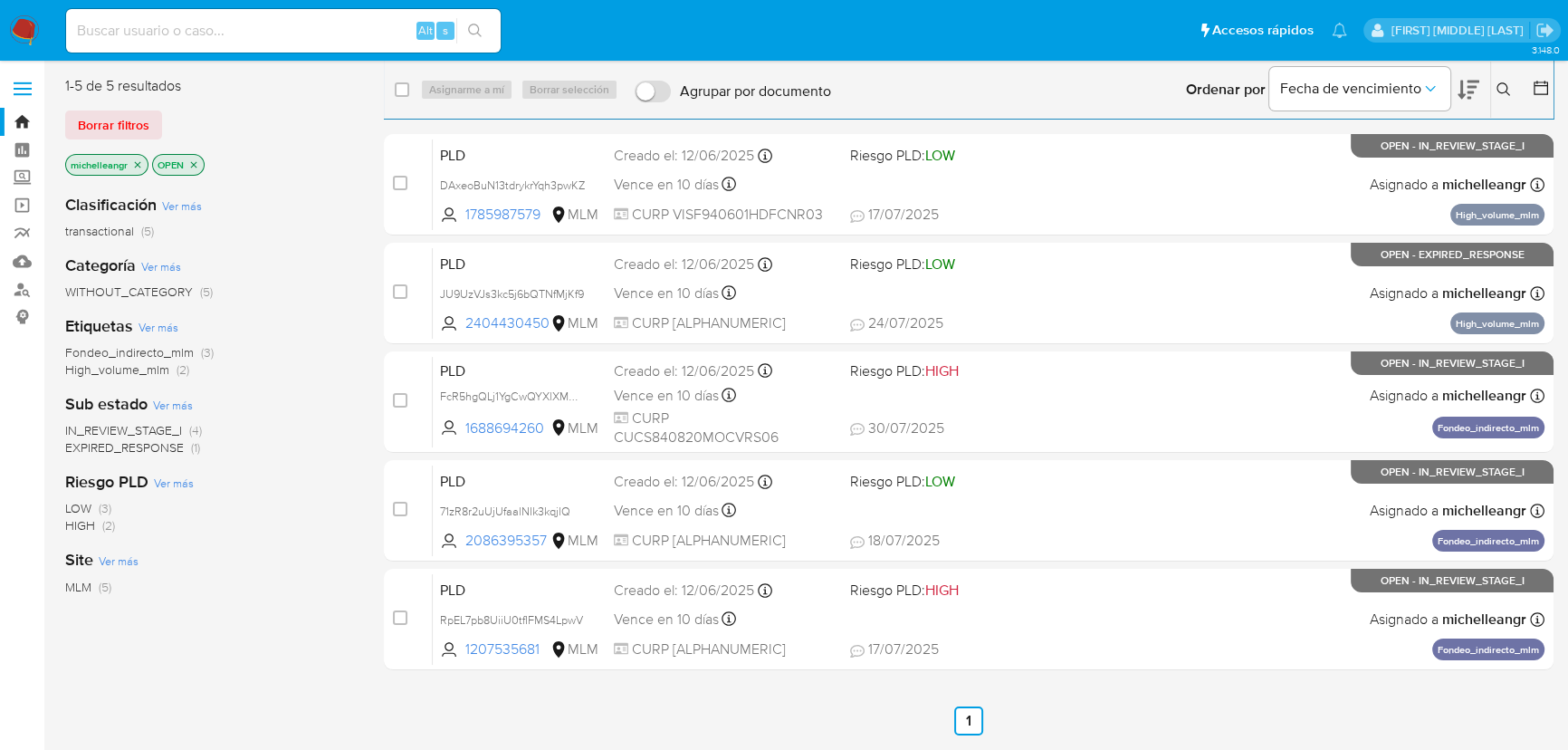 click 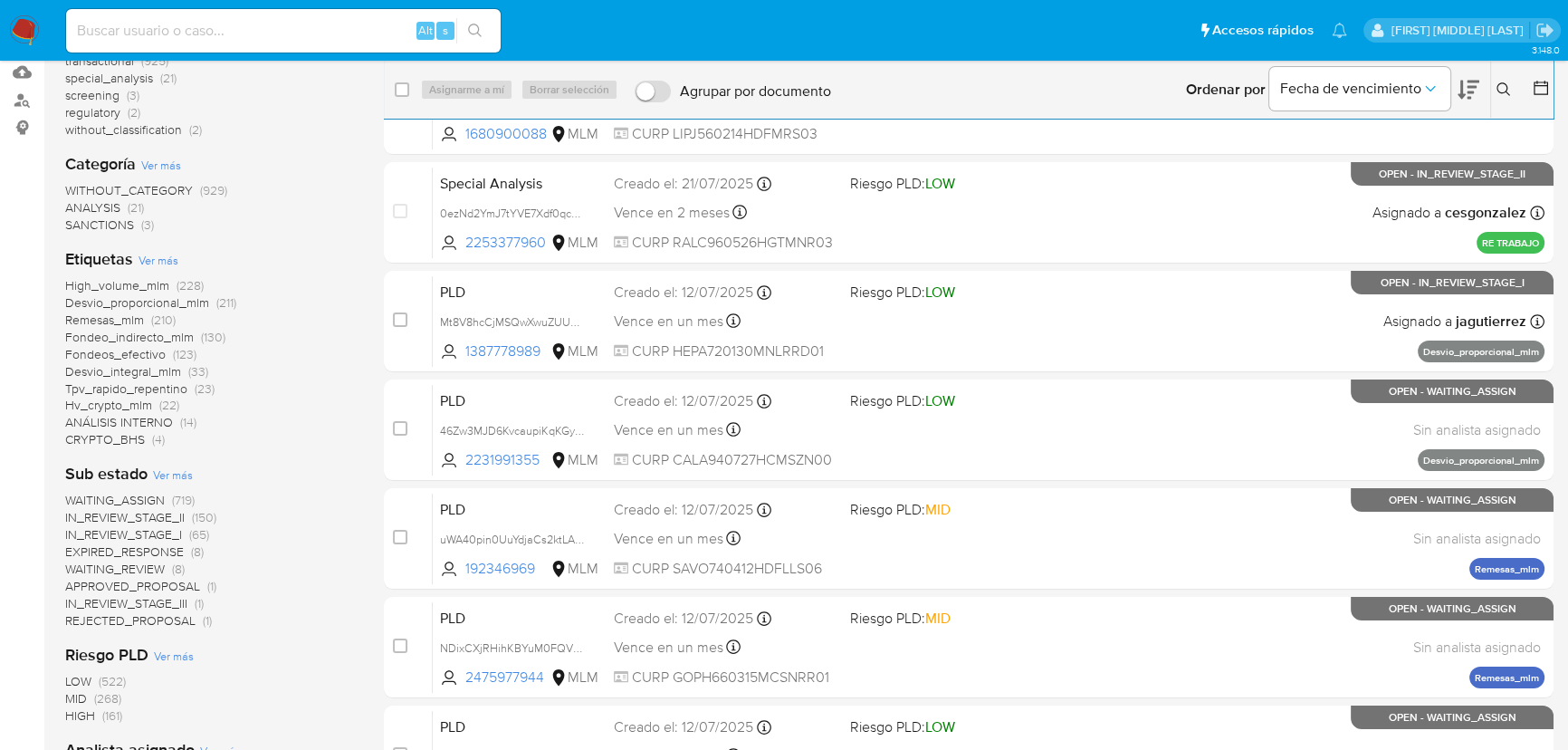 scroll, scrollTop: 246, scrollLeft: 0, axis: vertical 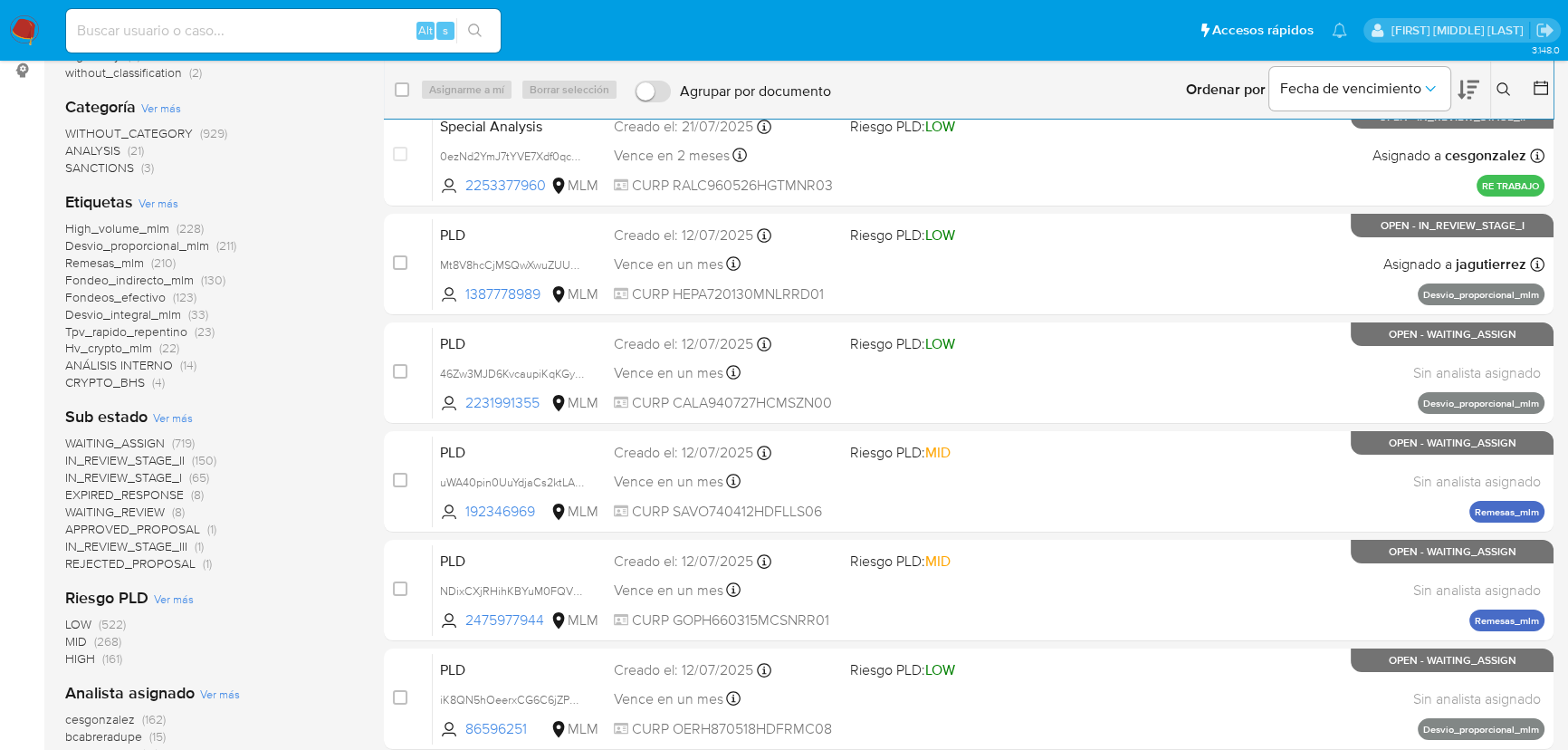 click on "Hv_crypto_mlm" at bounding box center [109, 348] 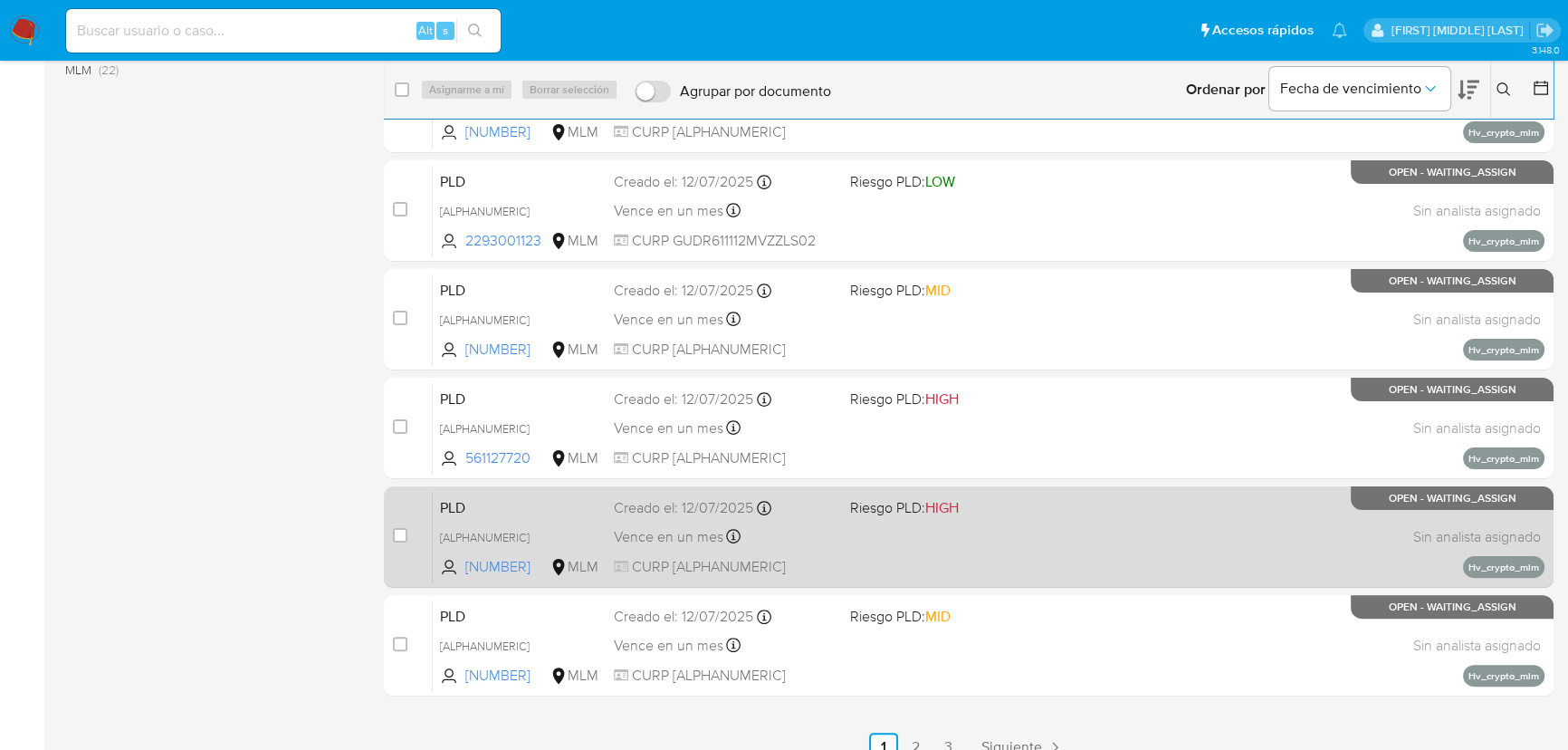 scroll, scrollTop: 540, scrollLeft: 0, axis: vertical 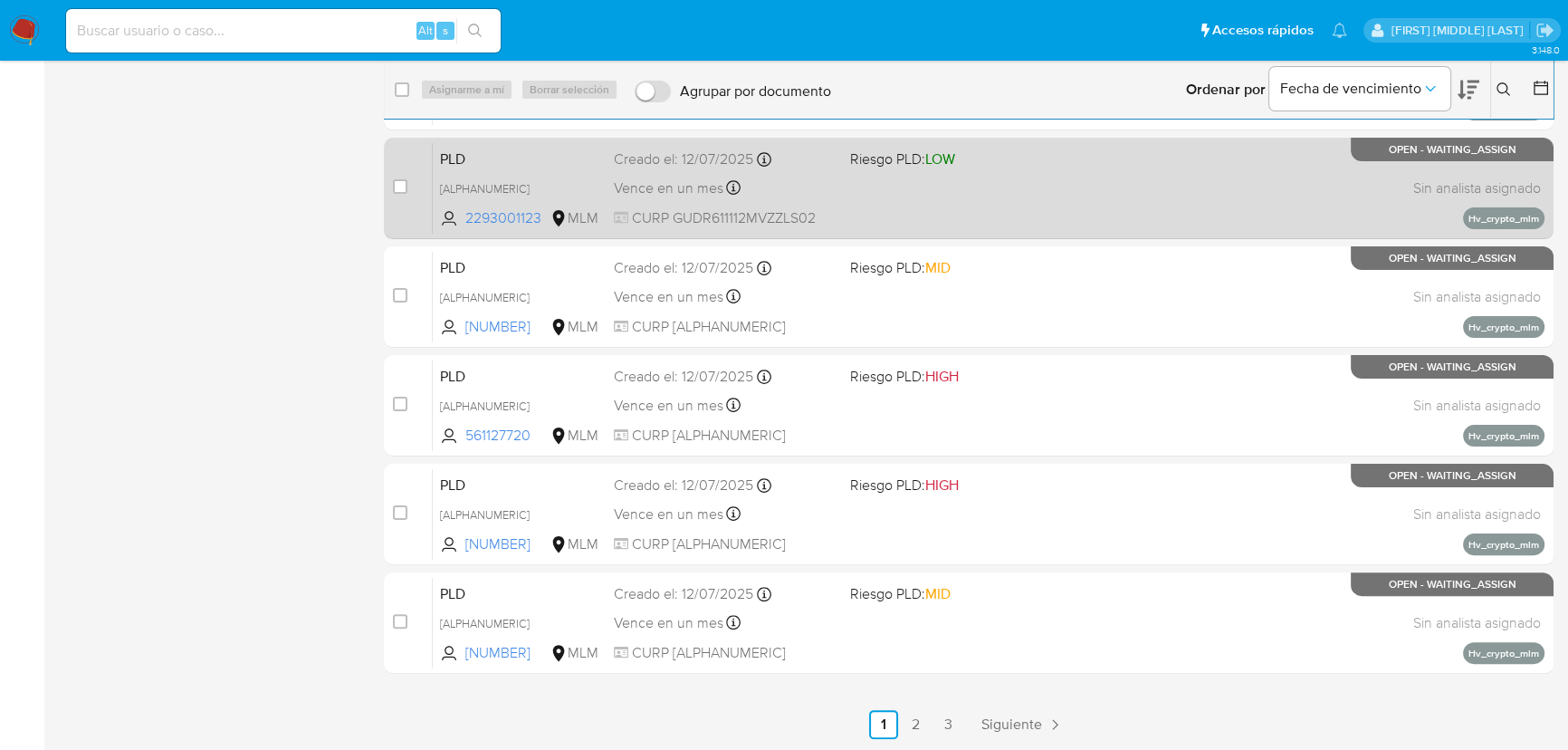 click on "Siguiente" at bounding box center [1011, 725] 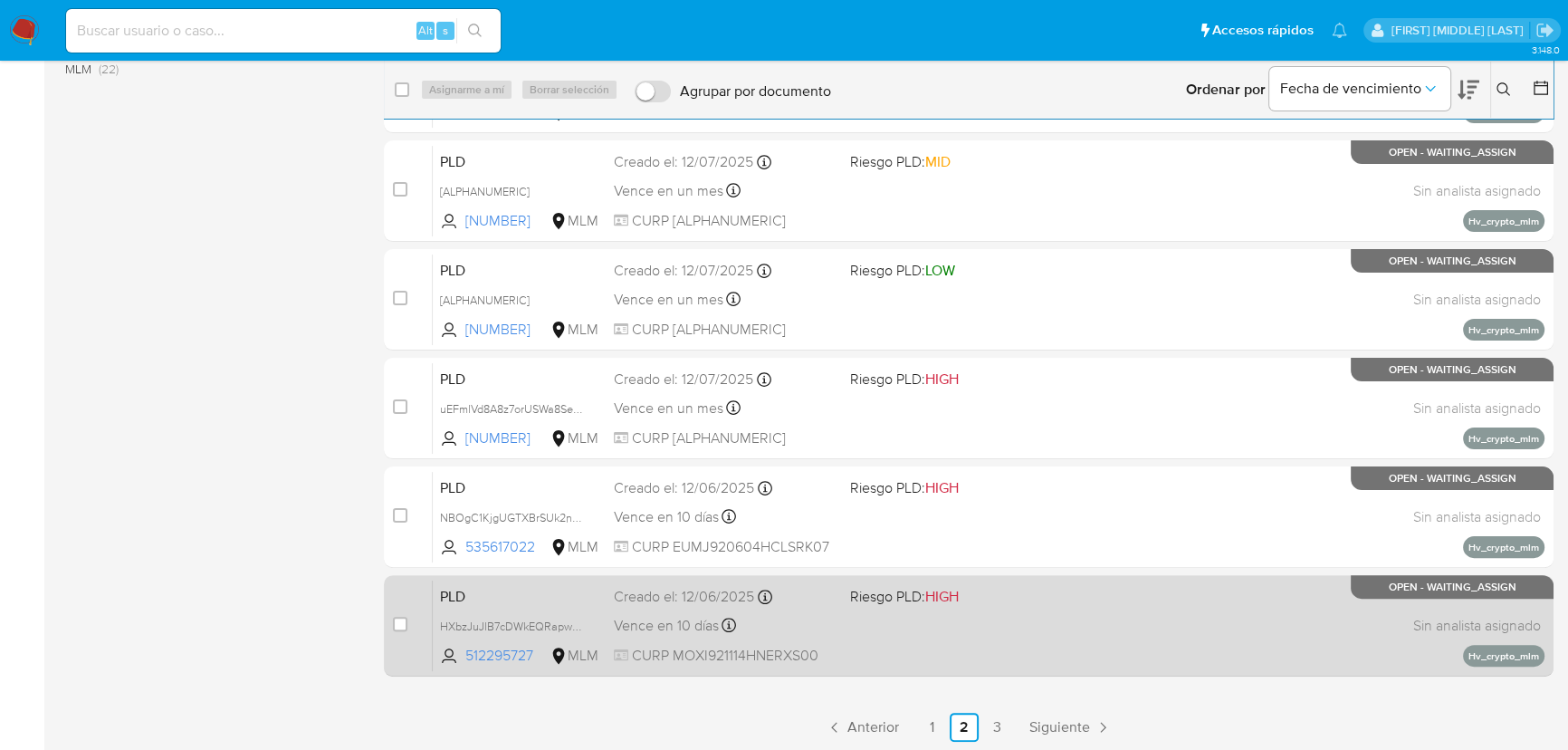 scroll, scrollTop: 540, scrollLeft: 0, axis: vertical 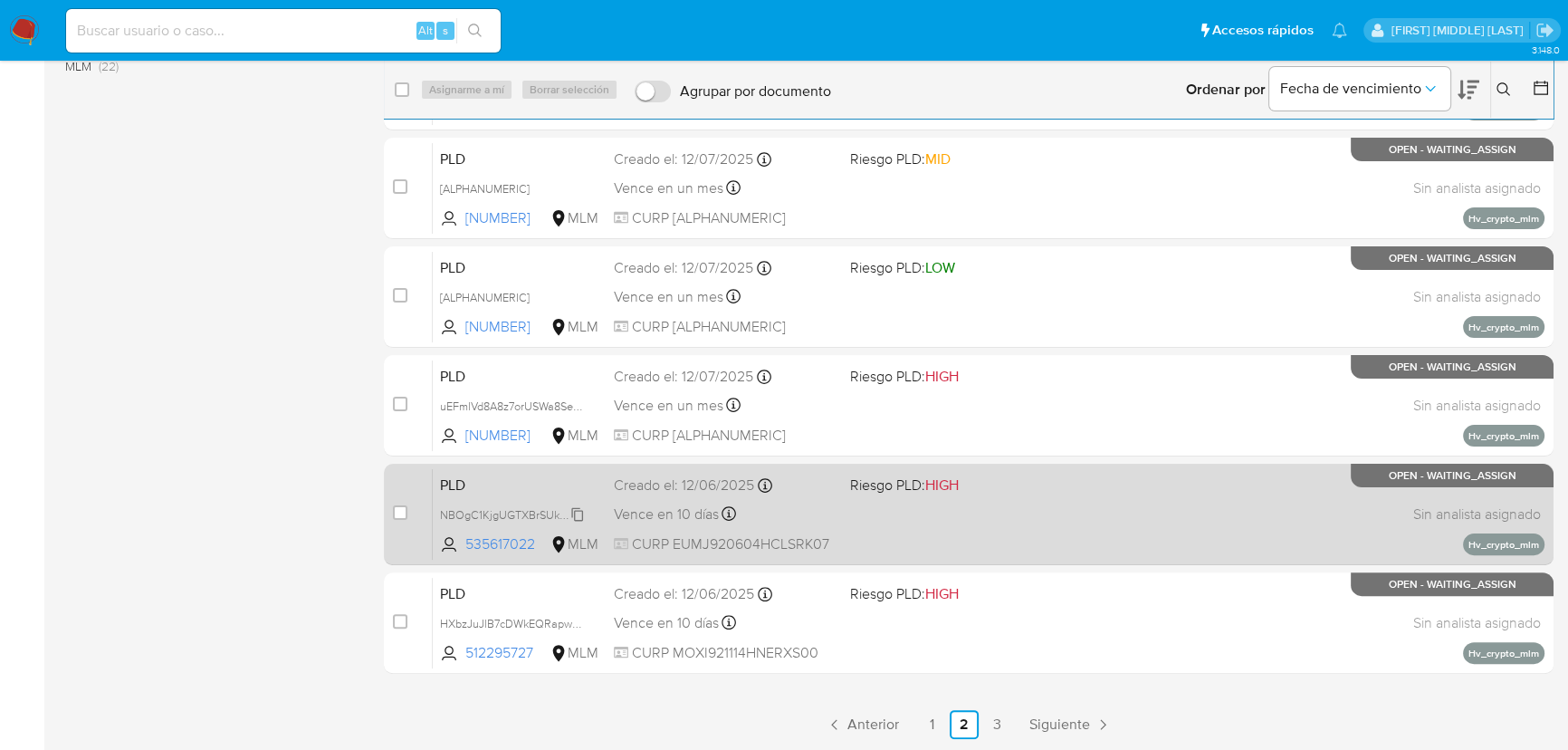 click on "NBOgC1KjgUGTXBrSUk2nclOc" at bounding box center [517, 514] 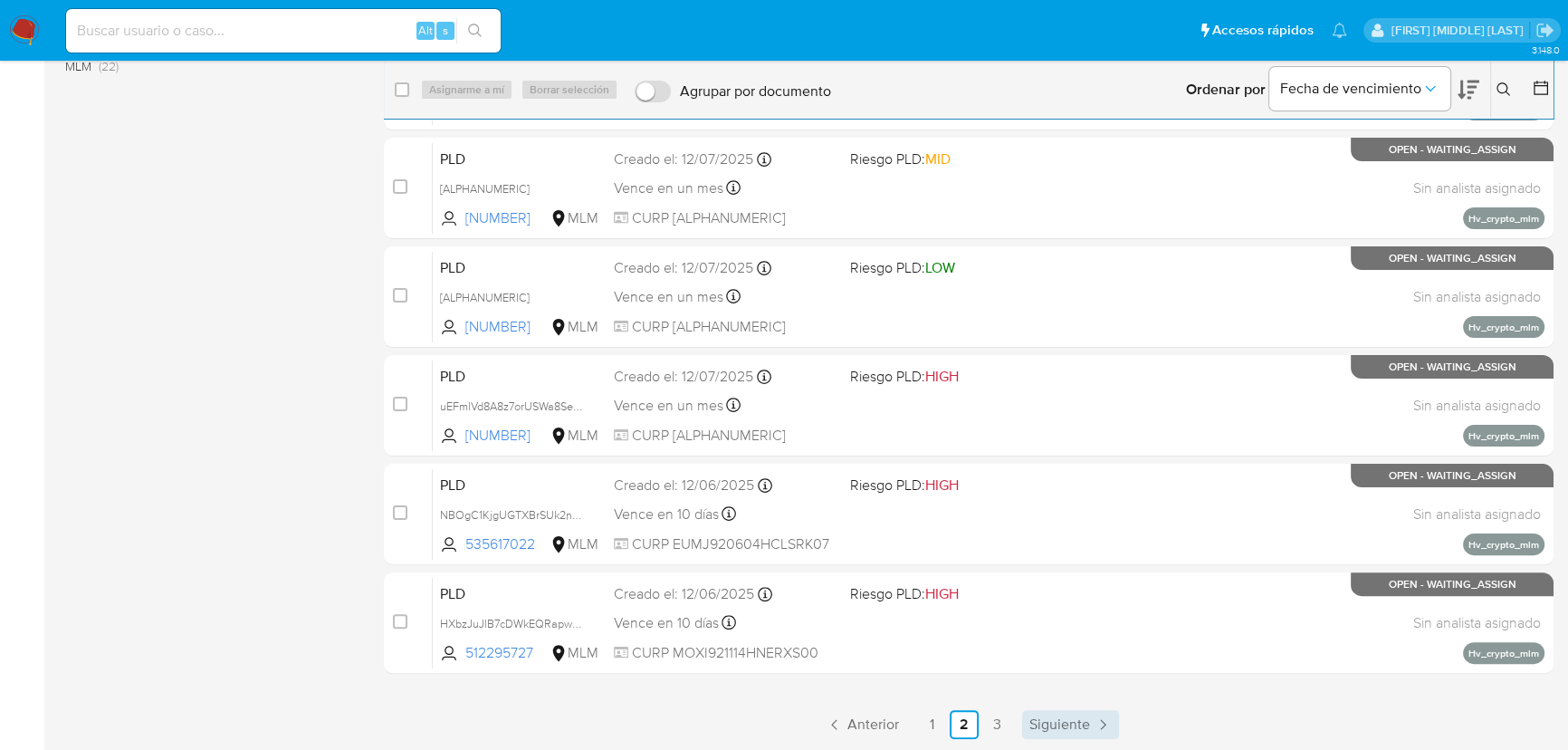 click on "Siguiente" at bounding box center [1059, 725] 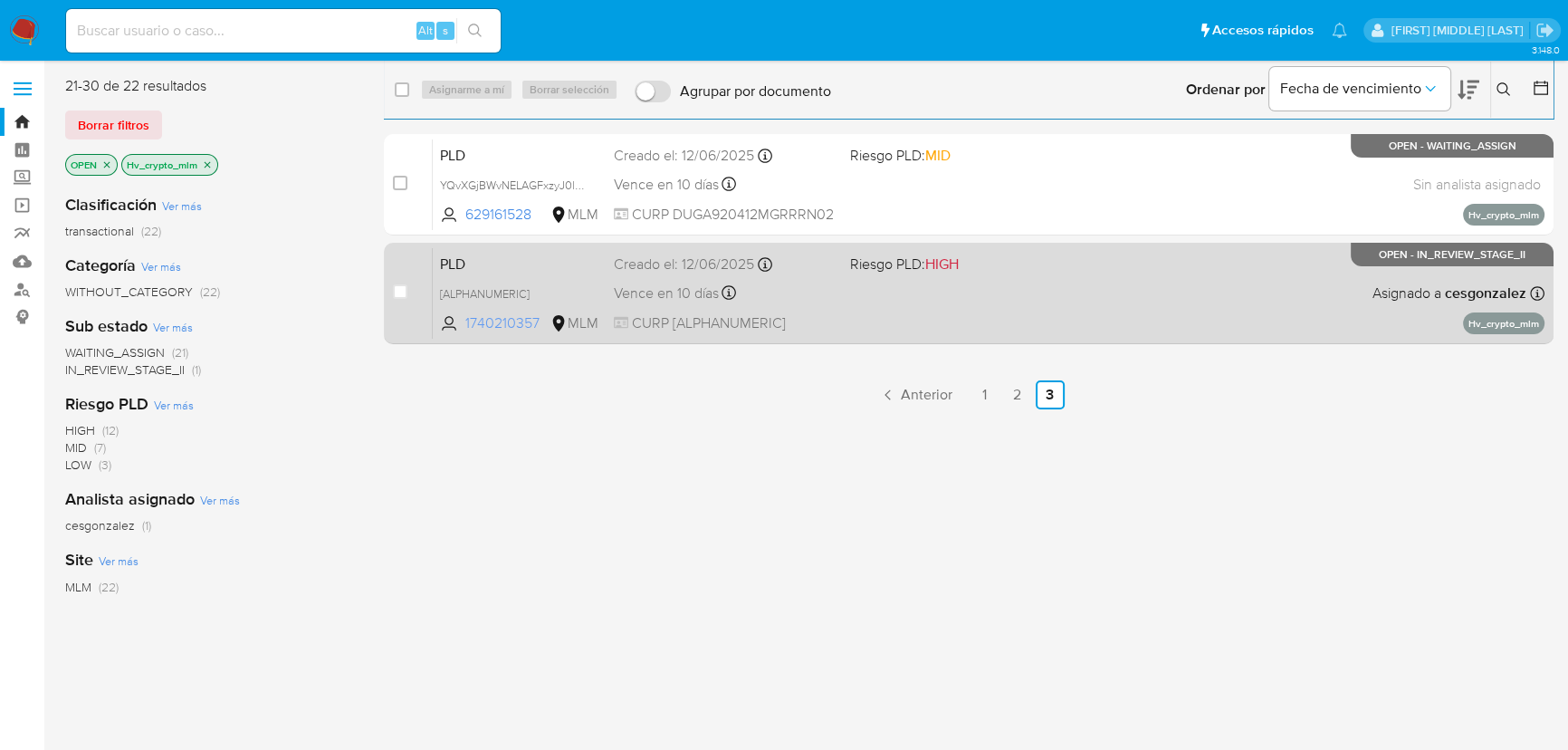 drag, startPoint x: 540, startPoint y: 325, endPoint x: 464, endPoint y: 326, distance: 76.00658 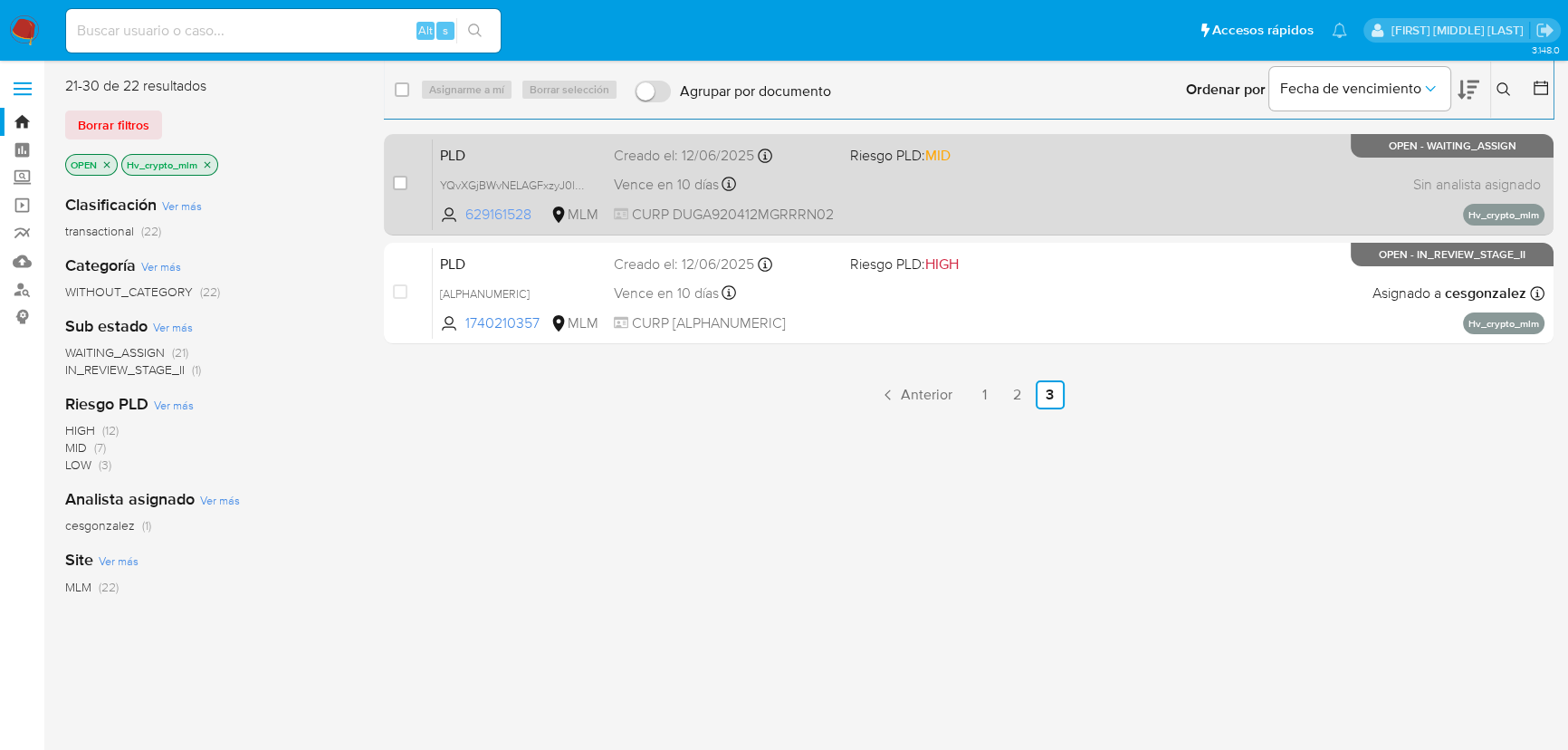 drag, startPoint x: 541, startPoint y: 220, endPoint x: 466, endPoint y: 209, distance: 75.80237 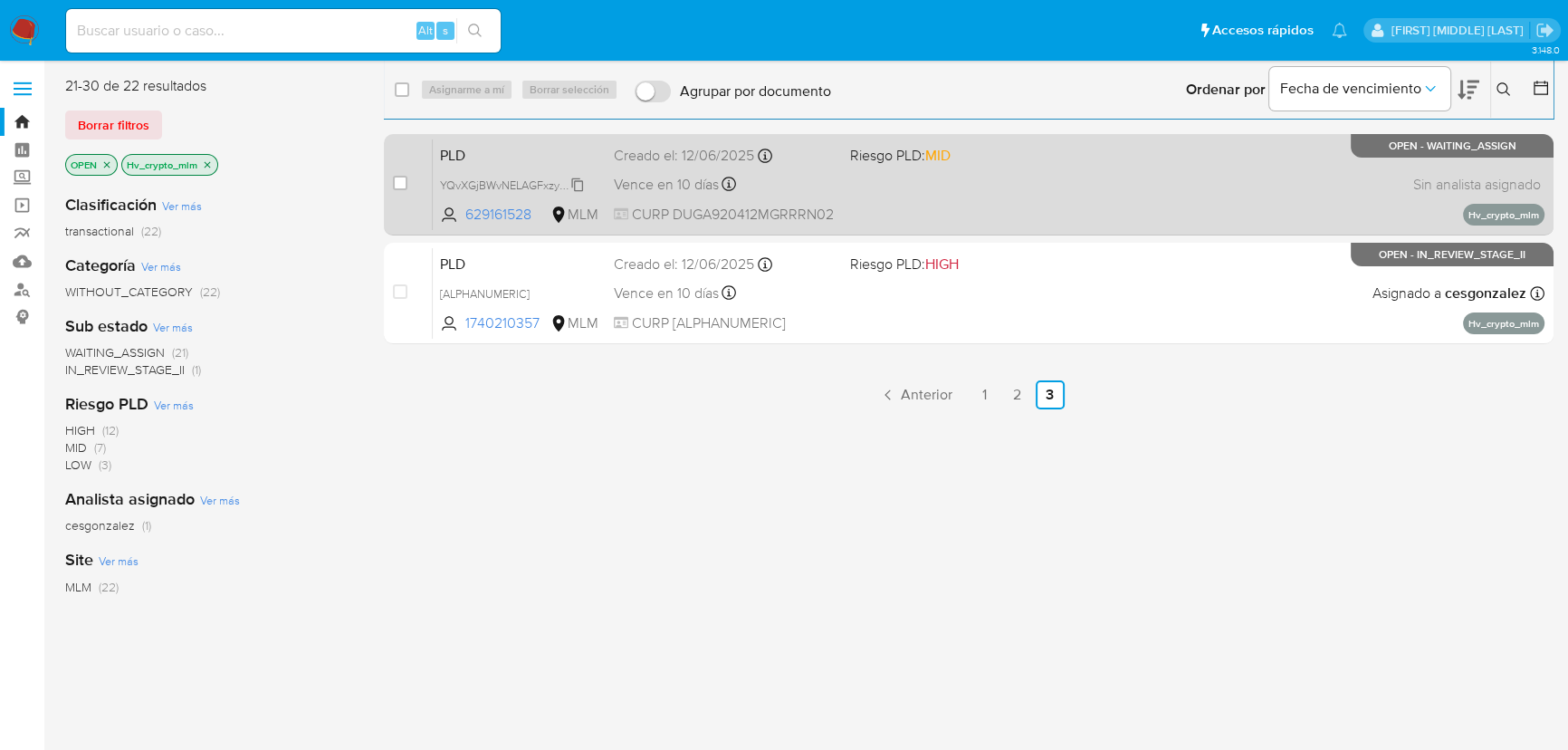 click on "YQvXGjBWvNELAGFxzyJ0l1QP" at bounding box center [517, 184] 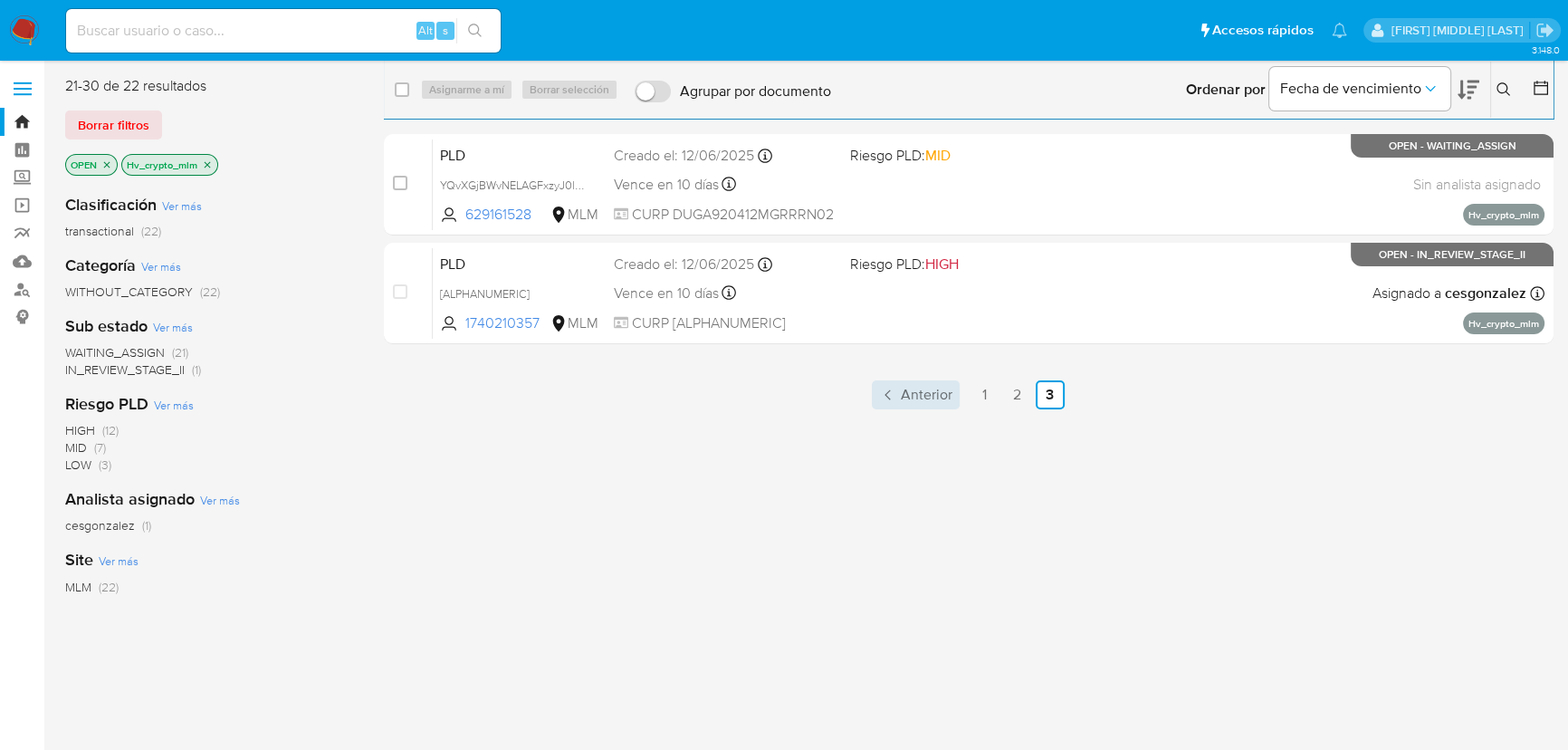 click on "Anterior" at bounding box center (926, 395) 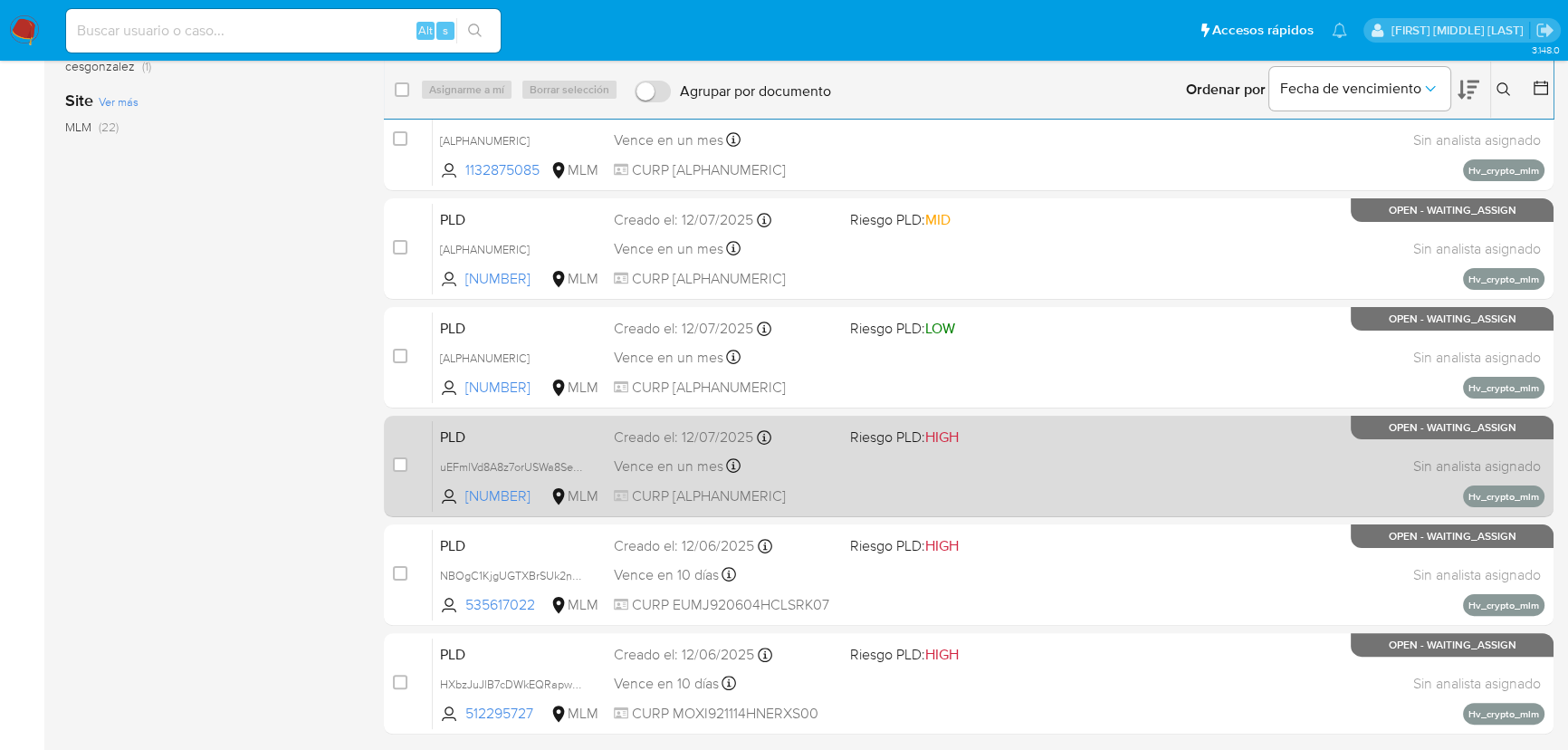 scroll, scrollTop: 540, scrollLeft: 0, axis: vertical 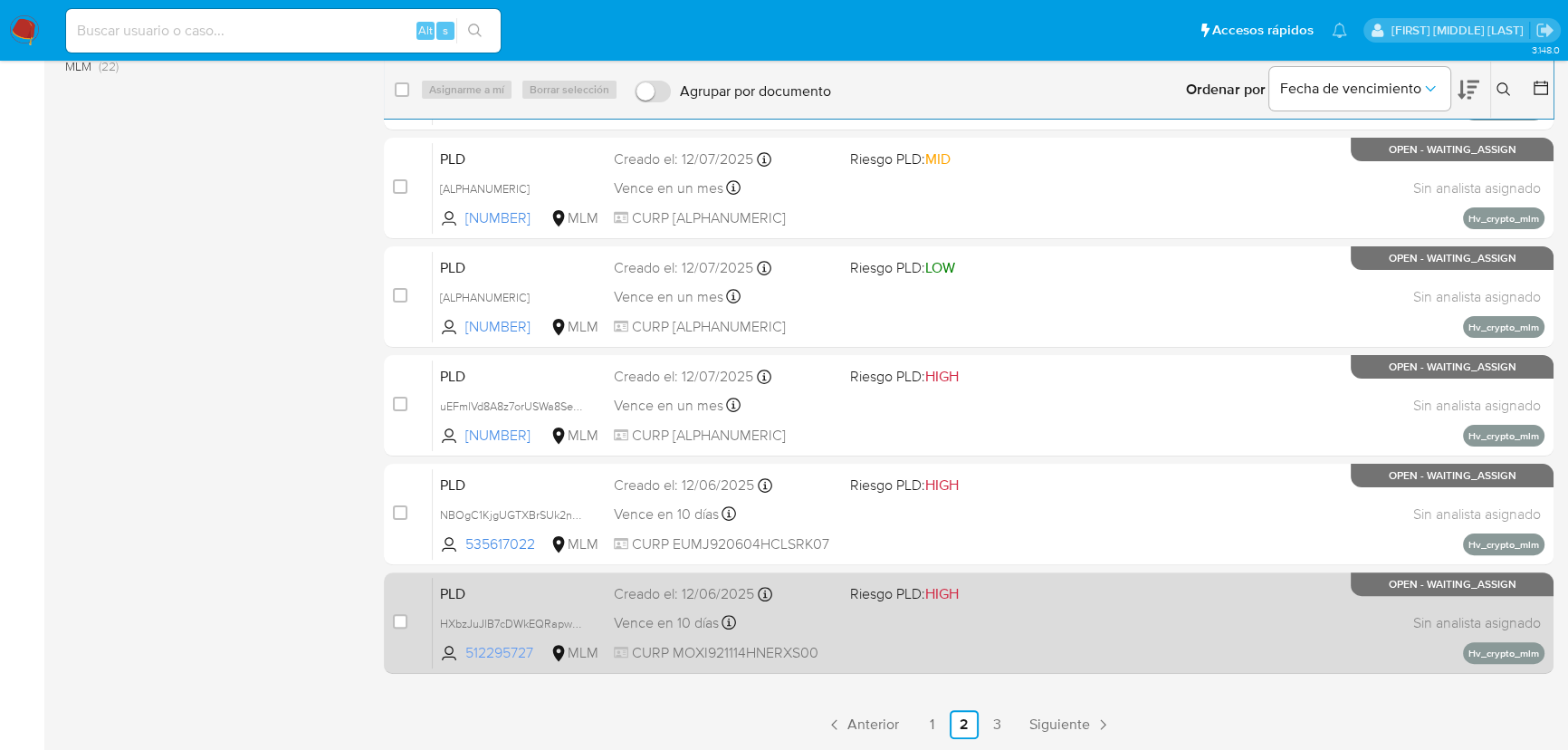 drag, startPoint x: 536, startPoint y: 658, endPoint x: 463, endPoint y: 659, distance: 73.00685 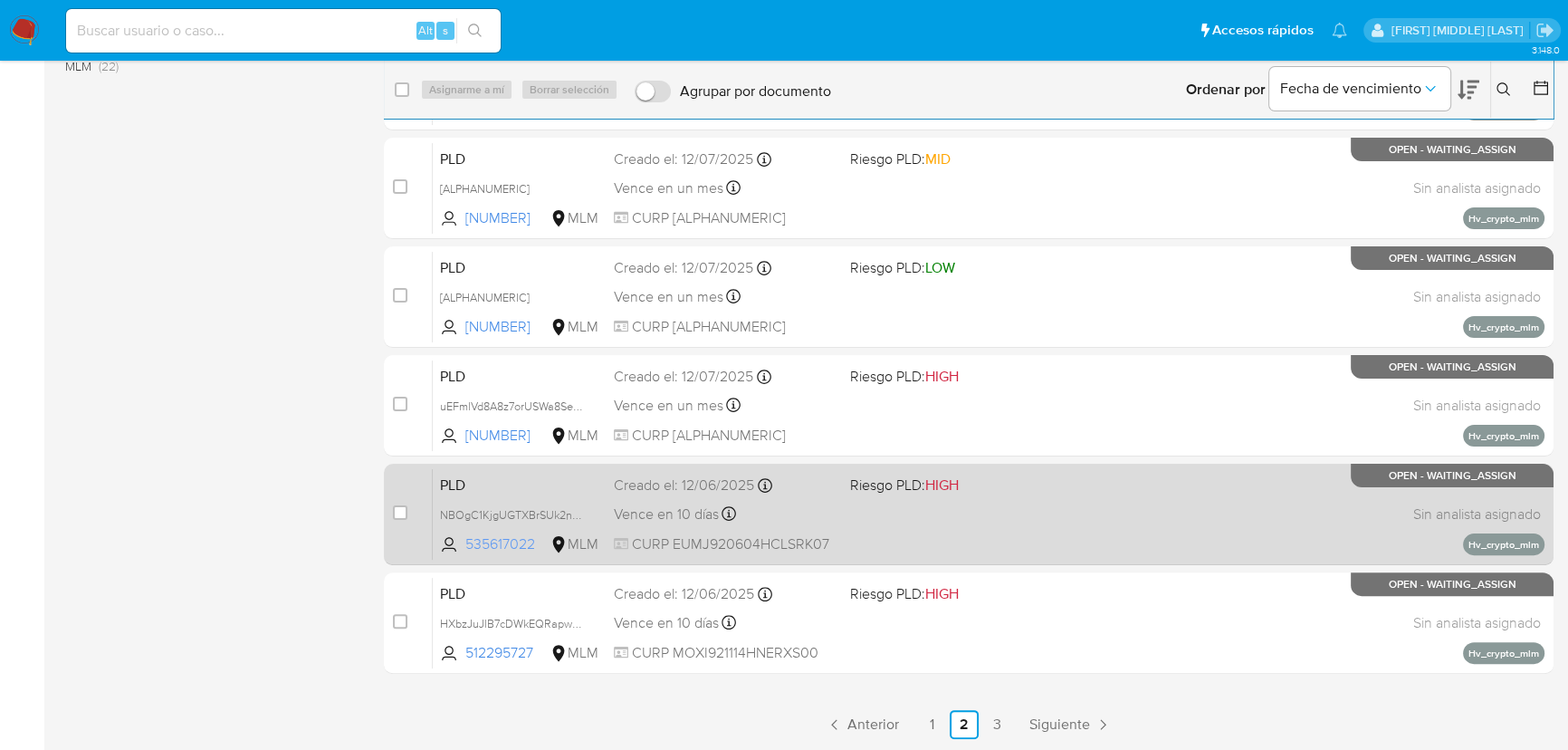 drag, startPoint x: 542, startPoint y: 548, endPoint x: 484, endPoint y: 543, distance: 58.215118 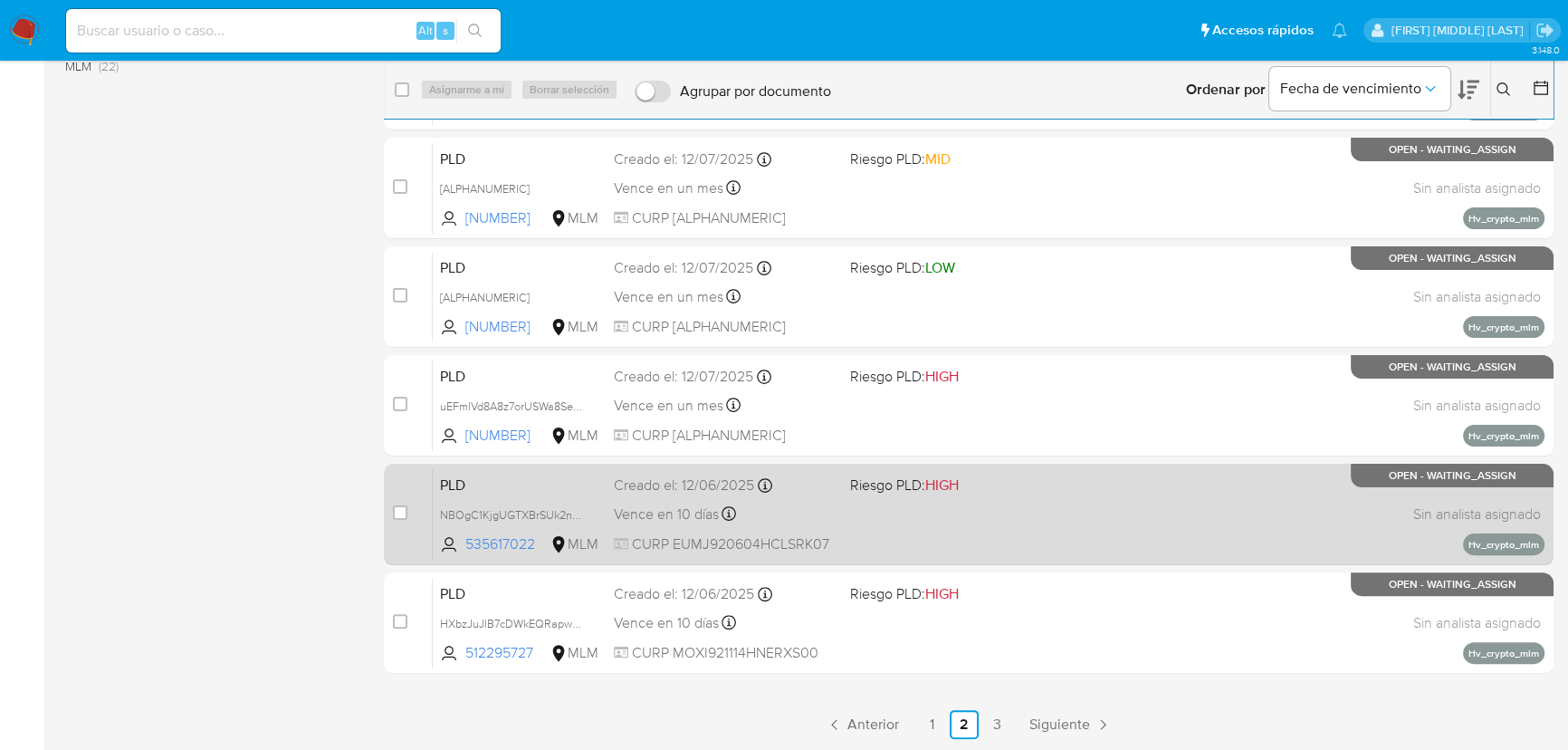 click on "NBOgC1KjgUGTXBrSUk2nclOc" at bounding box center [520, 514] 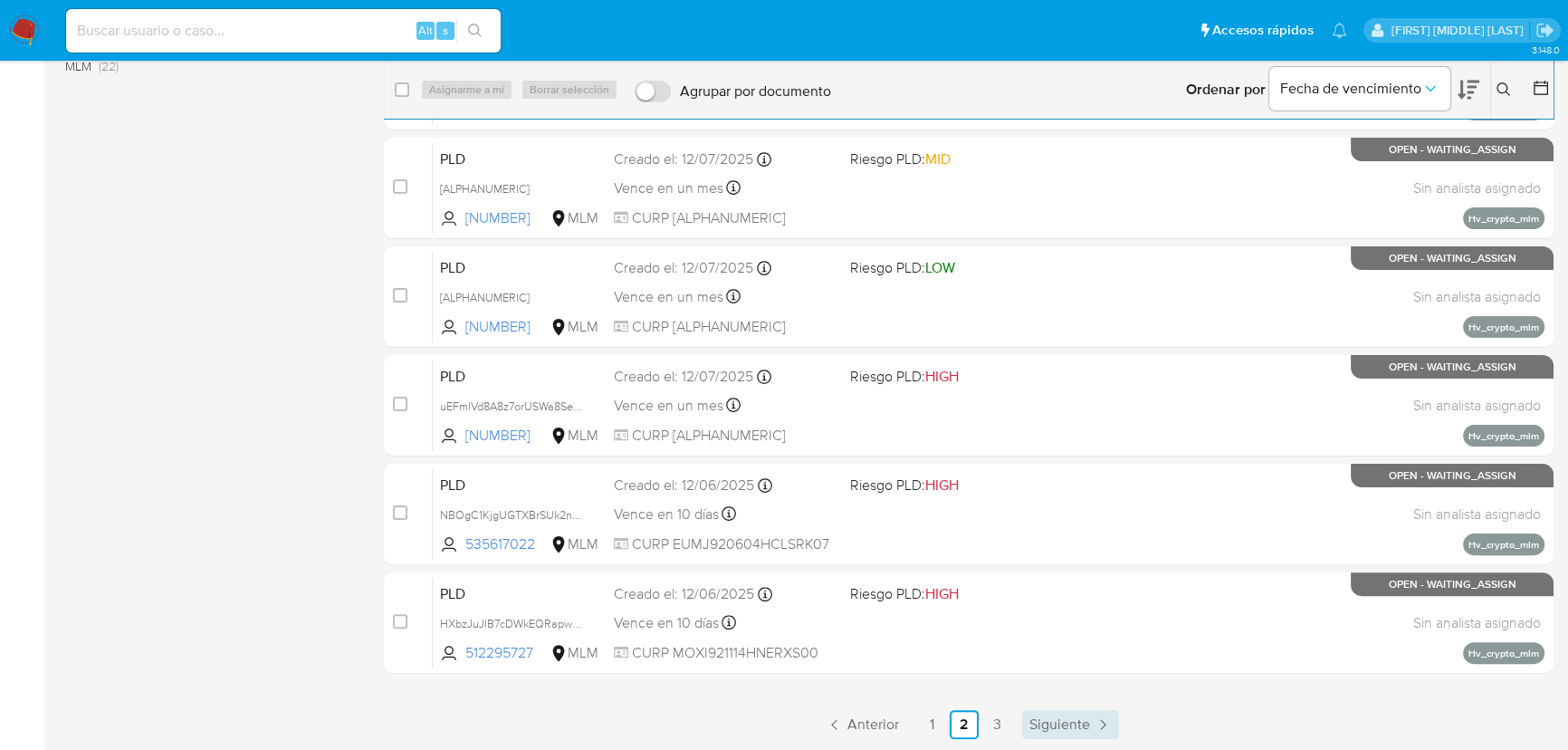 click on "Siguiente" at bounding box center (1059, 725) 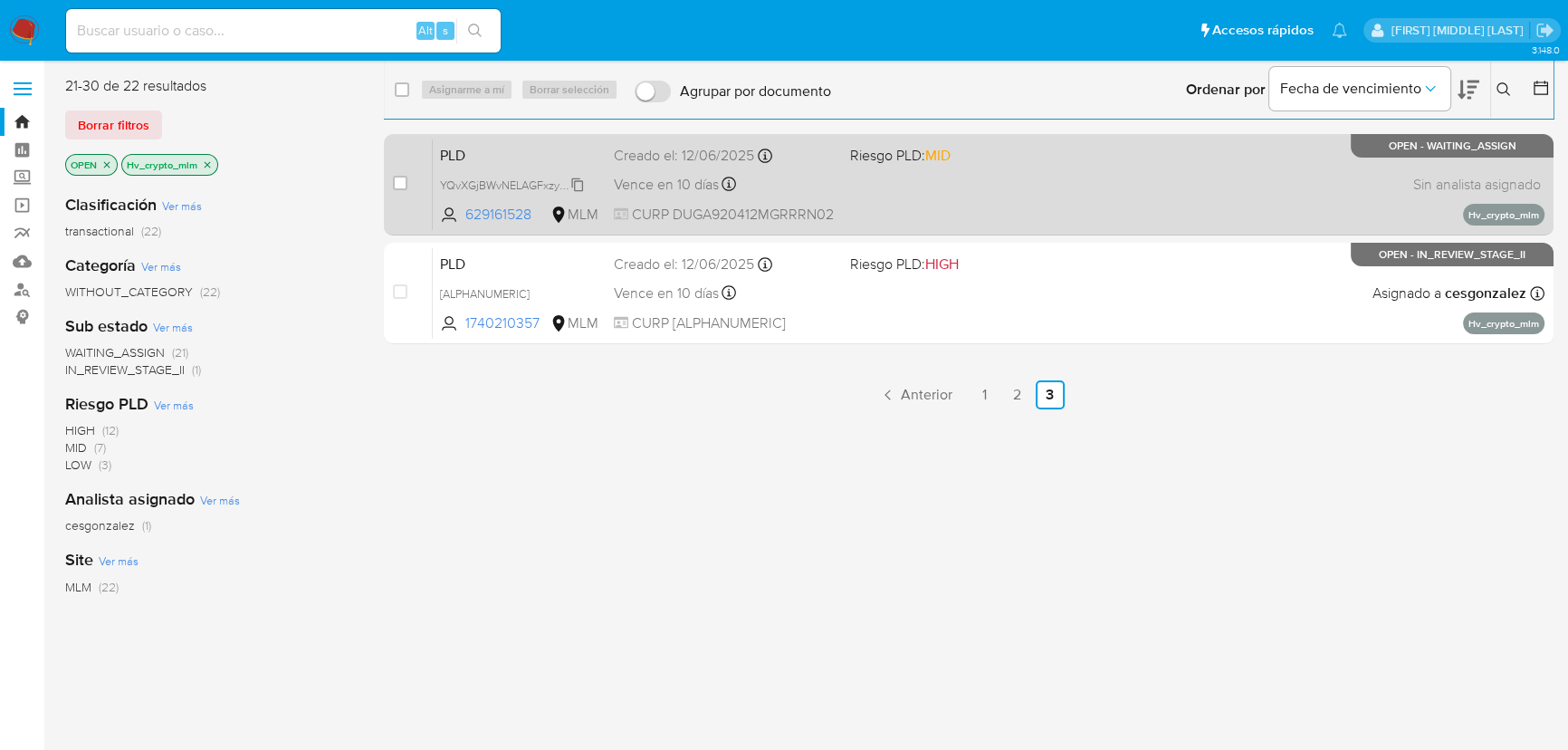 click on "YQvXGjBWvNELAGFxzyJ0l1QP" at bounding box center (517, 184) 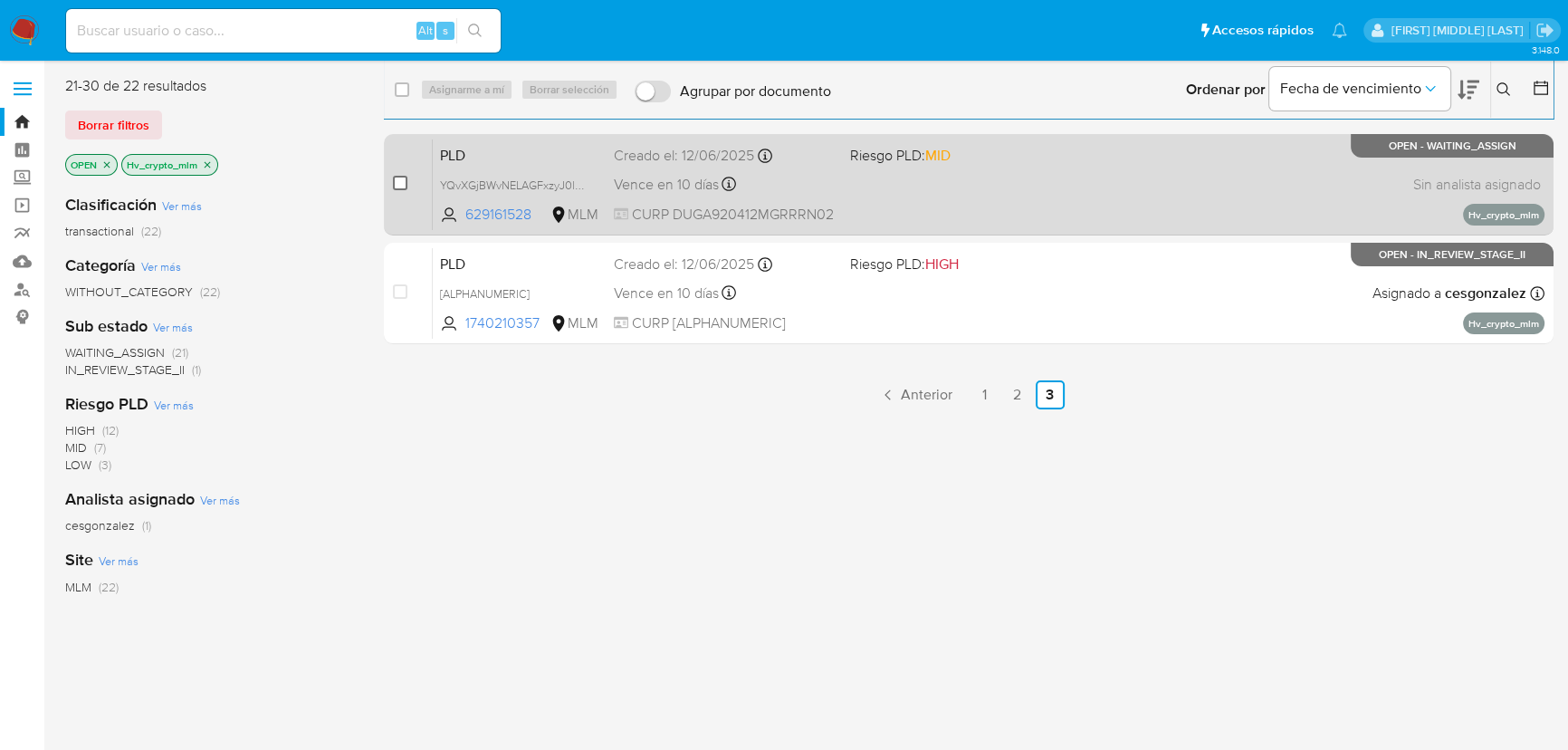 drag, startPoint x: 410, startPoint y: 172, endPoint x: 400, endPoint y: 181, distance: 13.453624 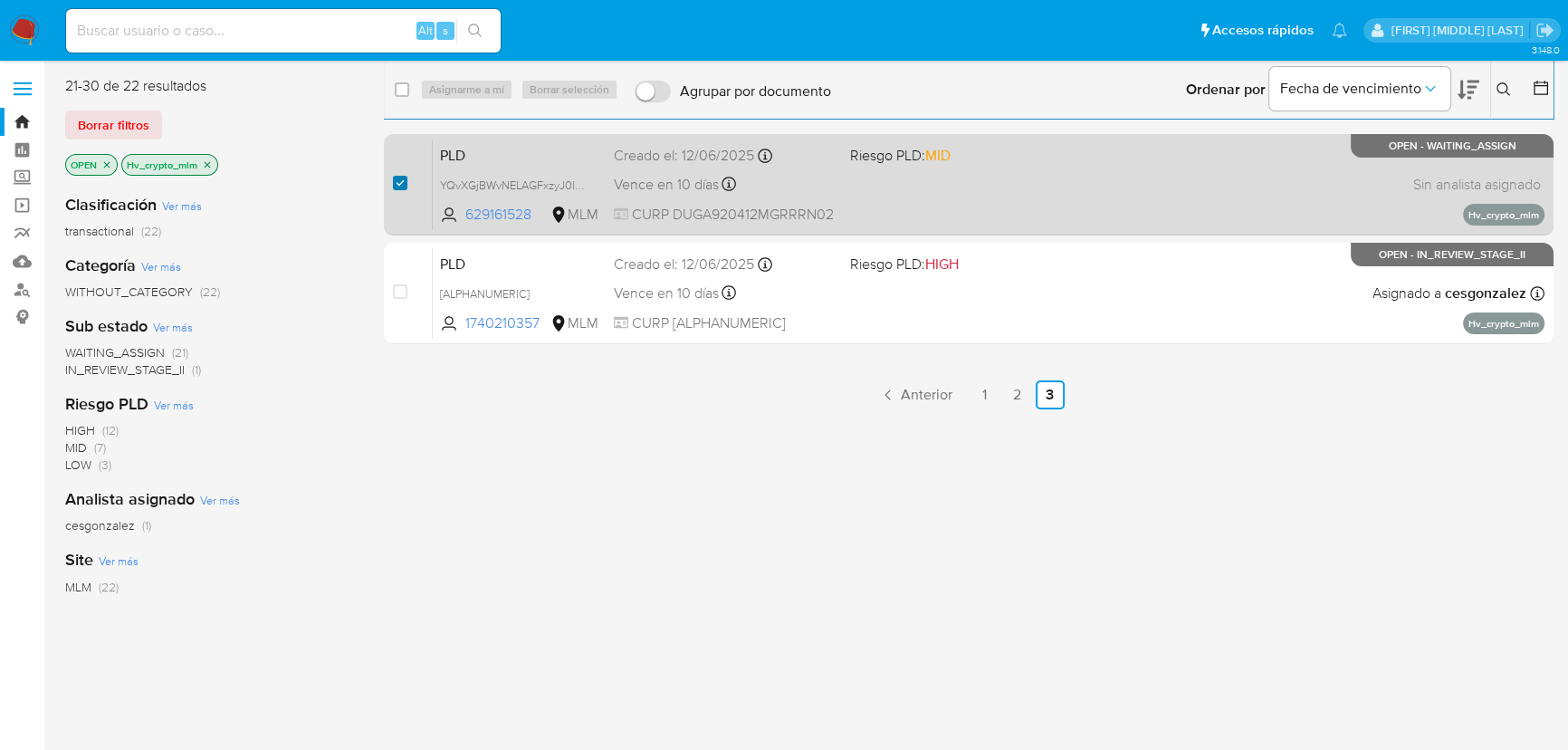 checkbox on "true" 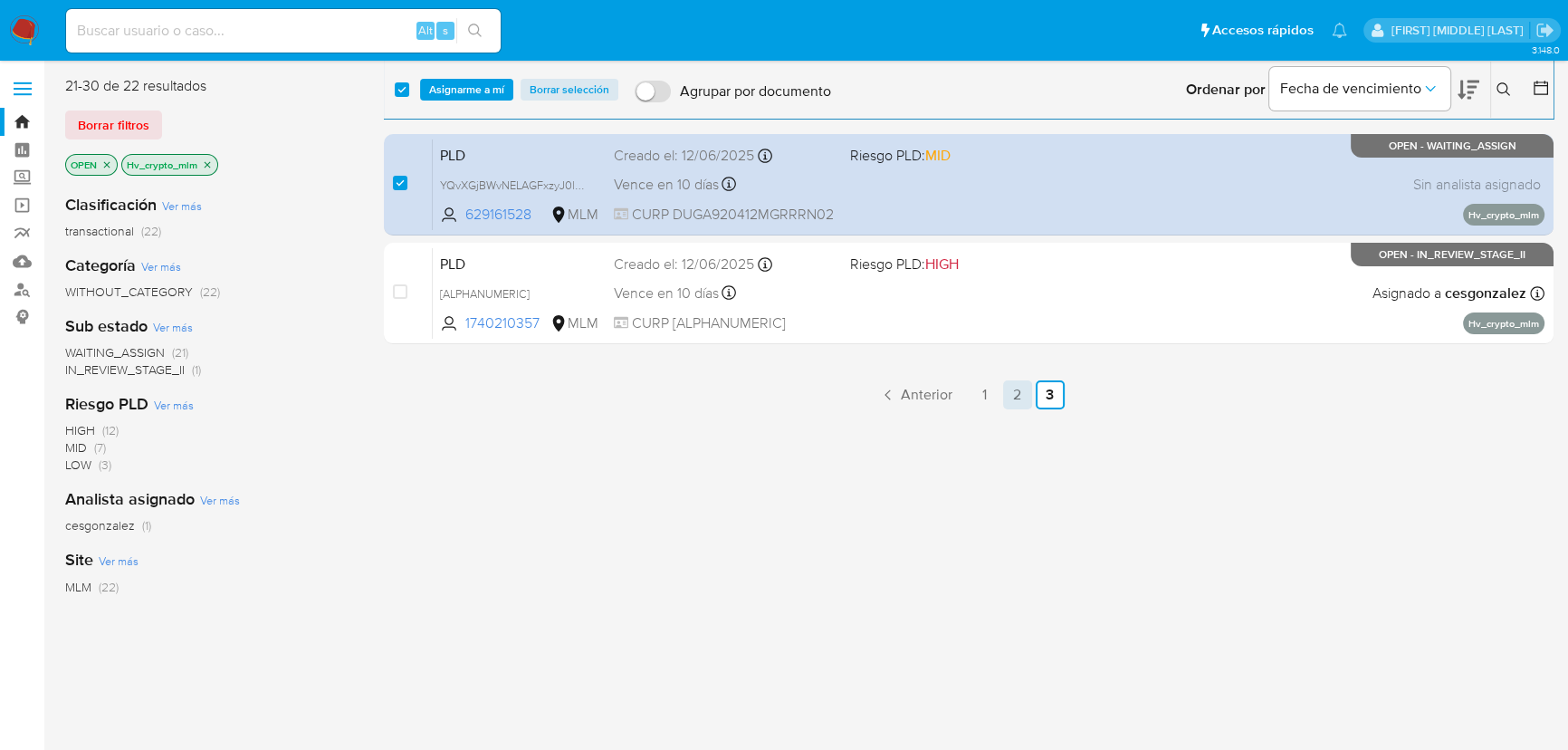 click on "2" at bounding box center [1018, 395] 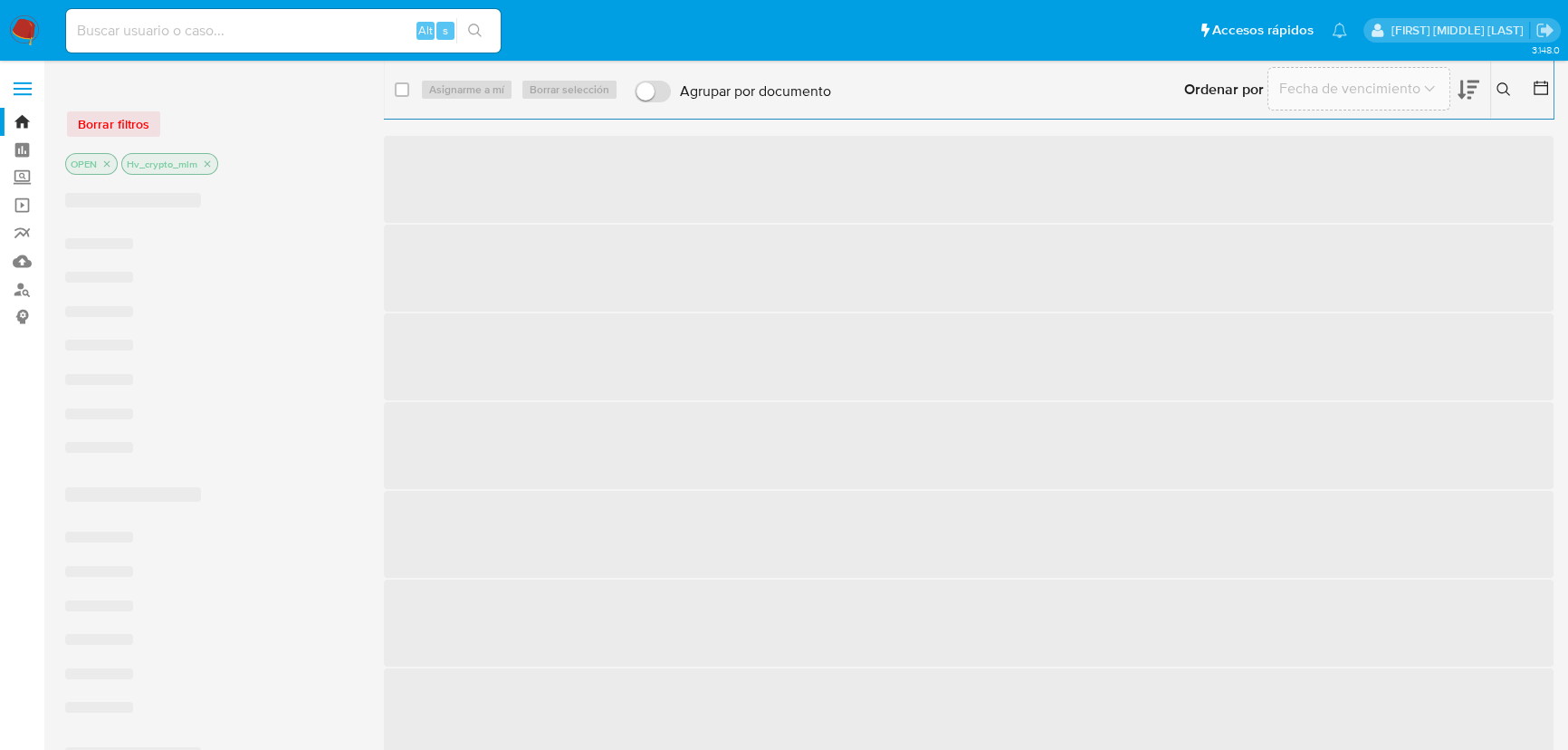 checkbox on "false" 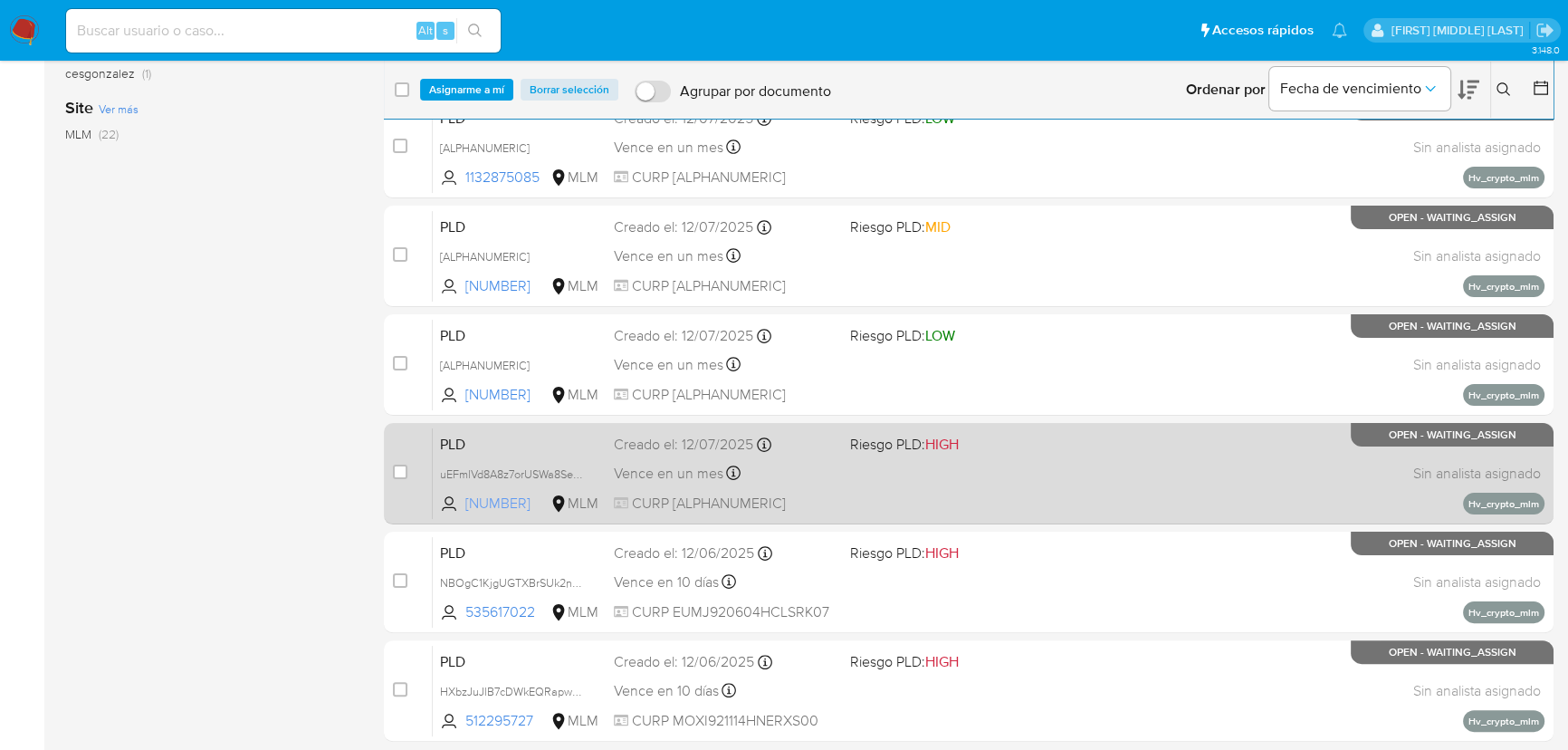 scroll, scrollTop: 540, scrollLeft: 0, axis: vertical 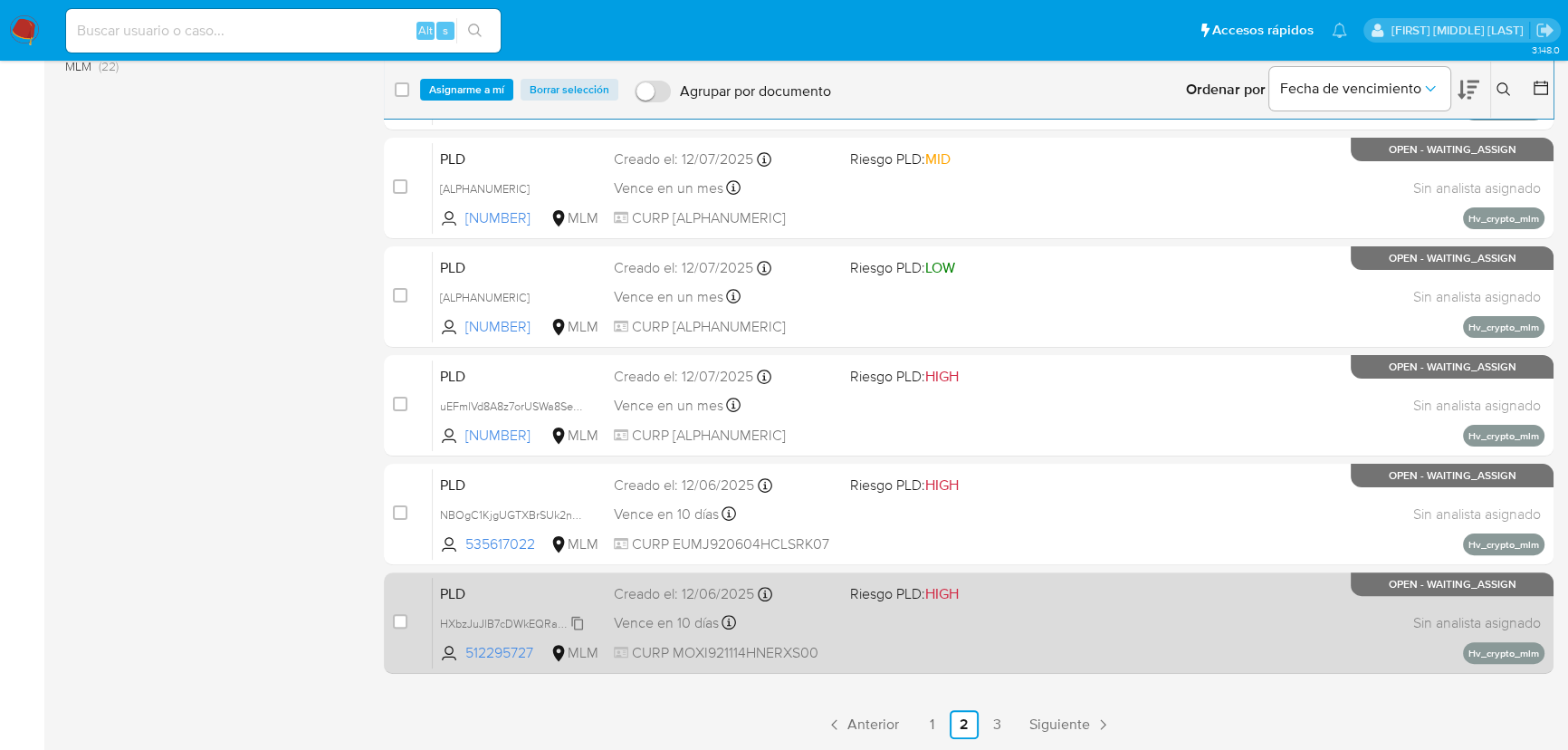 click on "HXbzJuJlB7cDWkEQRapwU6Yu" at bounding box center [520, 622] 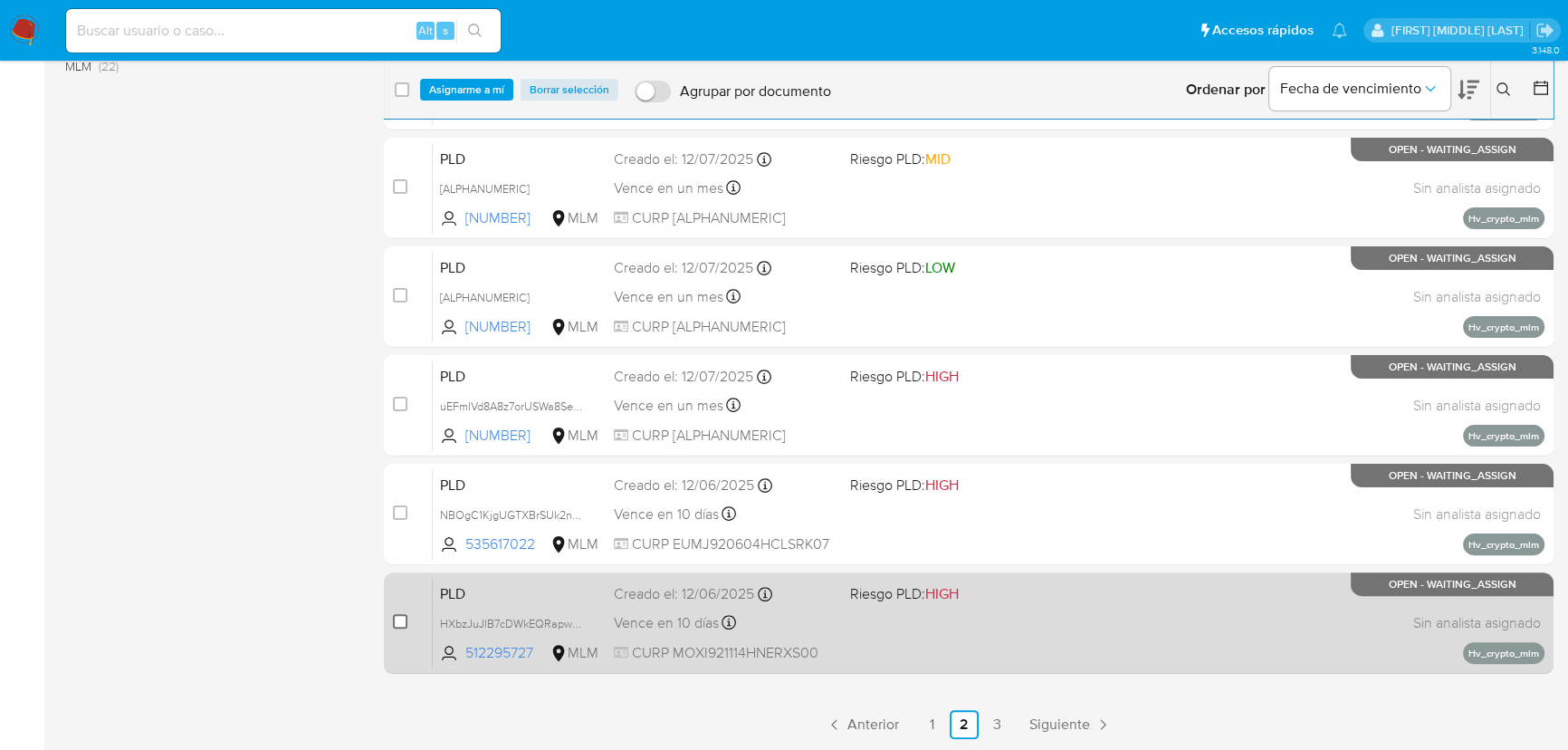 click at bounding box center [400, 621] 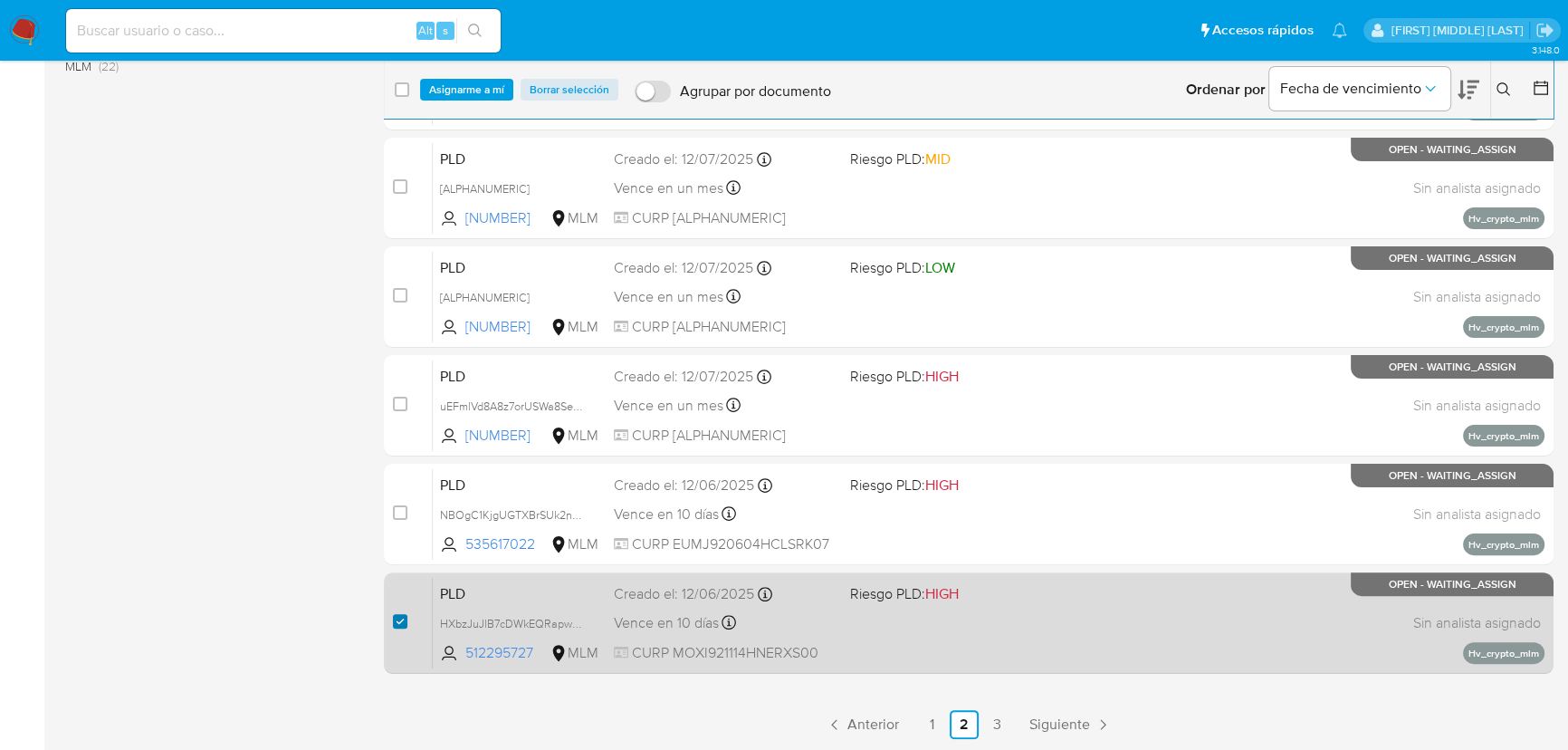 checkbox on "true" 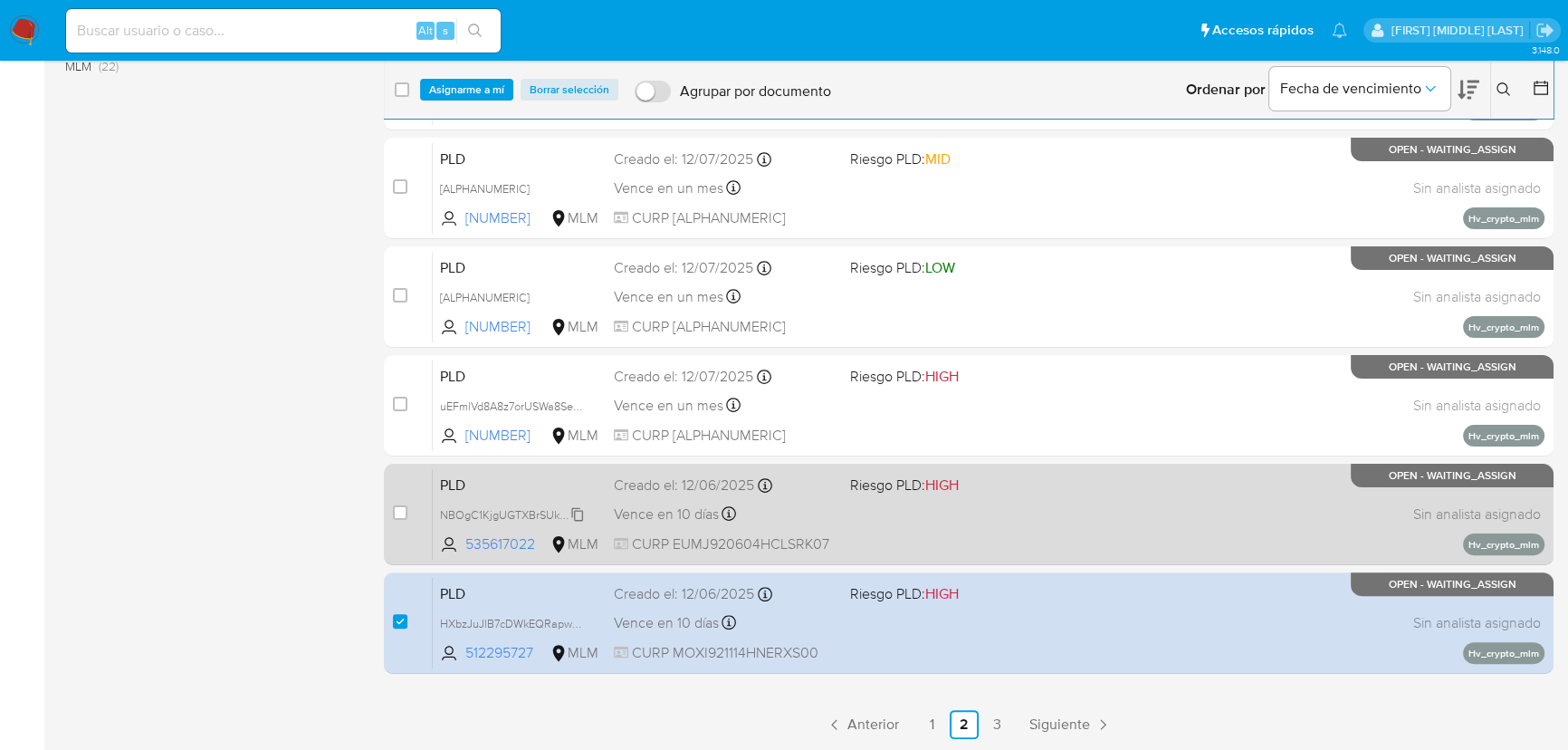 click on "NBOgC1KjgUGTXBrSUk2nclOc" at bounding box center (517, 514) 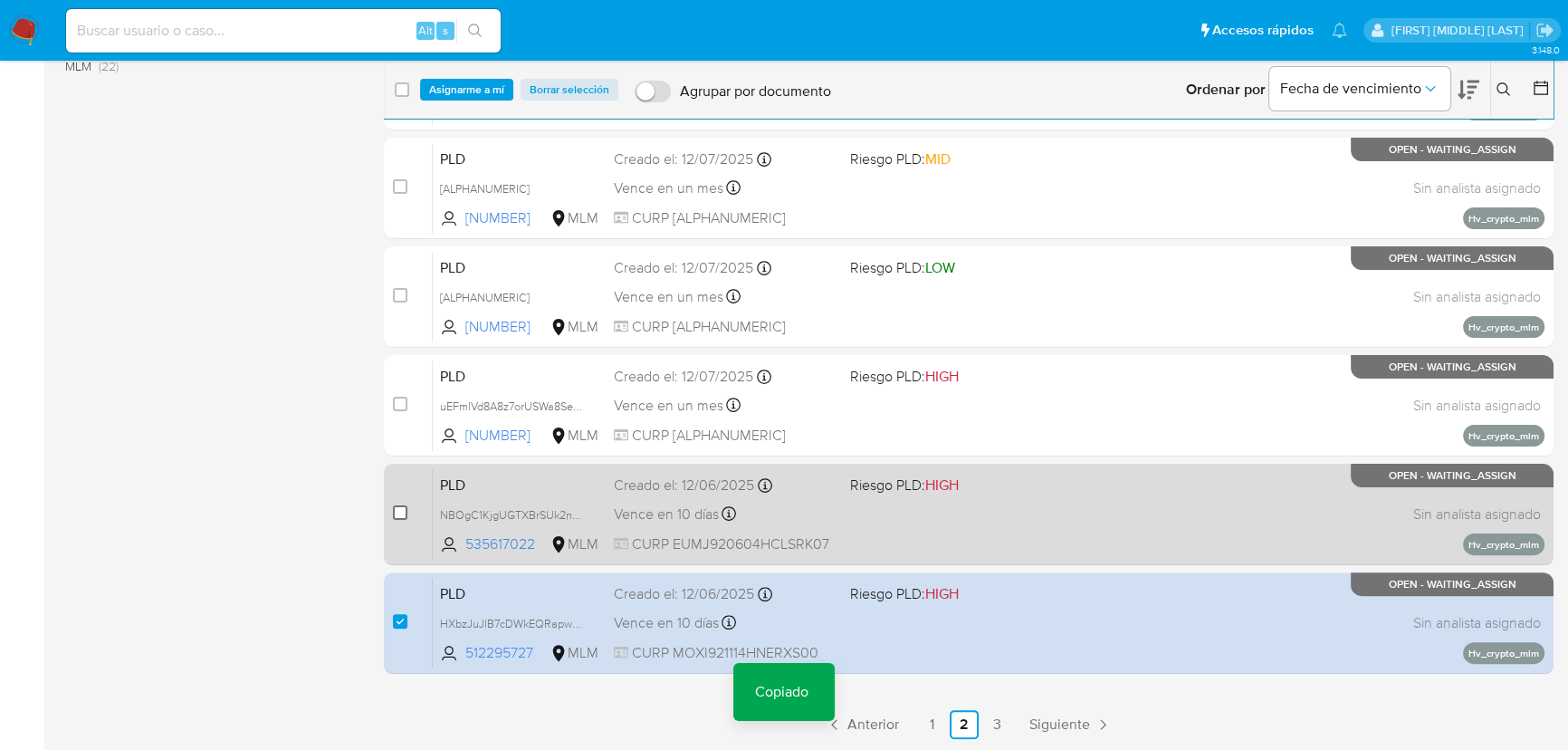 click at bounding box center [400, 513] 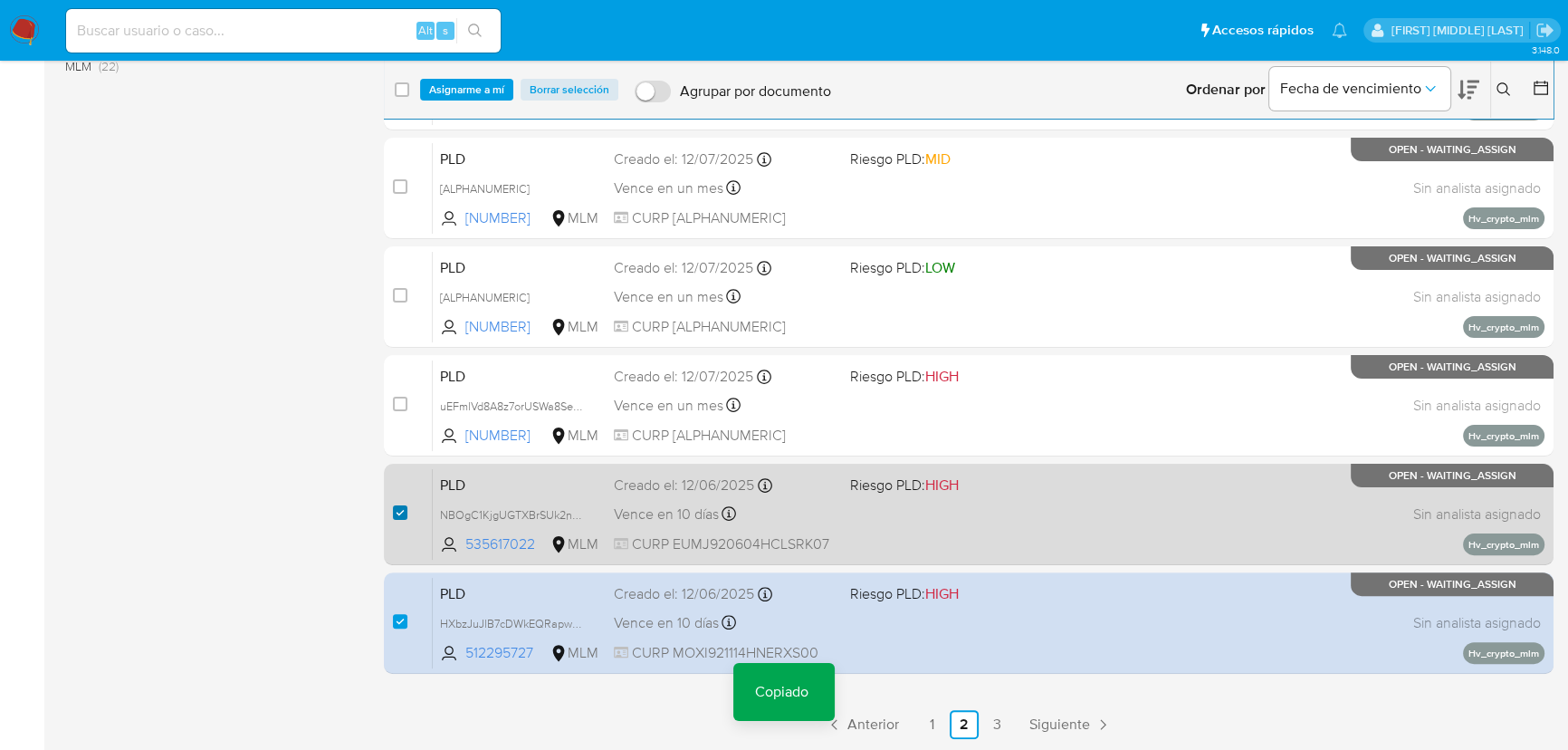 checkbox on "true" 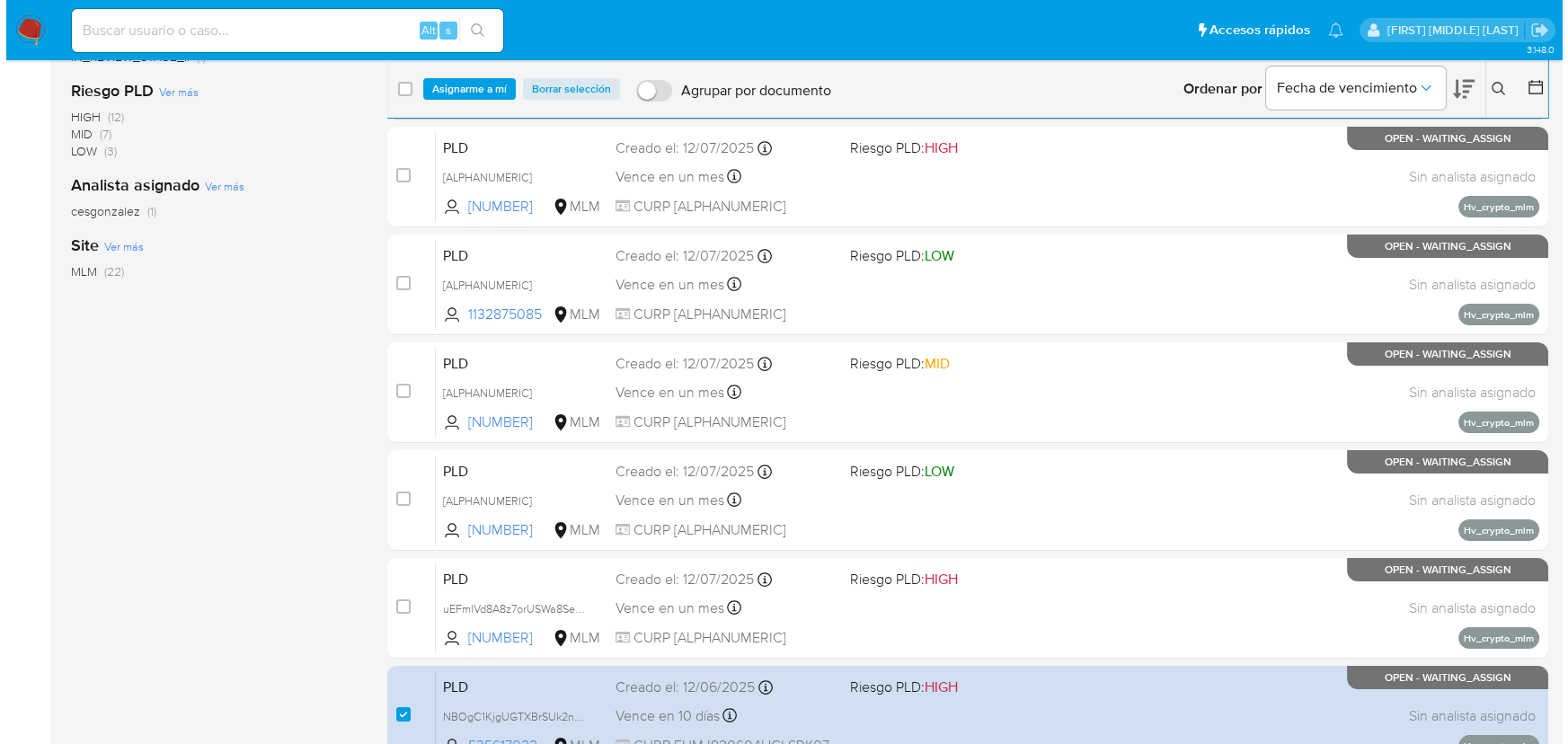scroll, scrollTop: 208, scrollLeft: 0, axis: vertical 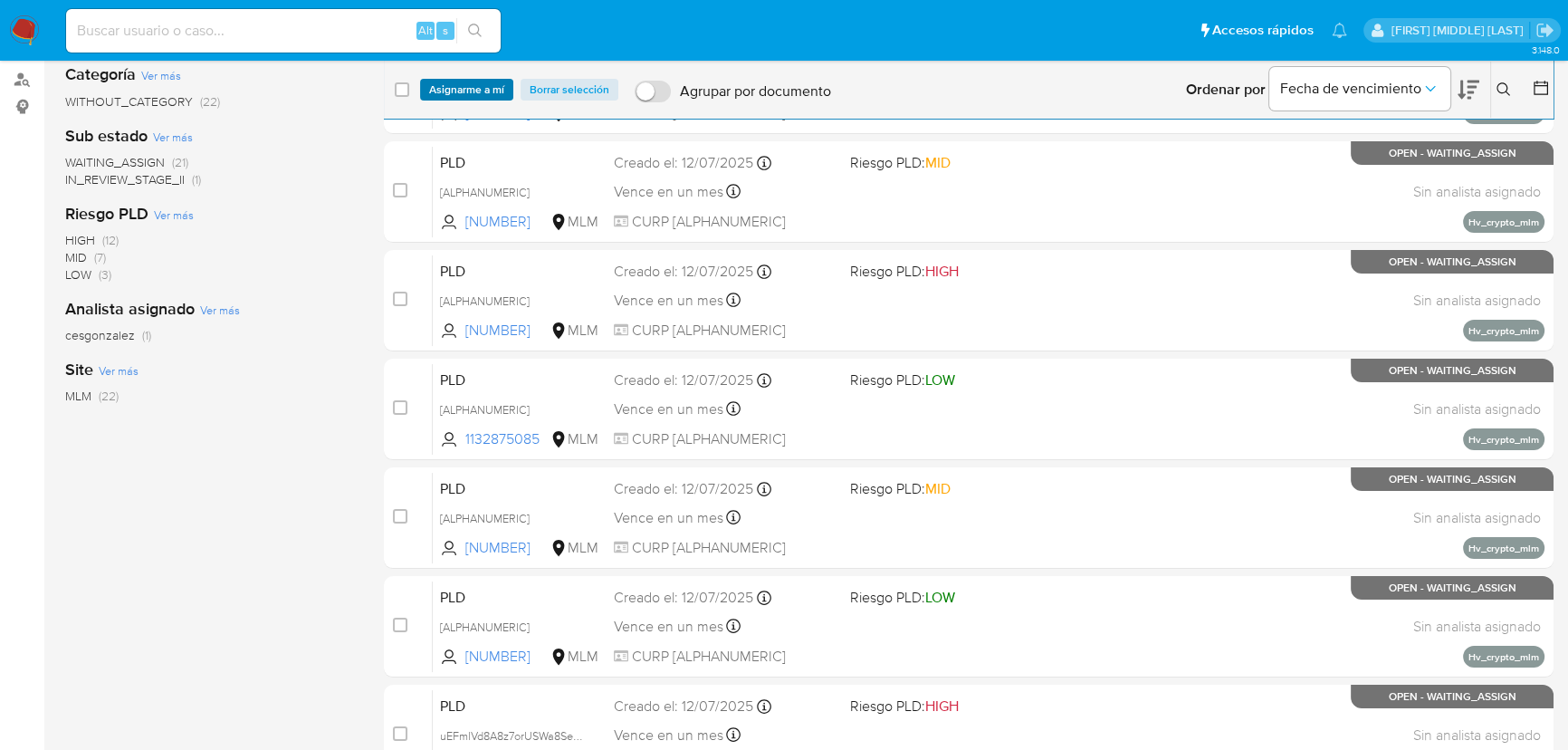 click on "Asignarme a mí" at bounding box center (466, 90) 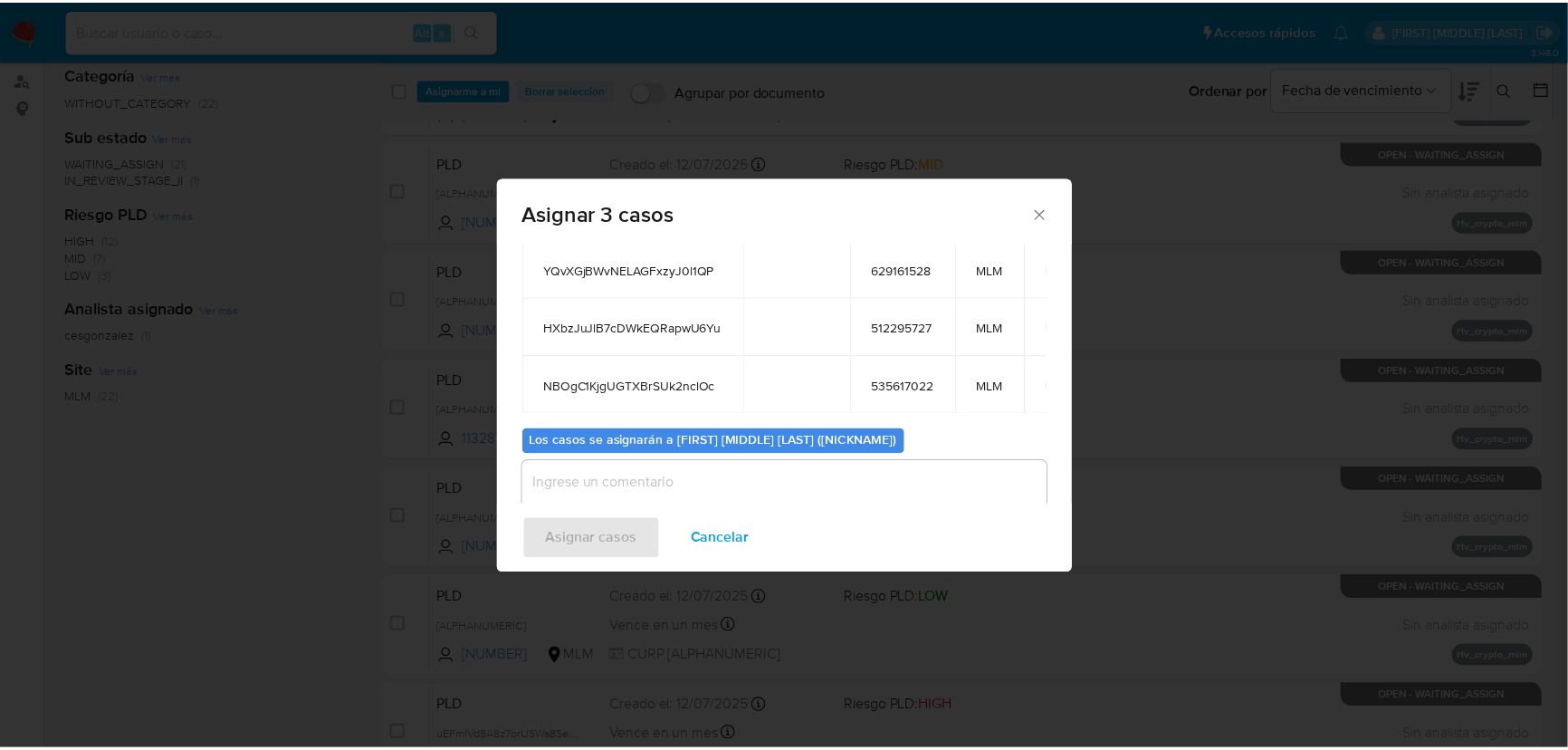 scroll, scrollTop: 158, scrollLeft: 0, axis: vertical 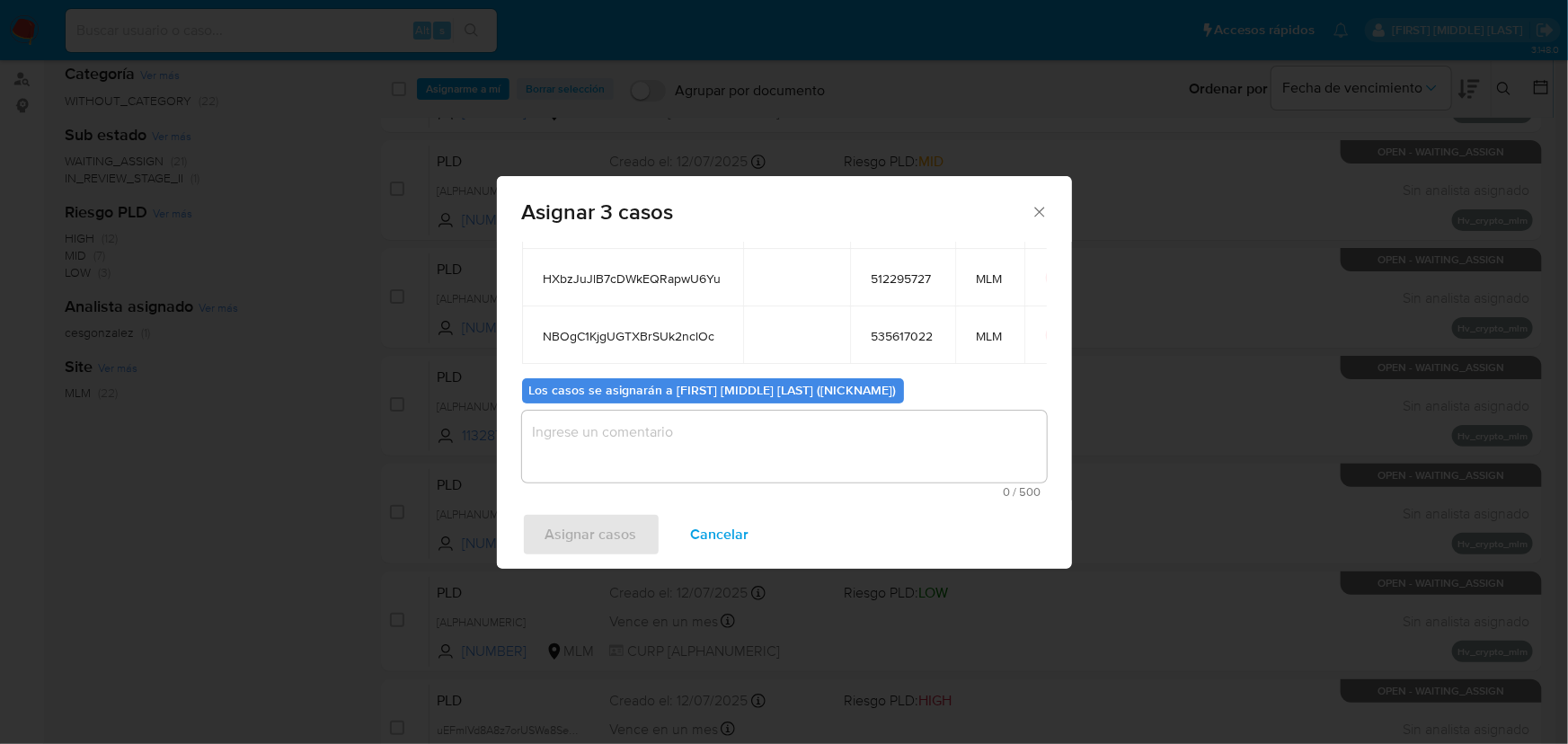 click at bounding box center [784, 447] 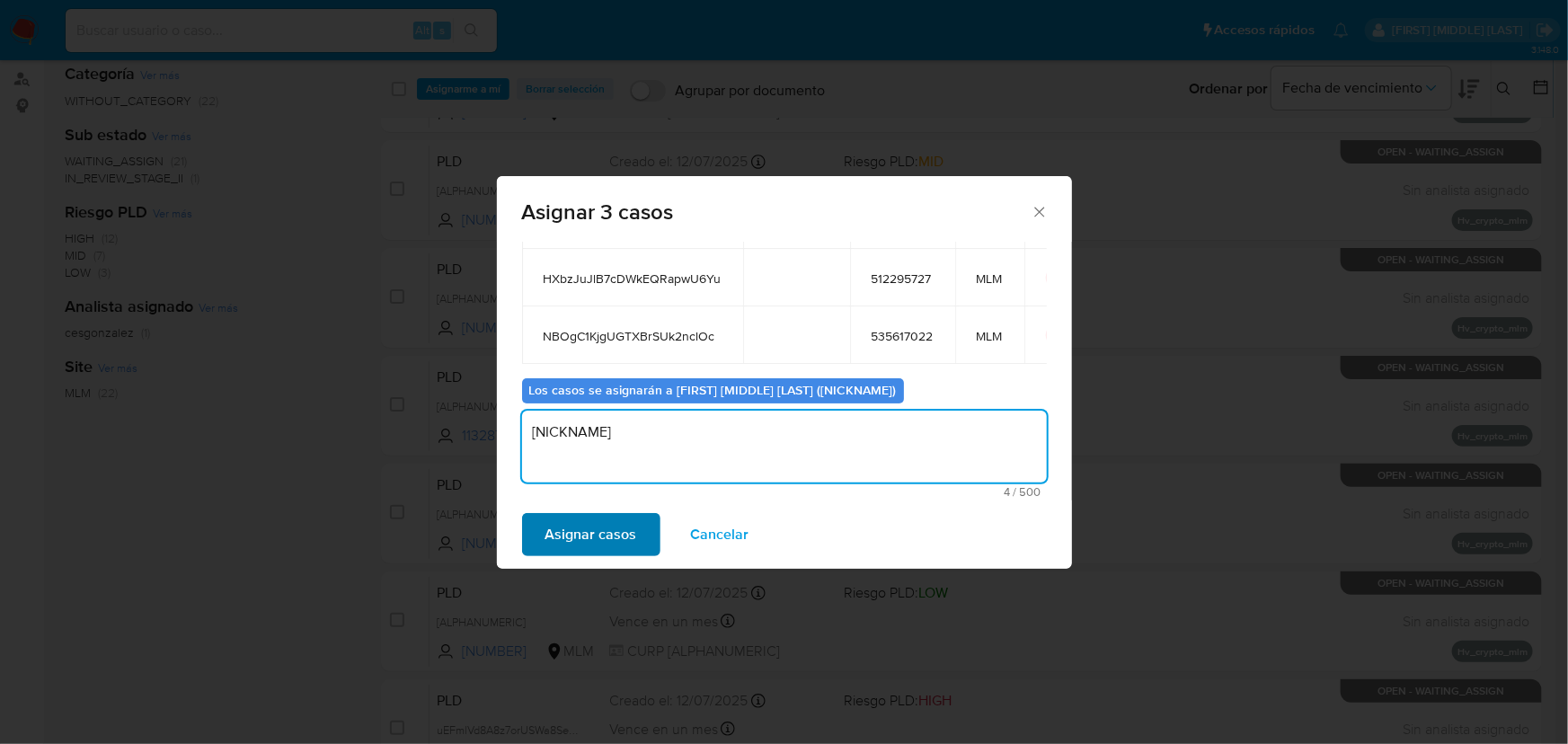 type on "mich" 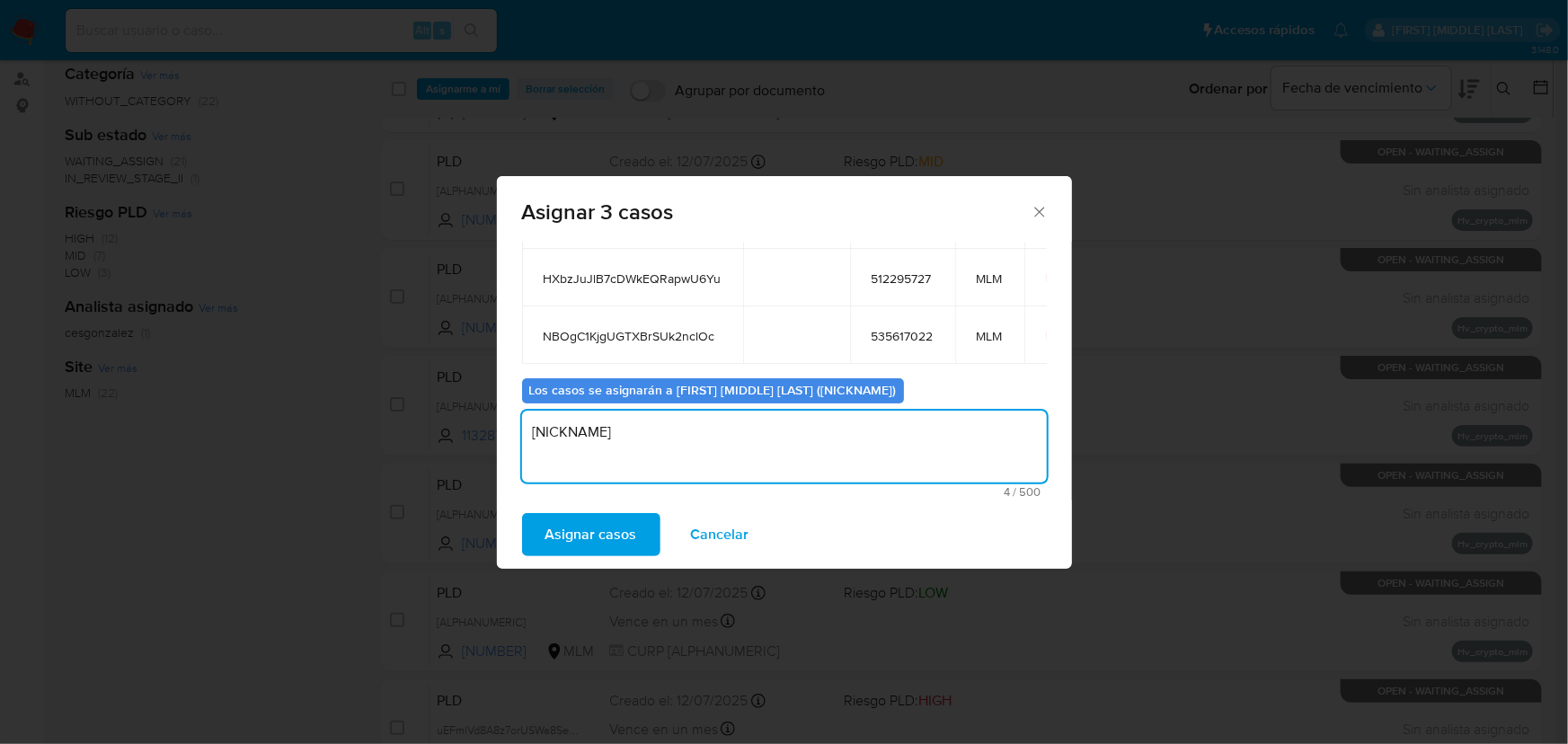 click on "Asignar casos" at bounding box center [591, 535] 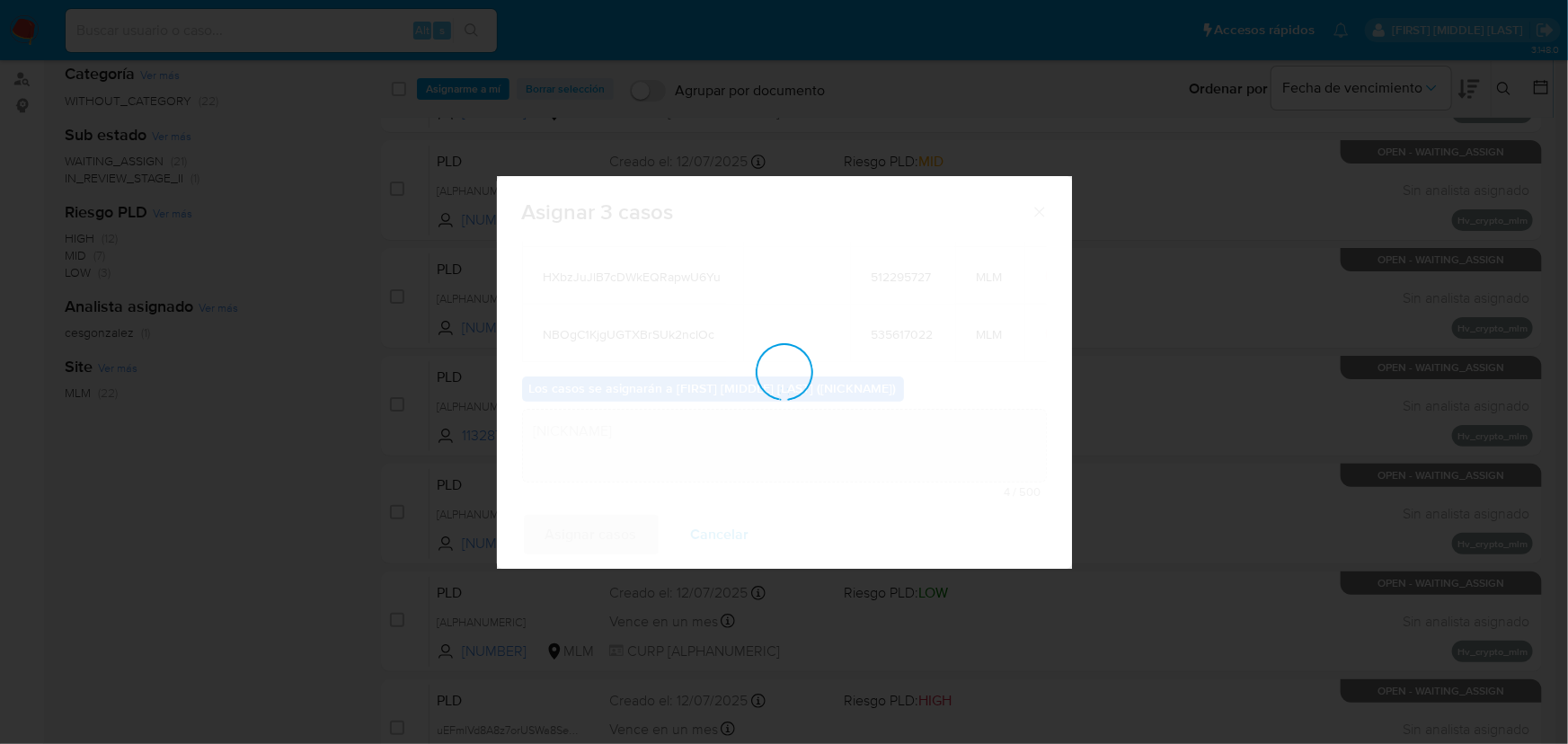type 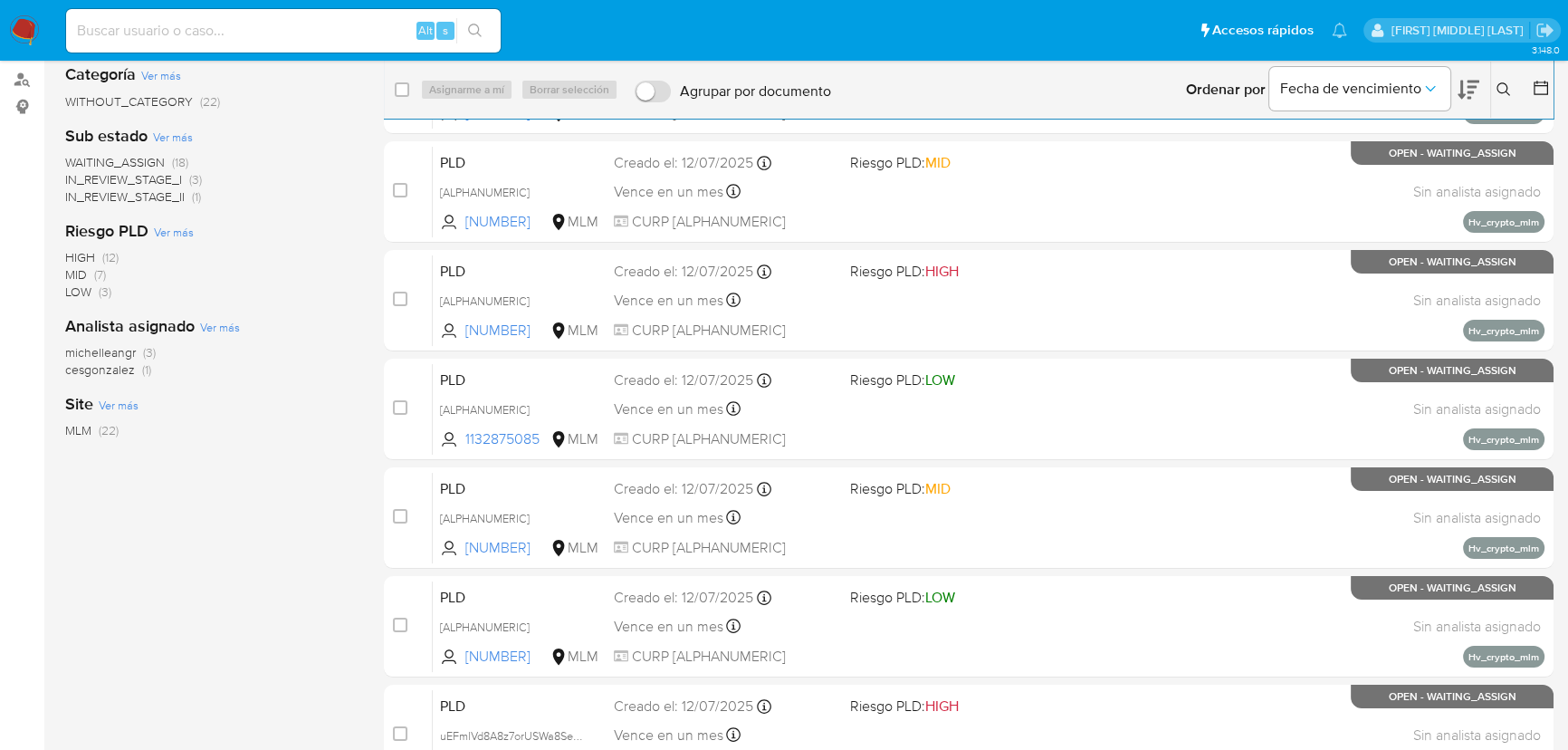 click at bounding box center (283, 31) 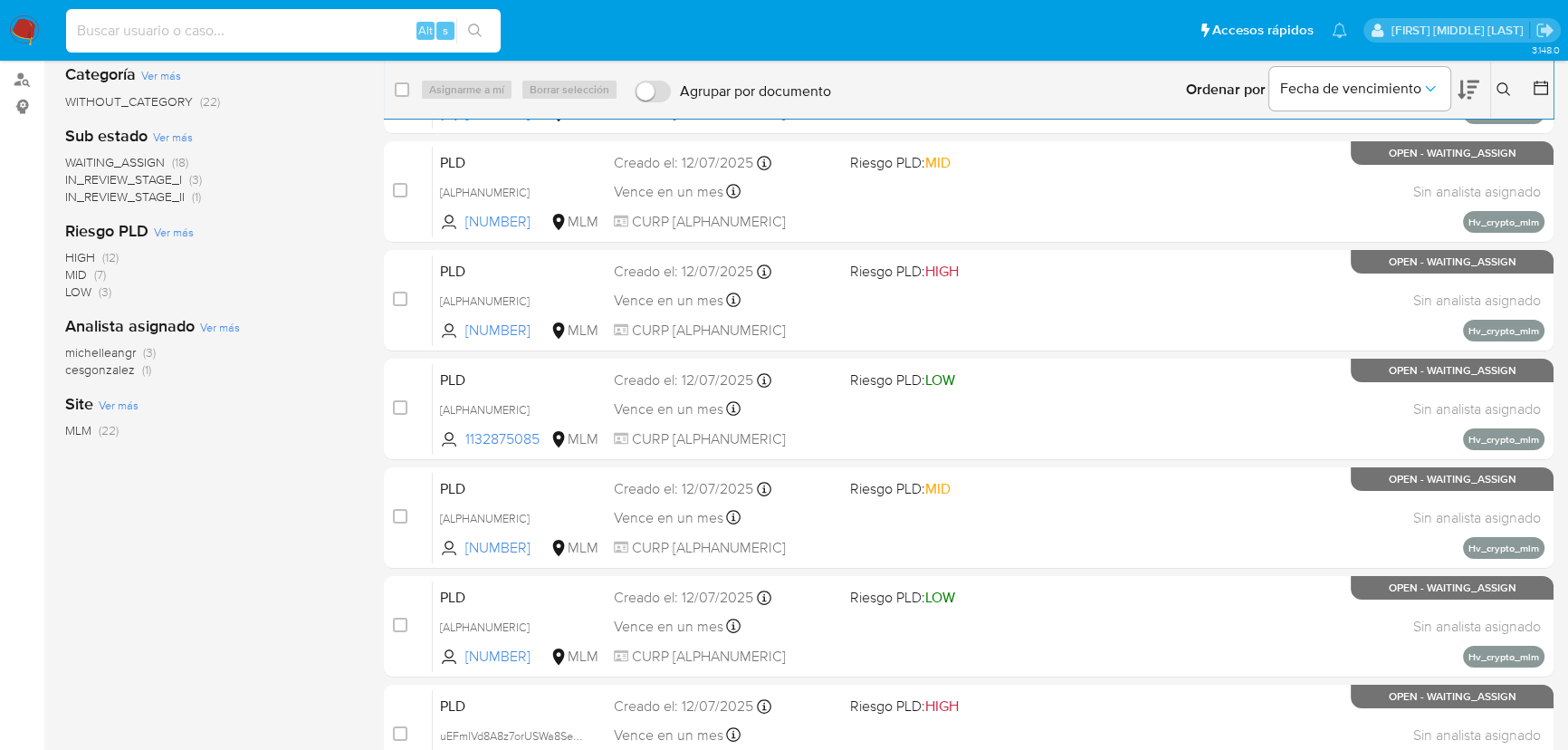 paste on "ofCZTrbZzDMRgNgyqIJRAJNV" 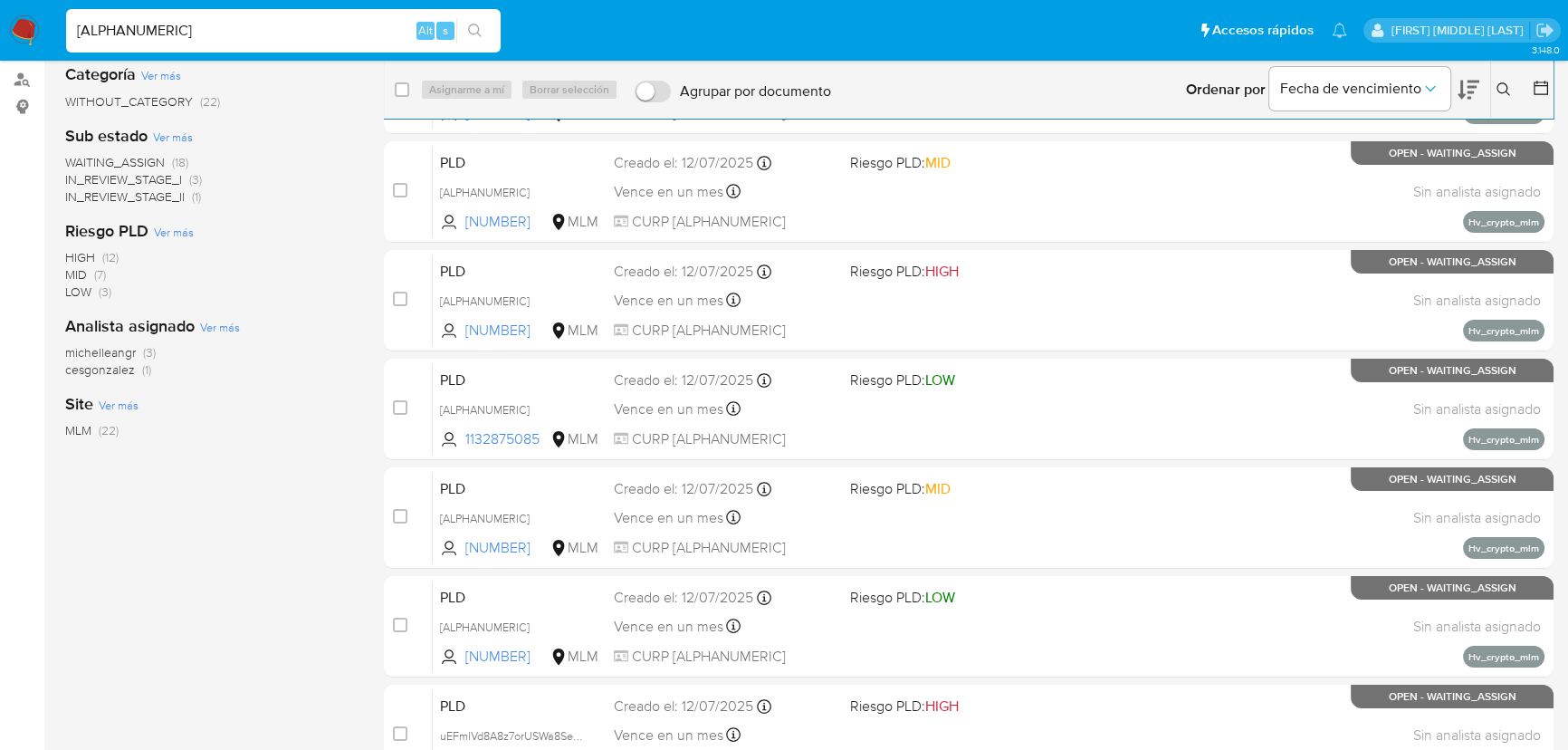 type on "ofCZTrbZzDMRgNgyqIJRAJNV" 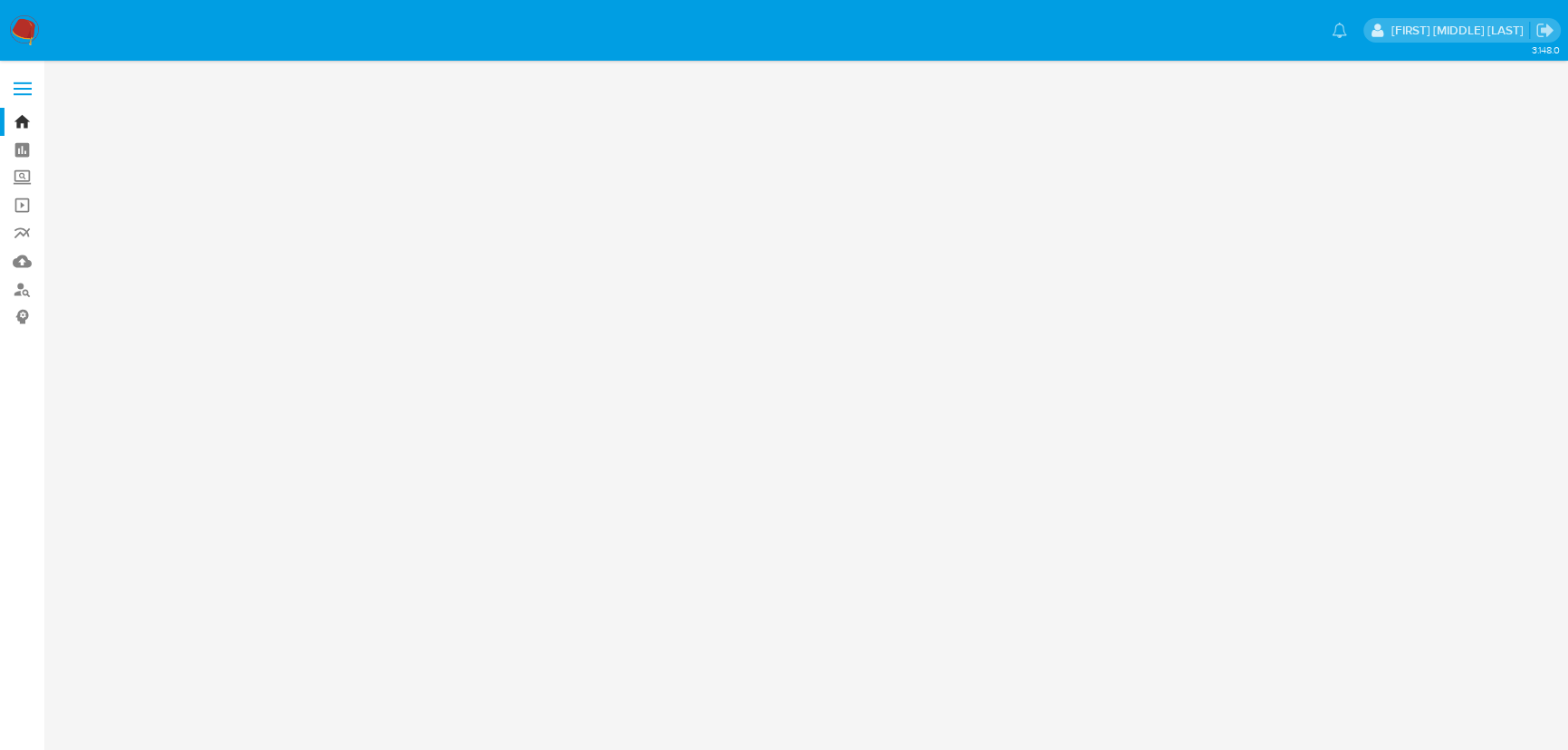 scroll, scrollTop: 0, scrollLeft: 0, axis: both 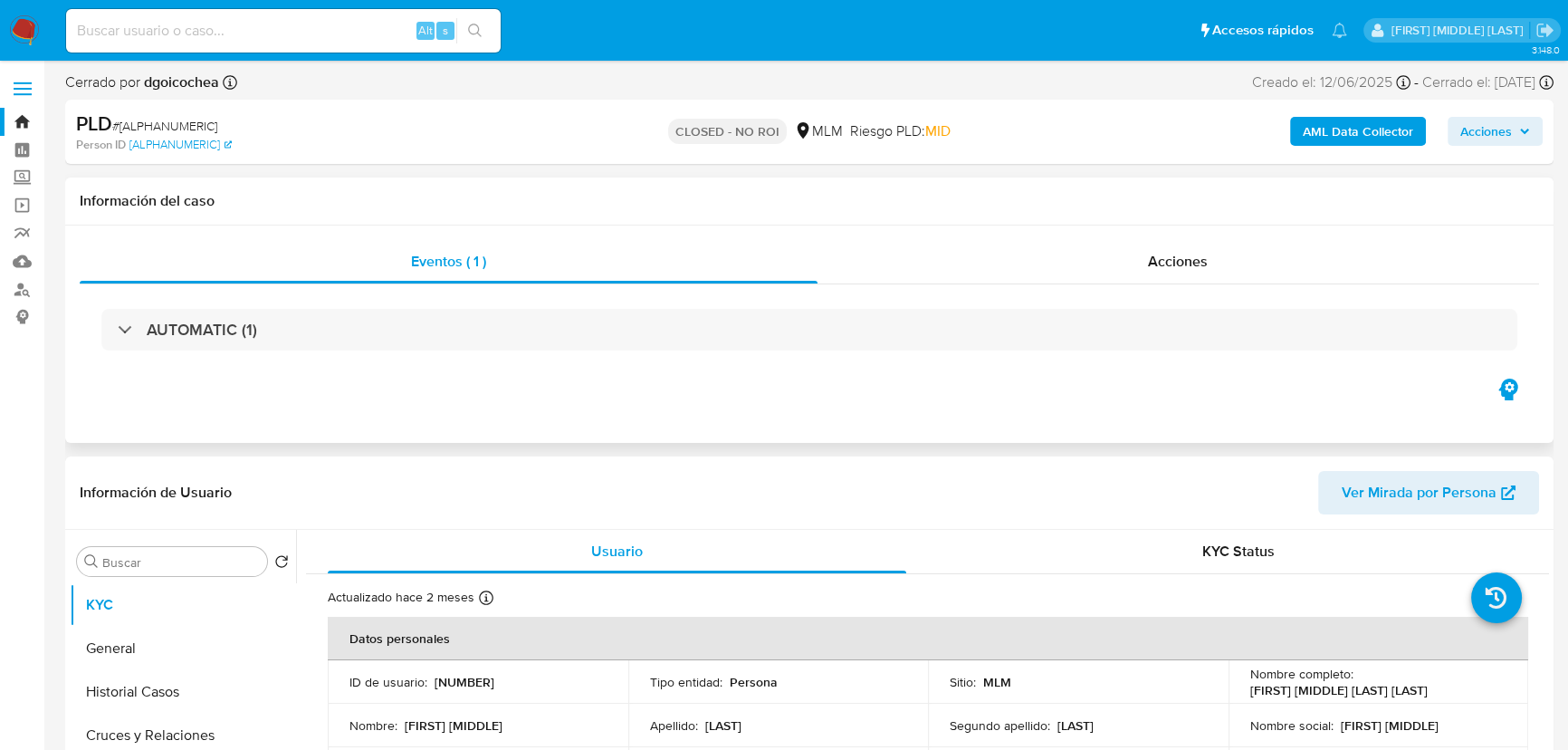 select on "10" 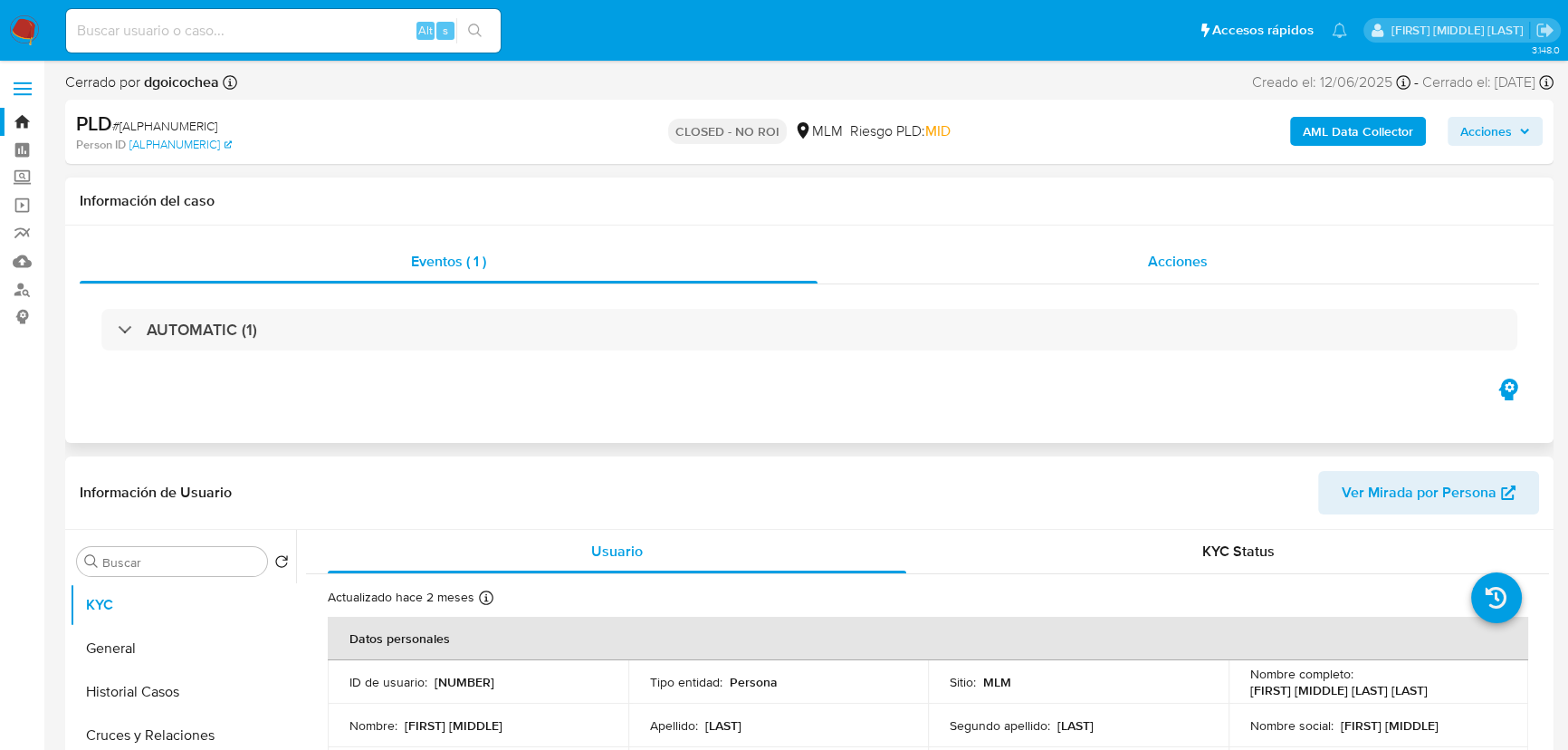 click on "Acciones" at bounding box center [1178, 261] 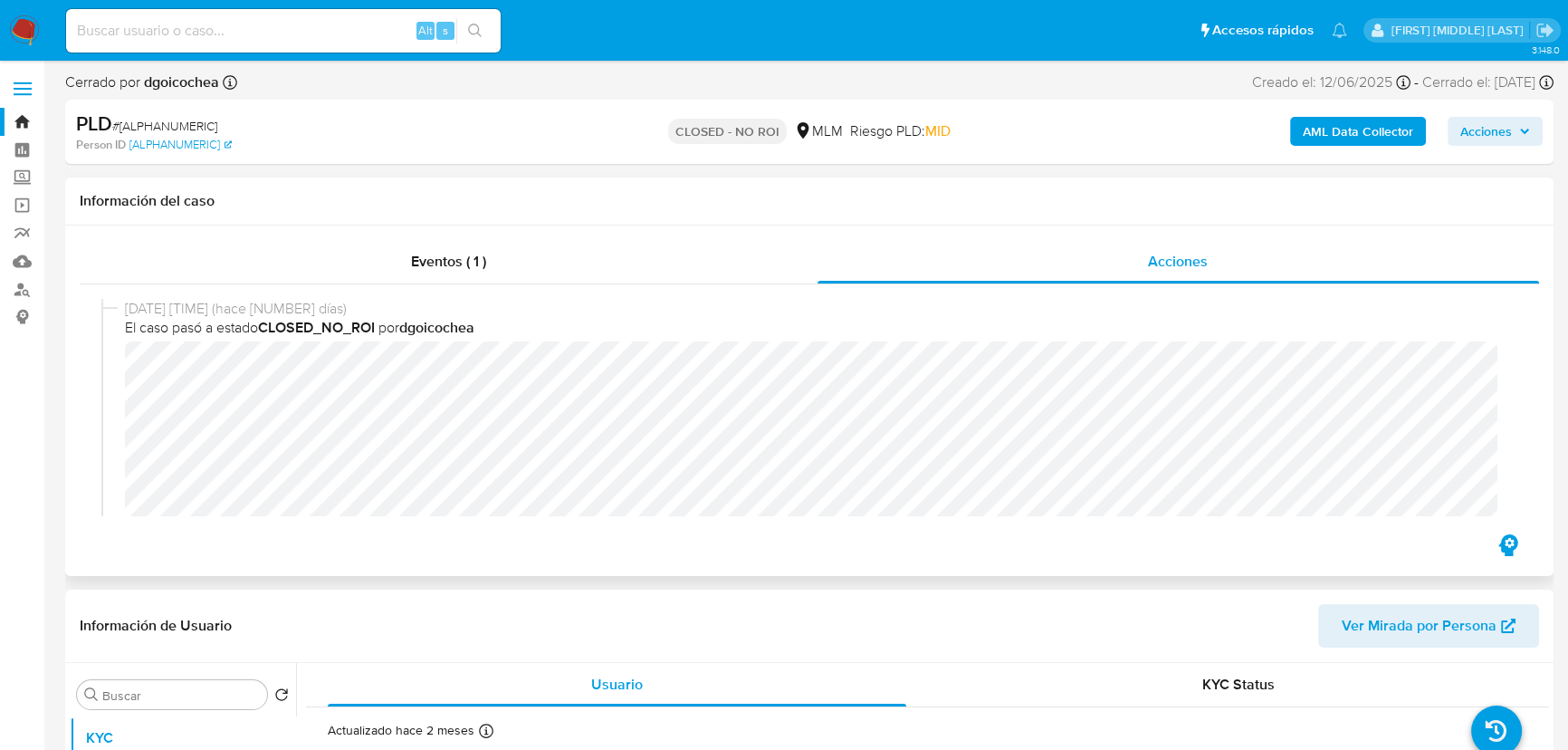 type 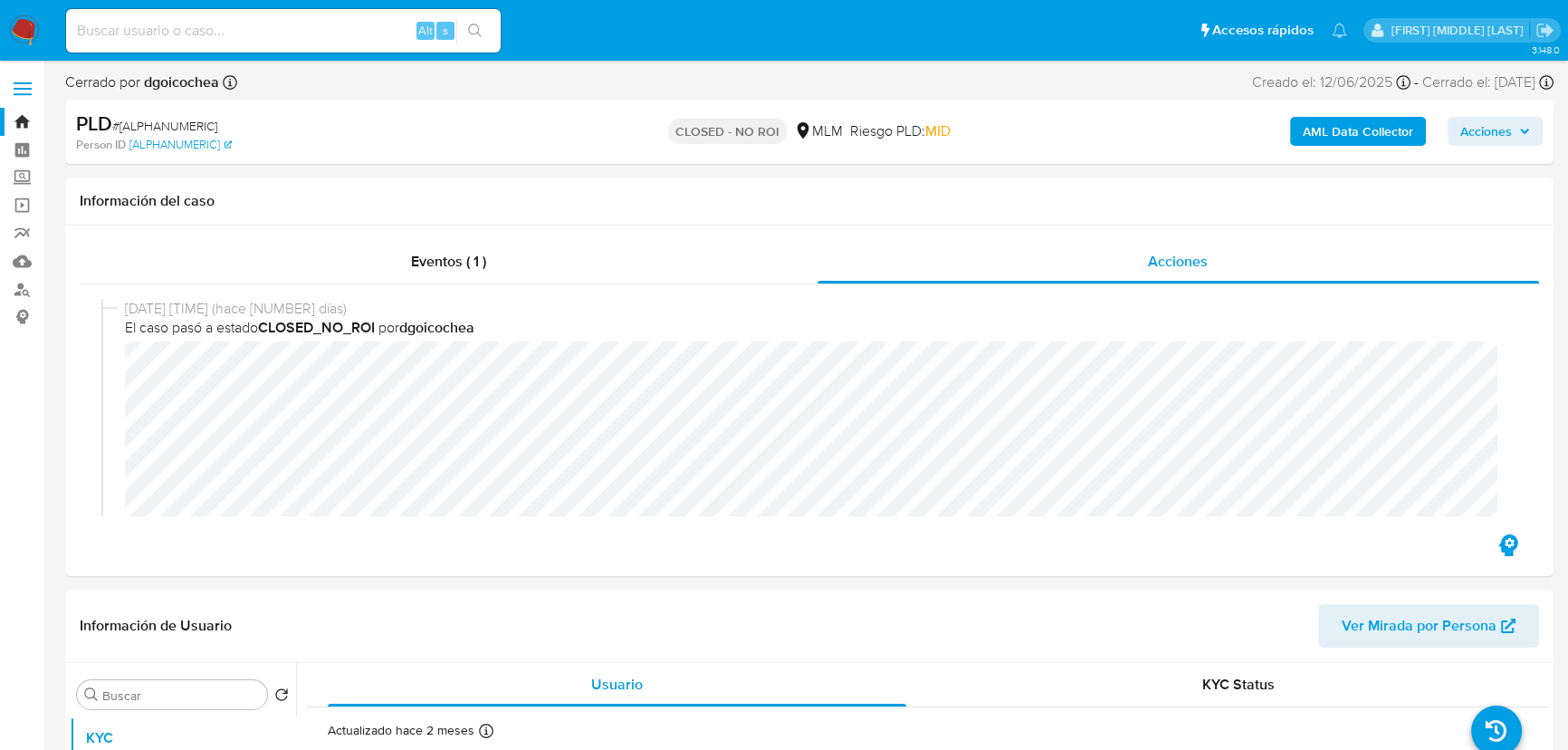 click at bounding box center [283, 31] 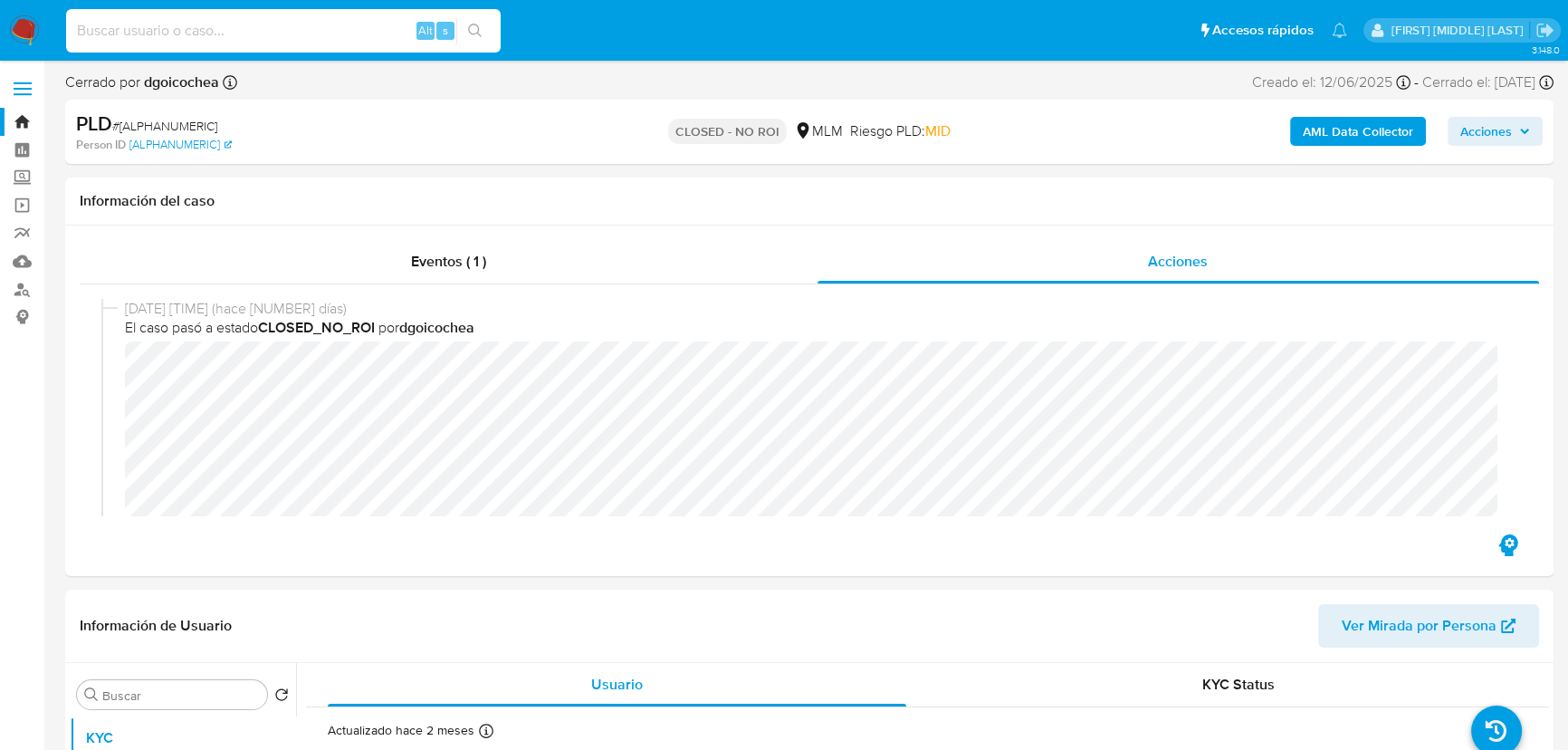 paste on "YQvXGjBWvNELAGFxzyJ0l1QP" 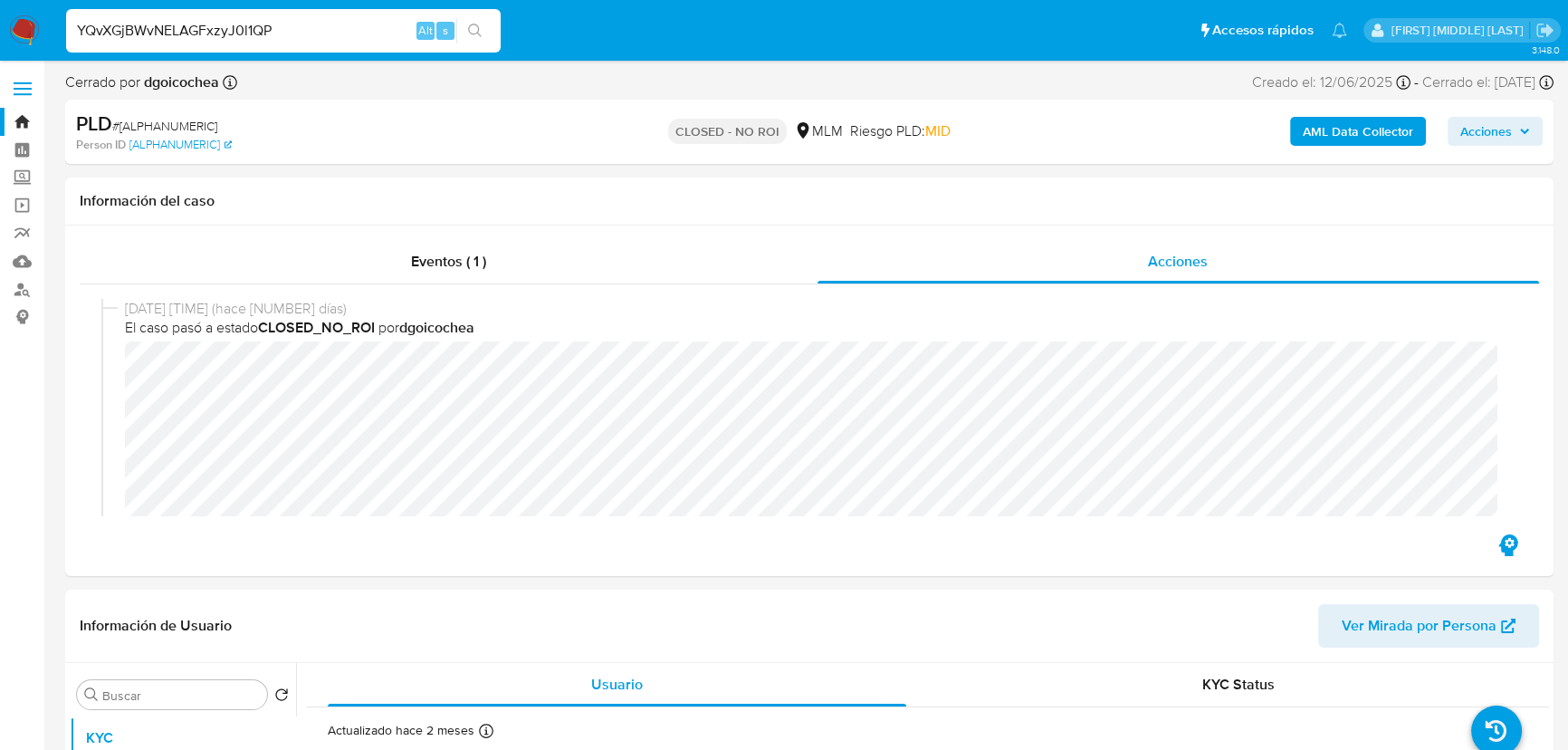 type on "YQvXGjBWvNELAGFxzyJ0l1QP" 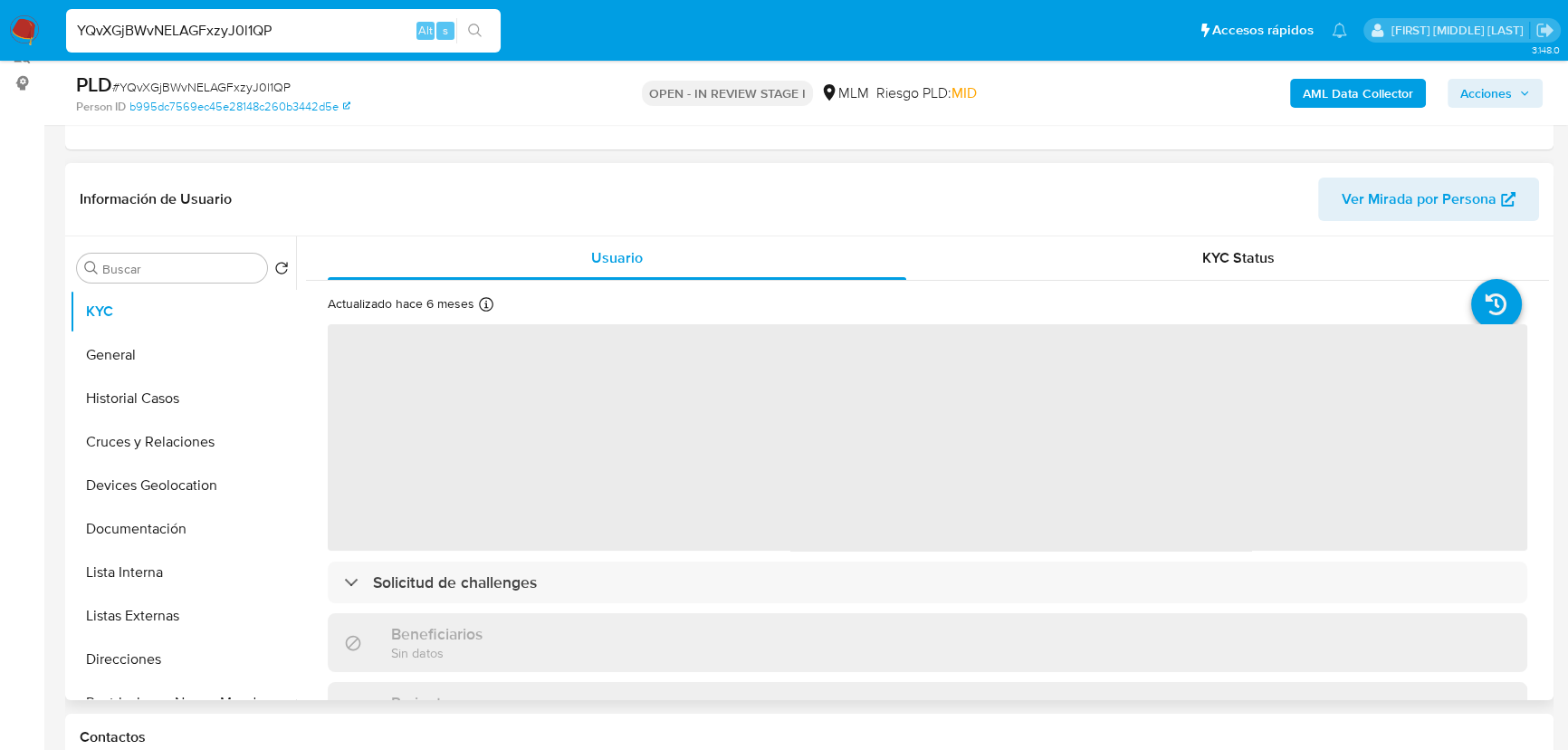 scroll, scrollTop: 246, scrollLeft: 0, axis: vertical 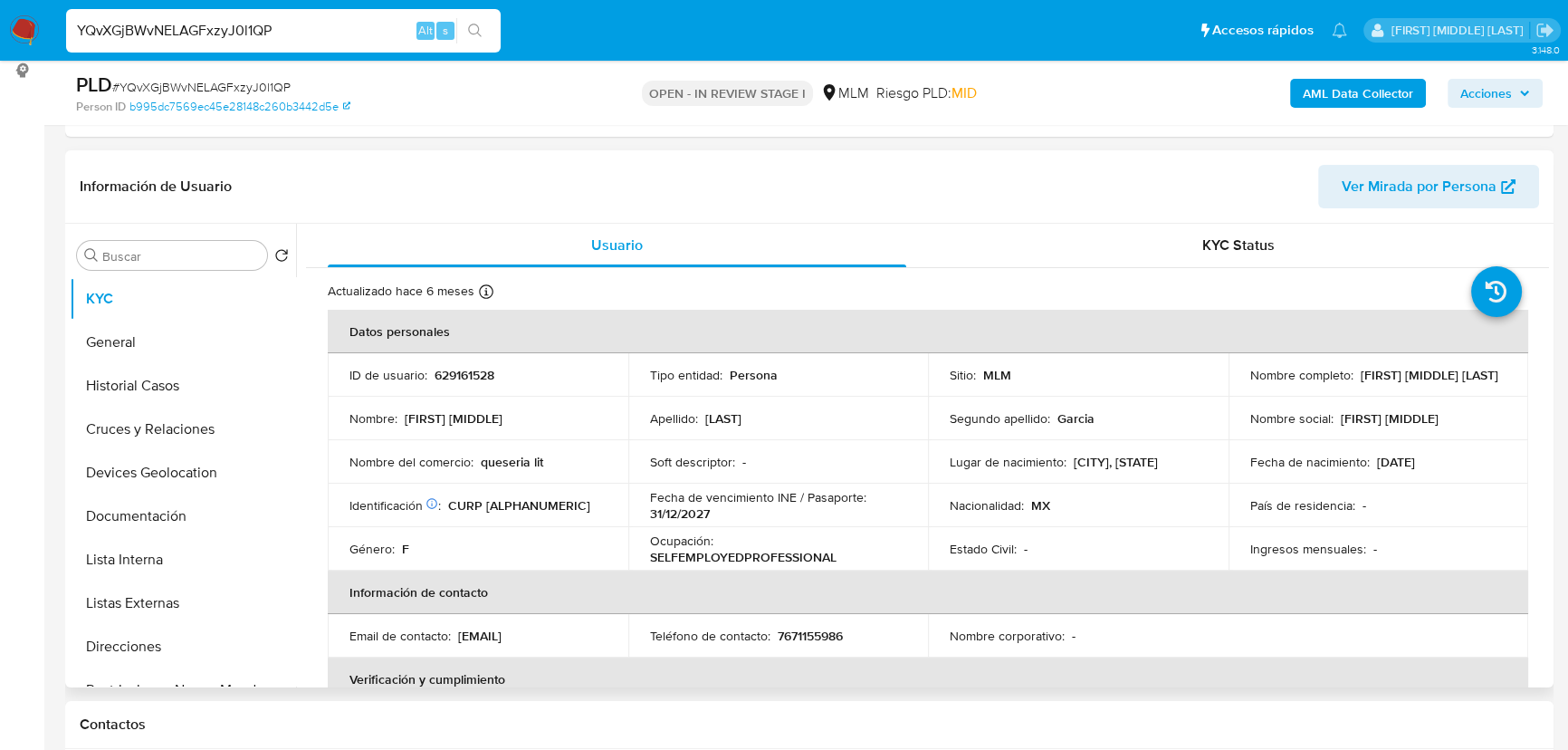 select on "10" 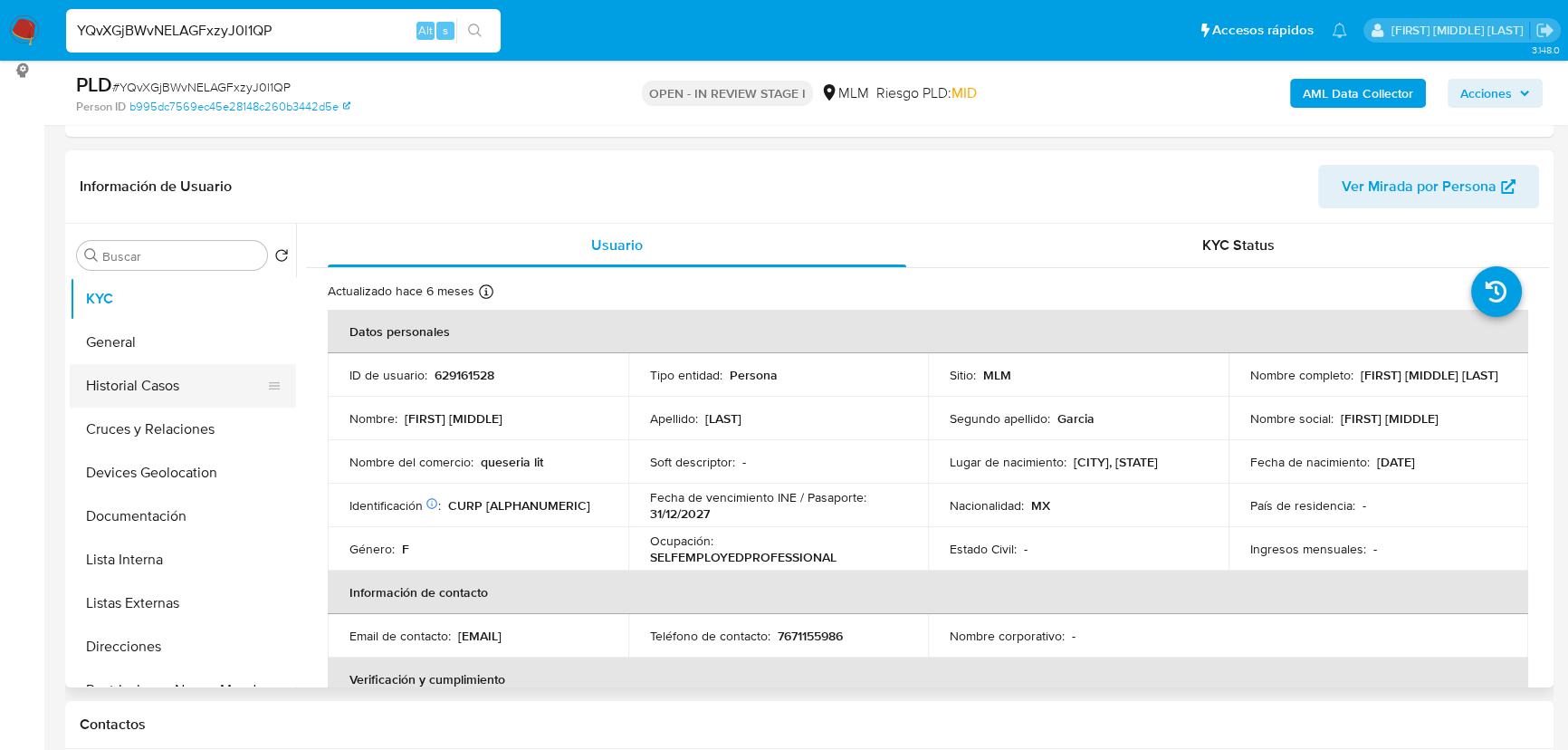 click on "Historial Casos" at bounding box center (176, 386) 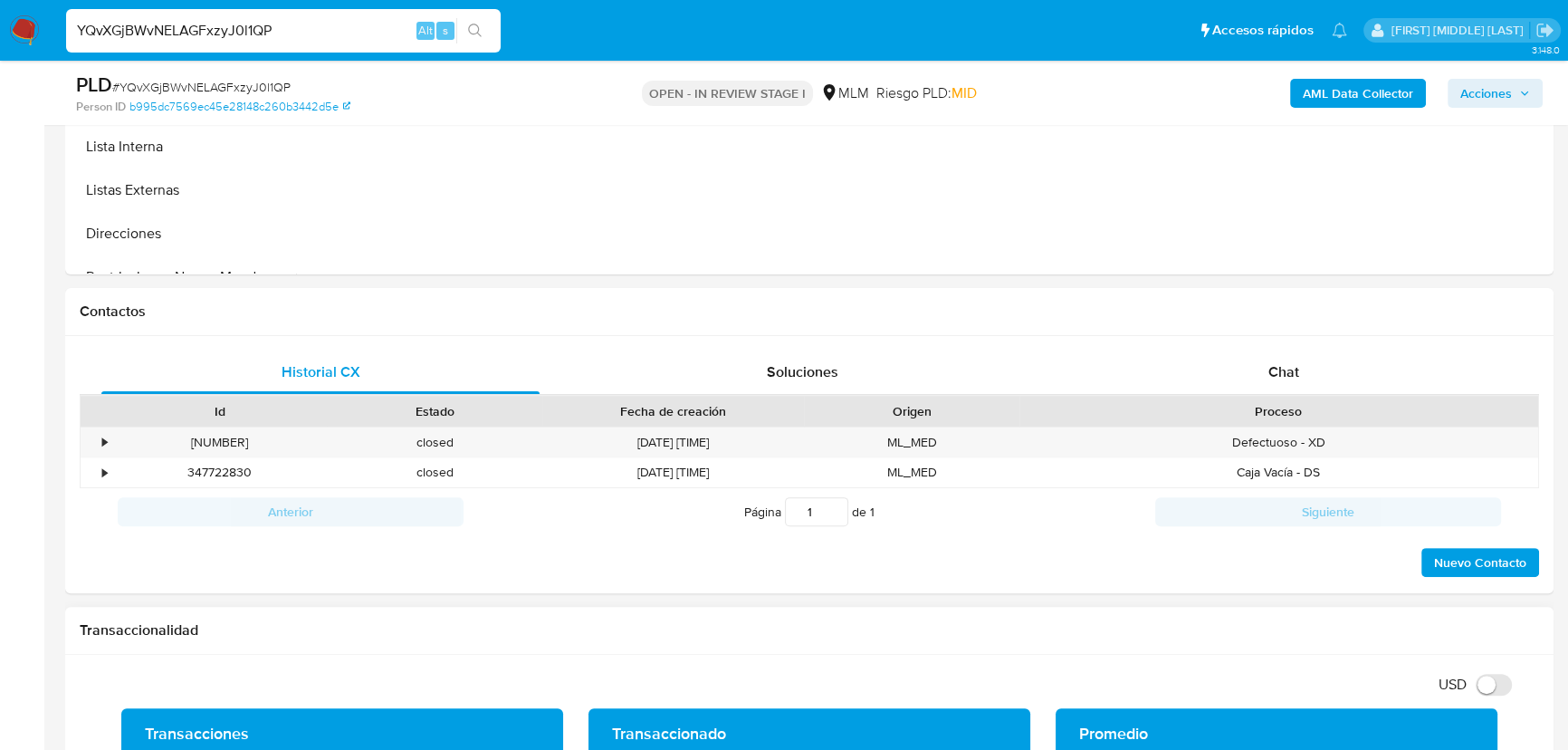 scroll, scrollTop: 906, scrollLeft: 0, axis: vertical 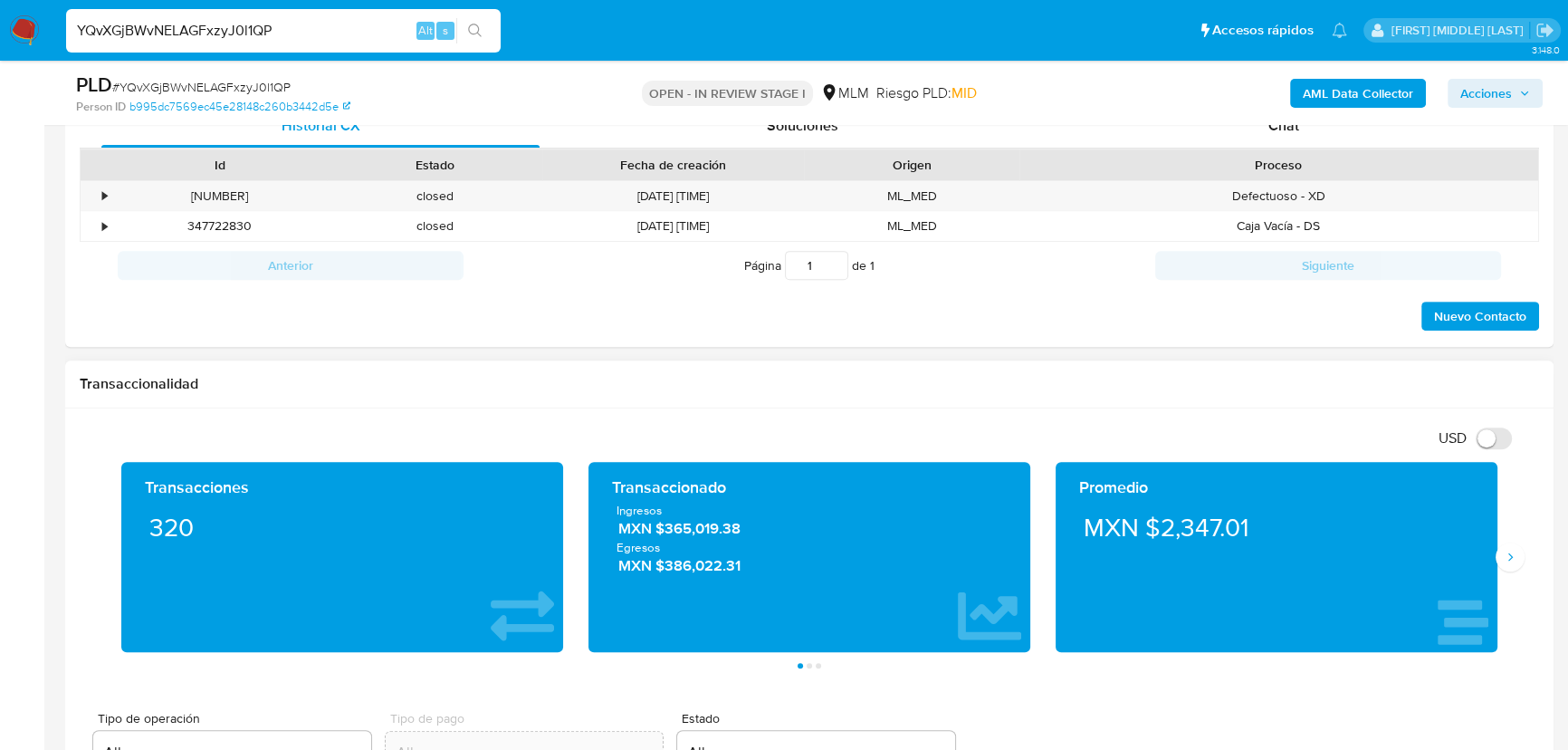 type 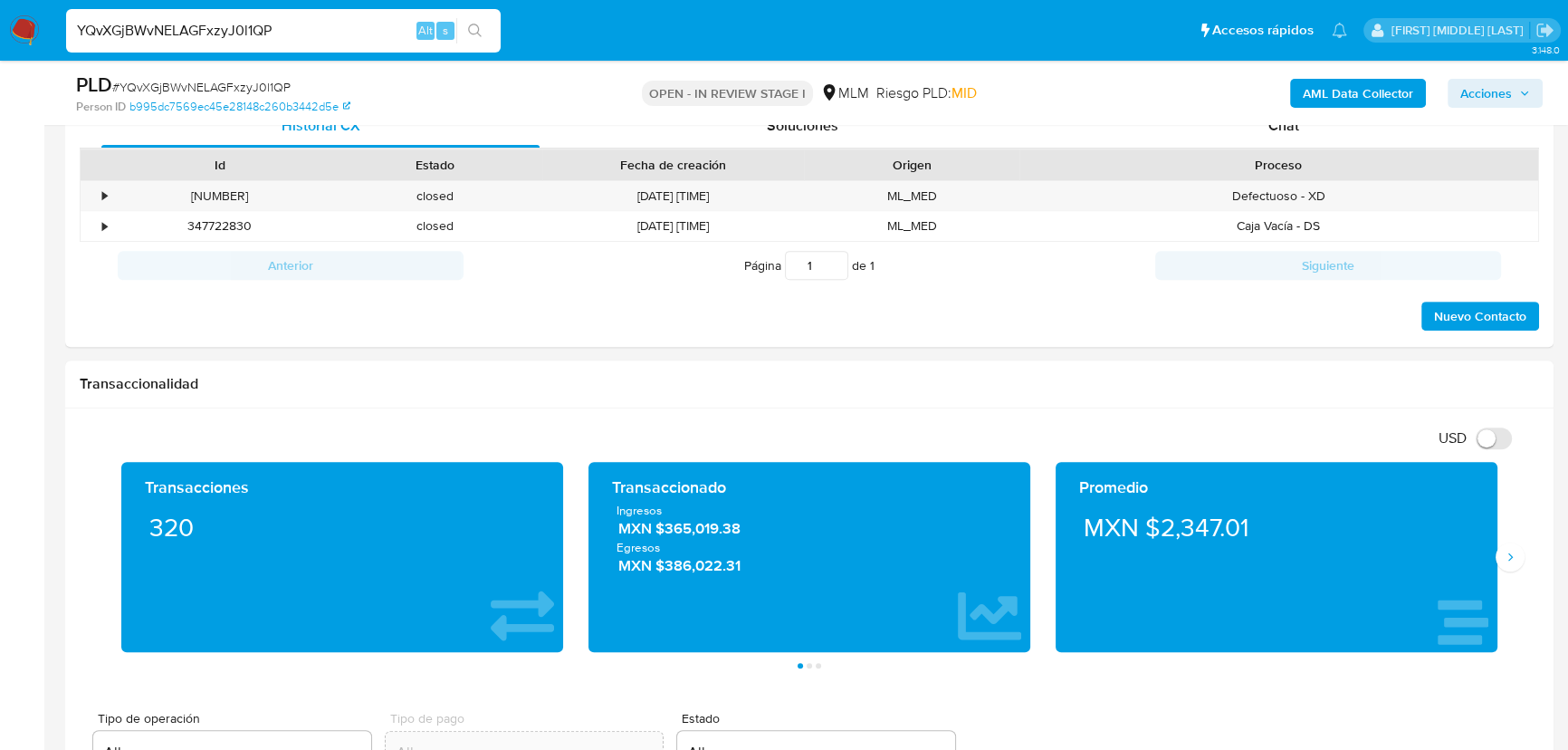 click on "YQvXGjBWvNELAGFxzyJ0l1QP" at bounding box center (283, 31) 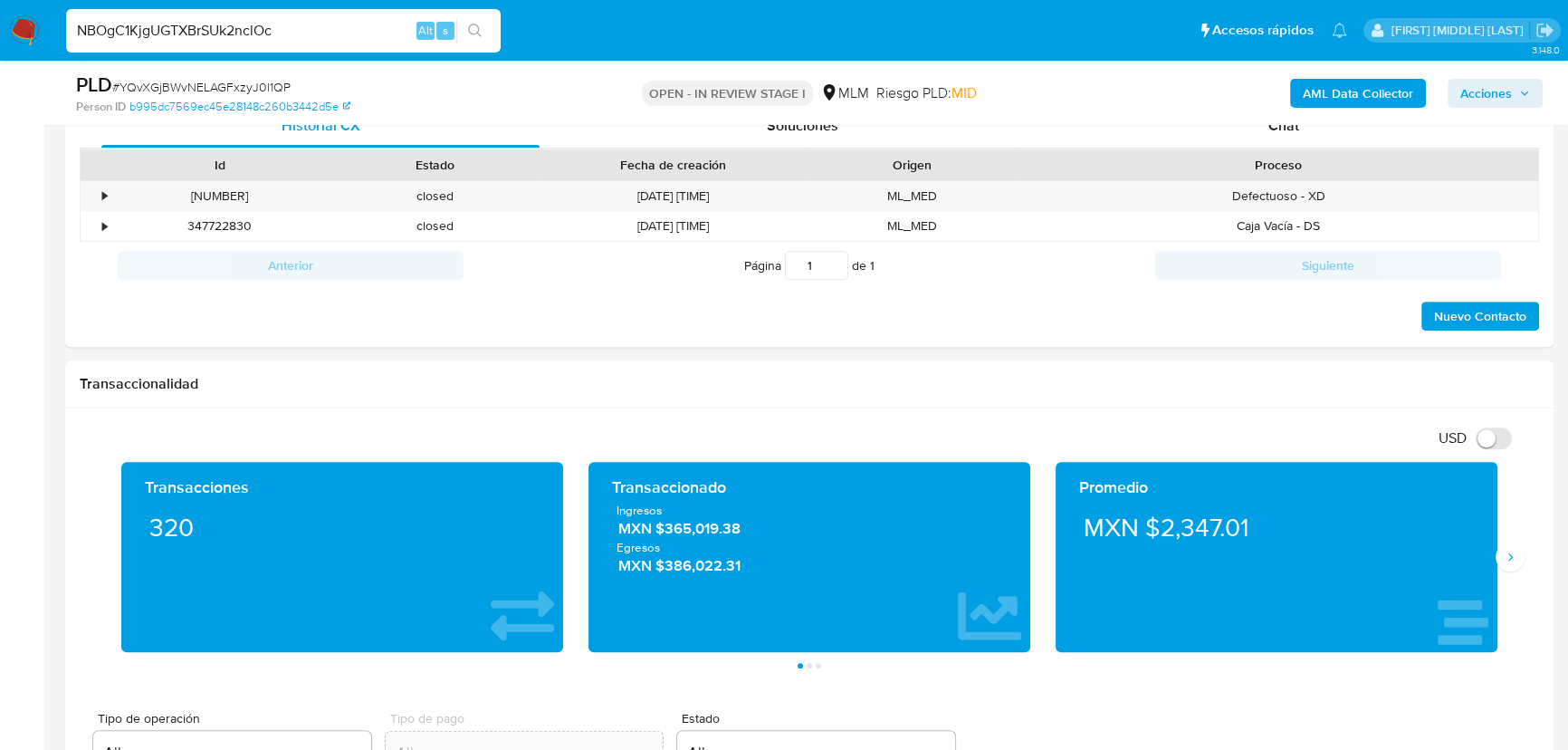type on "NBOgC1KjgUGTXBrSUk2nclOc" 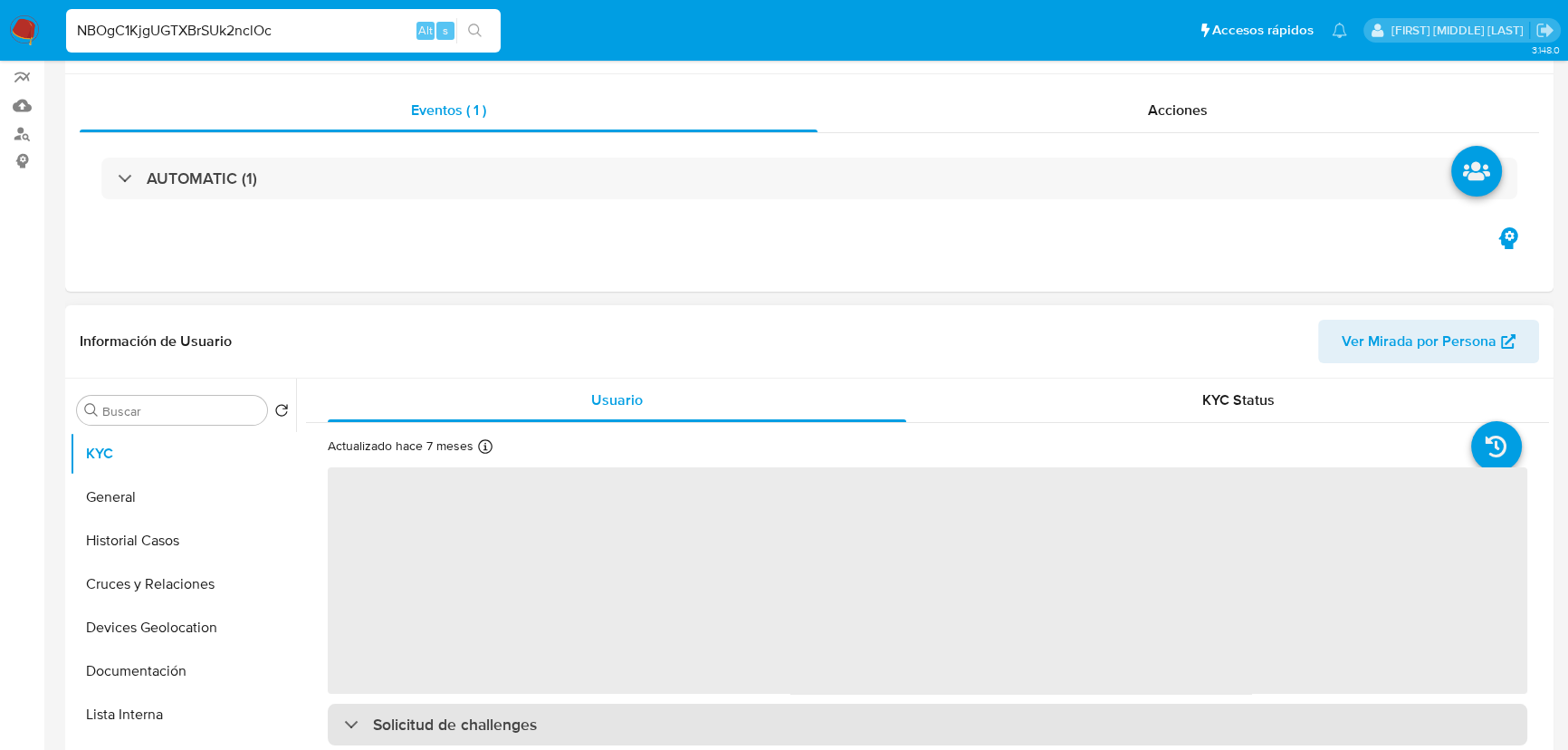 scroll, scrollTop: 329, scrollLeft: 0, axis: vertical 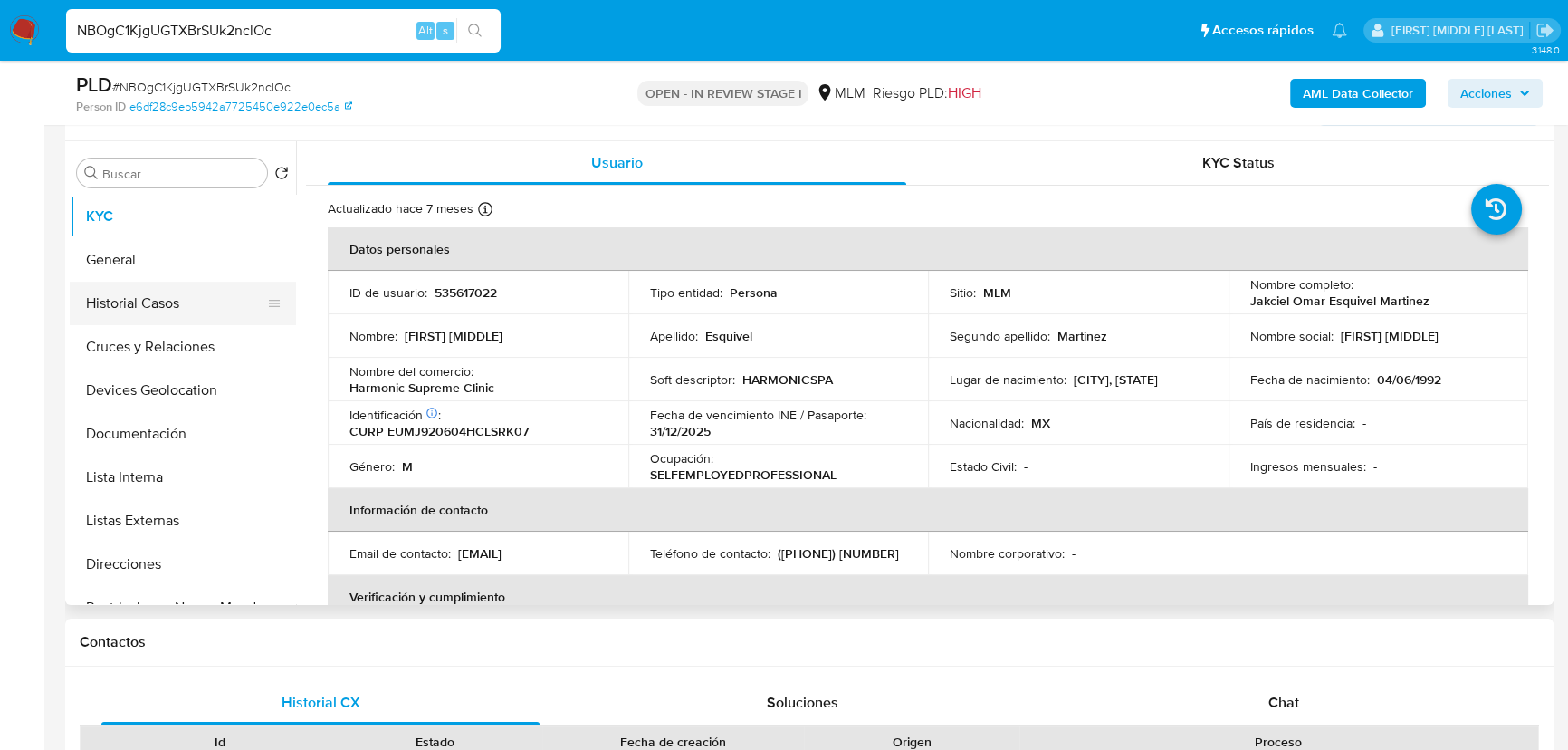 select on "10" 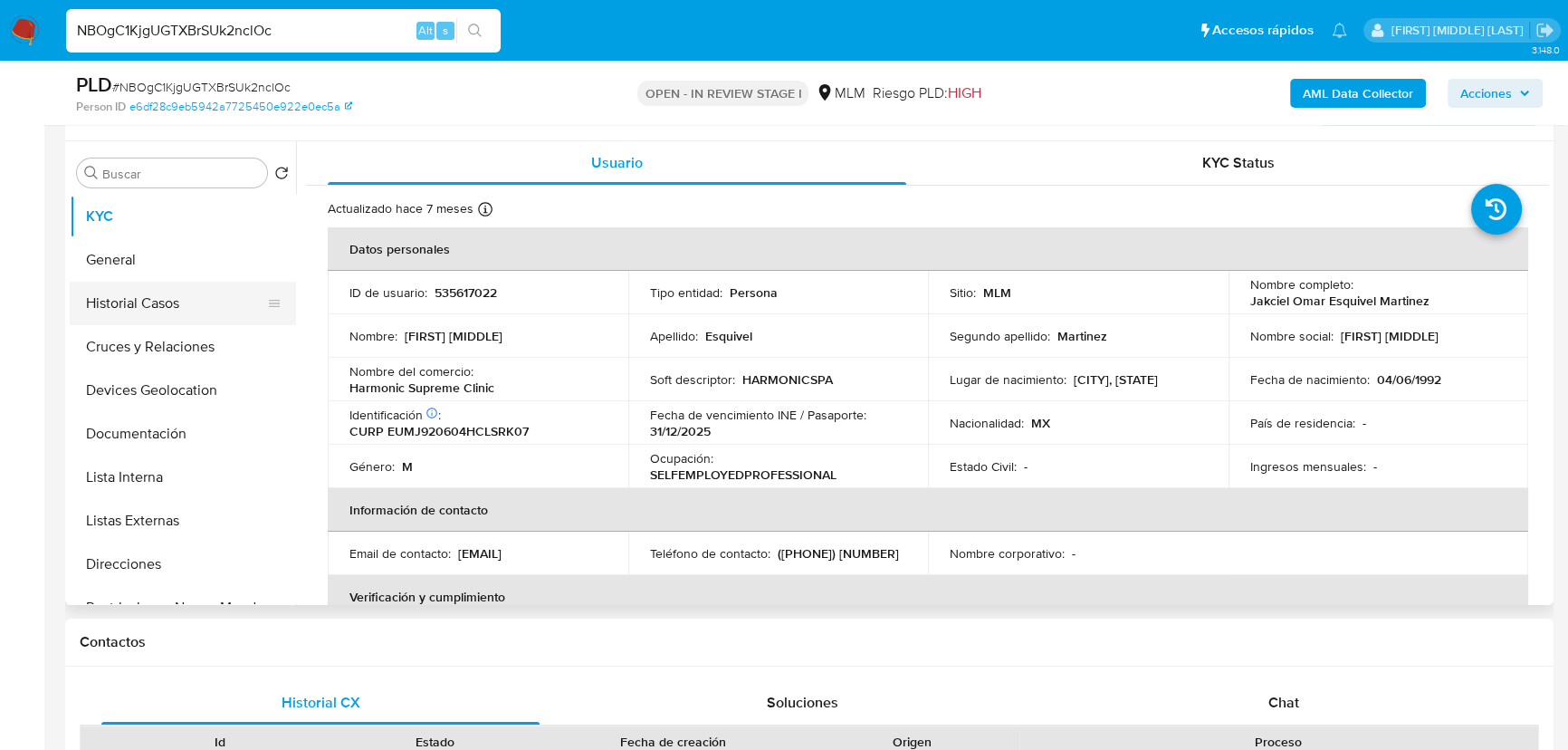 click on "Historial Casos" at bounding box center (176, 303) 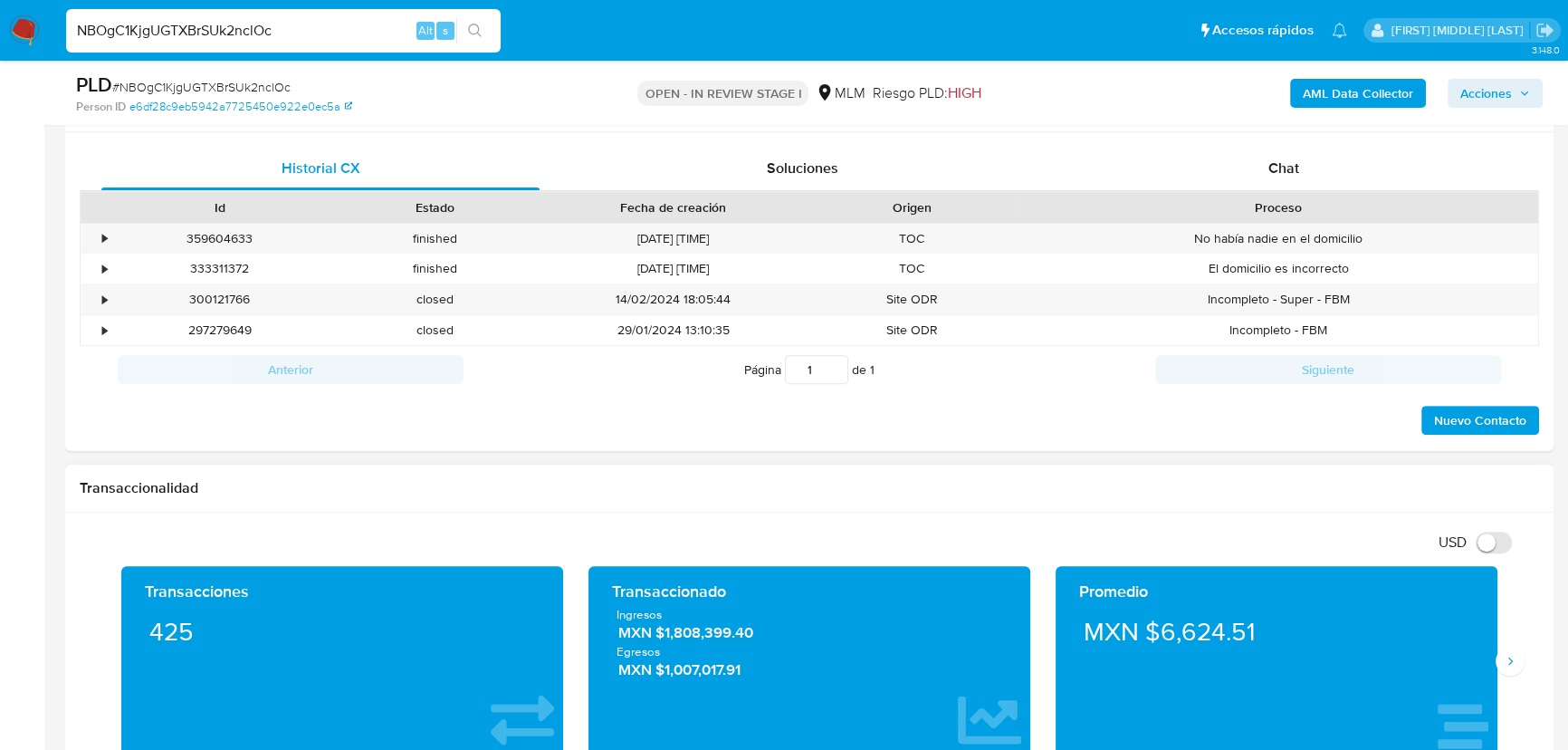 scroll, scrollTop: 987, scrollLeft: 0, axis: vertical 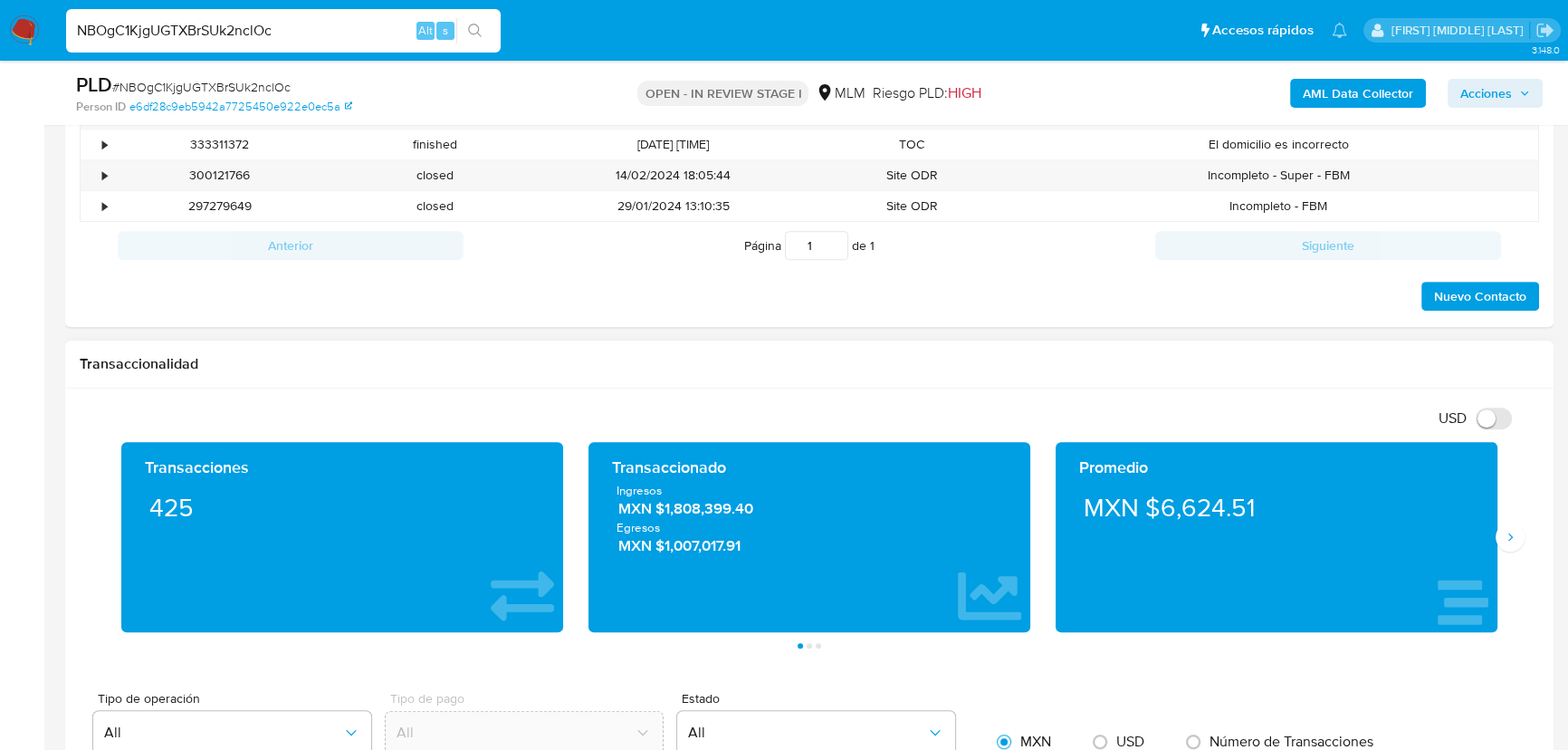 type 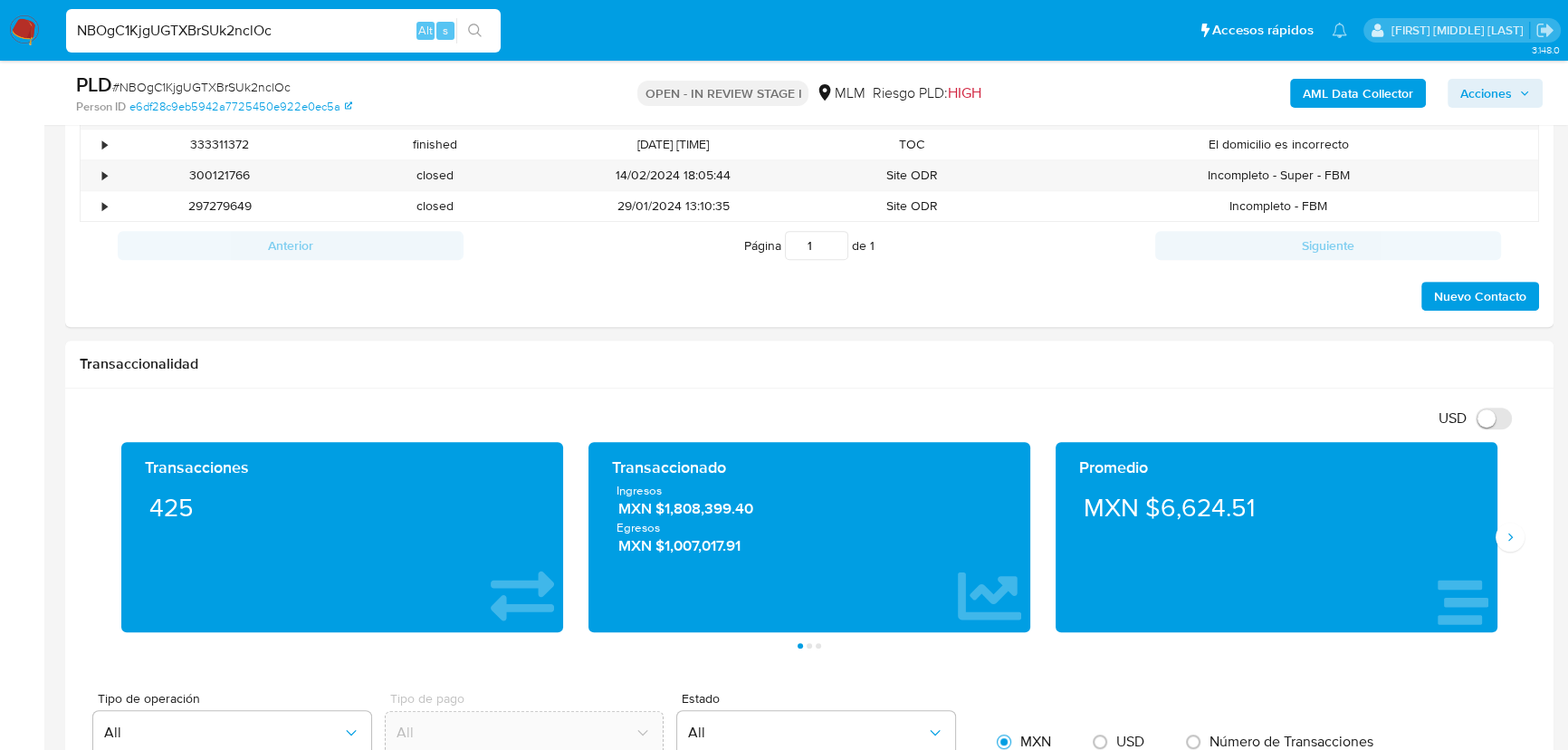 click on "NBOgC1KjgUGTXBrSUk2nclOc Alt s" at bounding box center (283, 31) 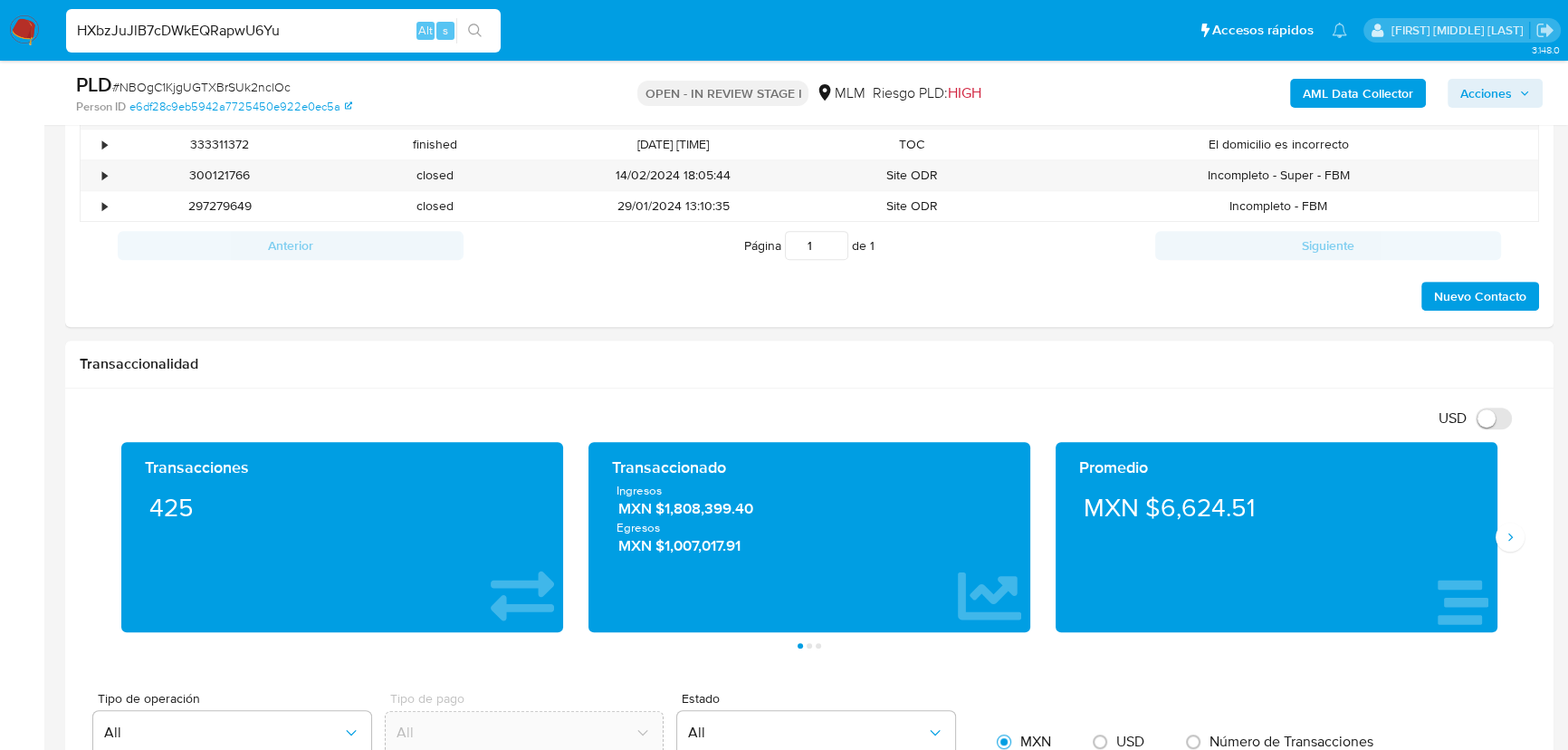 type on "HXbzJuJlB7cDWkEQRapwU6Yu" 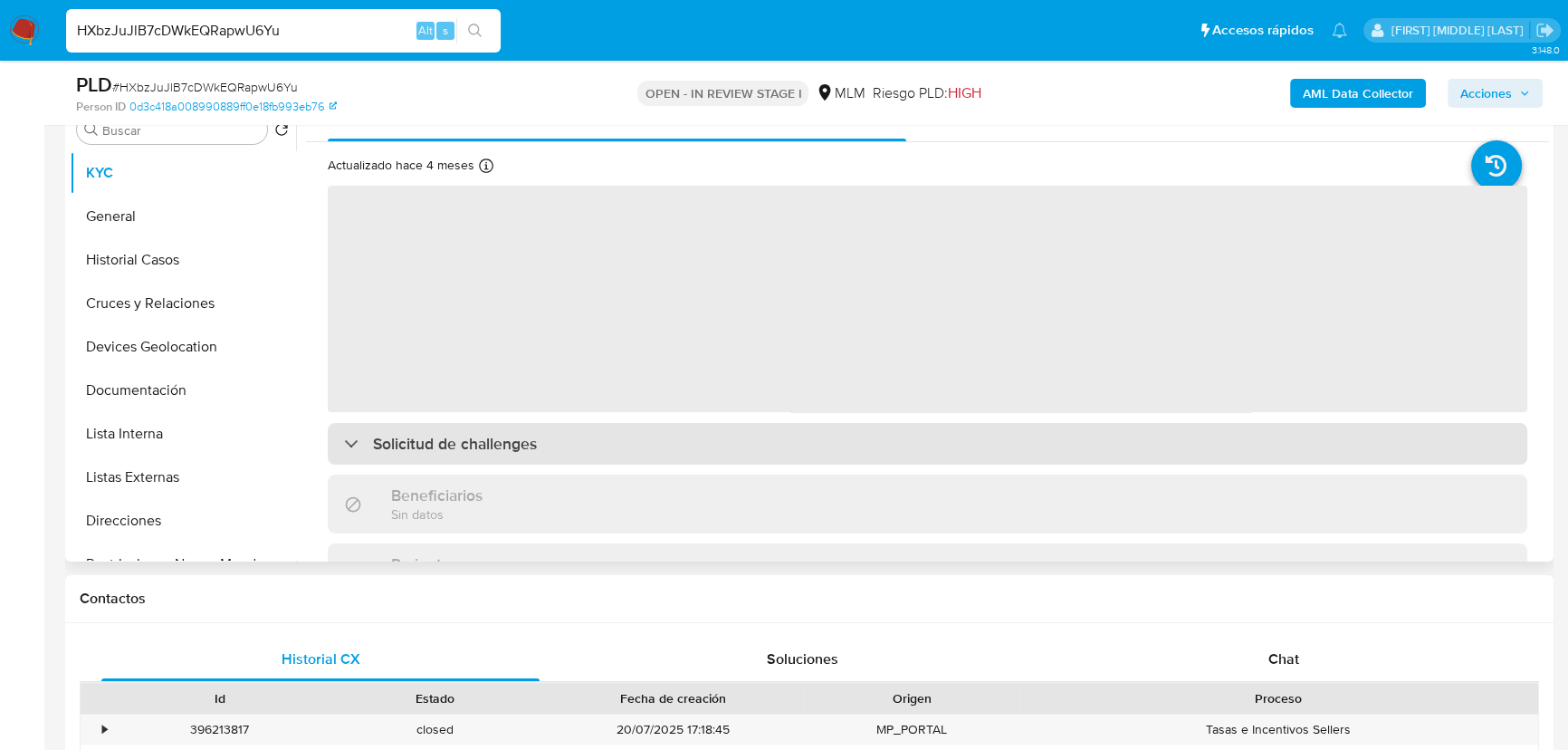 scroll, scrollTop: 411, scrollLeft: 0, axis: vertical 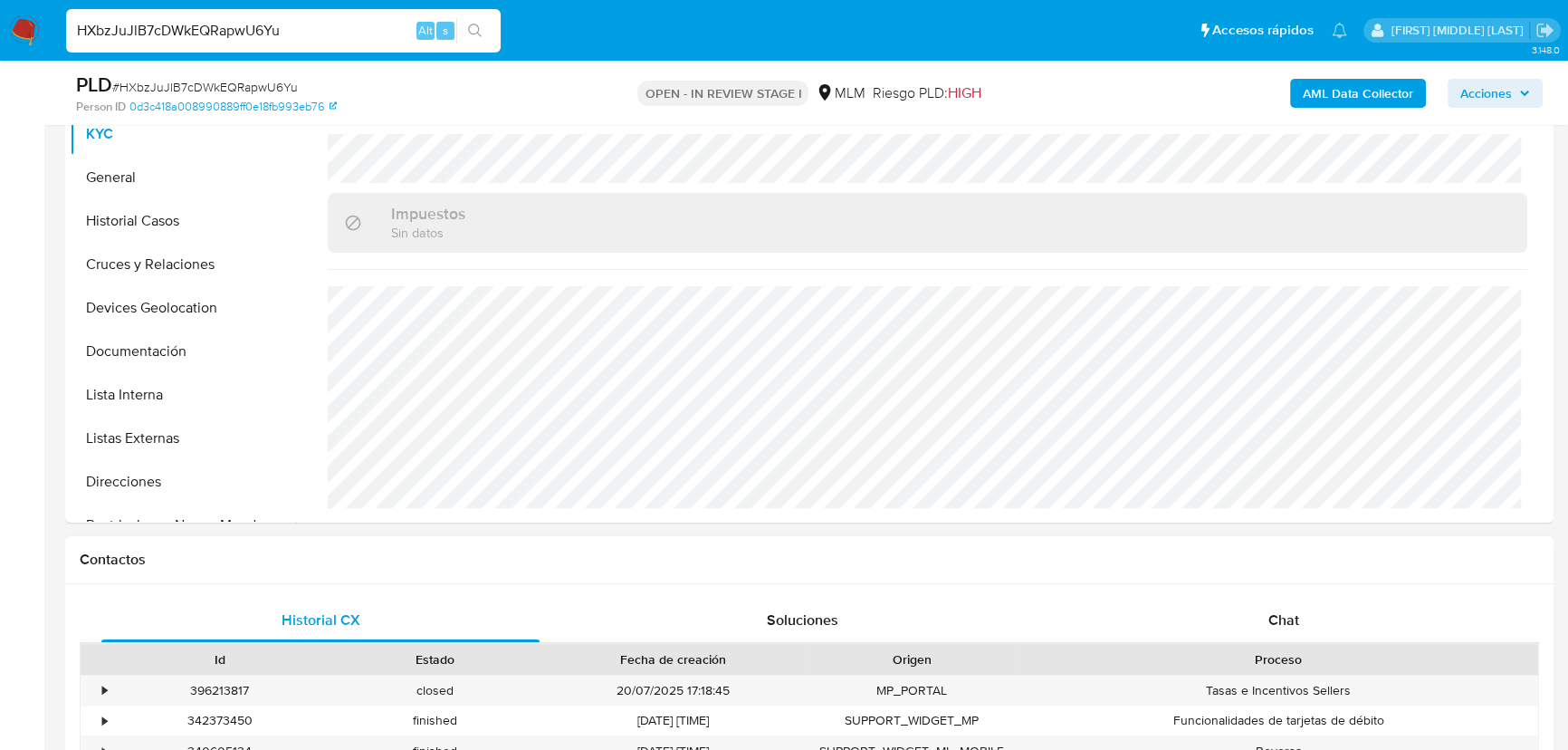 select on "10" 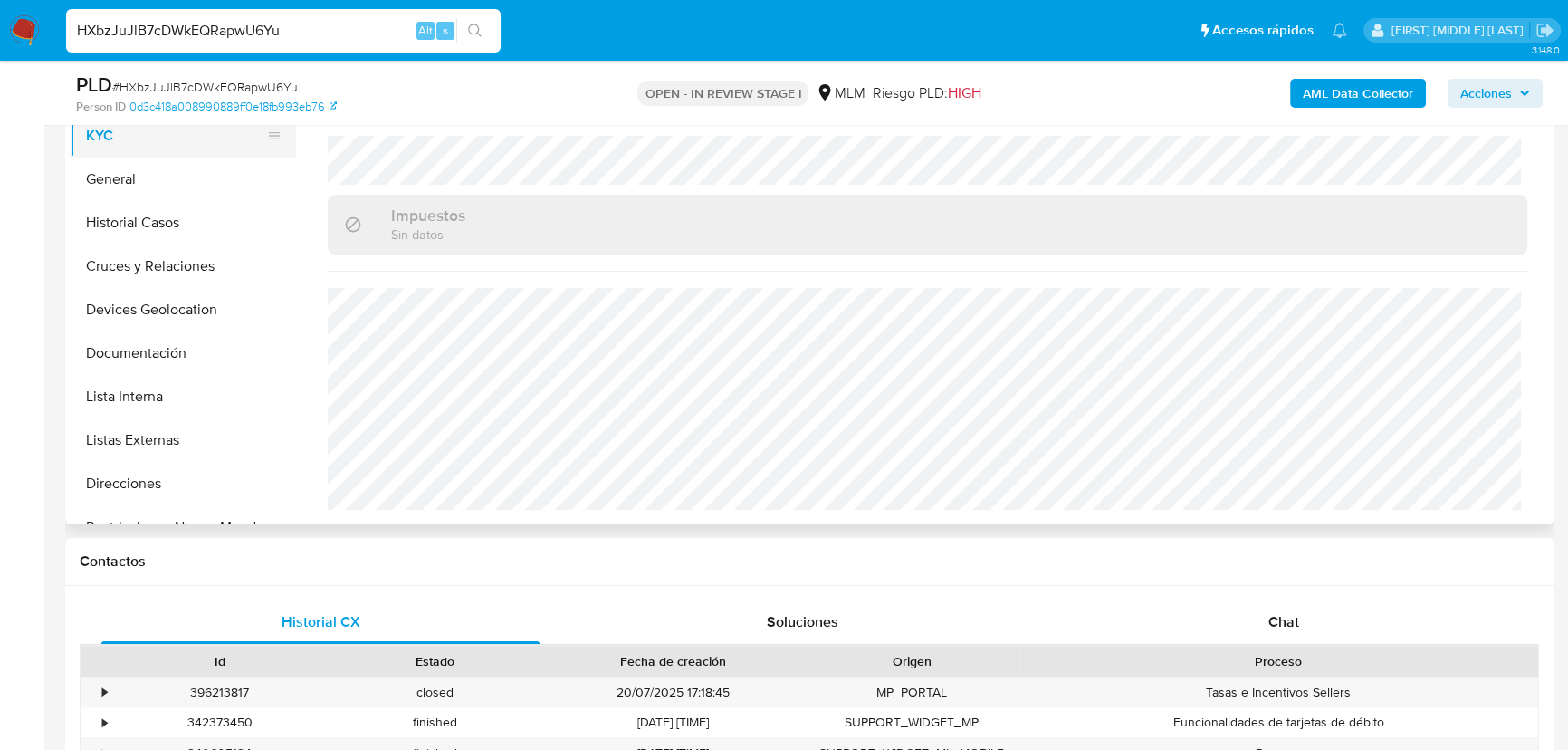 scroll, scrollTop: 329, scrollLeft: 0, axis: vertical 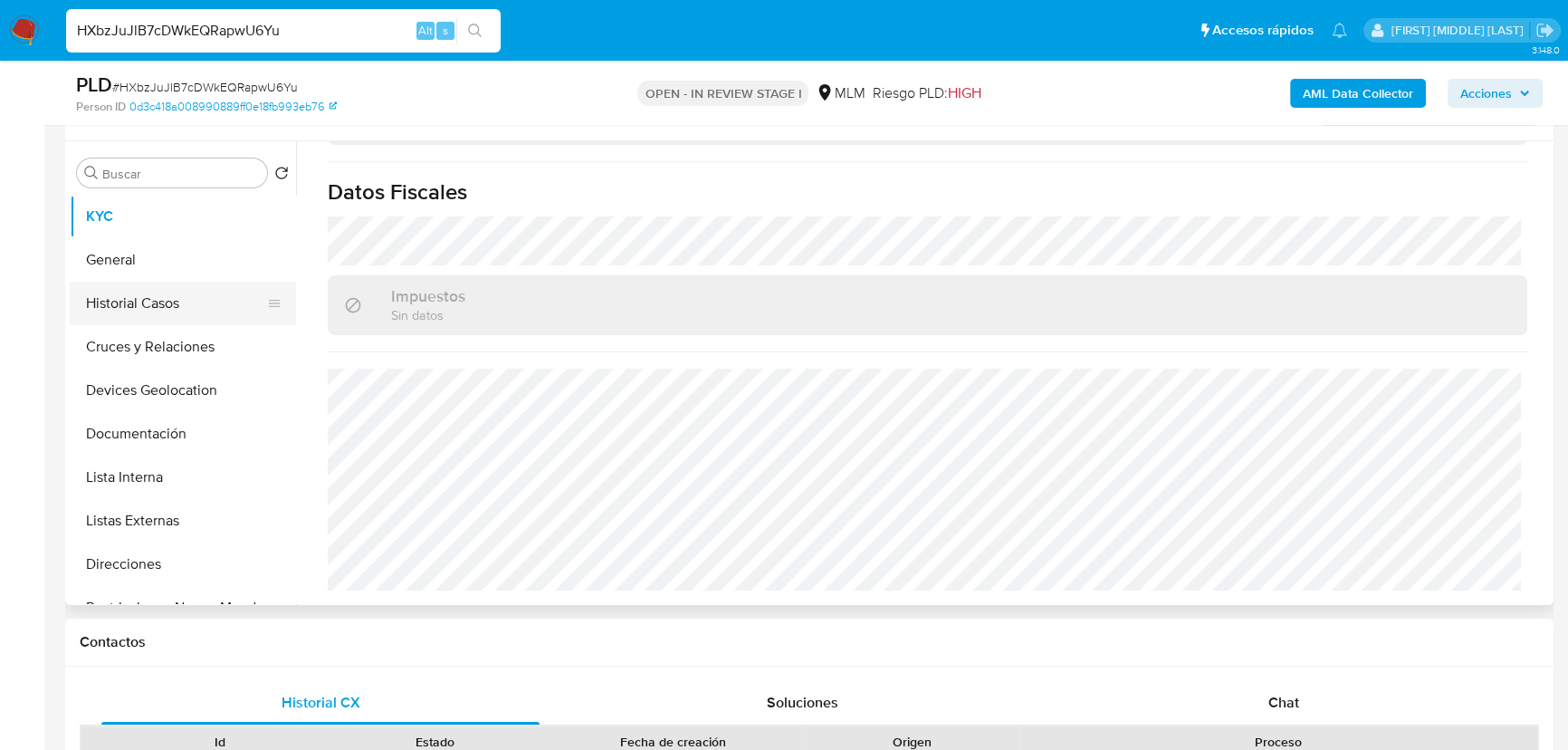 click on "Historial Casos" at bounding box center (176, 303) 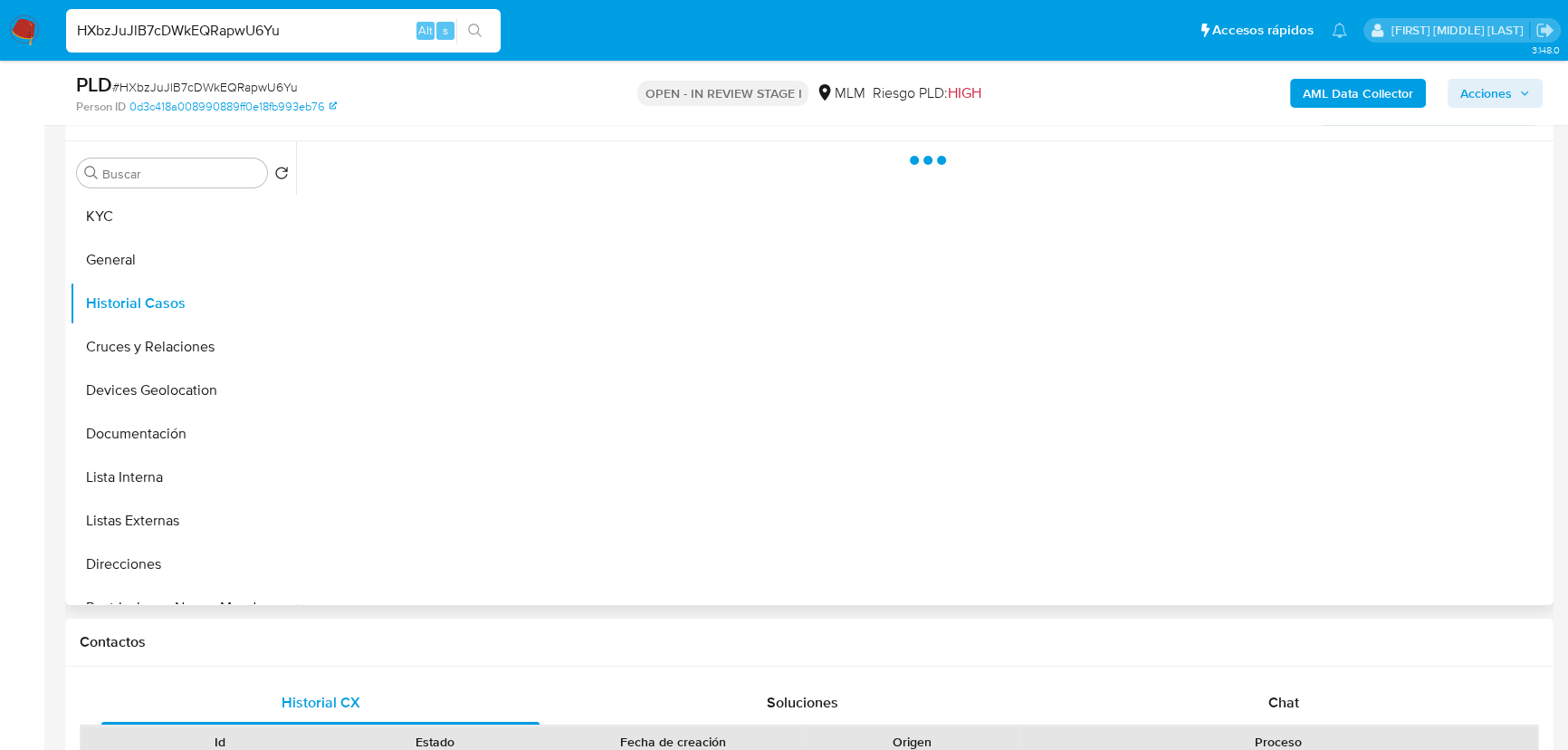 scroll, scrollTop: 0, scrollLeft: 0, axis: both 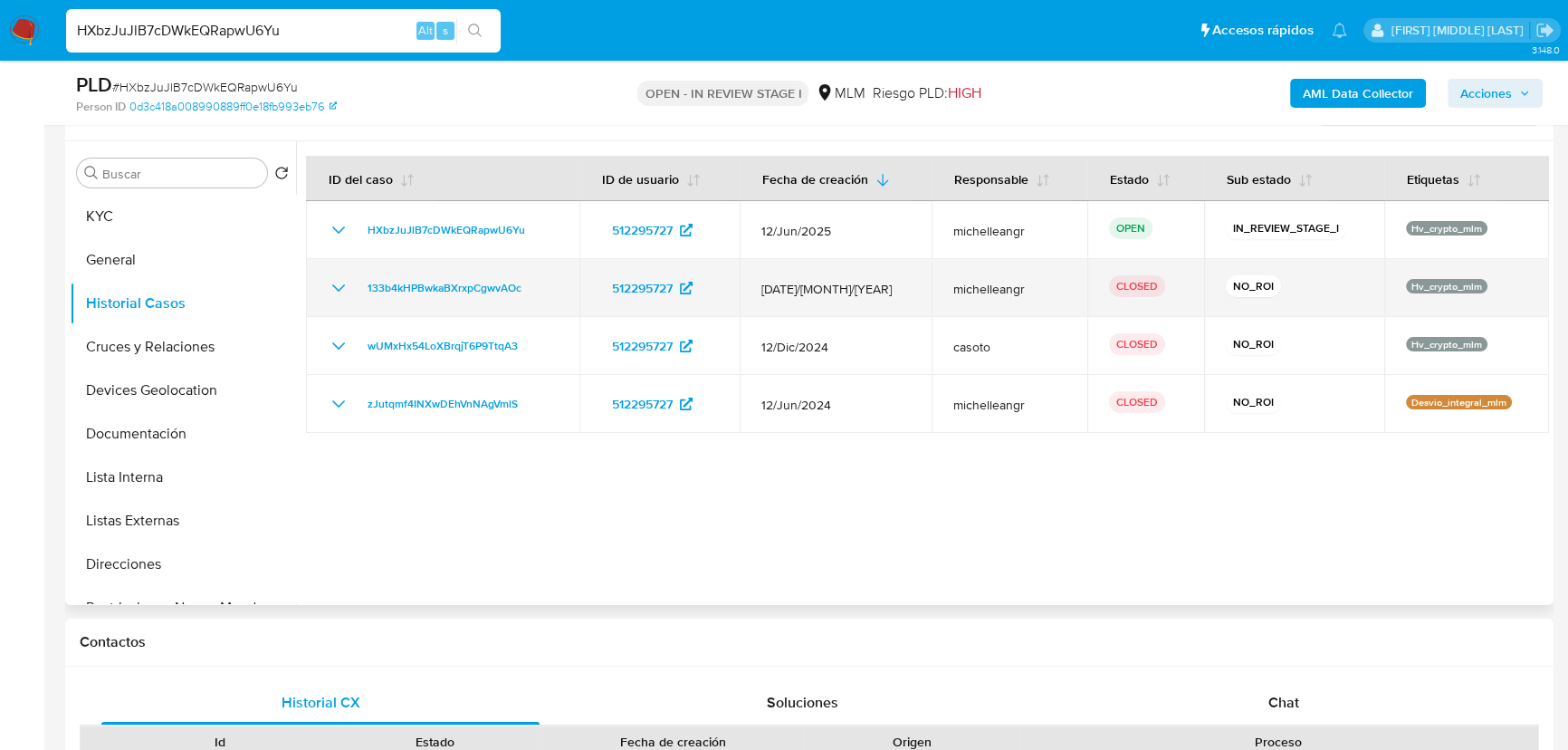 click 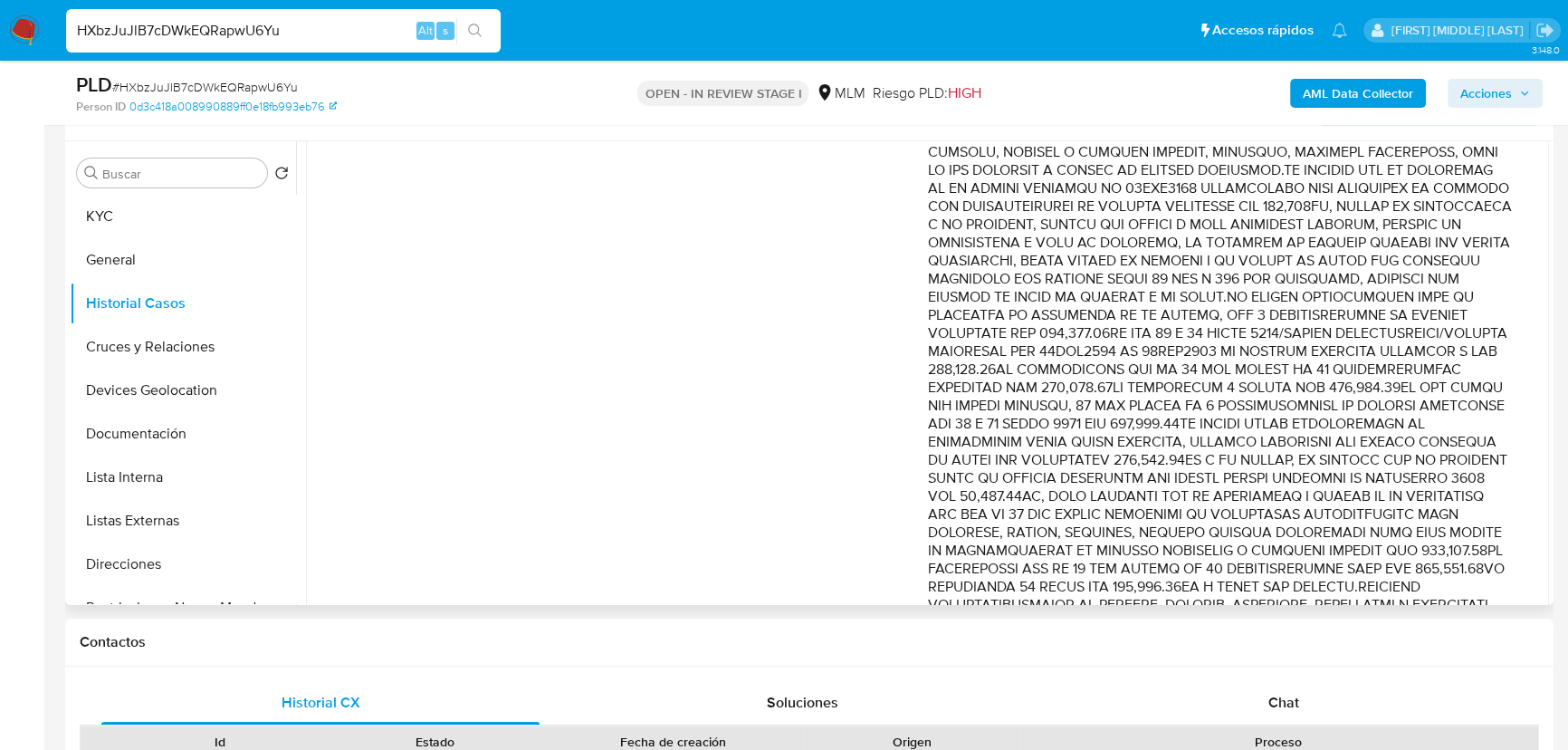scroll, scrollTop: 494, scrollLeft: 0, axis: vertical 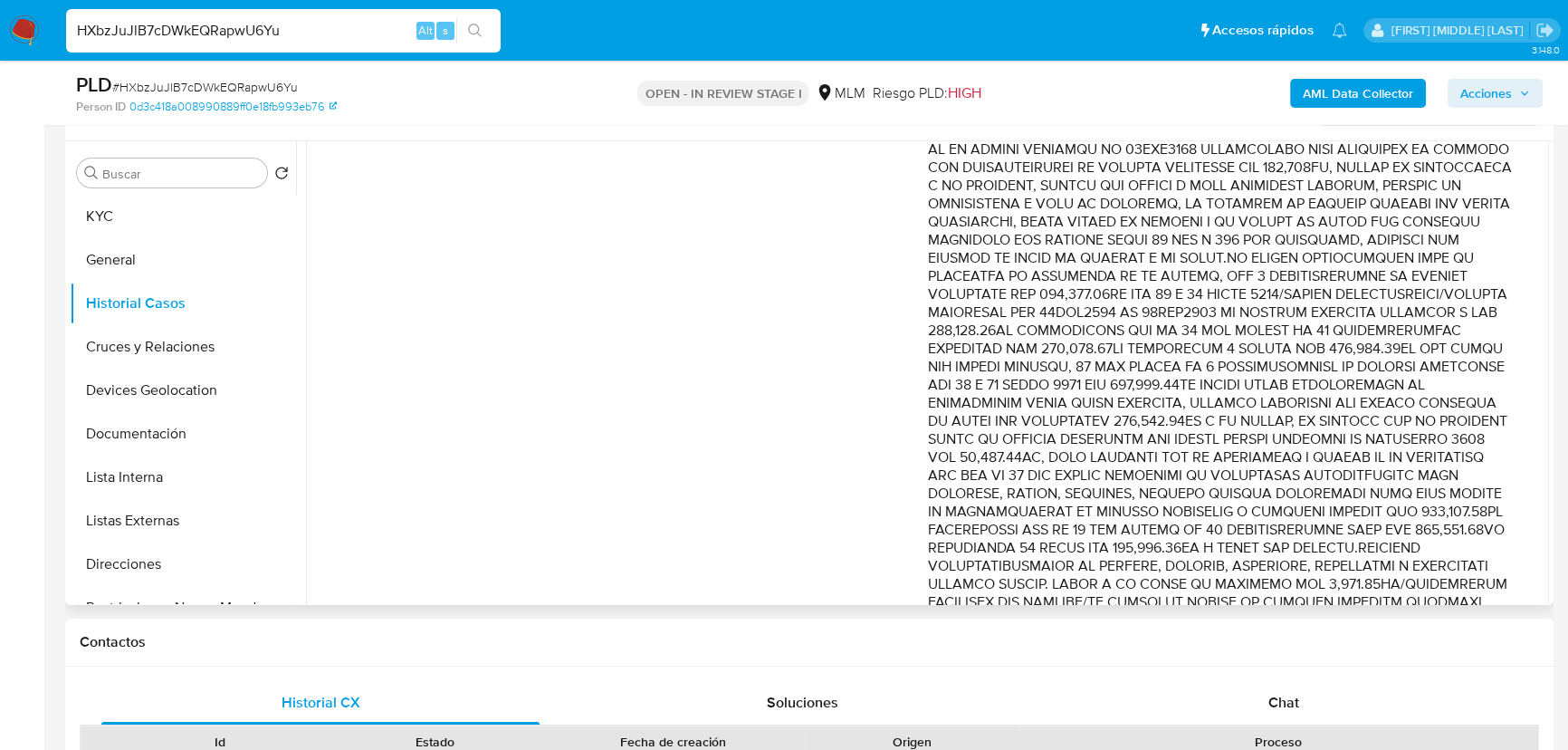 drag, startPoint x: 1086, startPoint y: 328, endPoint x: 1138, endPoint y: 342, distance: 53.85165 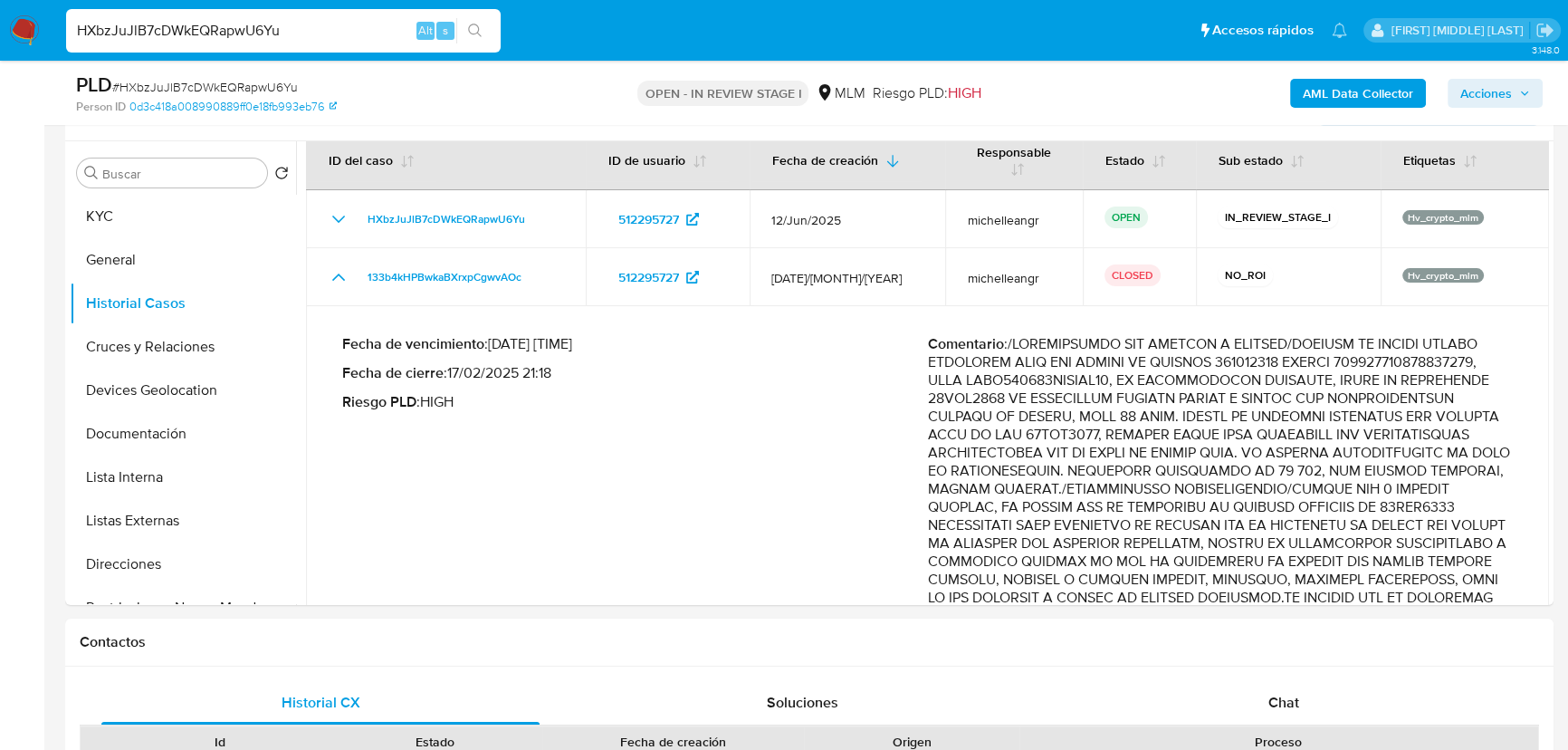 scroll, scrollTop: 0, scrollLeft: 0, axis: both 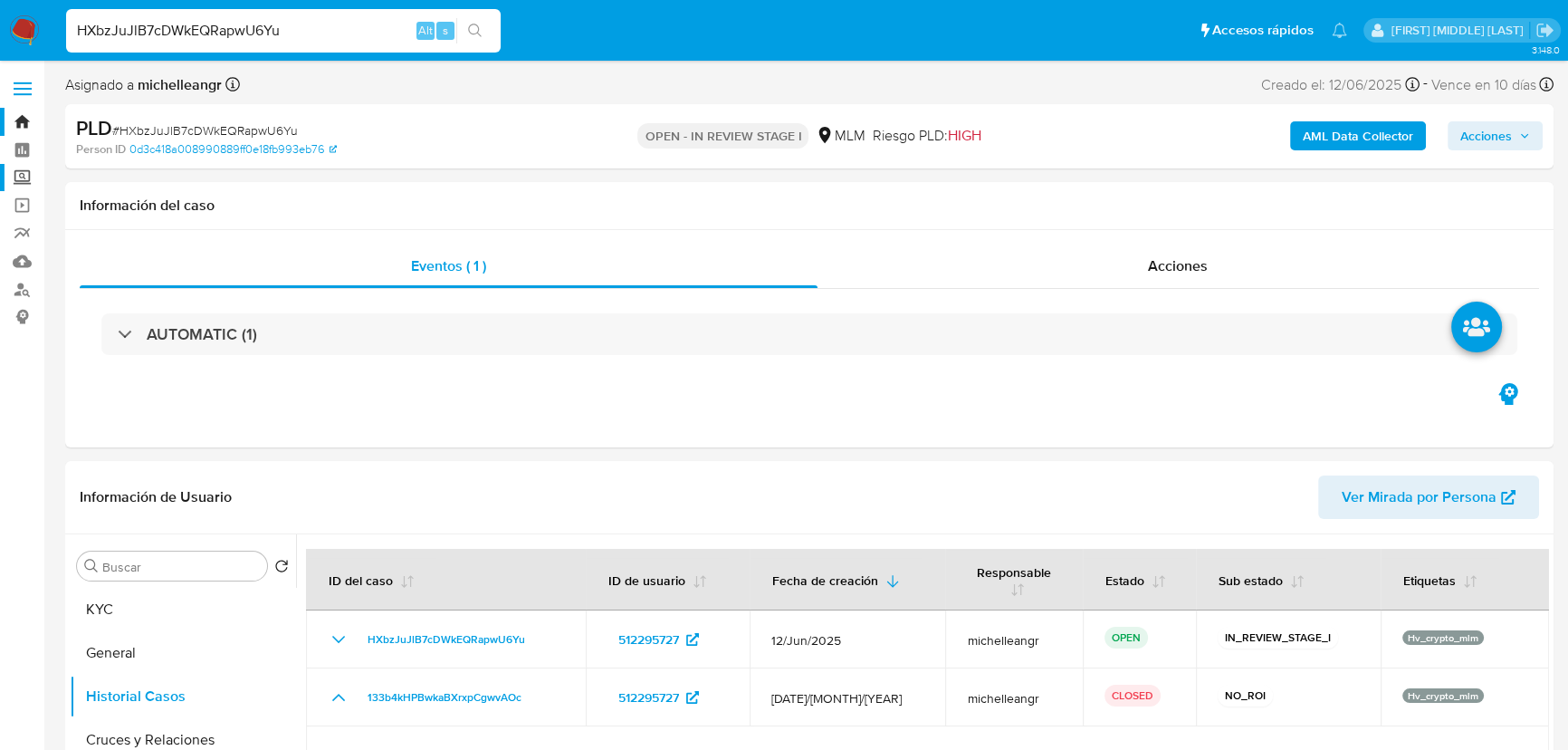 click on "Screening" at bounding box center [108, 178] 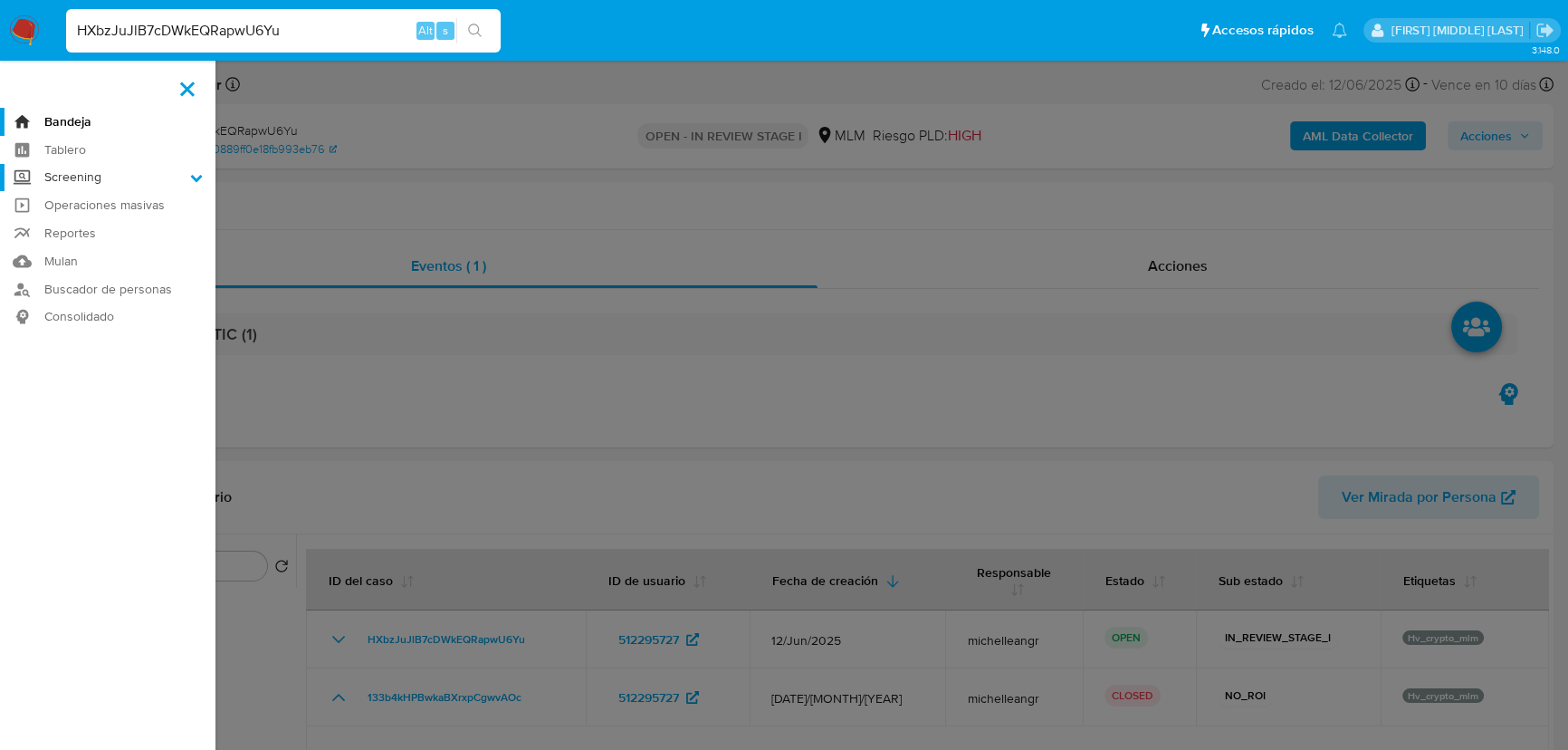 click on "Screening" at bounding box center (0, 0) 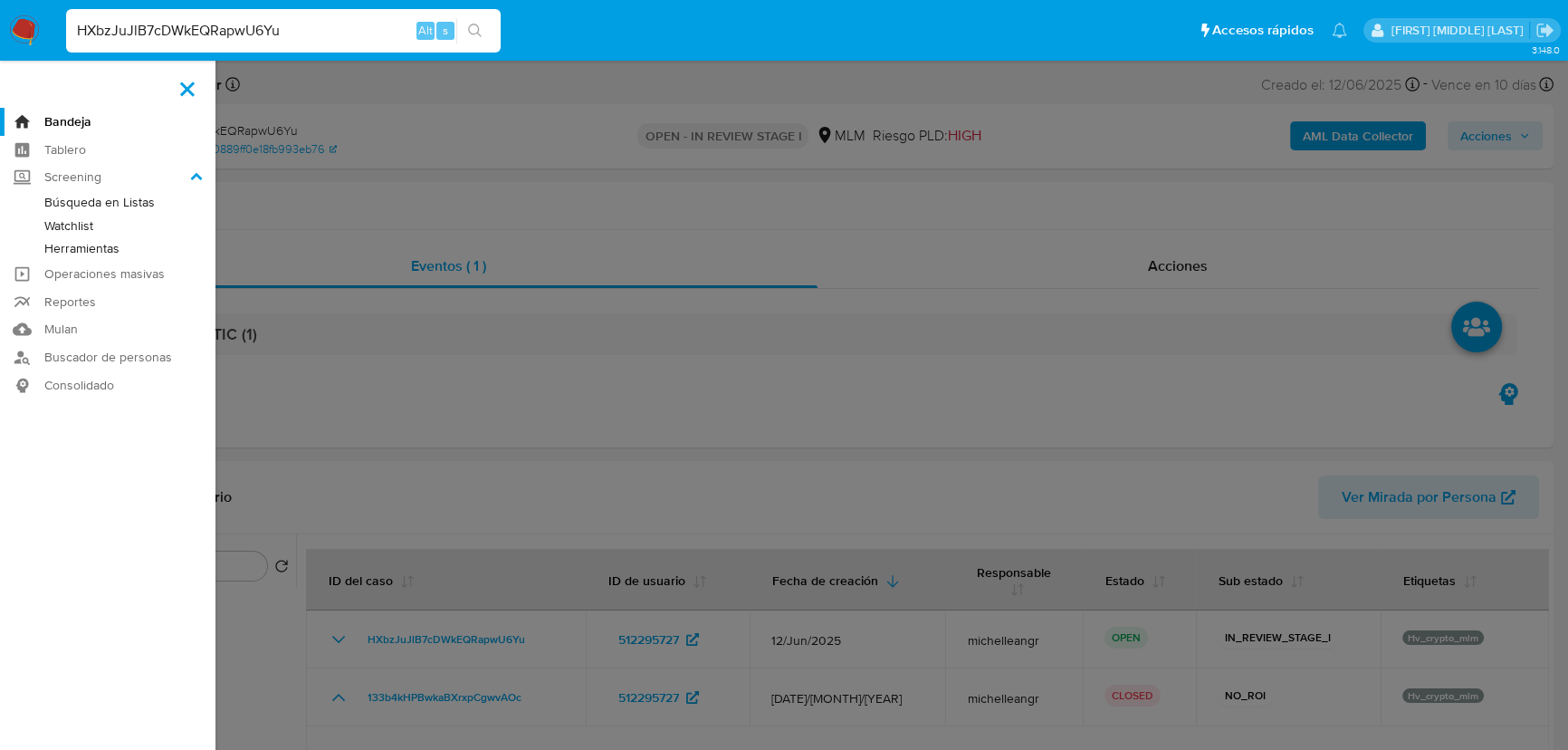 click on "Herramientas" at bounding box center (108, 248) 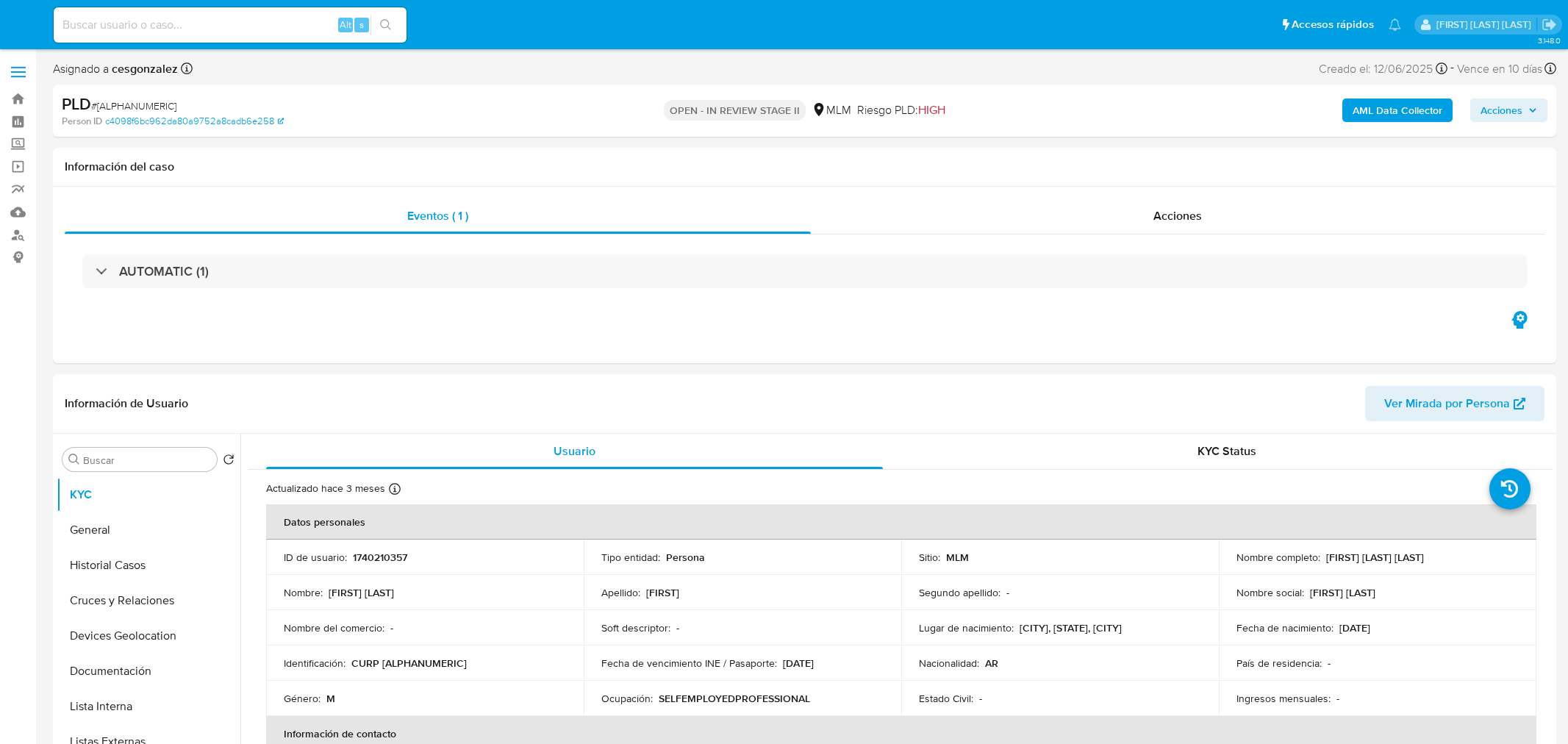 select on "10" 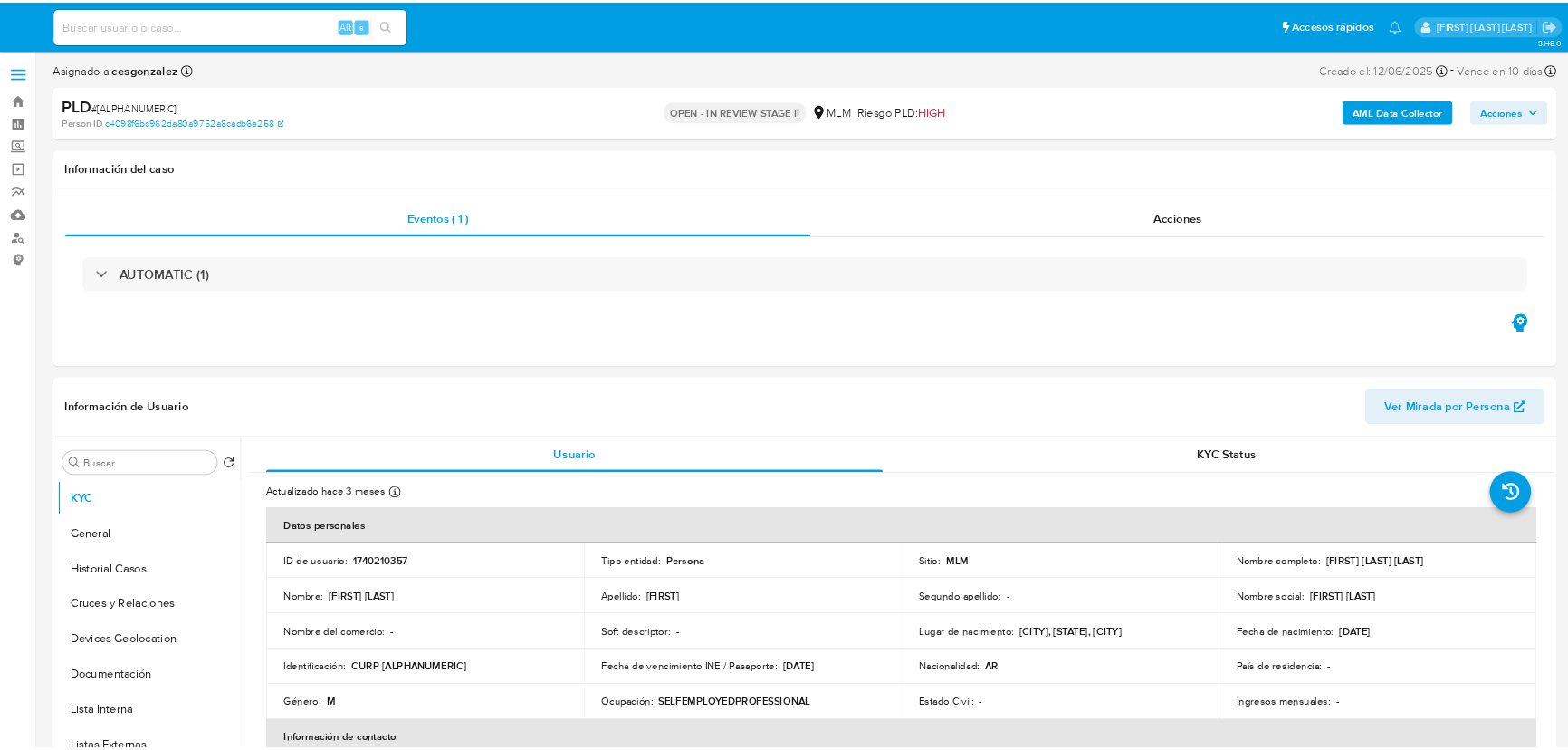 scroll, scrollTop: 0, scrollLeft: 0, axis: both 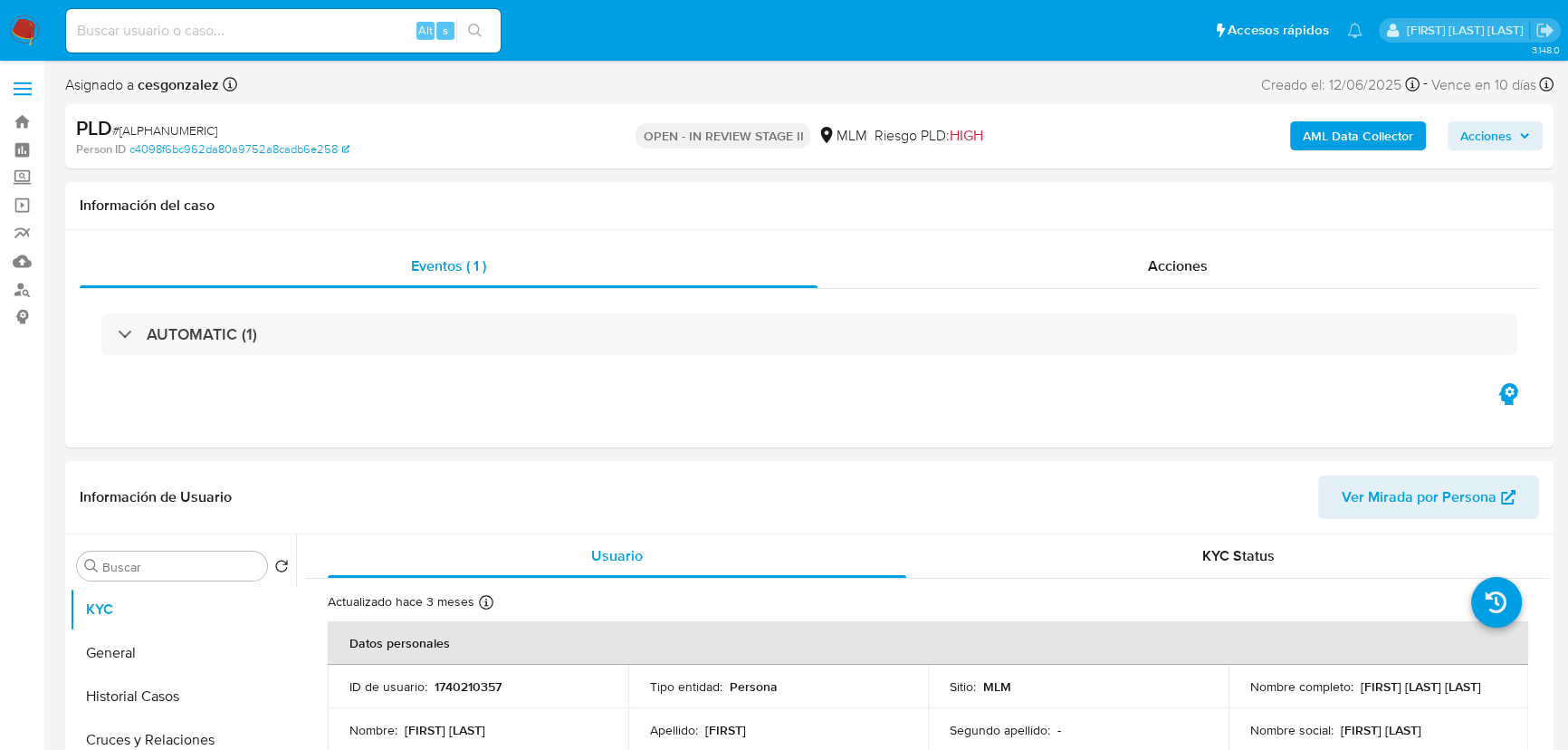 click at bounding box center (283, 31) 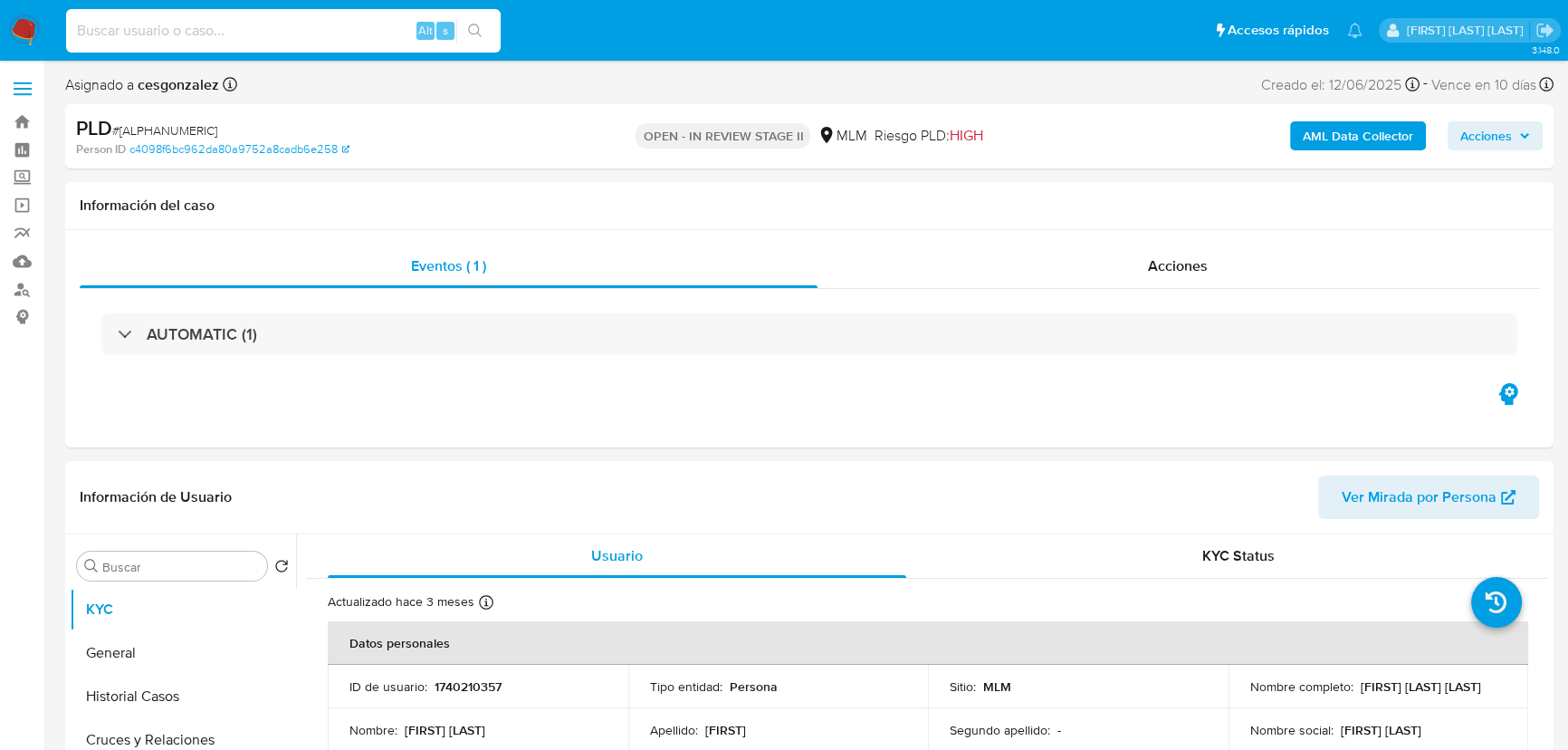 paste on "YQvXGjBWvNELAGFxzyJ0l1QP" 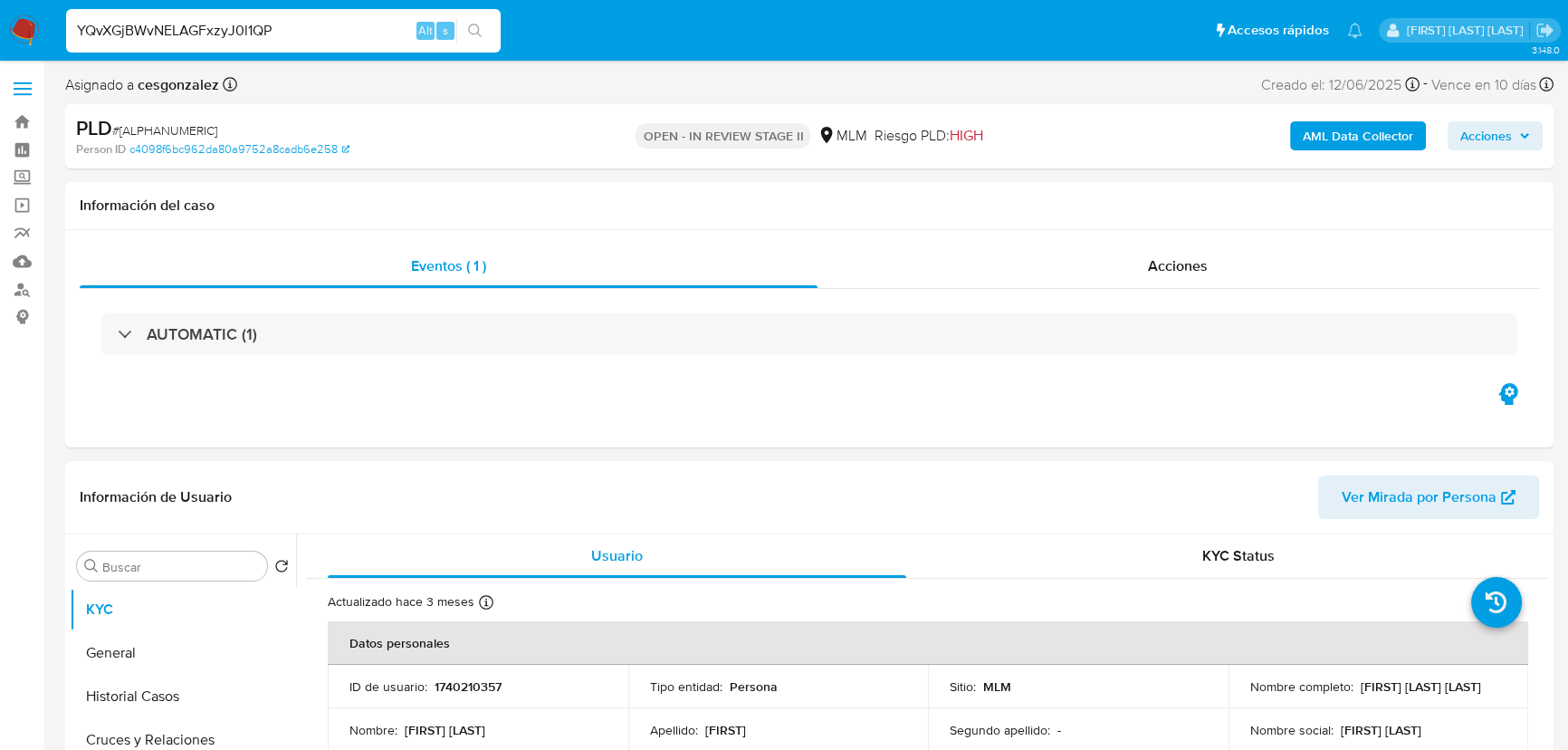 type on "YQvXGjBWvNELAGFxzyJ0l1QP" 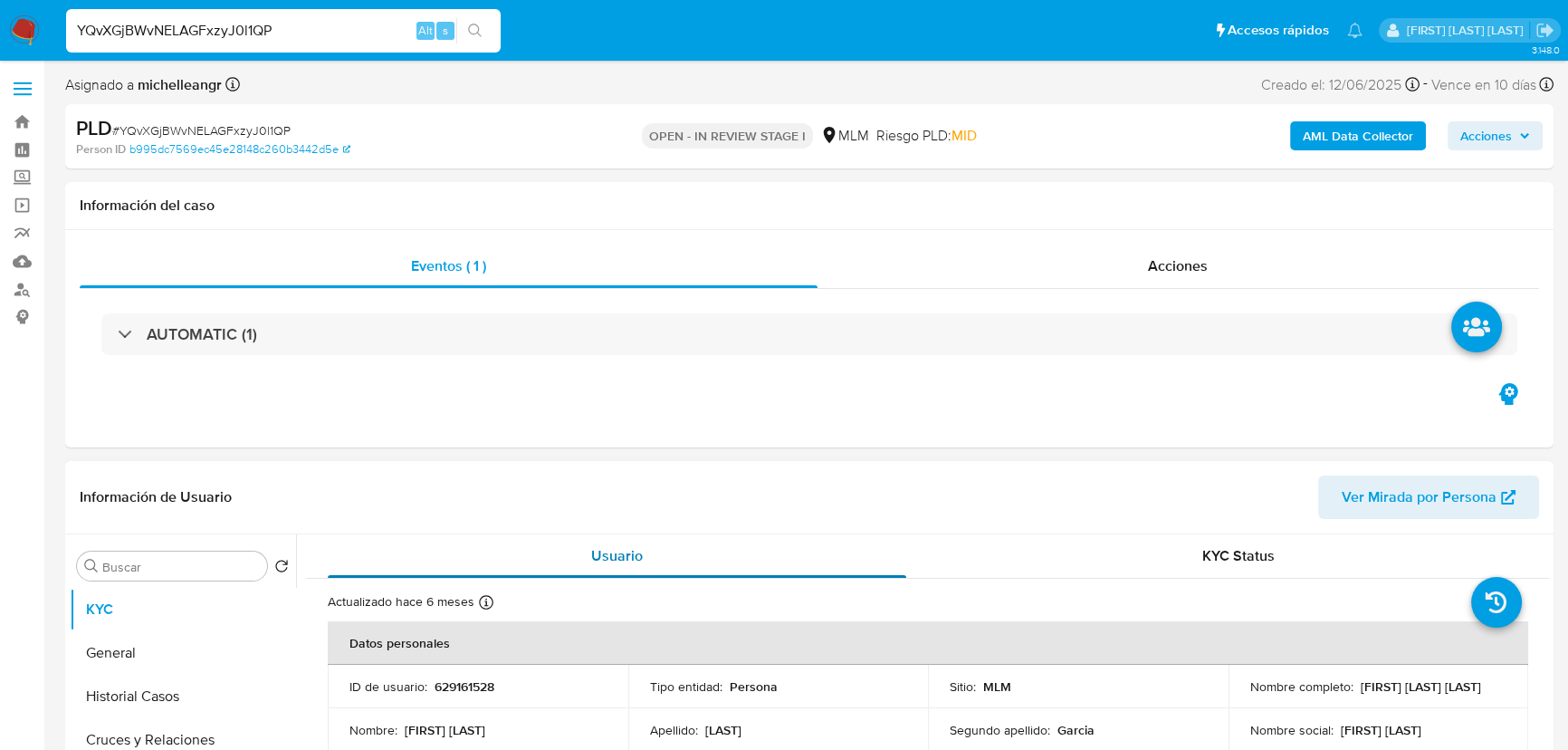 select on "10" 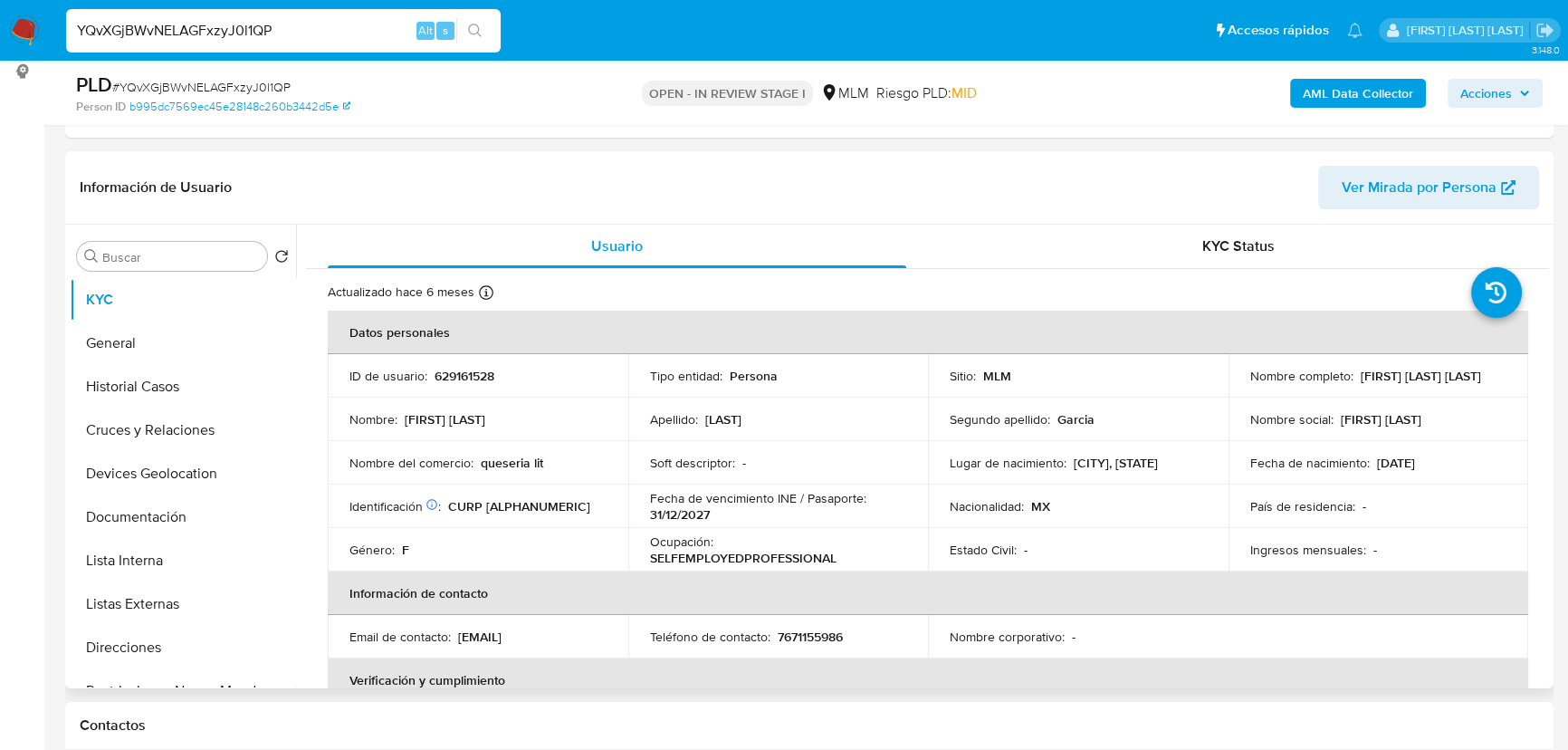 scroll, scrollTop: 246, scrollLeft: 0, axis: vertical 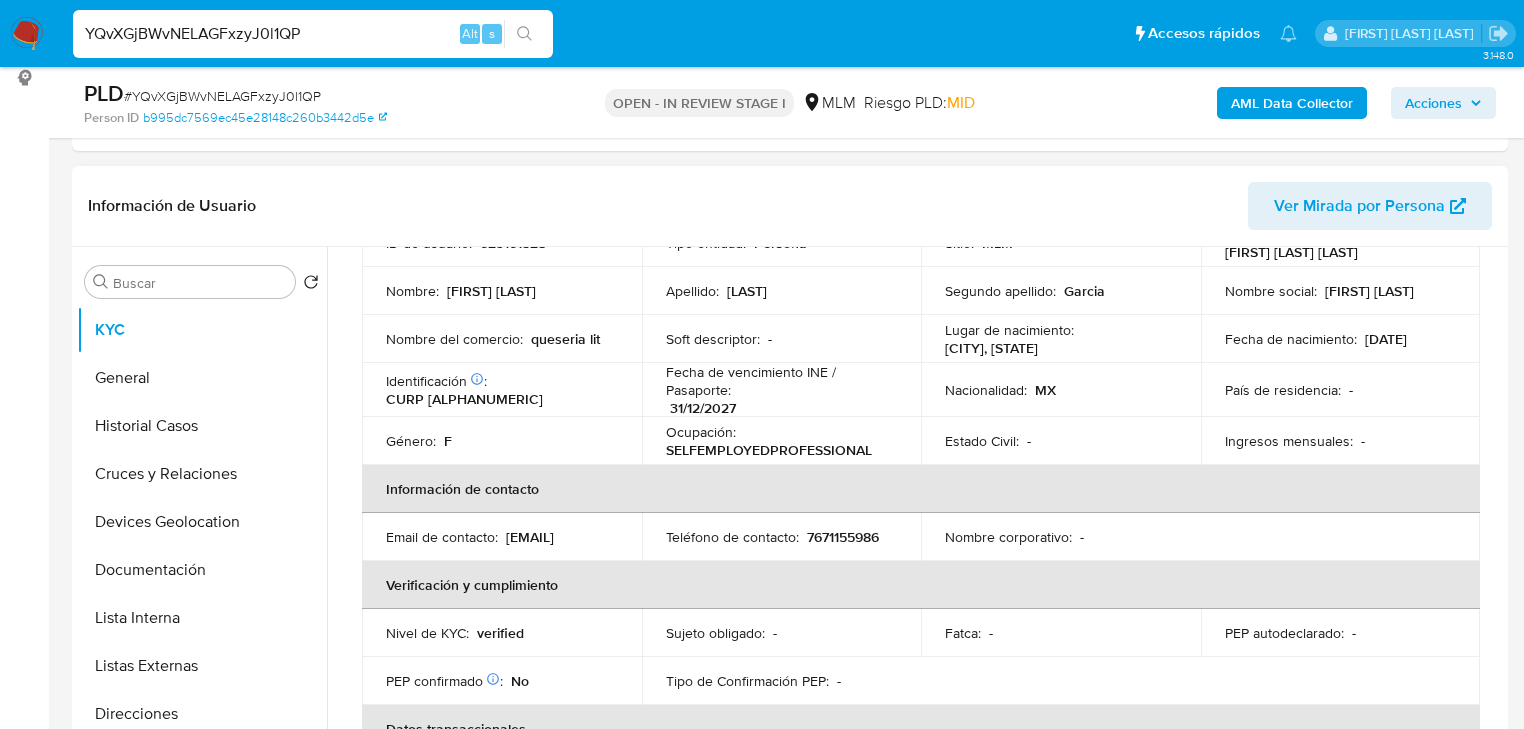 click on "País de residencia :    -" at bounding box center [1341, 390] 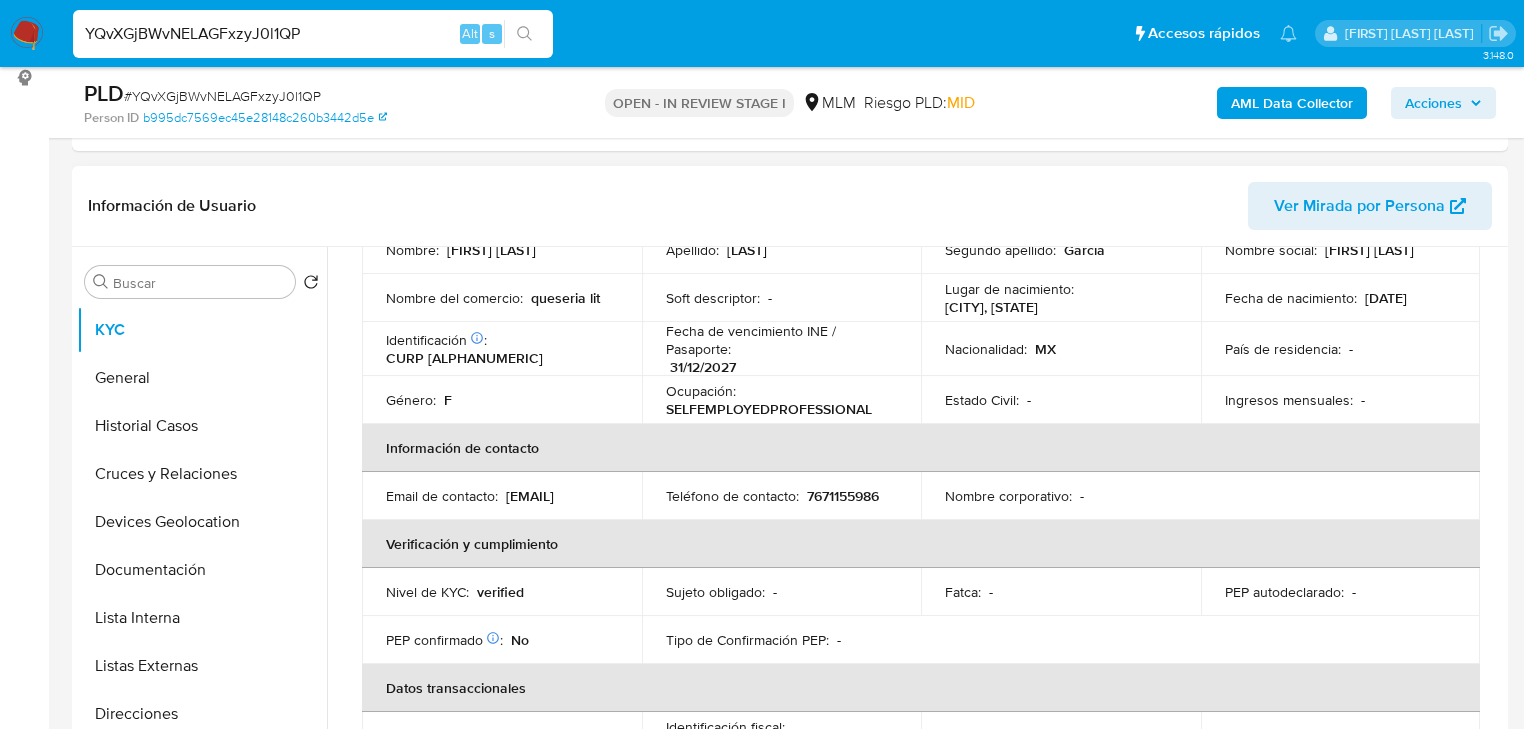 scroll, scrollTop: 251, scrollLeft: 0, axis: vertical 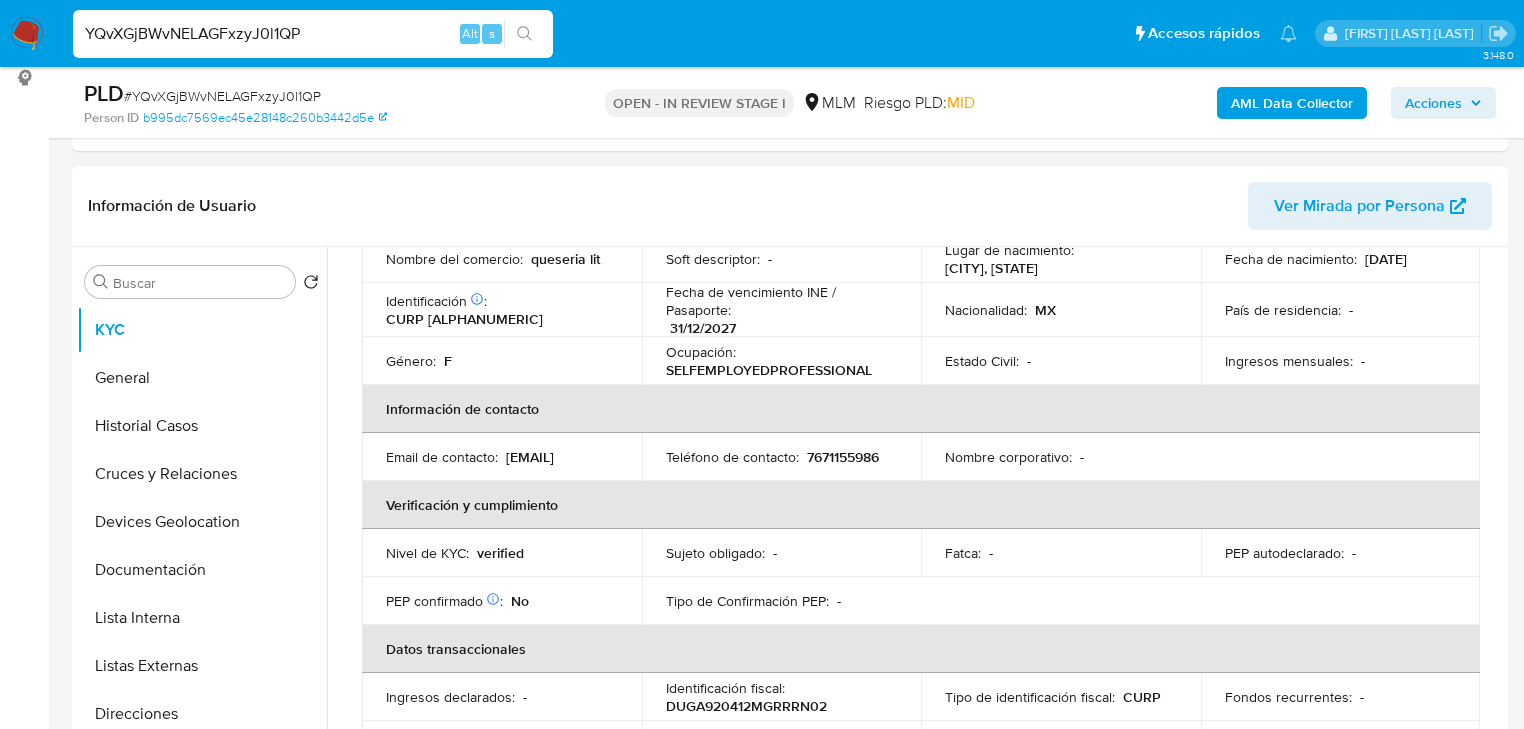 click on "Nombre corporativo :    -" at bounding box center [1061, 457] 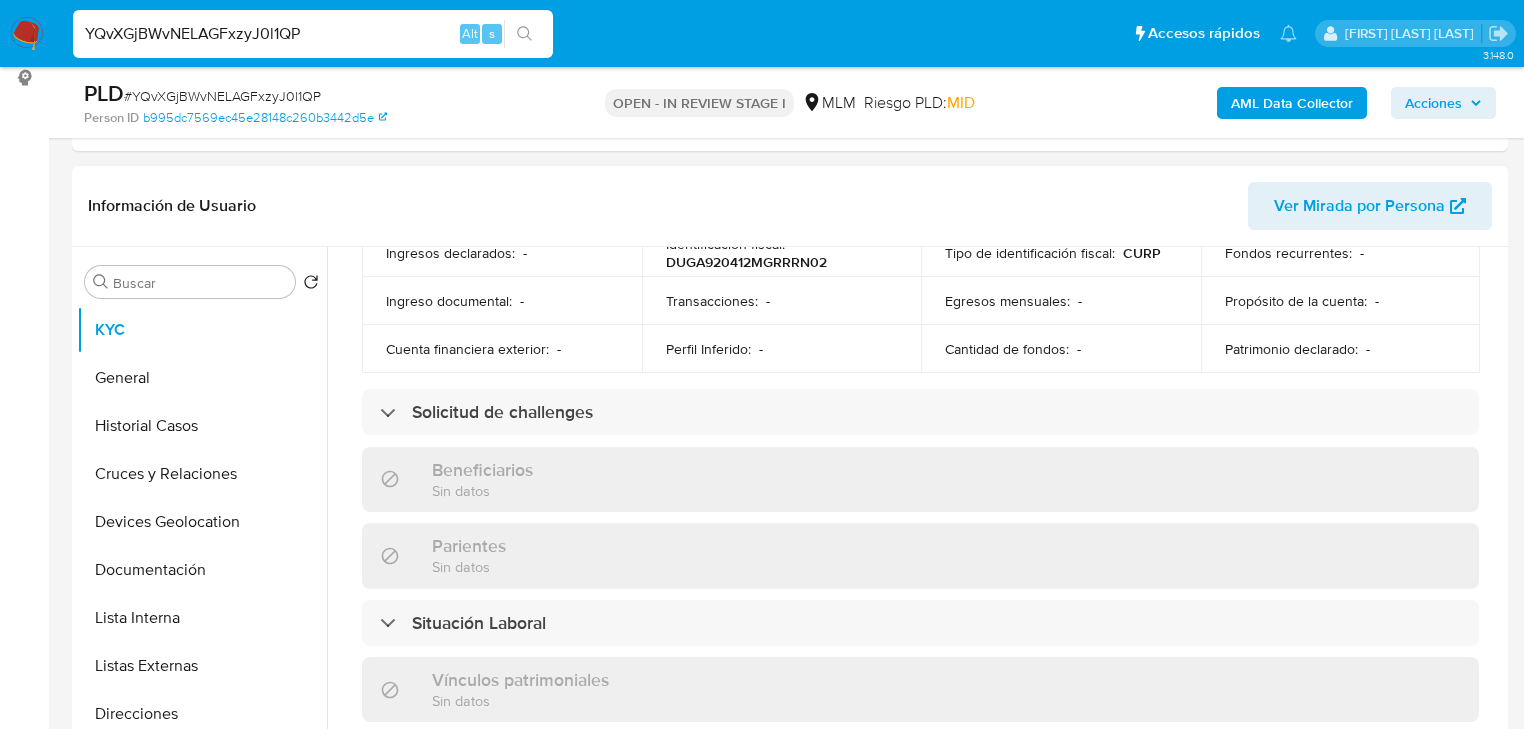 scroll, scrollTop: 731, scrollLeft: 0, axis: vertical 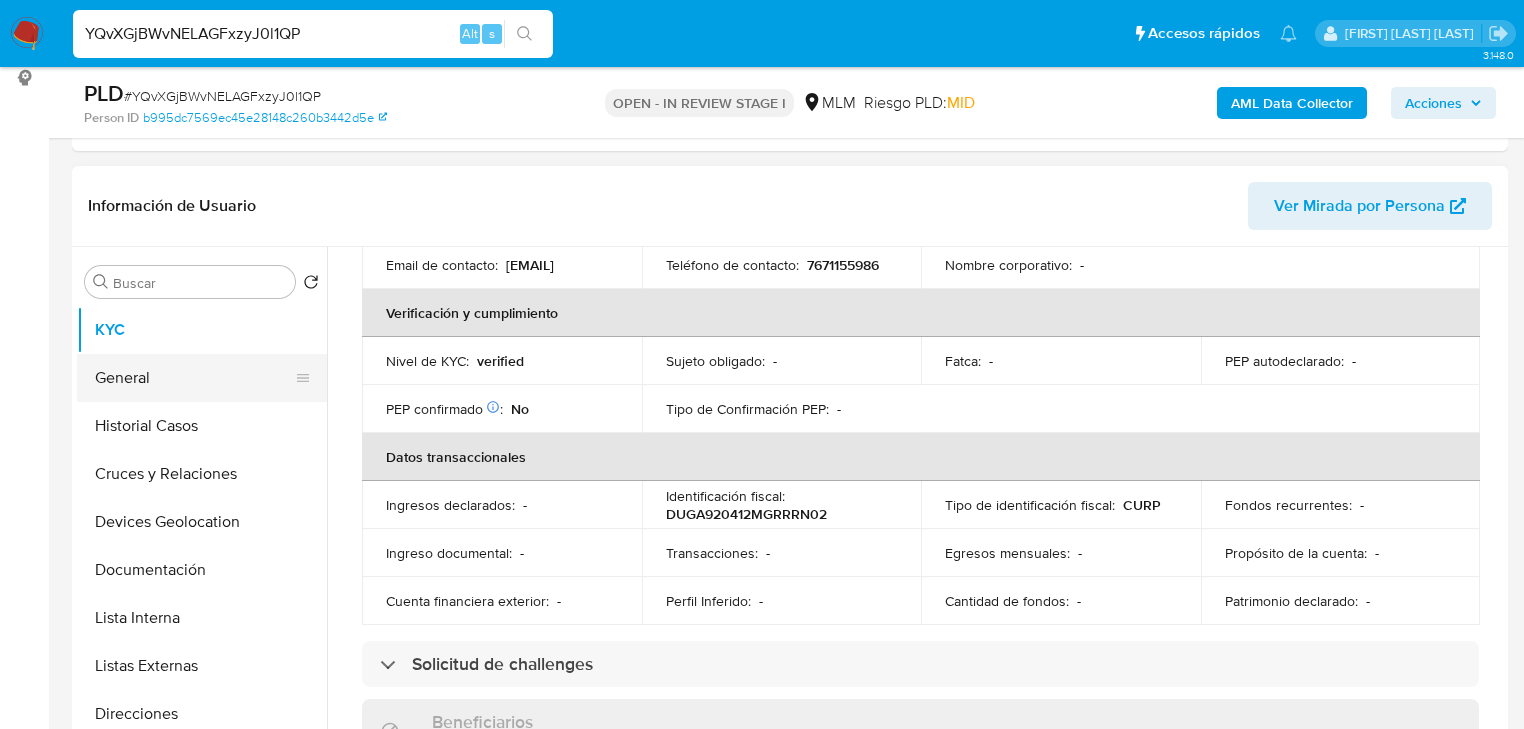 click on "General" at bounding box center (194, 378) 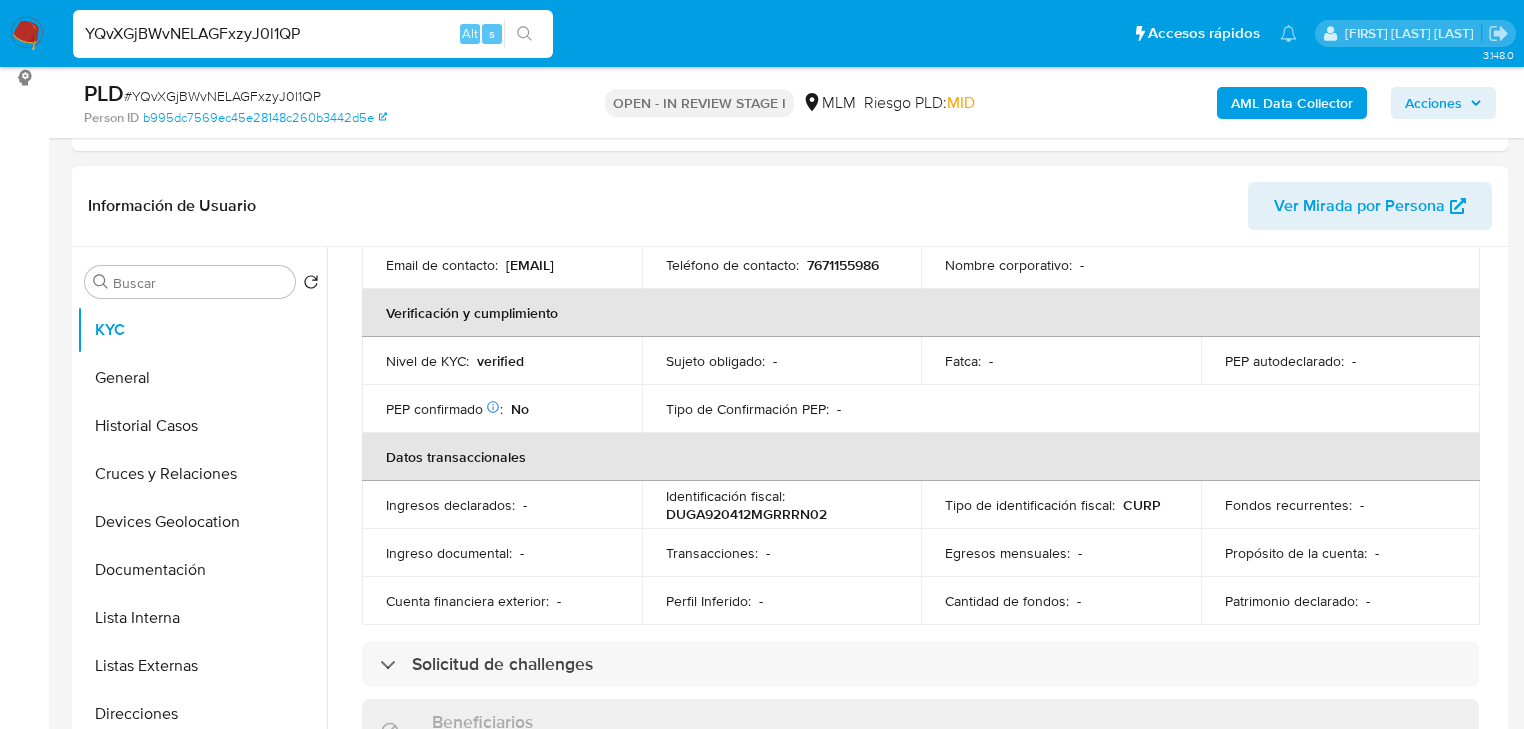 scroll, scrollTop: 0, scrollLeft: 0, axis: both 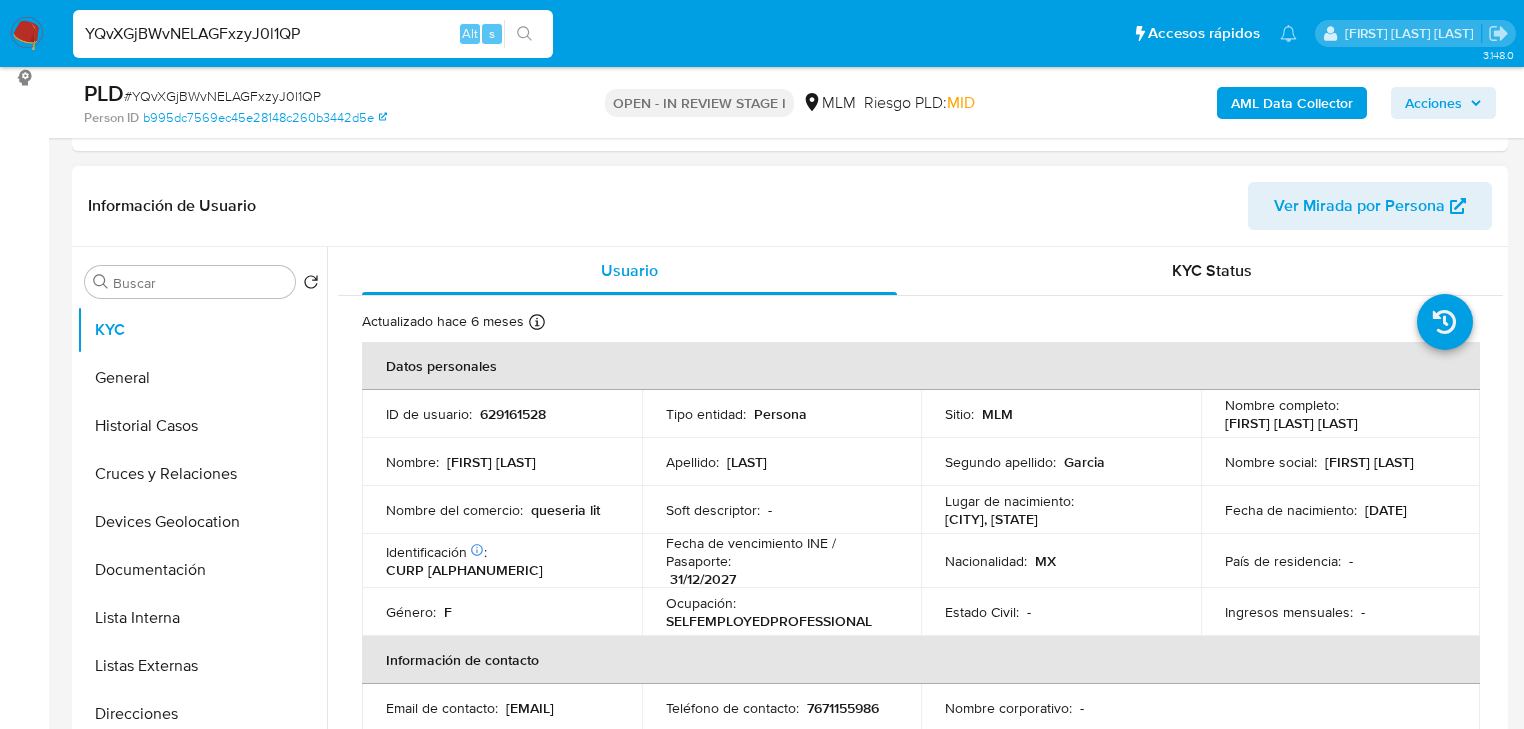 type 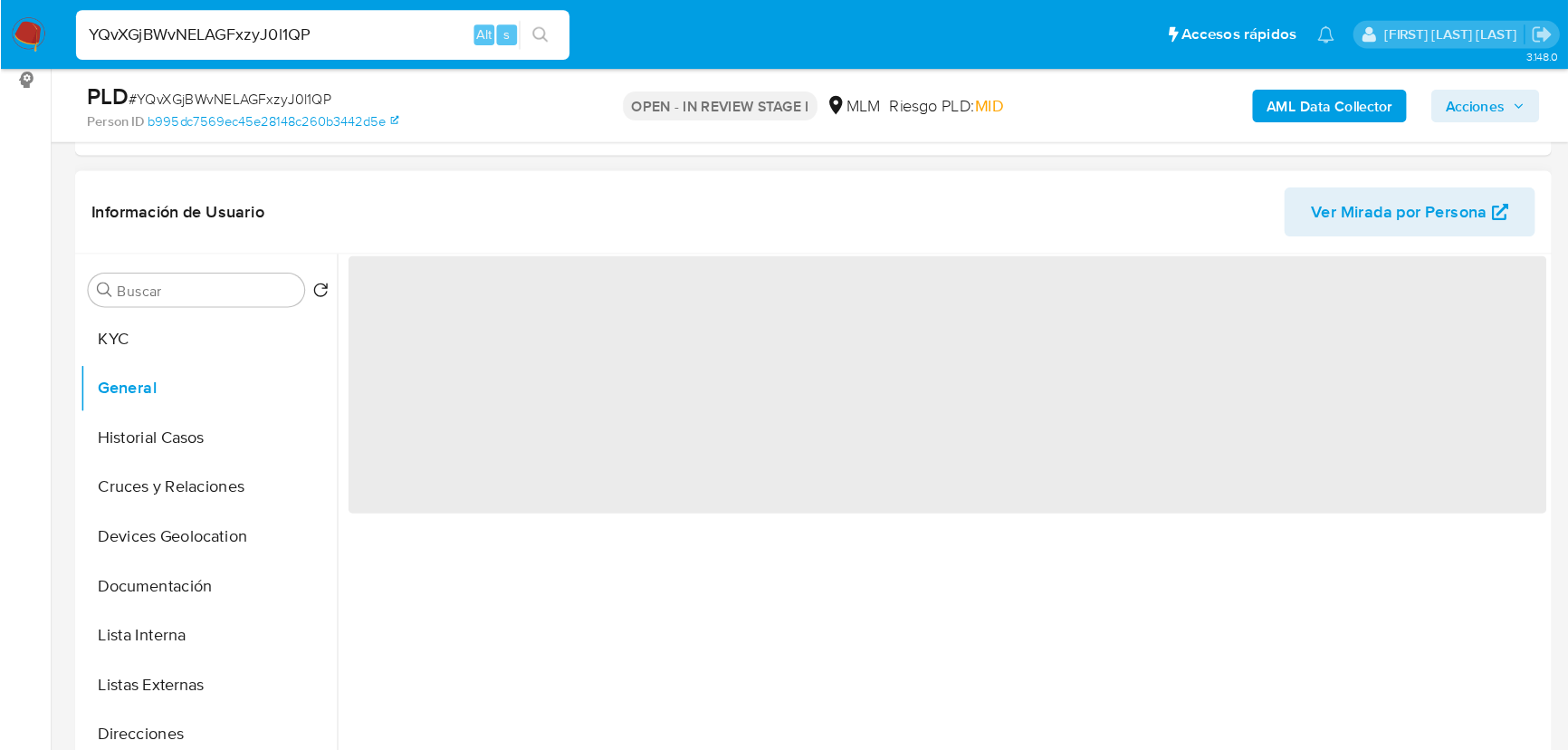 scroll, scrollTop: 246, scrollLeft: 0, axis: vertical 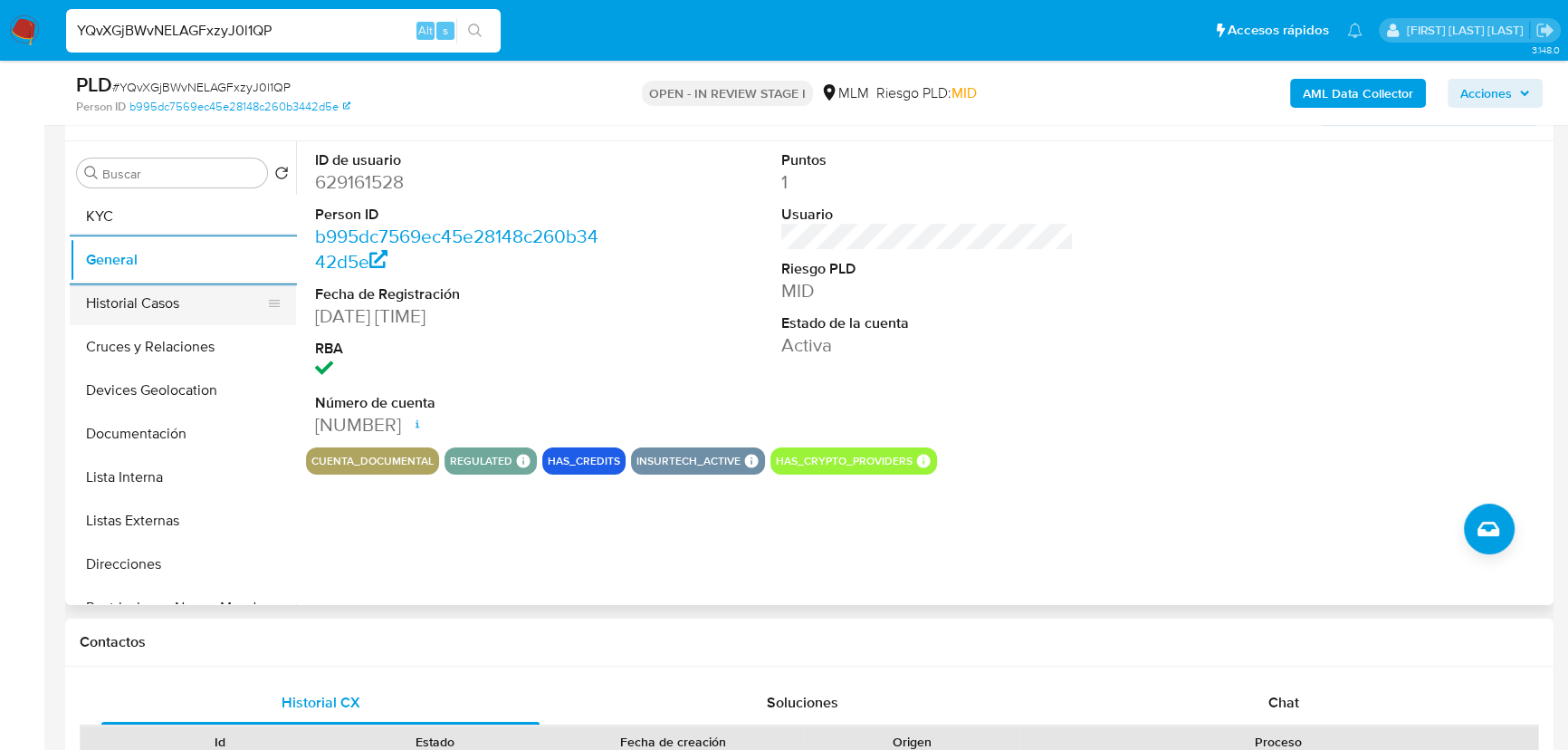 click on "Historial Casos" at bounding box center (176, 303) 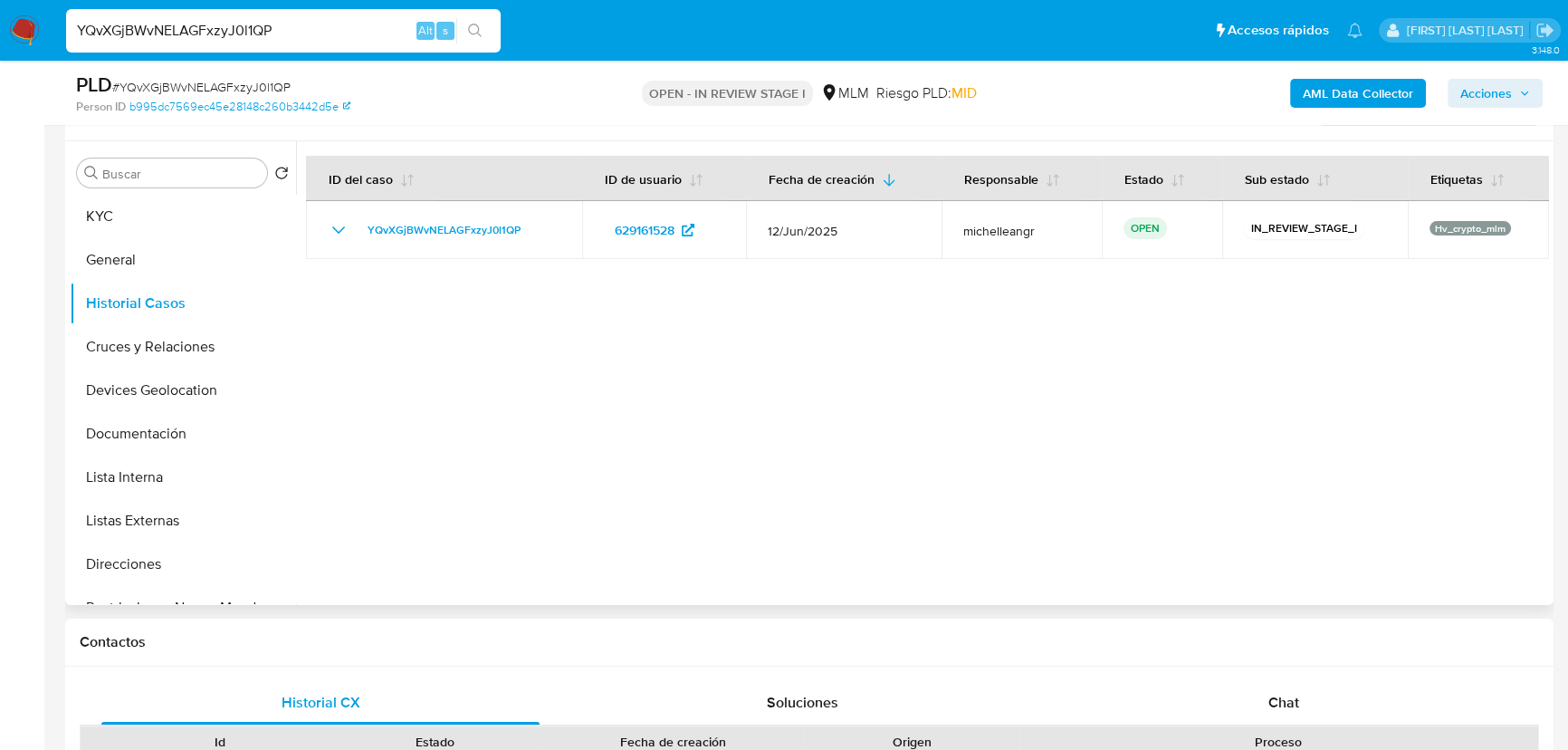 type 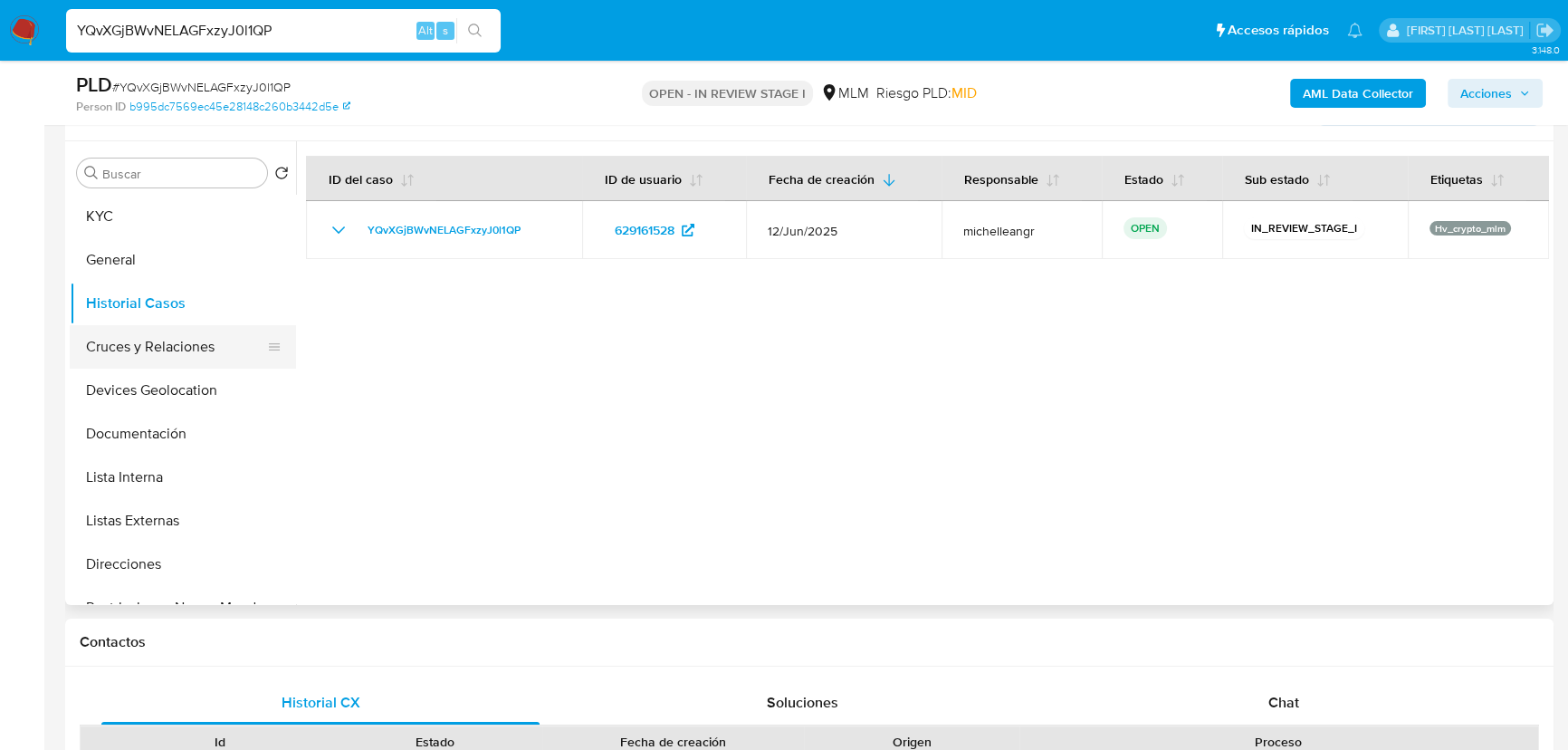 click on "Cruces y Relaciones" at bounding box center [176, 347] 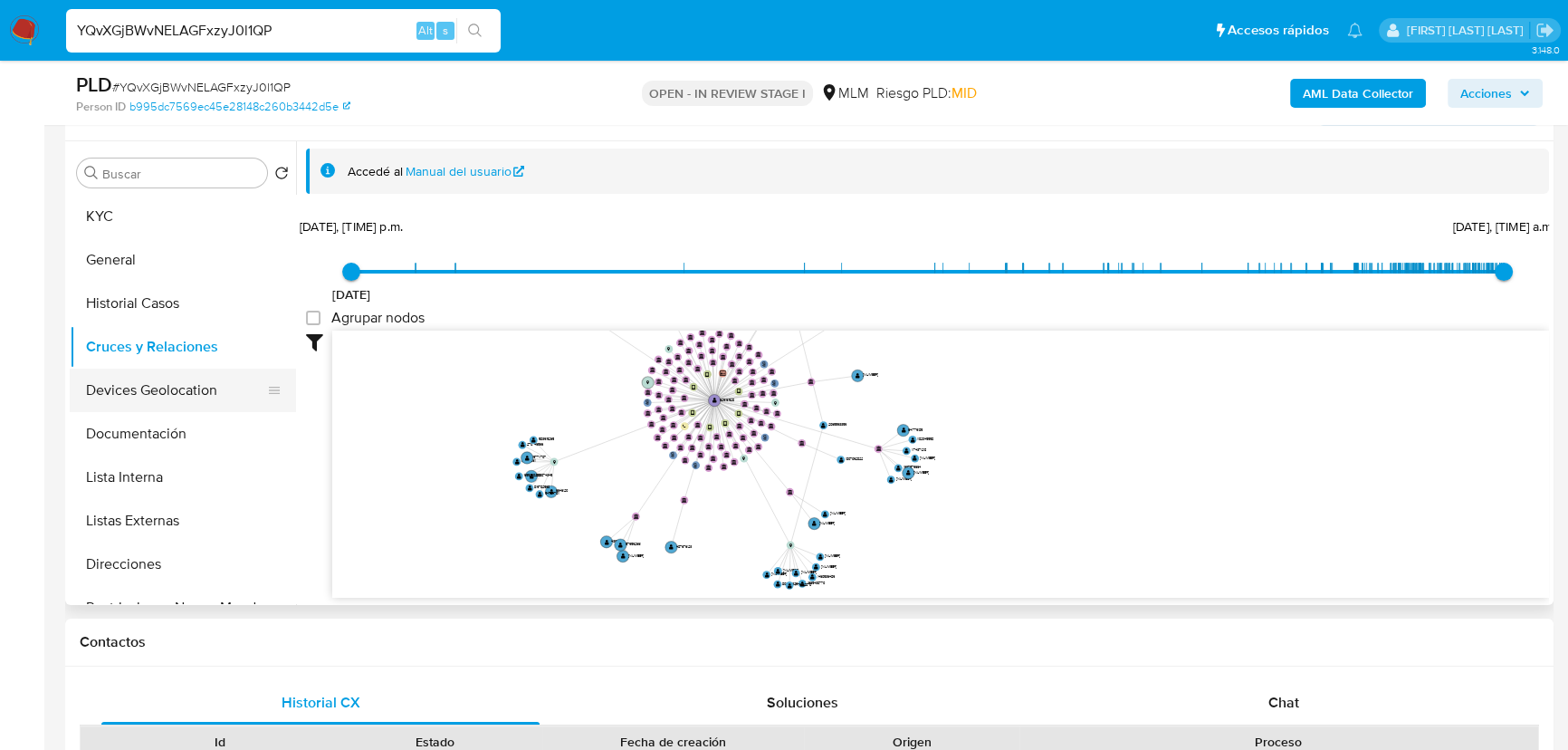 click on "Devices Geolocation" at bounding box center (176, 390) 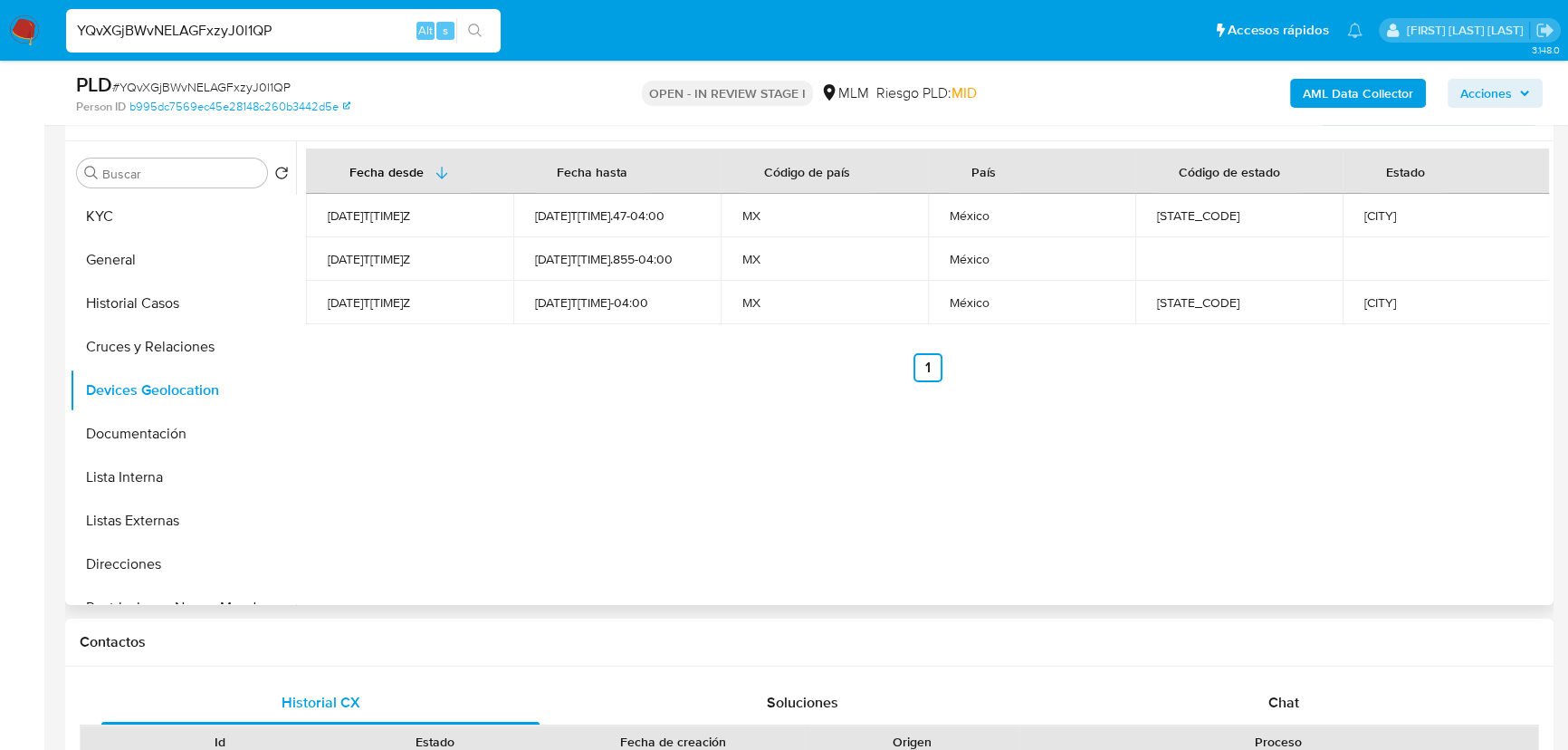 type 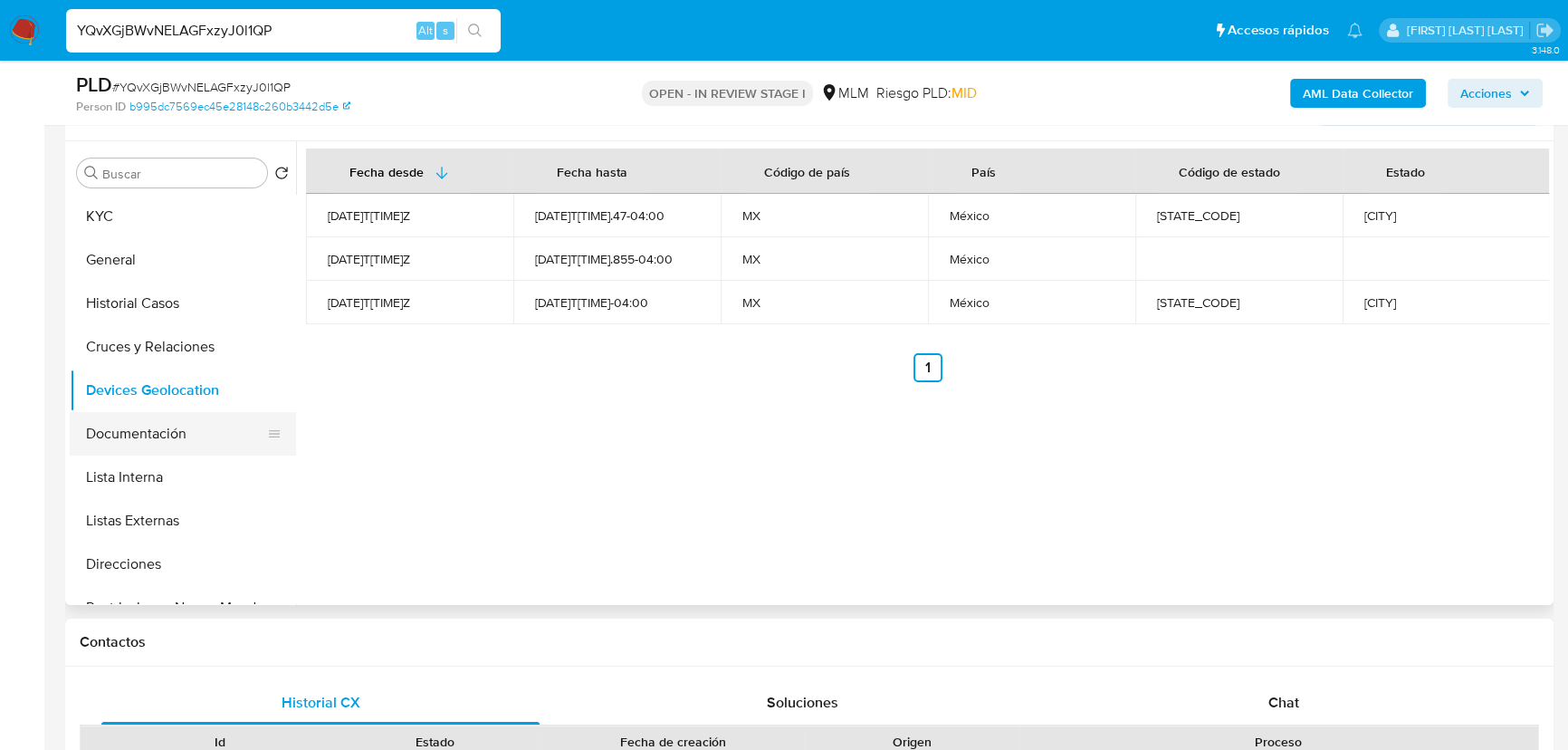 click on "Documentación" at bounding box center (176, 434) 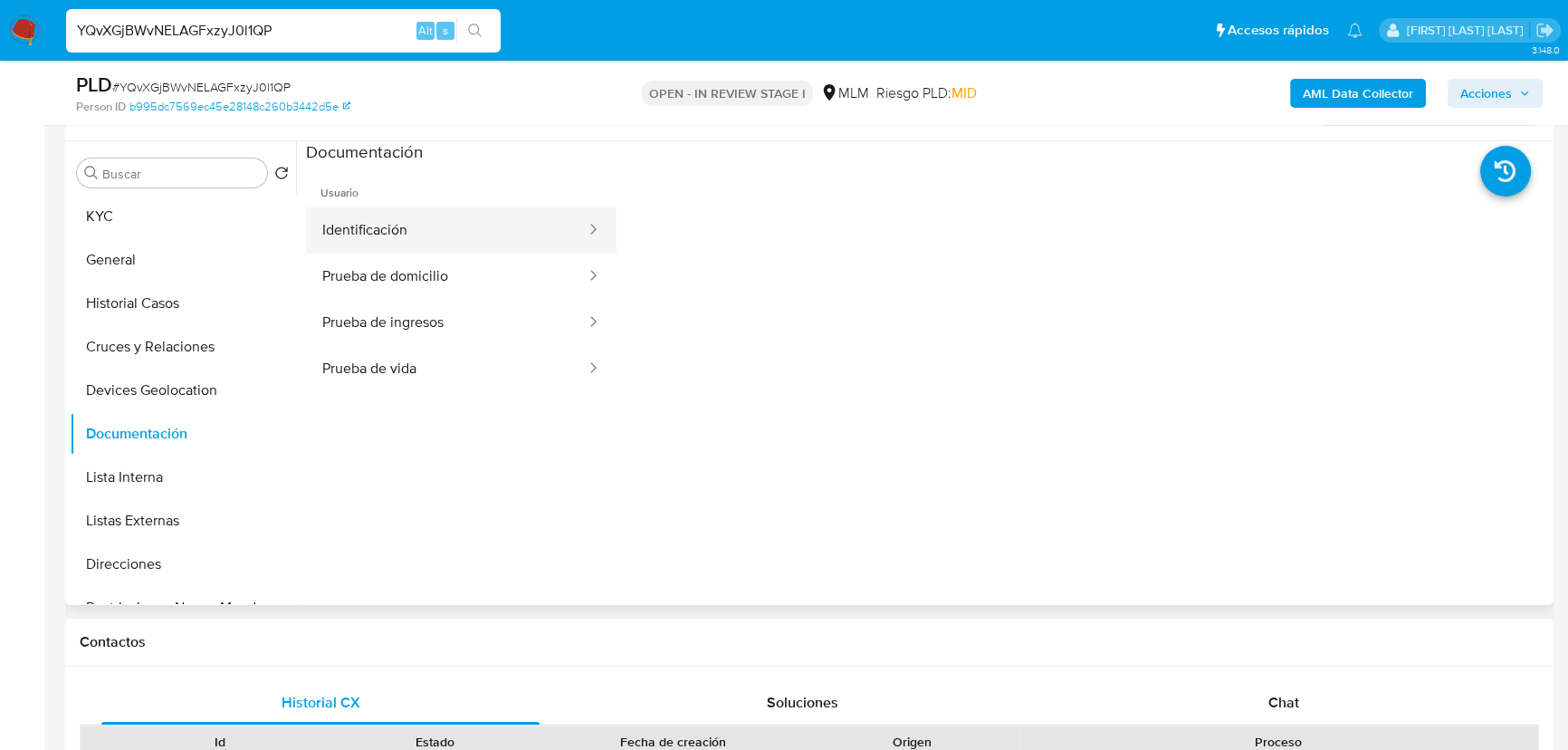 click on "Identificación" at bounding box center [446, 230] 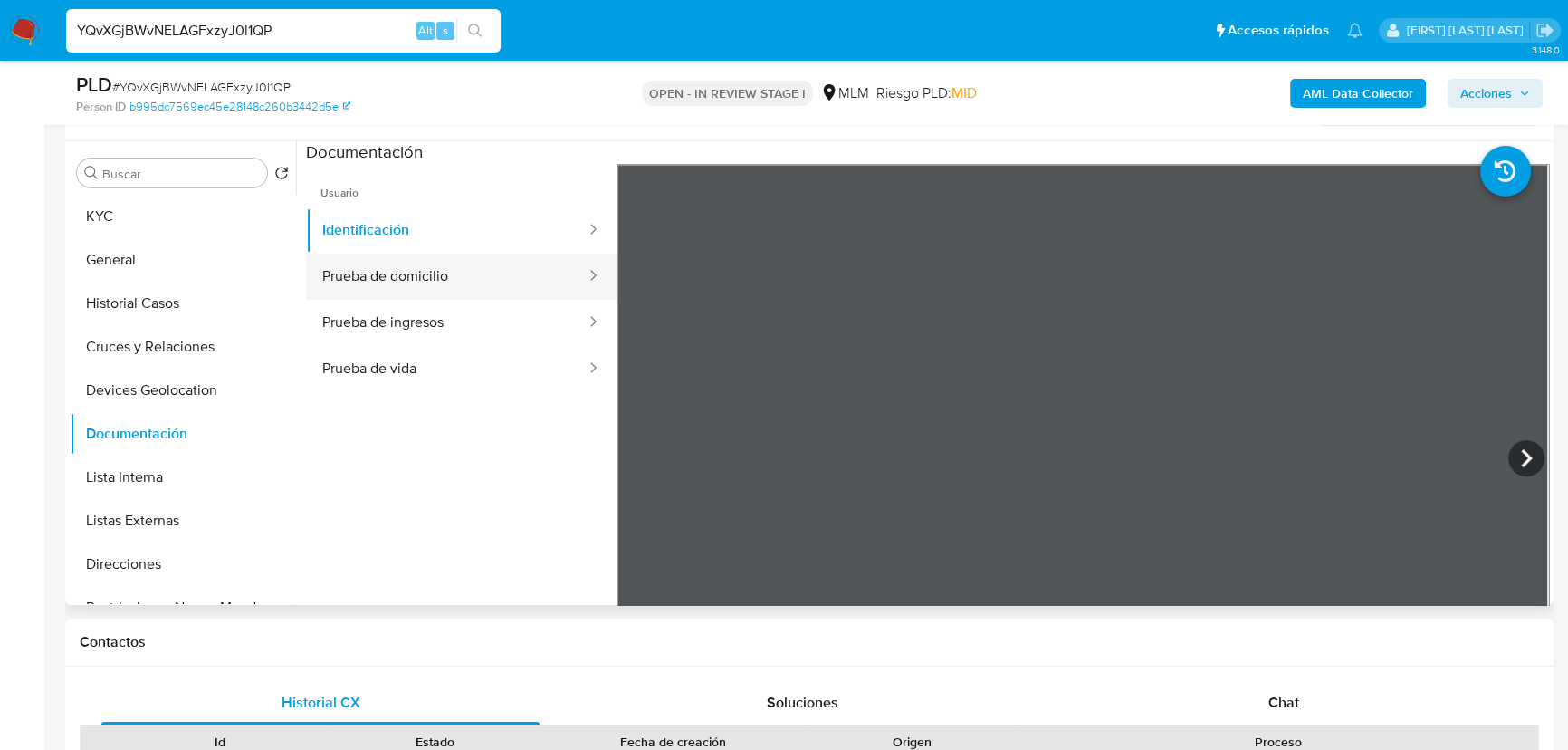 click on "Prueba de domicilio" at bounding box center (446, 276) 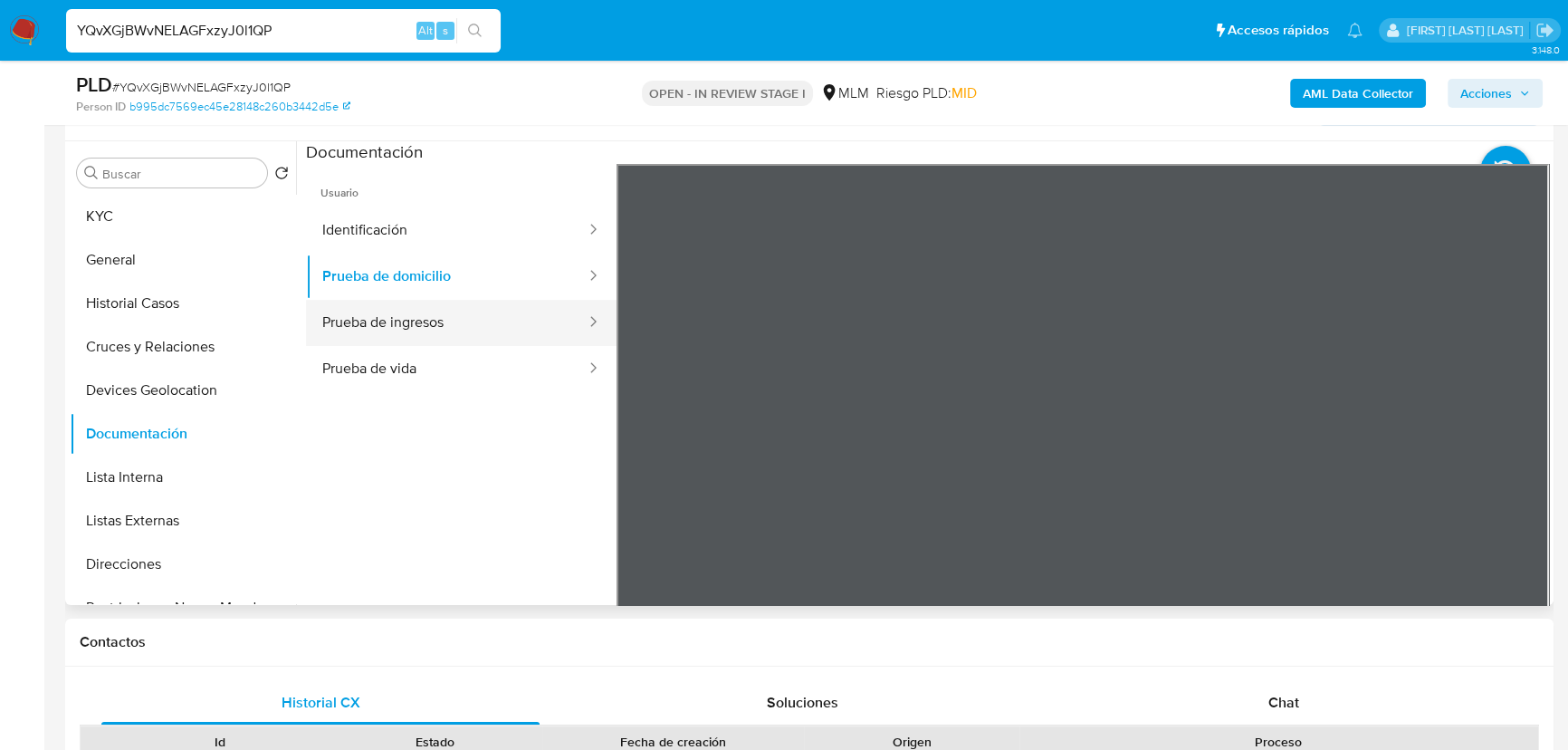 click on "Prueba de ingresos" at bounding box center (446, 322) 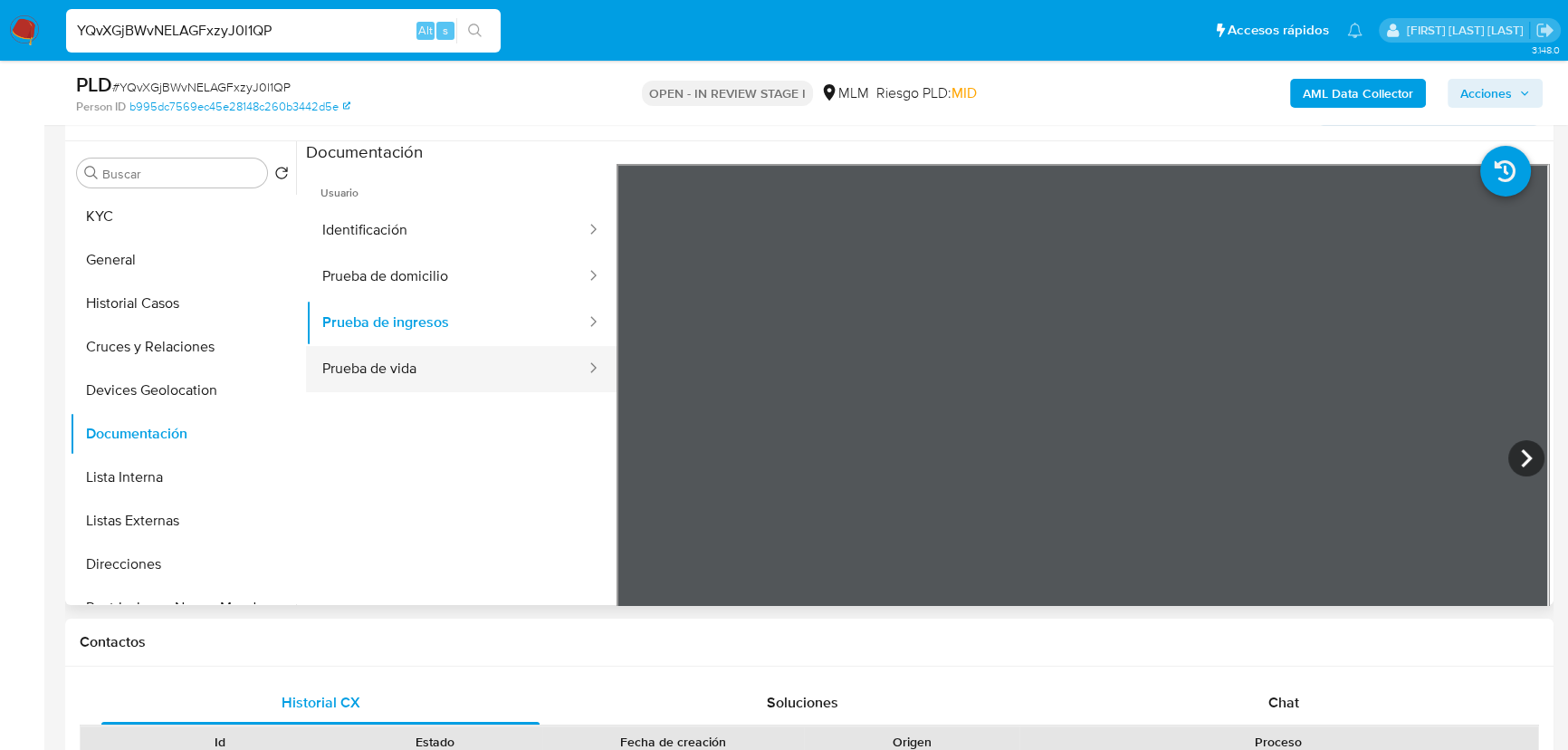 drag, startPoint x: 439, startPoint y: 378, endPoint x: 456, endPoint y: 377, distance: 17.029386 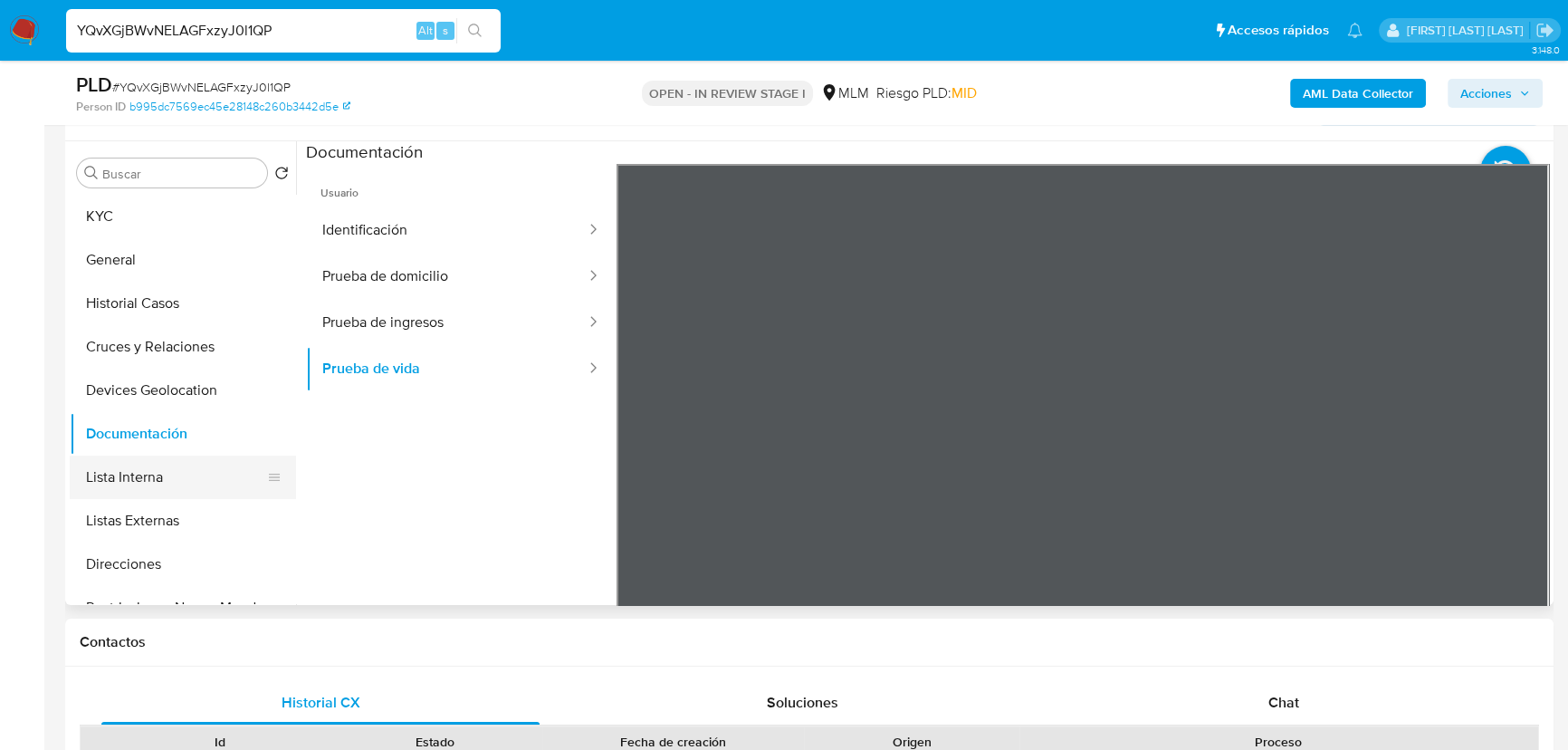 click on "Lista Interna" at bounding box center [176, 477] 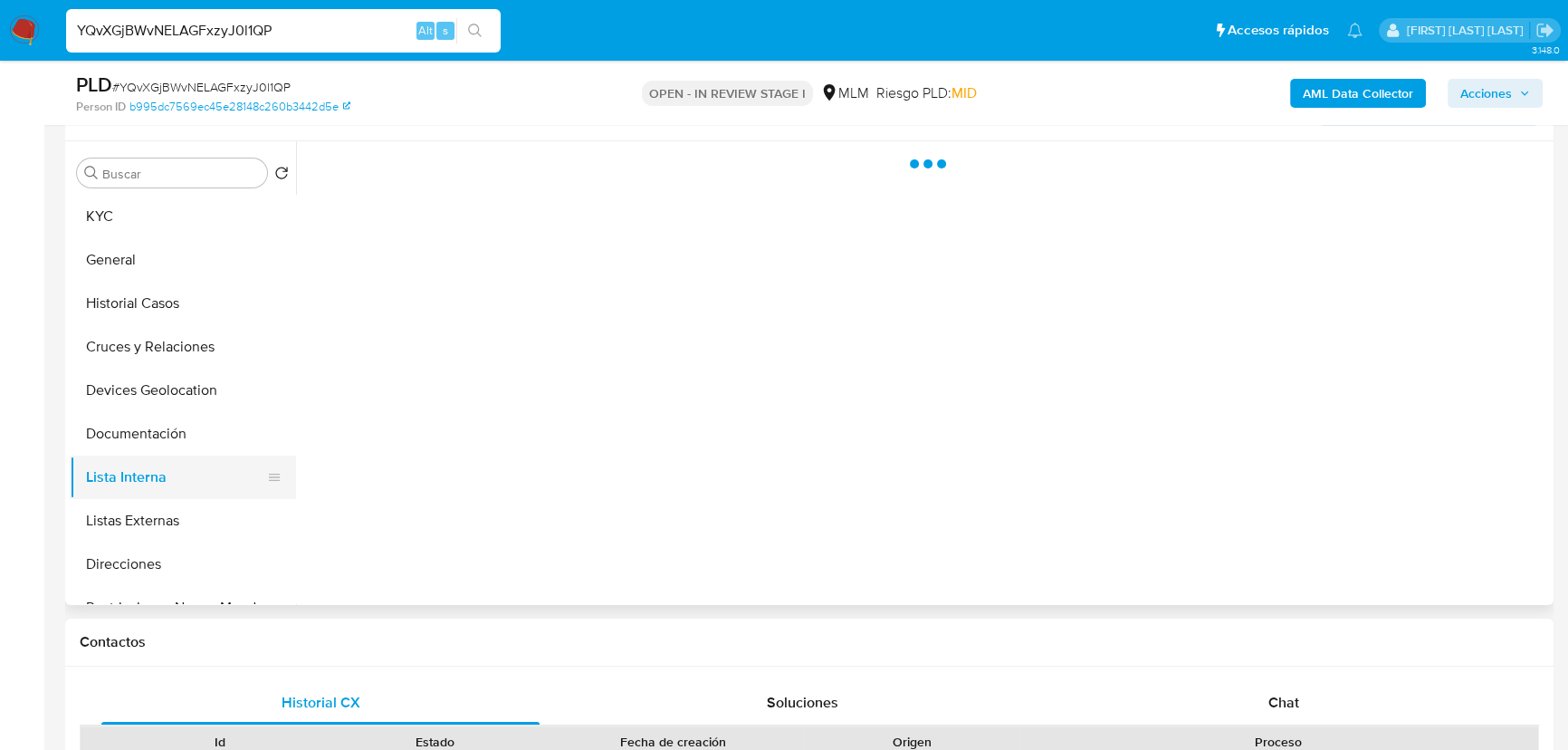 drag, startPoint x: 148, startPoint y: 505, endPoint x: 201, endPoint y: 491, distance: 54.81788 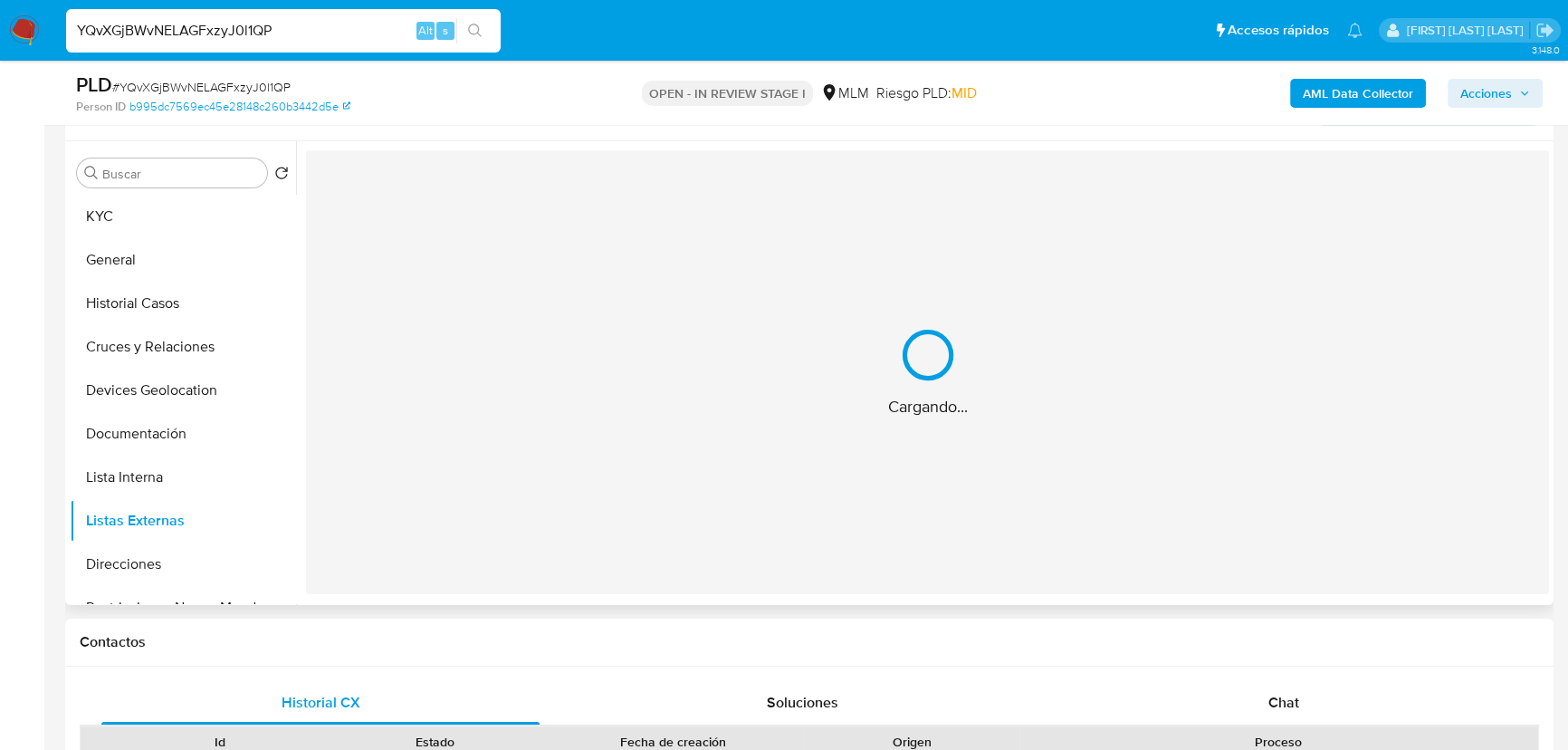 click on "Cargando..." at bounding box center [927, 372] 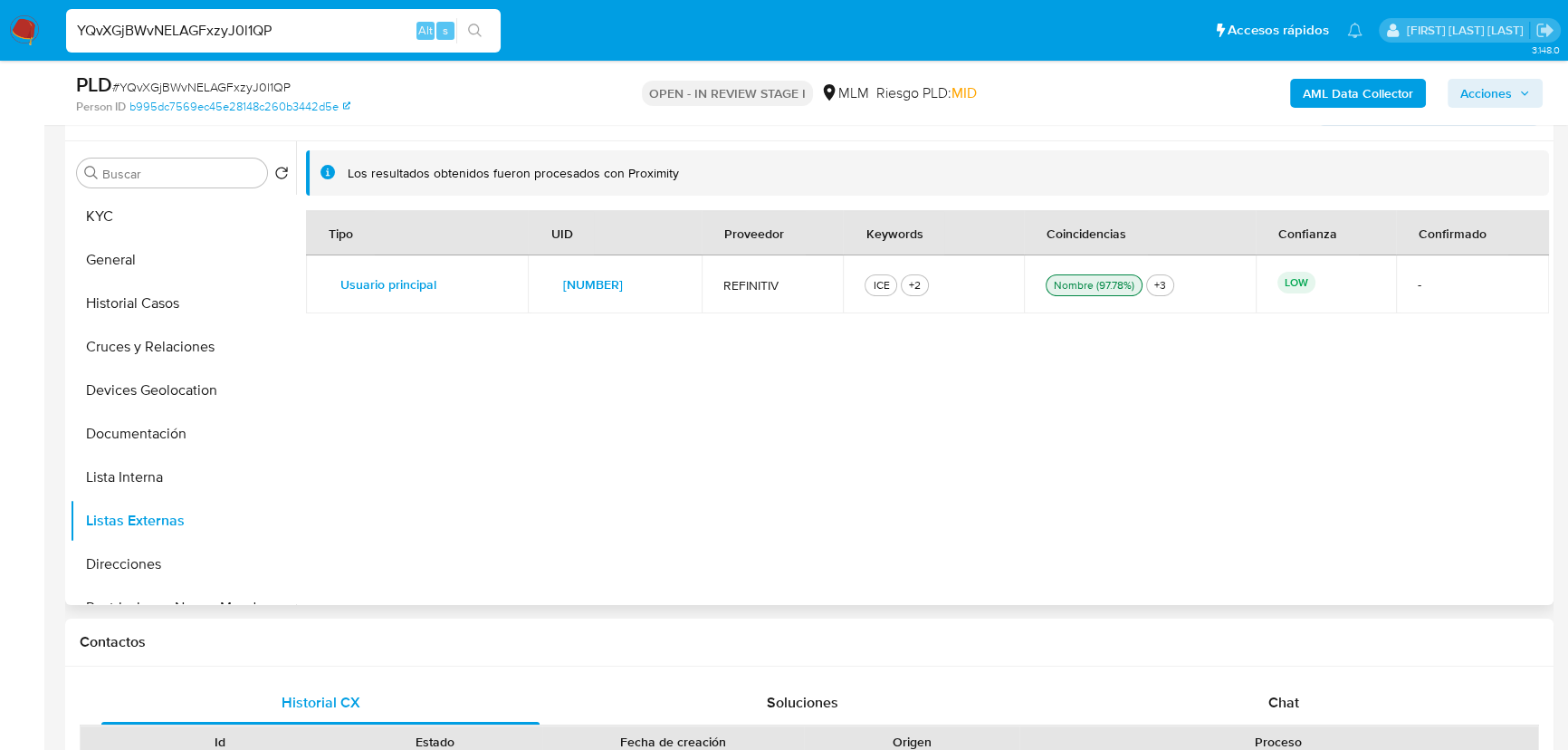 click on "ICE" at bounding box center (881, 285) 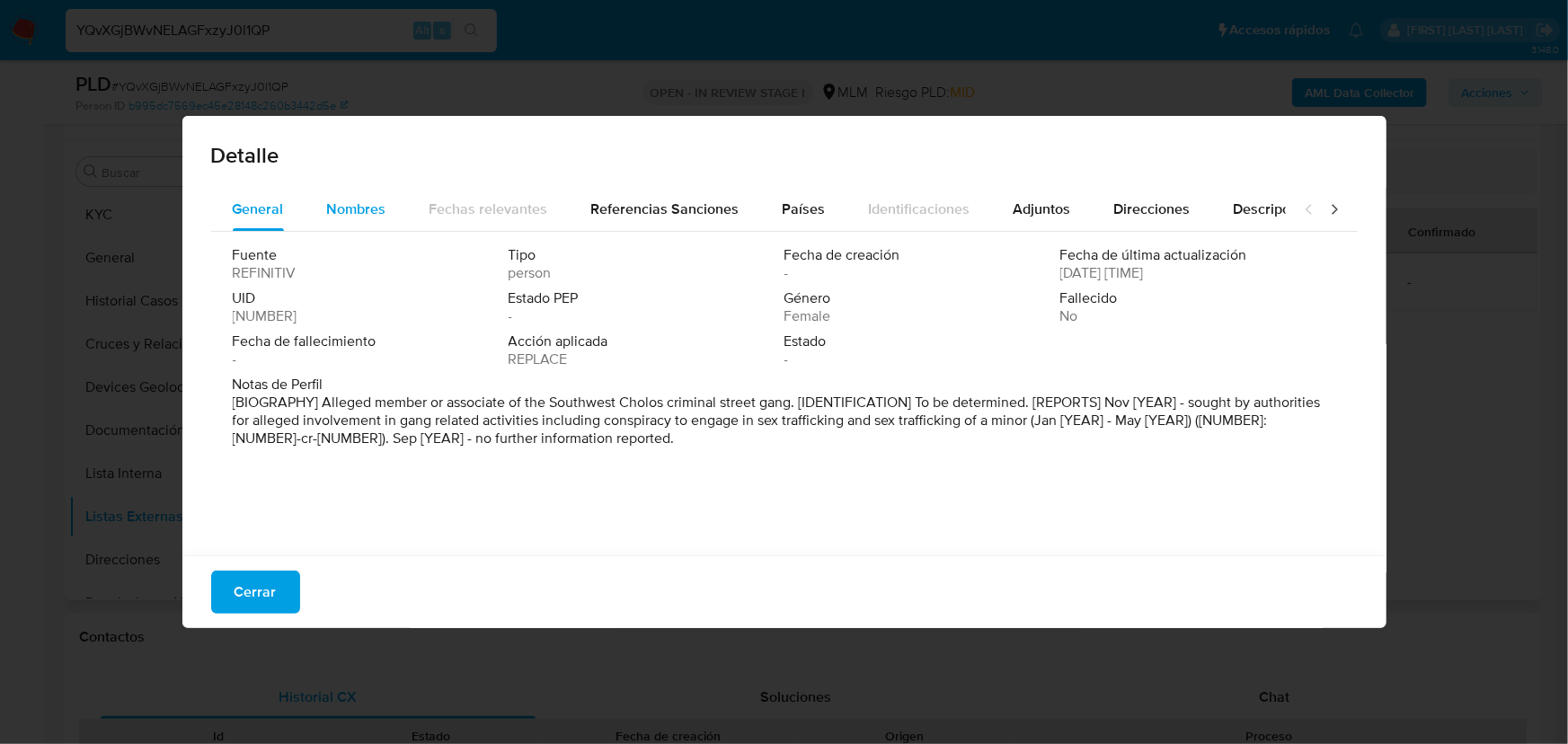click on "Nombres" at bounding box center (357, 208) 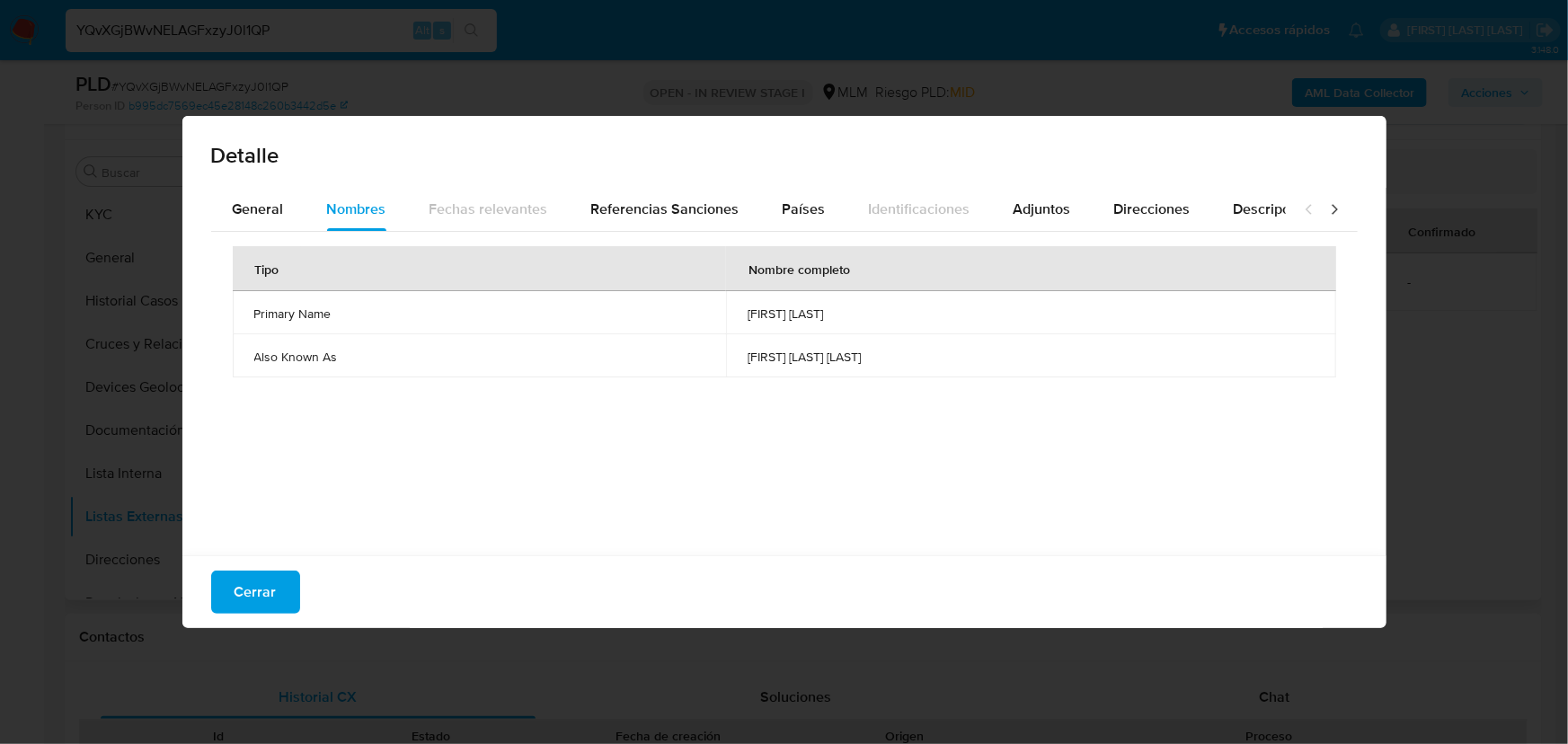 type 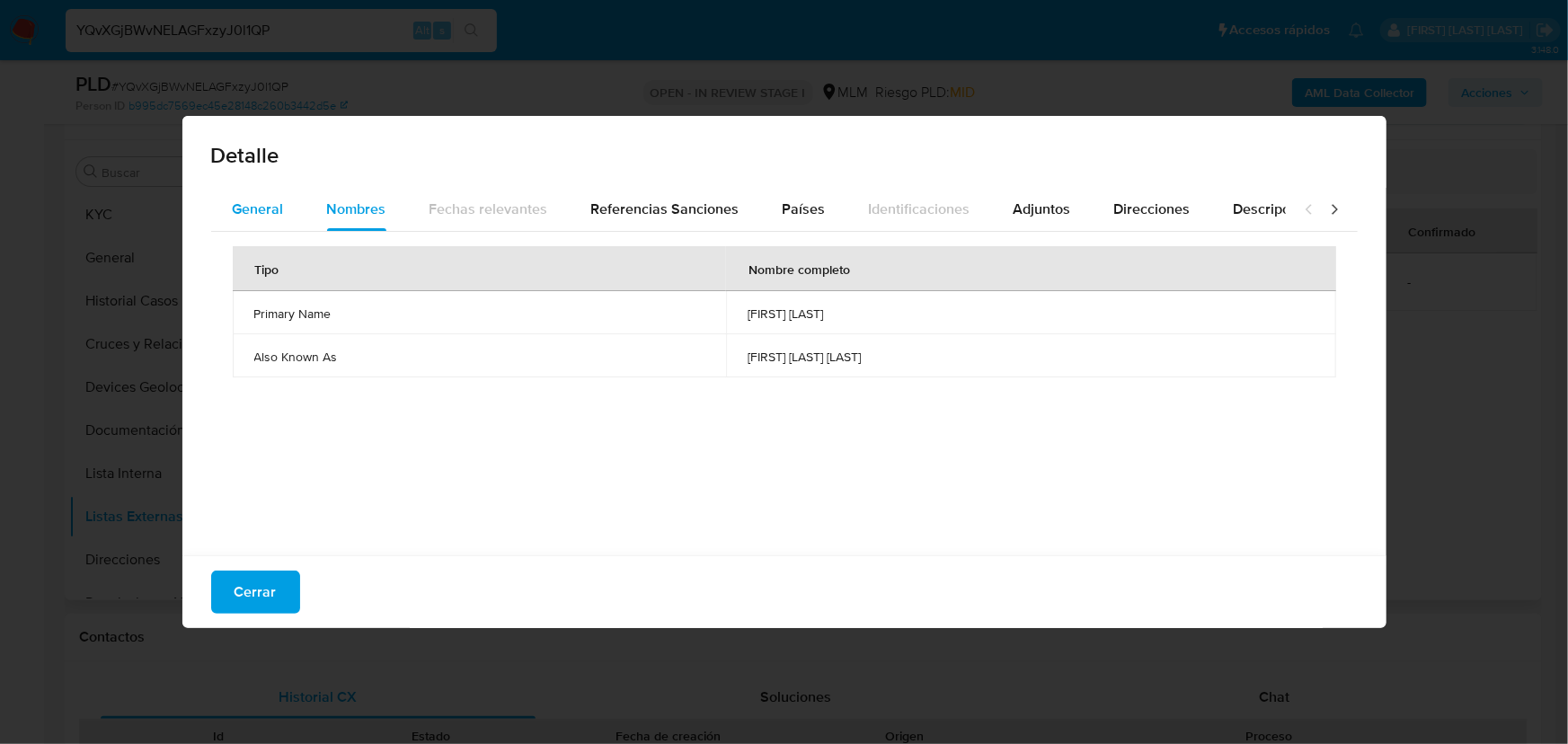 drag, startPoint x: 269, startPoint y: 219, endPoint x: 288, endPoint y: 226, distance: 20.248457 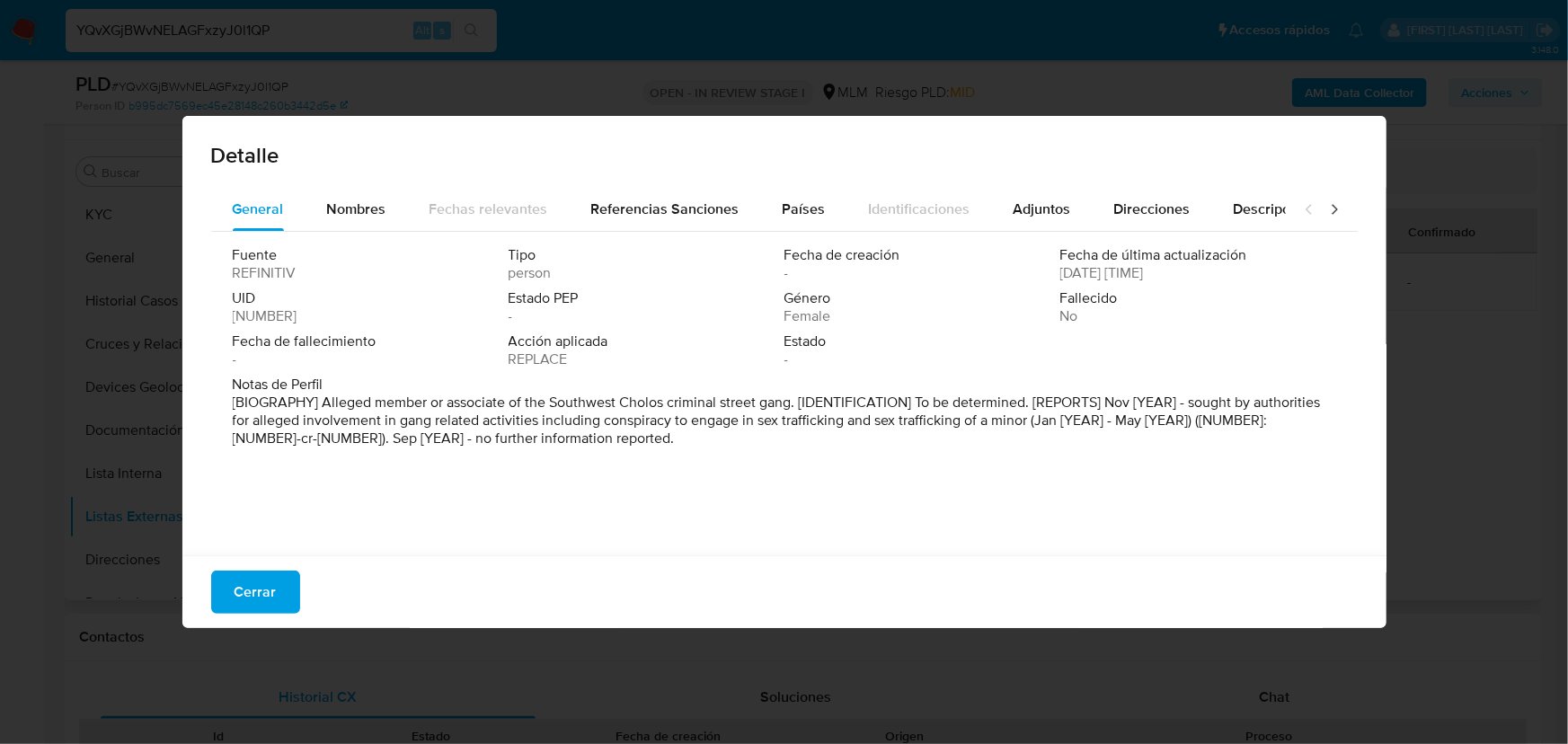 drag, startPoint x: 485, startPoint y: 440, endPoint x: 322, endPoint y: 408, distance: 166.11141 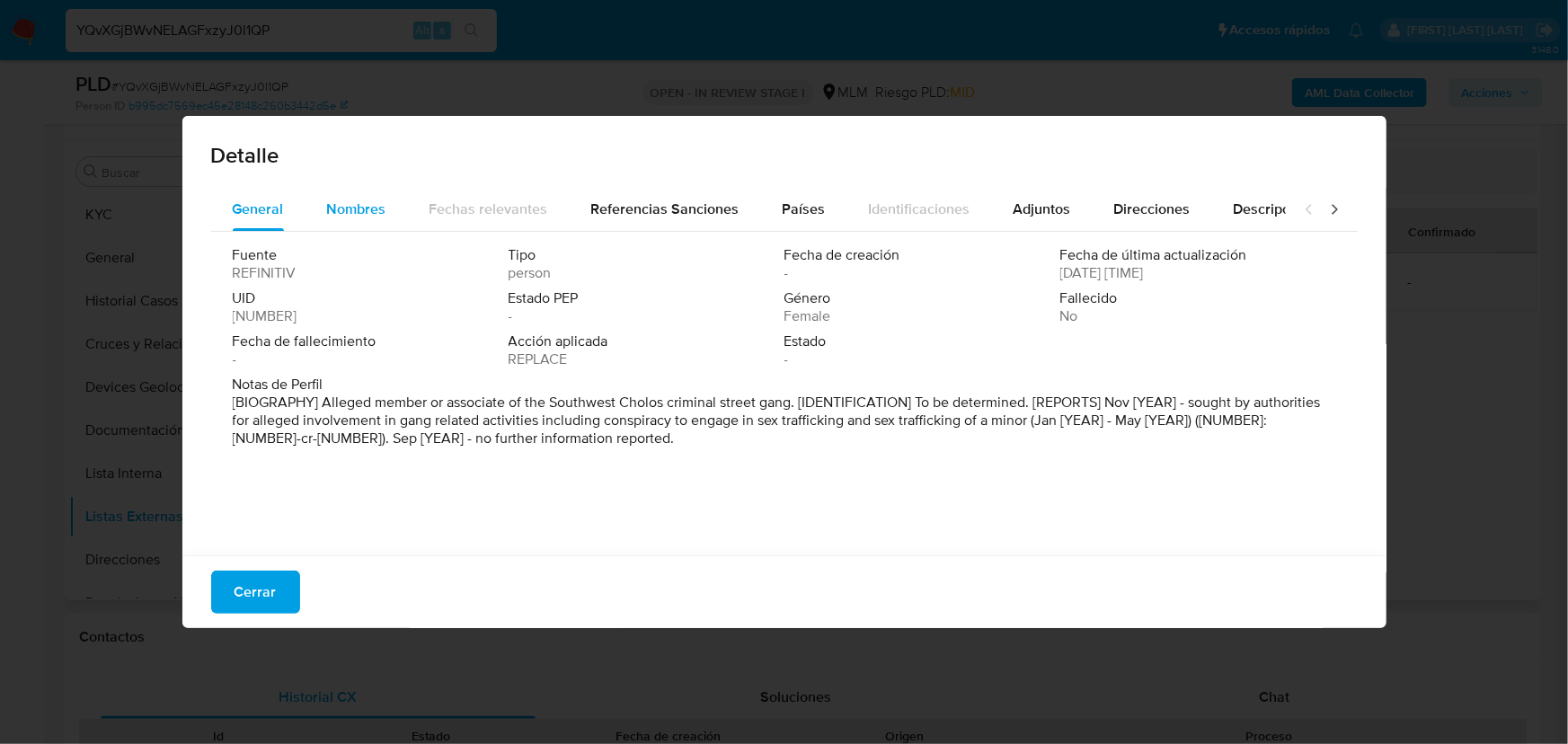 click on "Nombres" at bounding box center [357, 209] 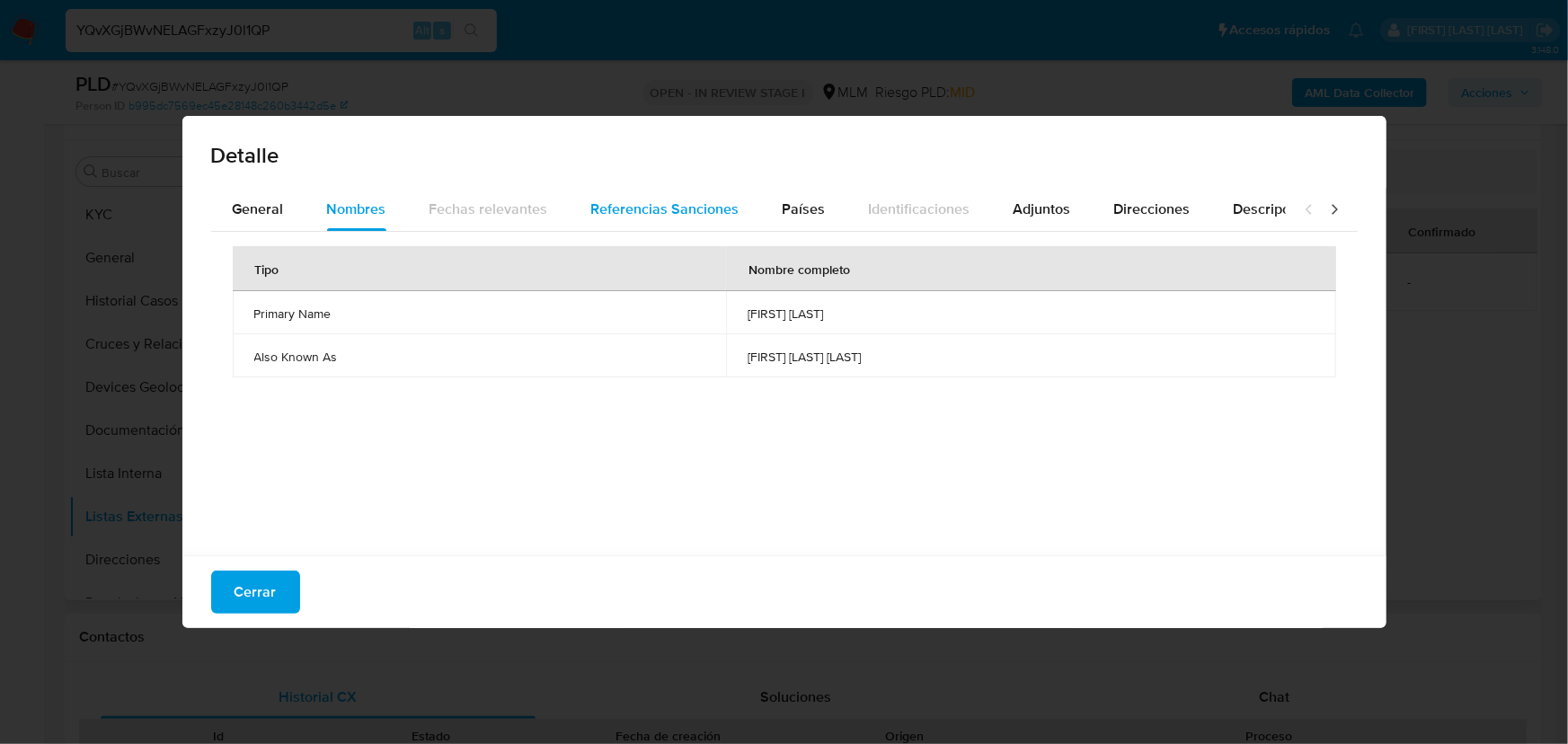 click on "Referencias Sanciones" at bounding box center (665, 209) 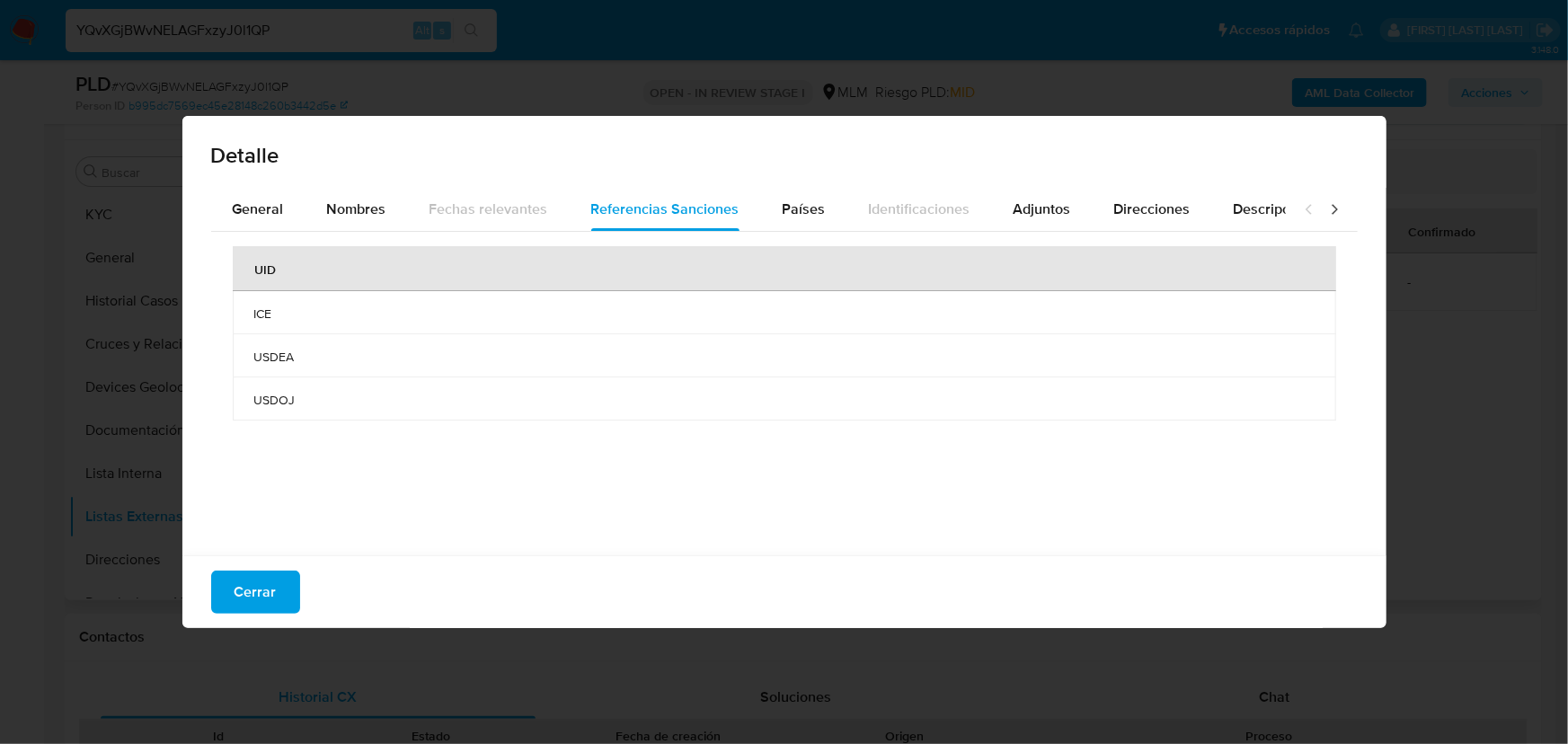 drag, startPoint x: 321, startPoint y: 310, endPoint x: 270, endPoint y: 316, distance: 51.351728 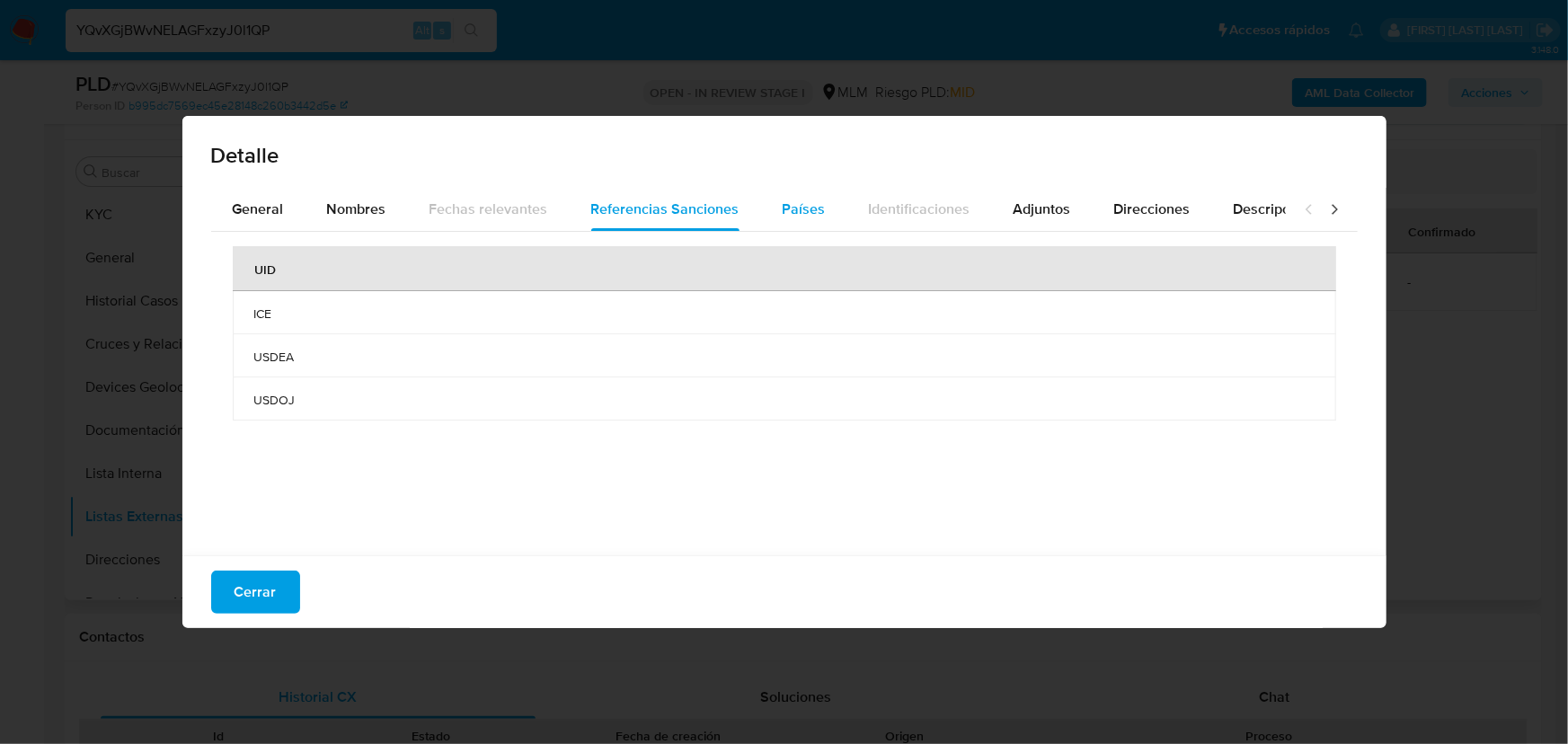 click on "Países" at bounding box center (804, 208) 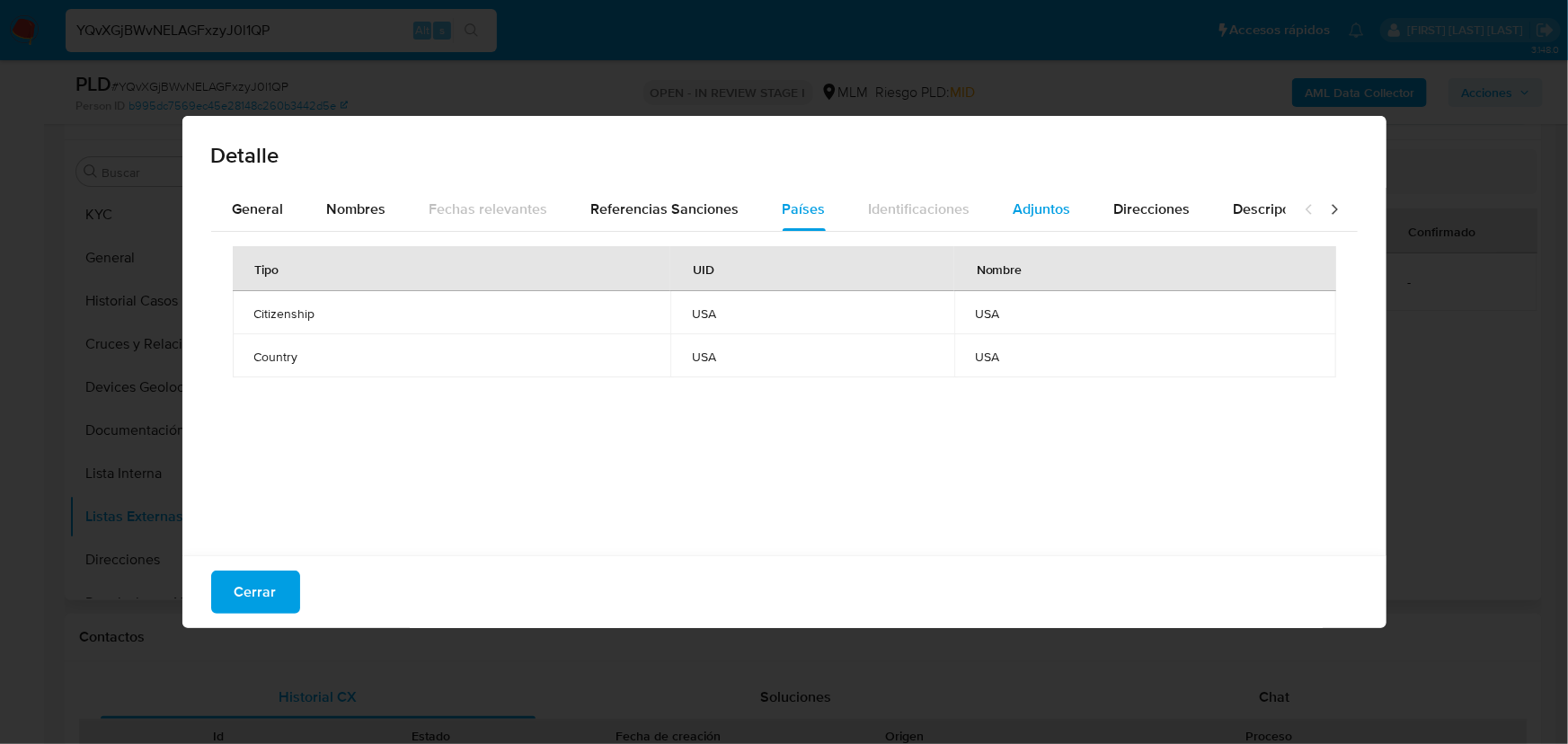 click on "Adjuntos" at bounding box center (1042, 208) 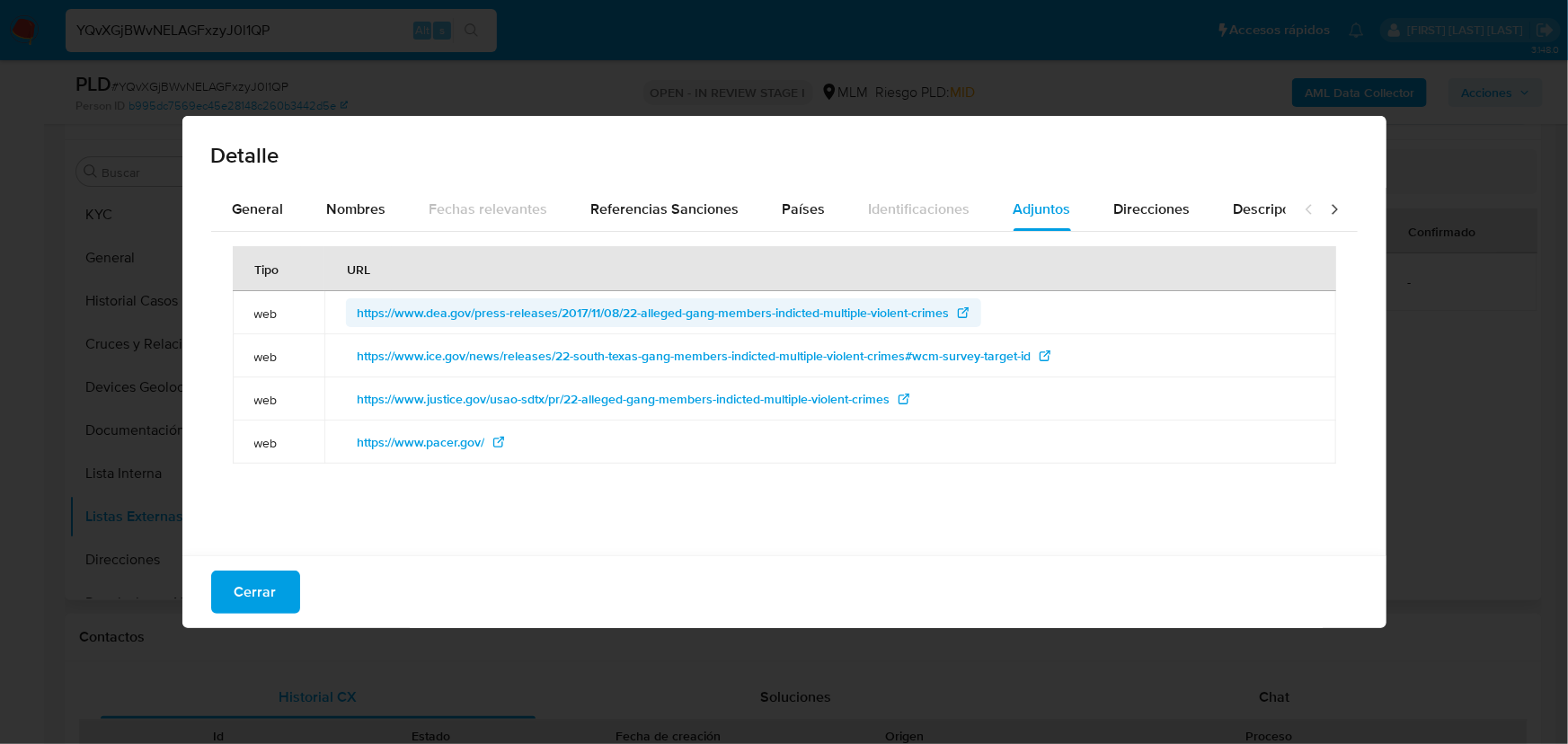 click on "https://www.dea.gov/press-releases/2017/11/08/22-alleged-gang-members-indicted-multiple-violent-crimes" at bounding box center [652, 313] 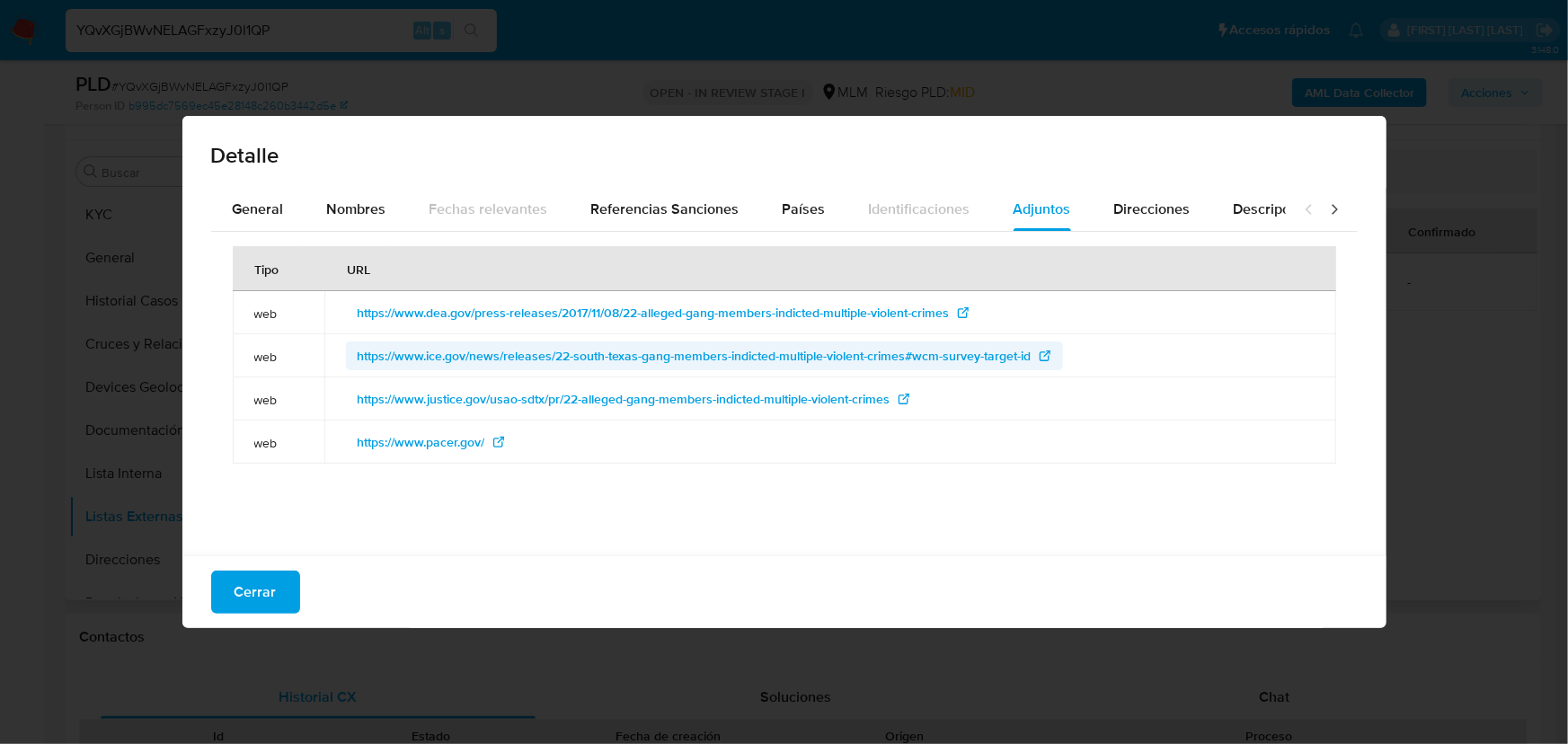 click on "https://www.ice.gov/news/releases/22-south-texas-gang-members-indicted-multiple-violent-crimes#wcm-survey-target-id" at bounding box center (694, 356) 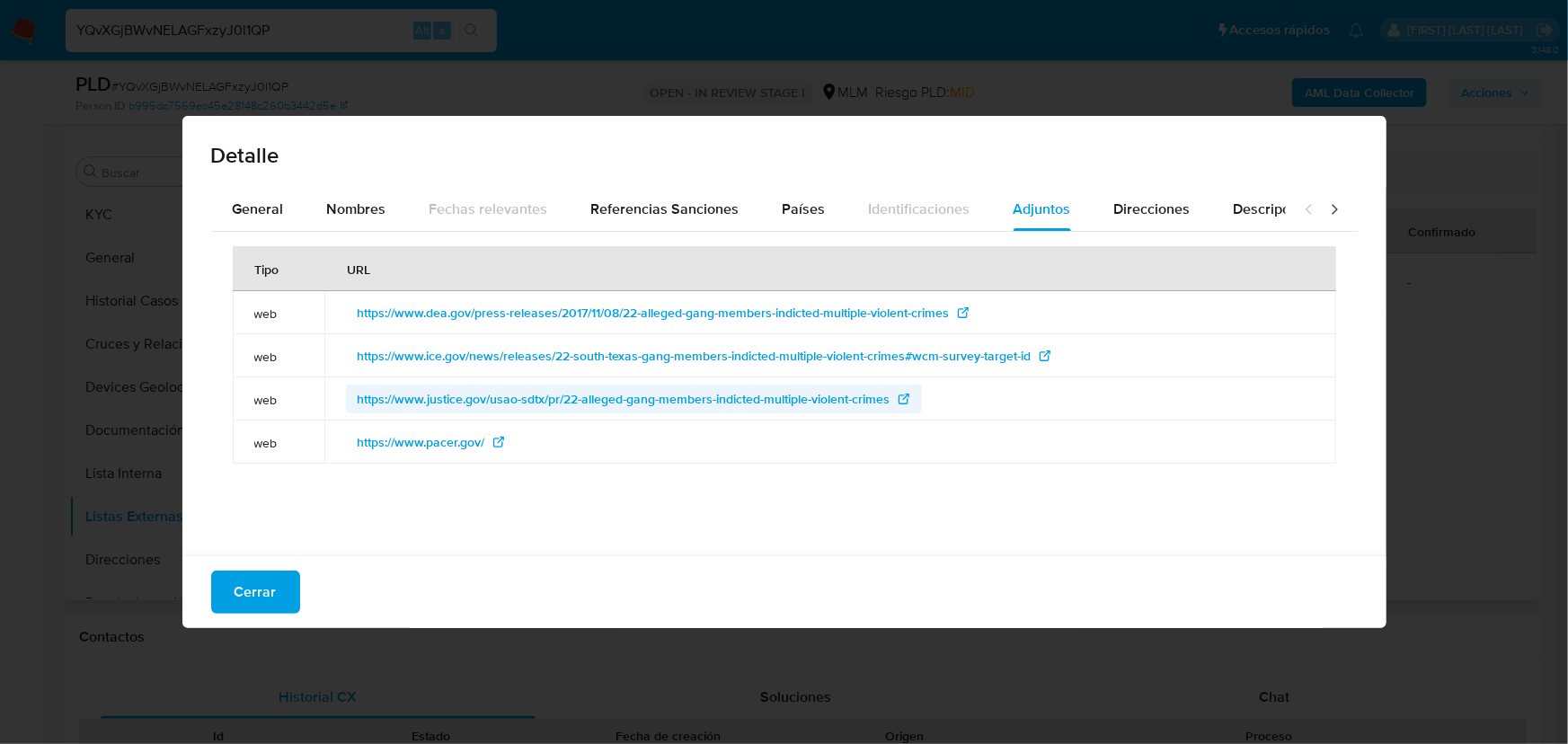 click on "https://www.justice.gov/usao-sdtx/pr/22-alleged-gang-members-indicted-multiple-violent-crimes" at bounding box center [623, 399] 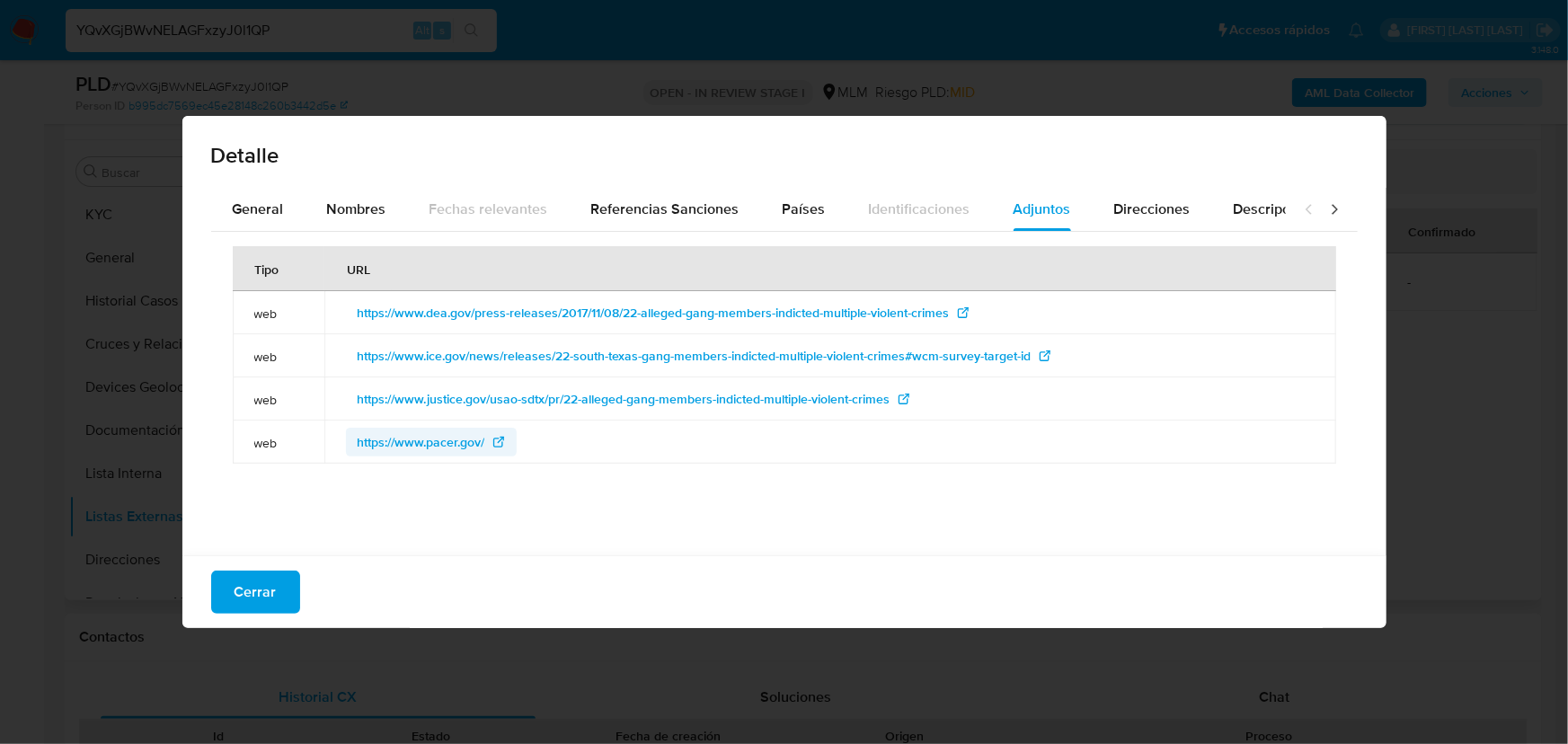click on "https://www.pacer.gov/" at bounding box center [421, 442] 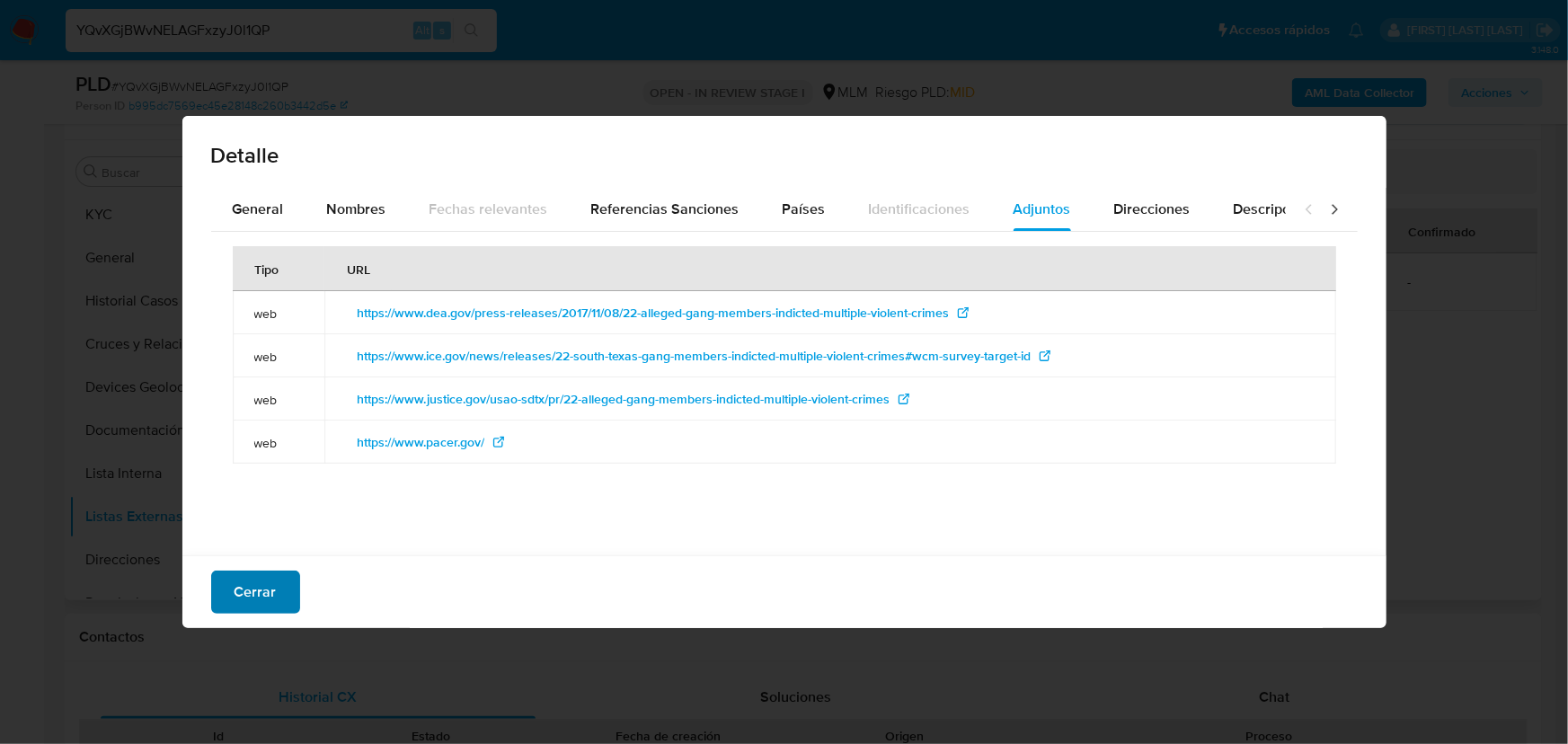 click on "Cerrar" at bounding box center [255, 592] 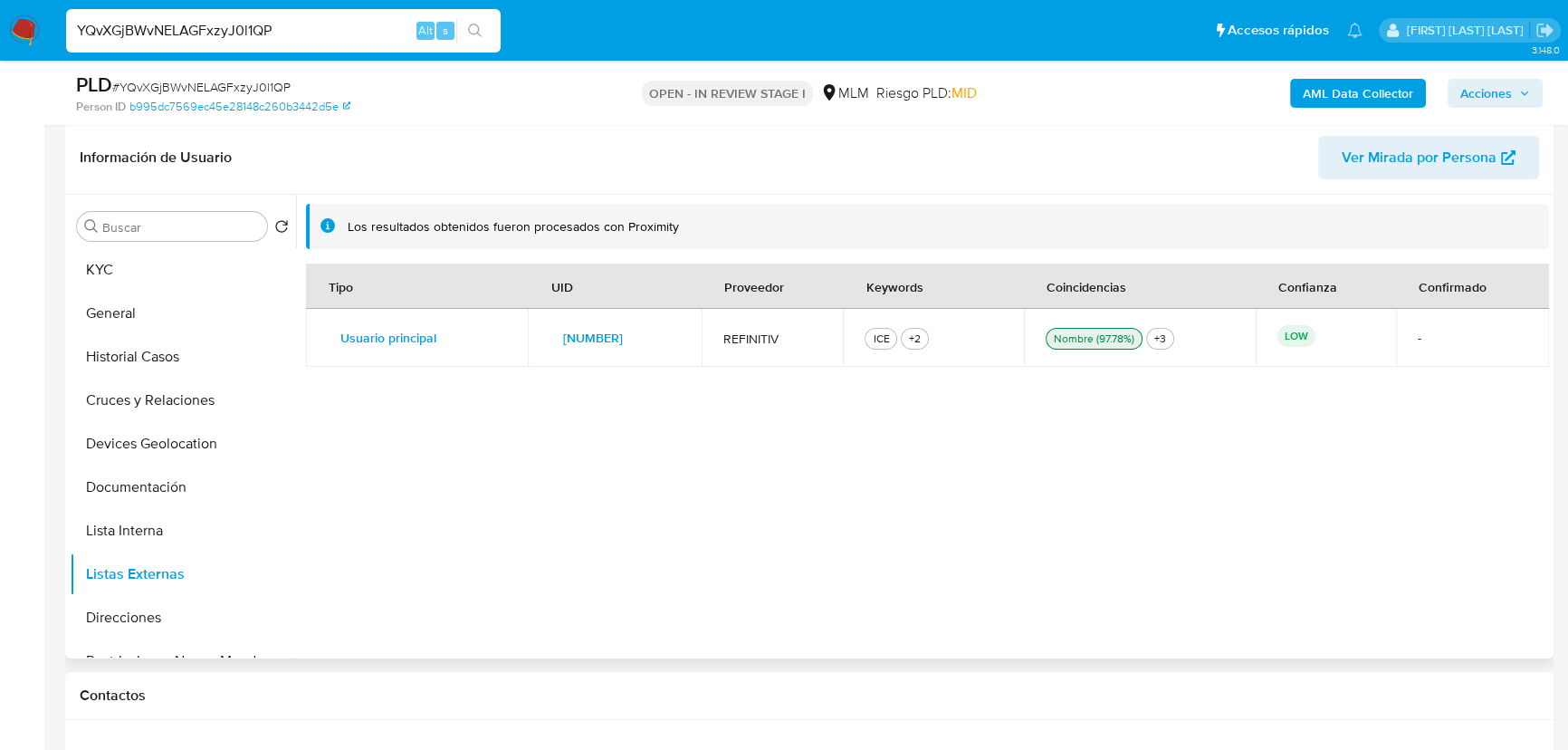 scroll, scrollTop: 246, scrollLeft: 0, axis: vertical 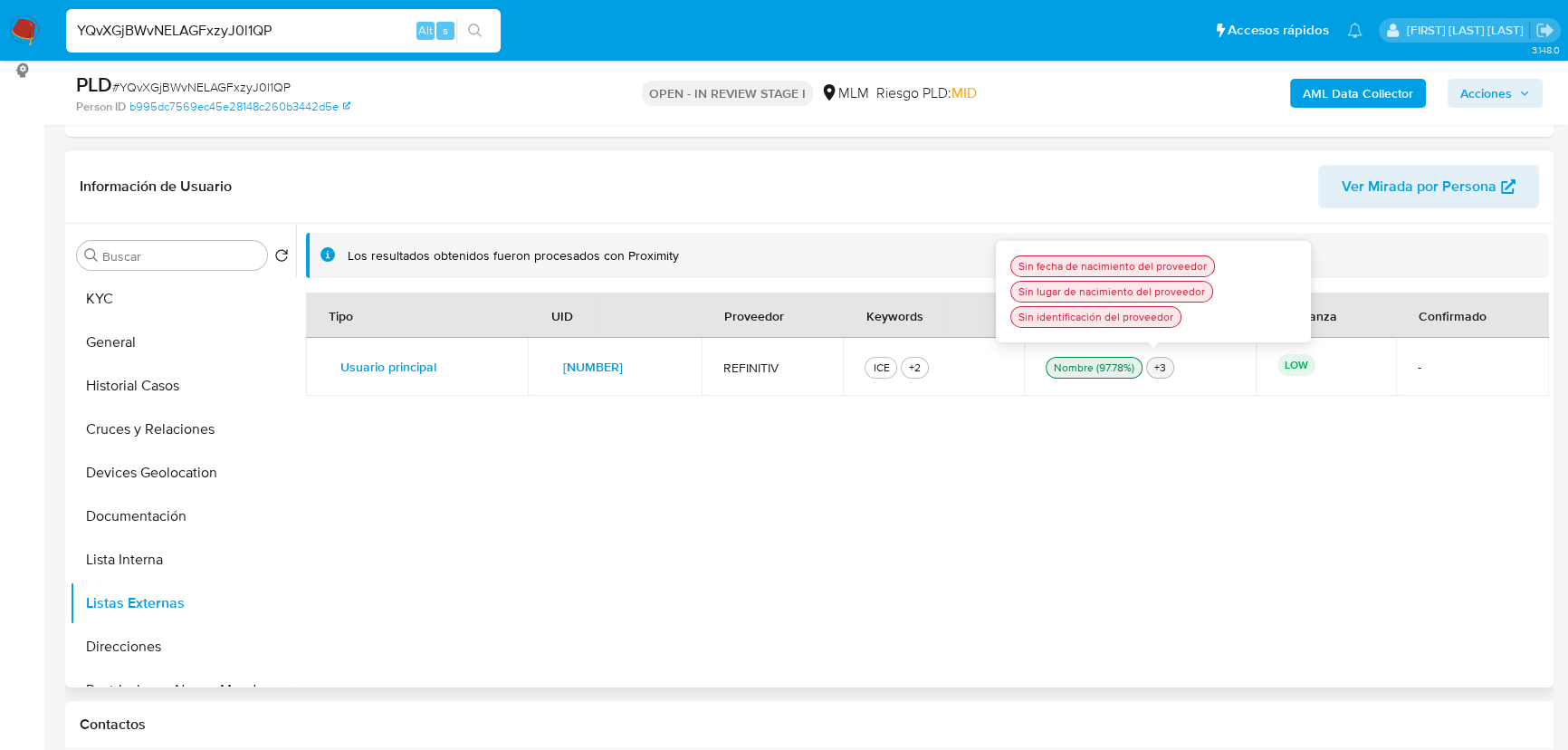 click on "+3" at bounding box center (1160, 368) 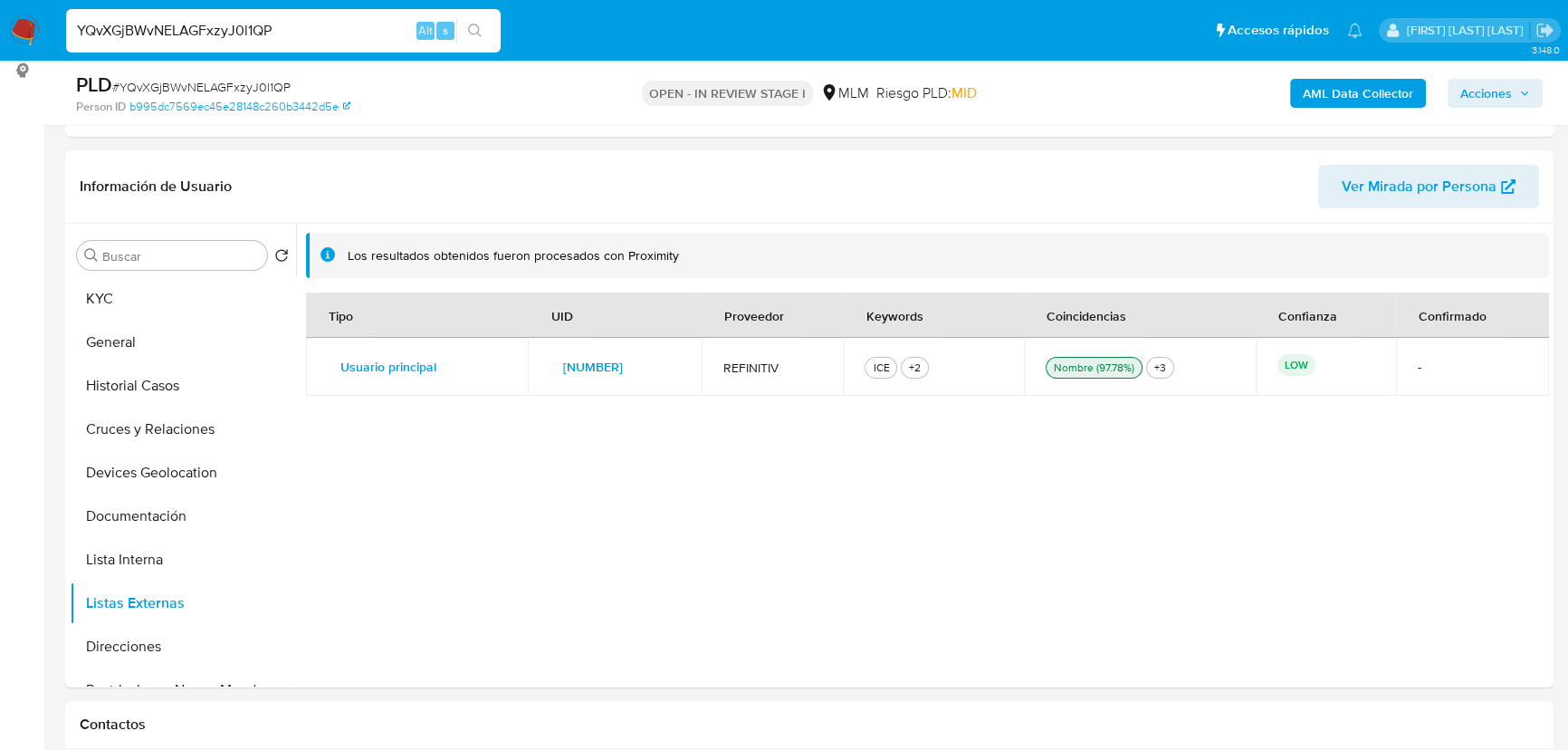 click on "YQvXGjBWvNELAGFxzyJ0l1QP" at bounding box center (283, 31) 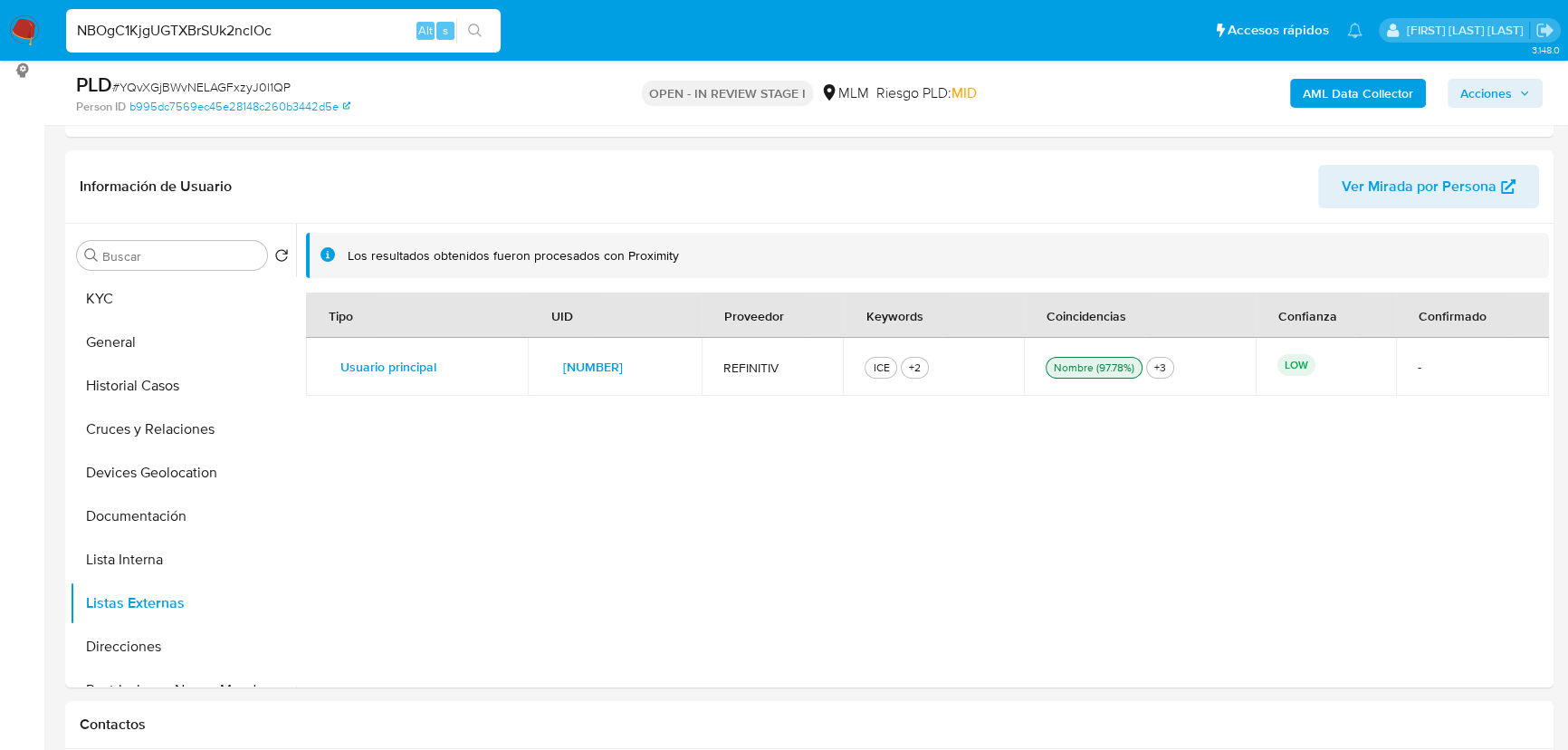 type on "NBOgC1KjgUGTXBrSUk2nclOc" 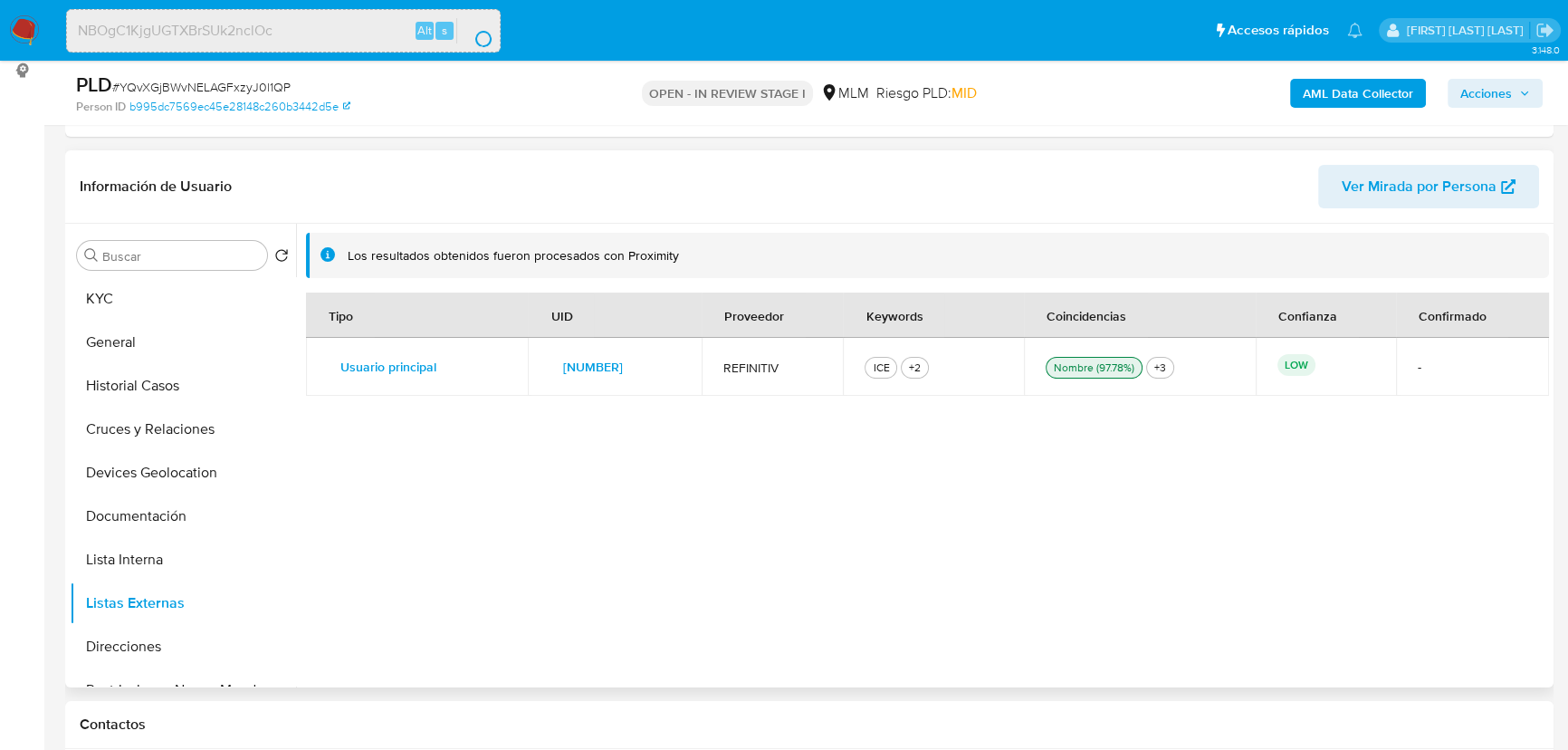 scroll, scrollTop: 0, scrollLeft: 0, axis: both 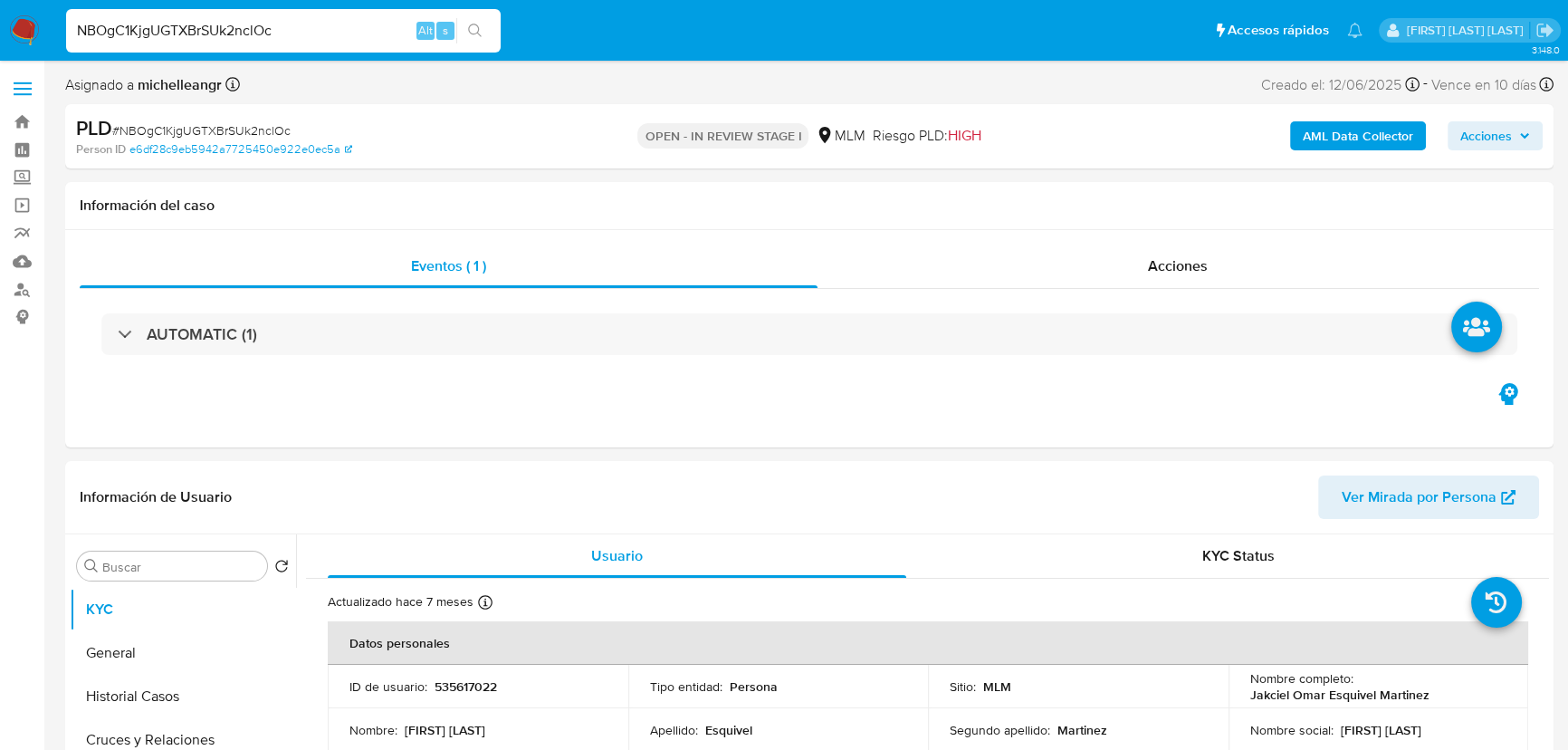 select on "10" 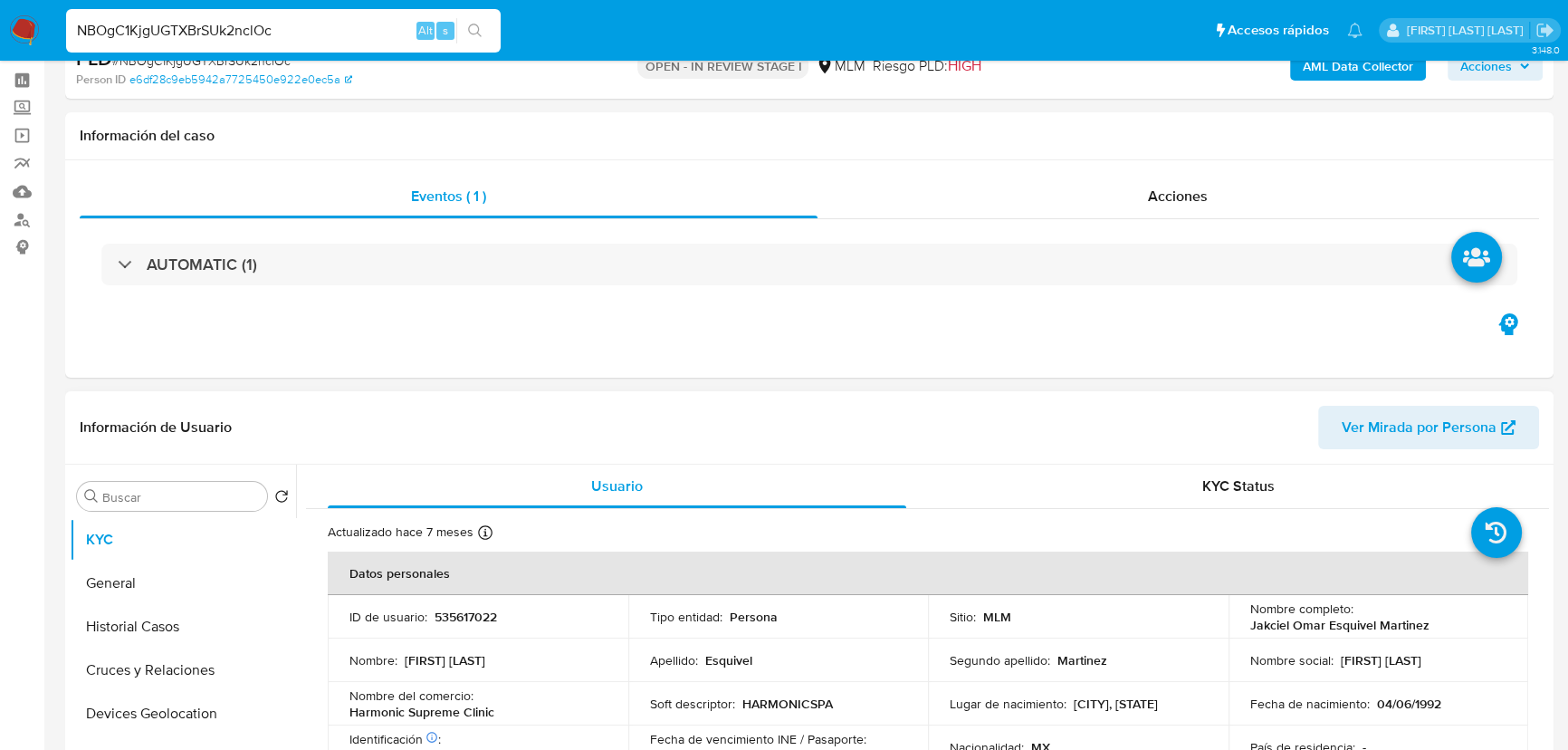 scroll, scrollTop: 164, scrollLeft: 0, axis: vertical 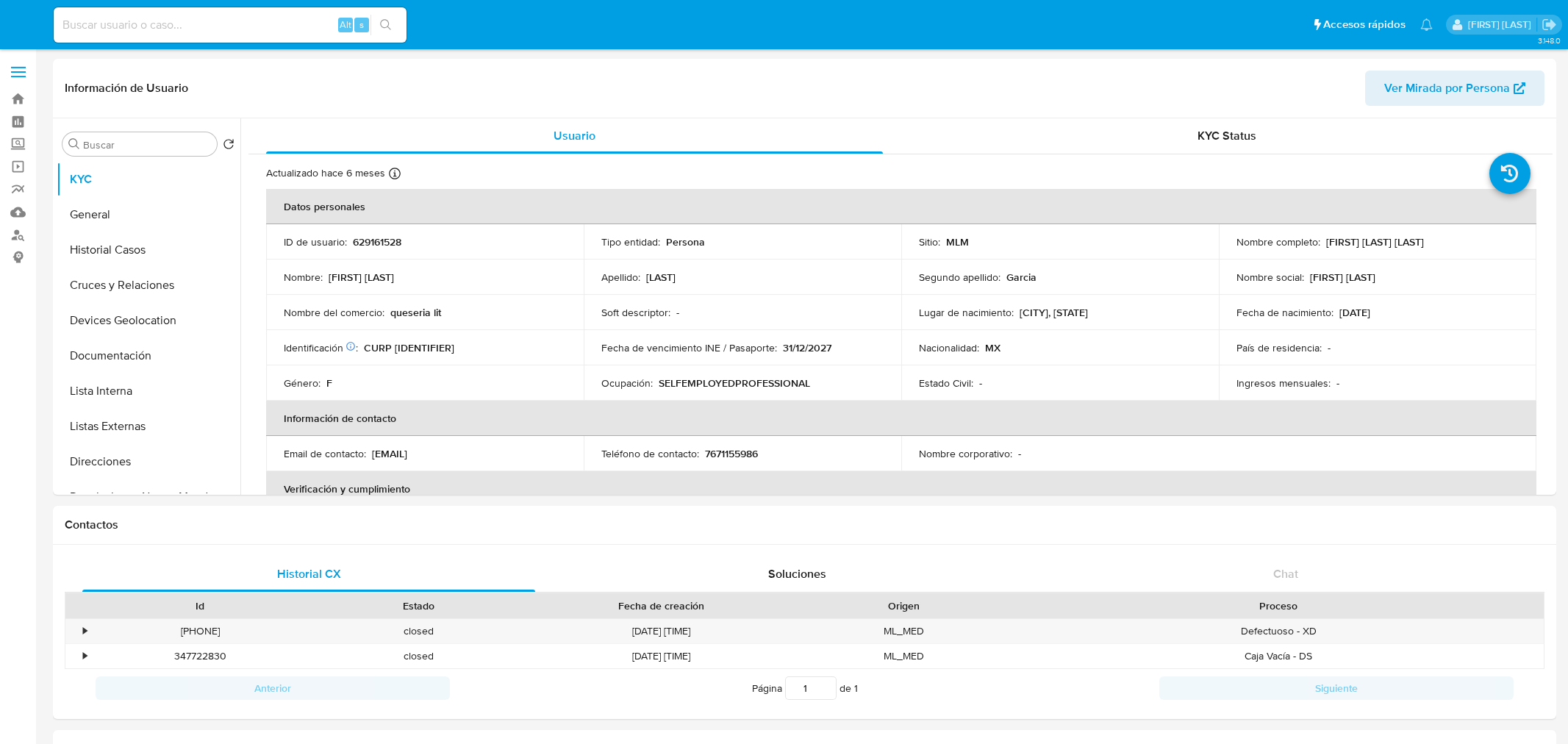 select on "10" 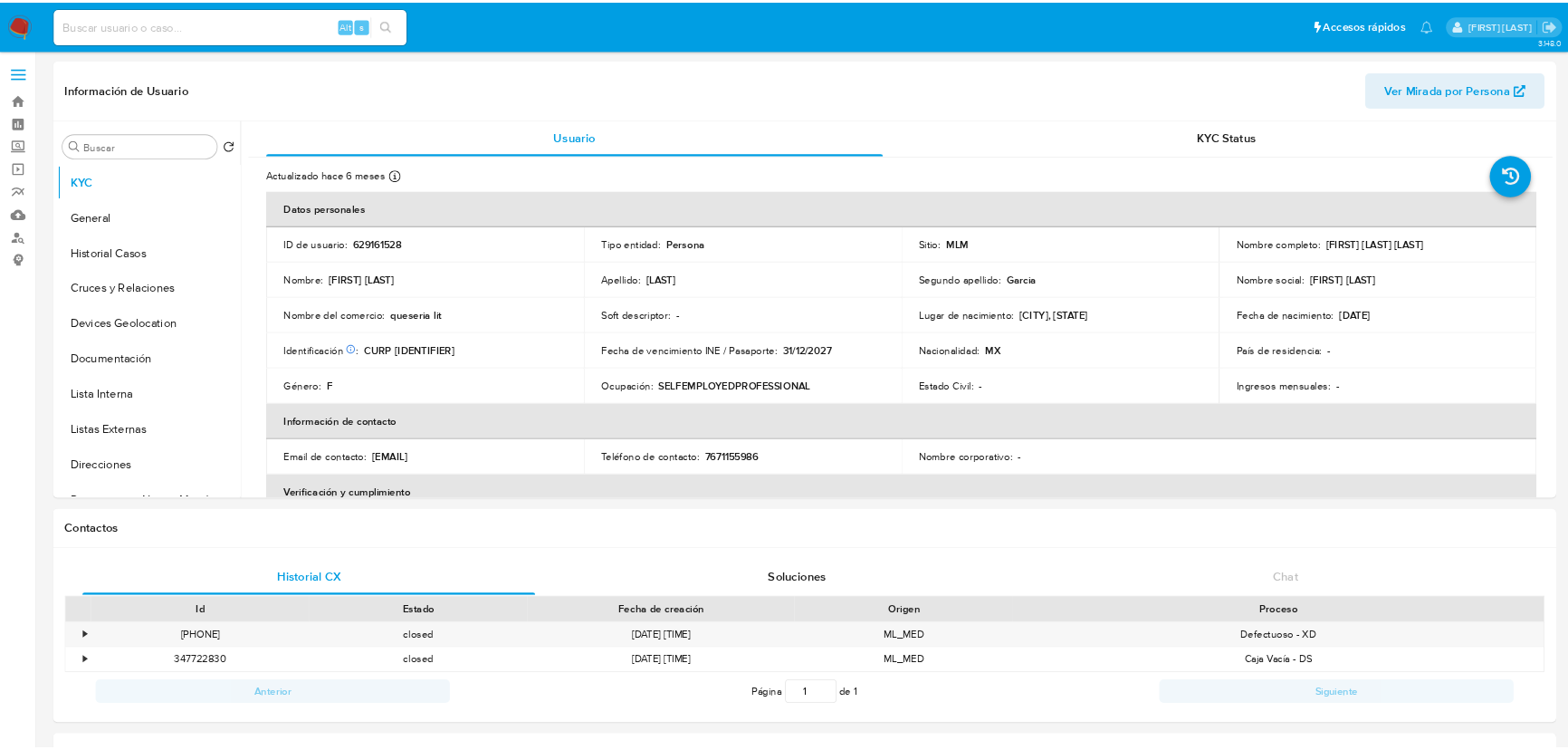 scroll, scrollTop: 0, scrollLeft: 0, axis: both 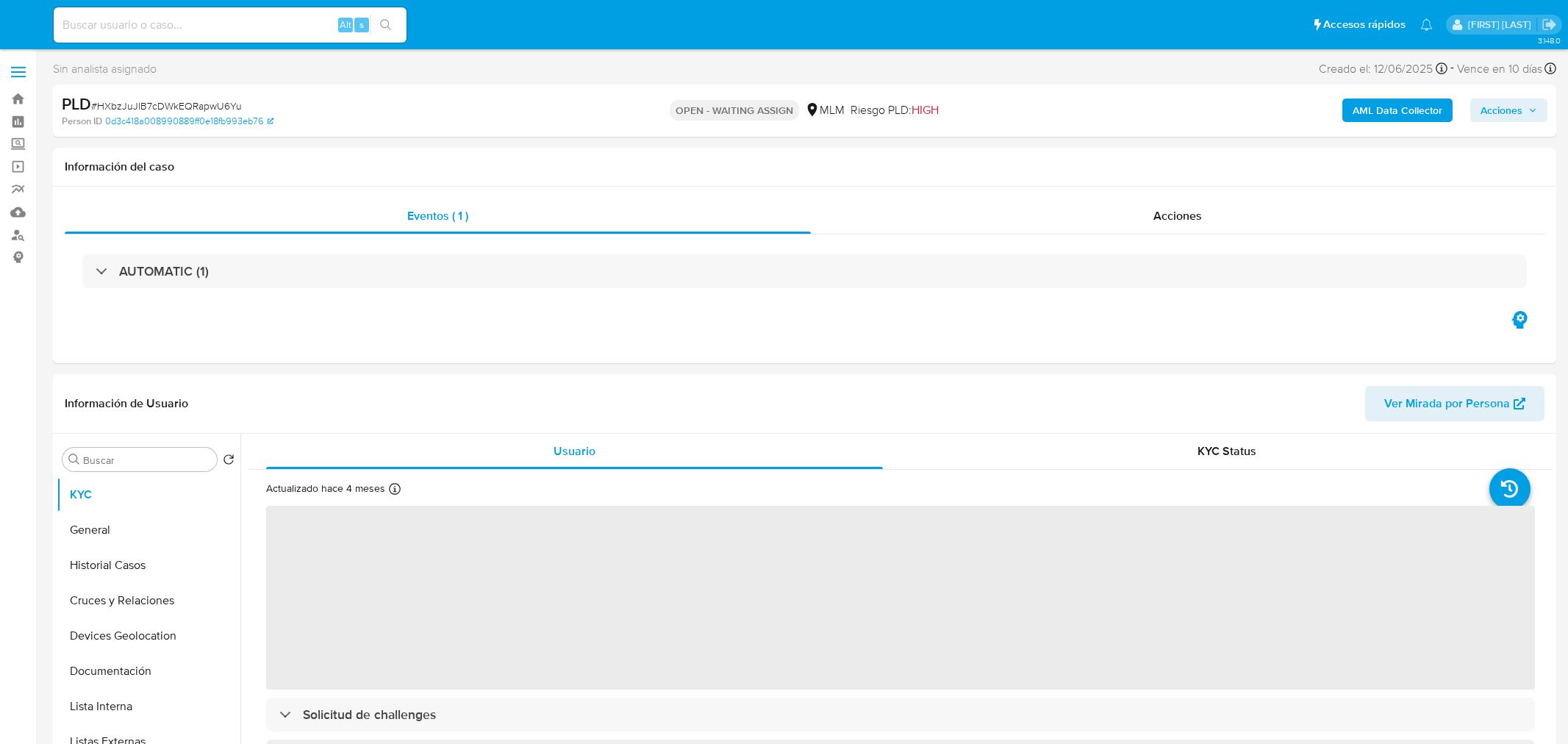 select on "10" 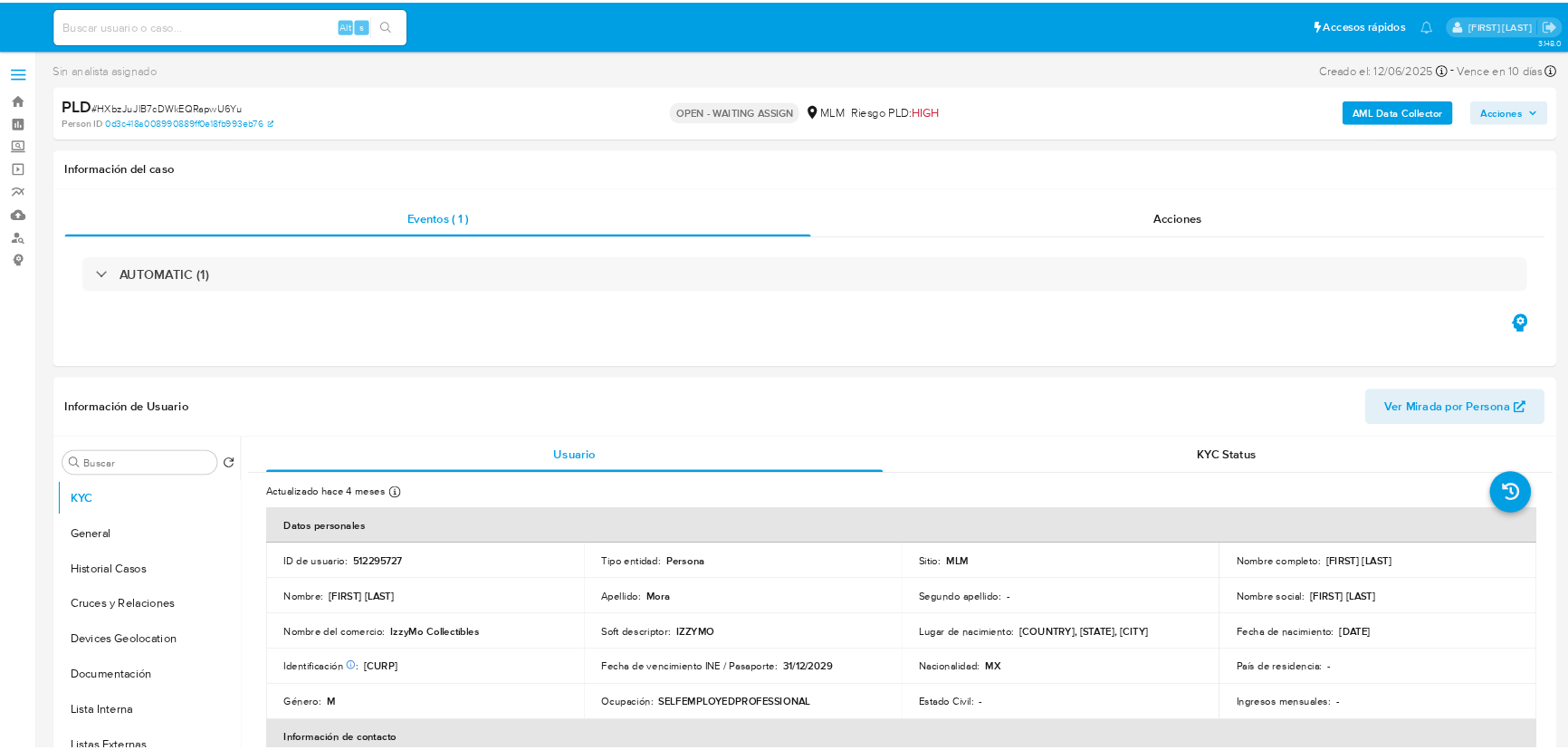 scroll, scrollTop: 0, scrollLeft: 0, axis: both 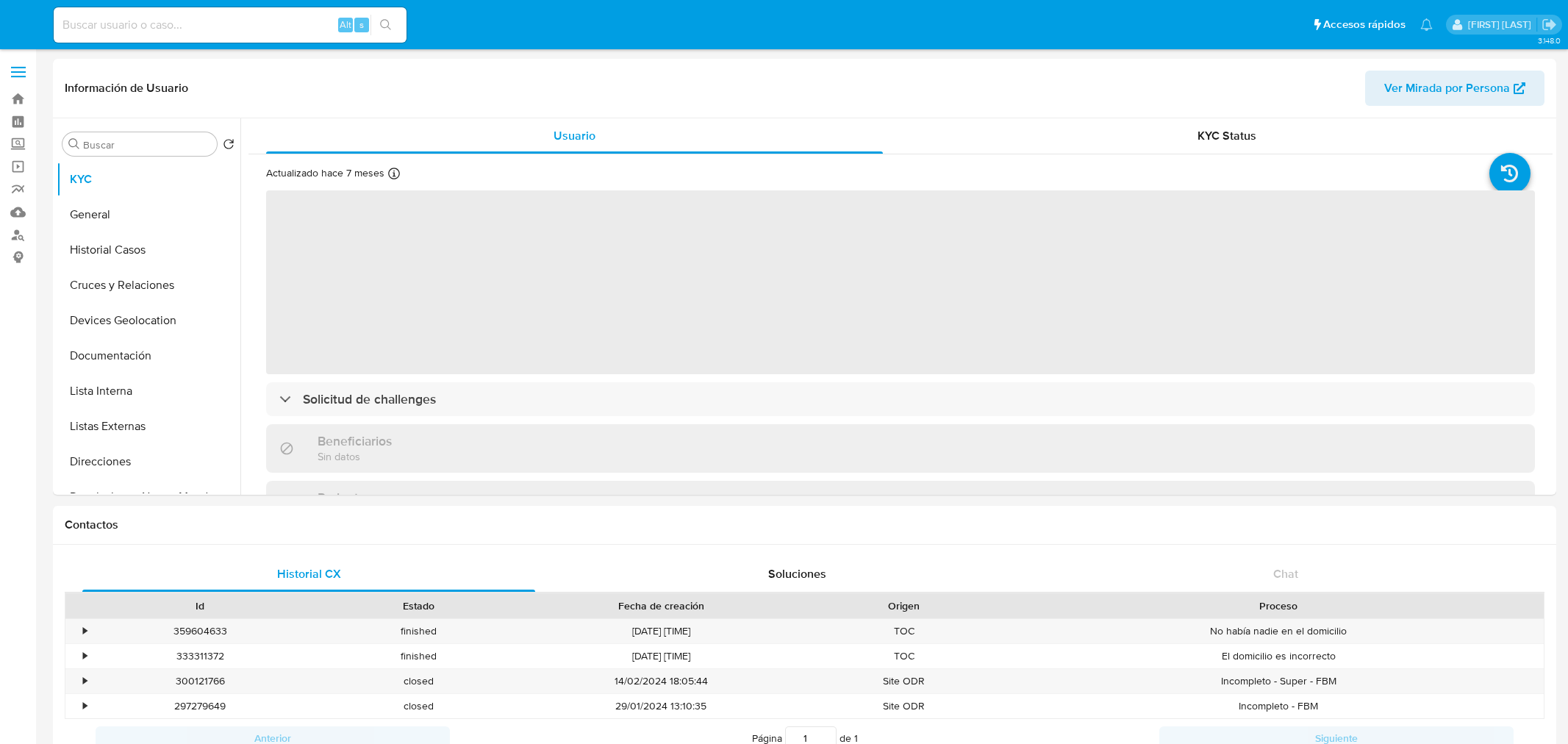 select on "10" 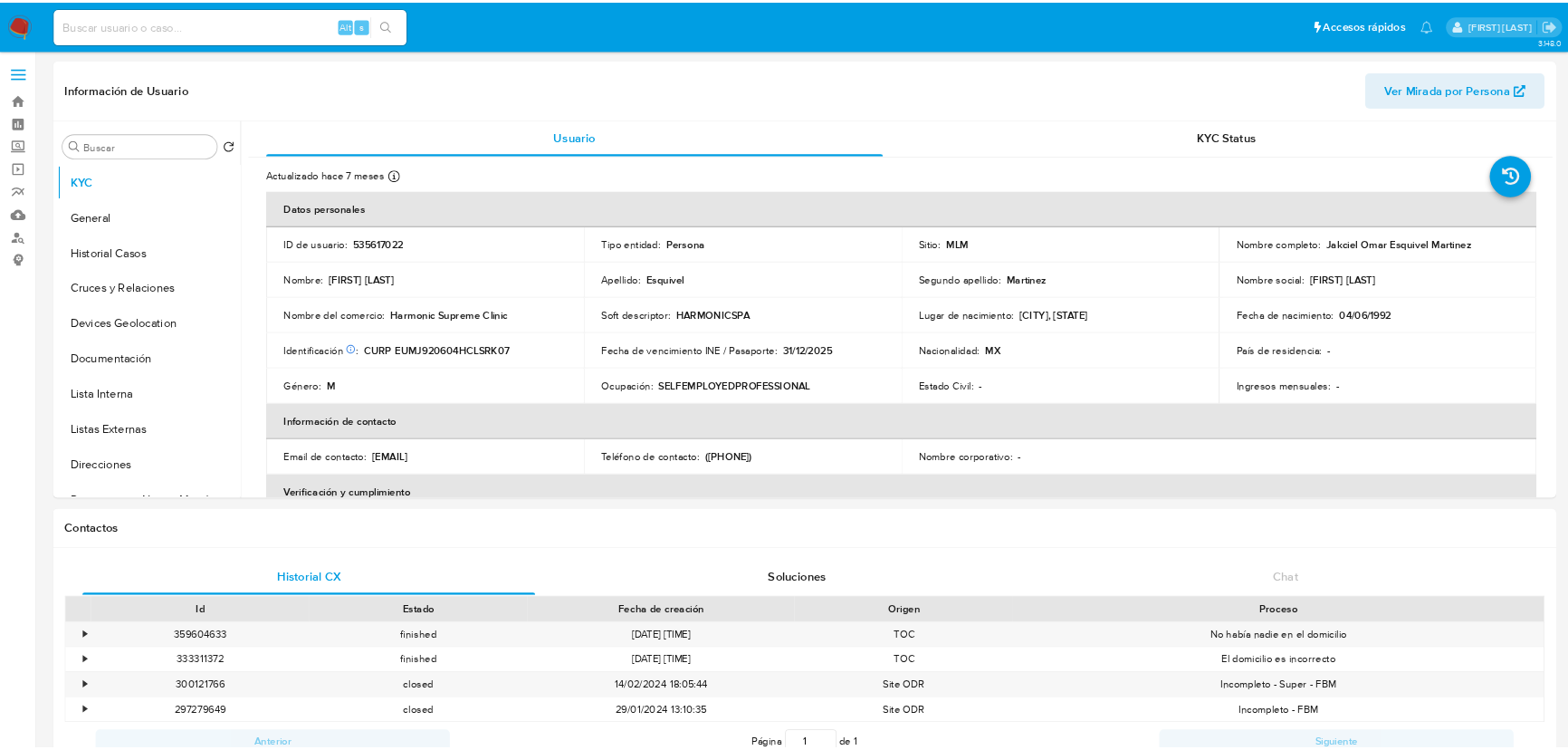 scroll, scrollTop: 0, scrollLeft: 0, axis: both 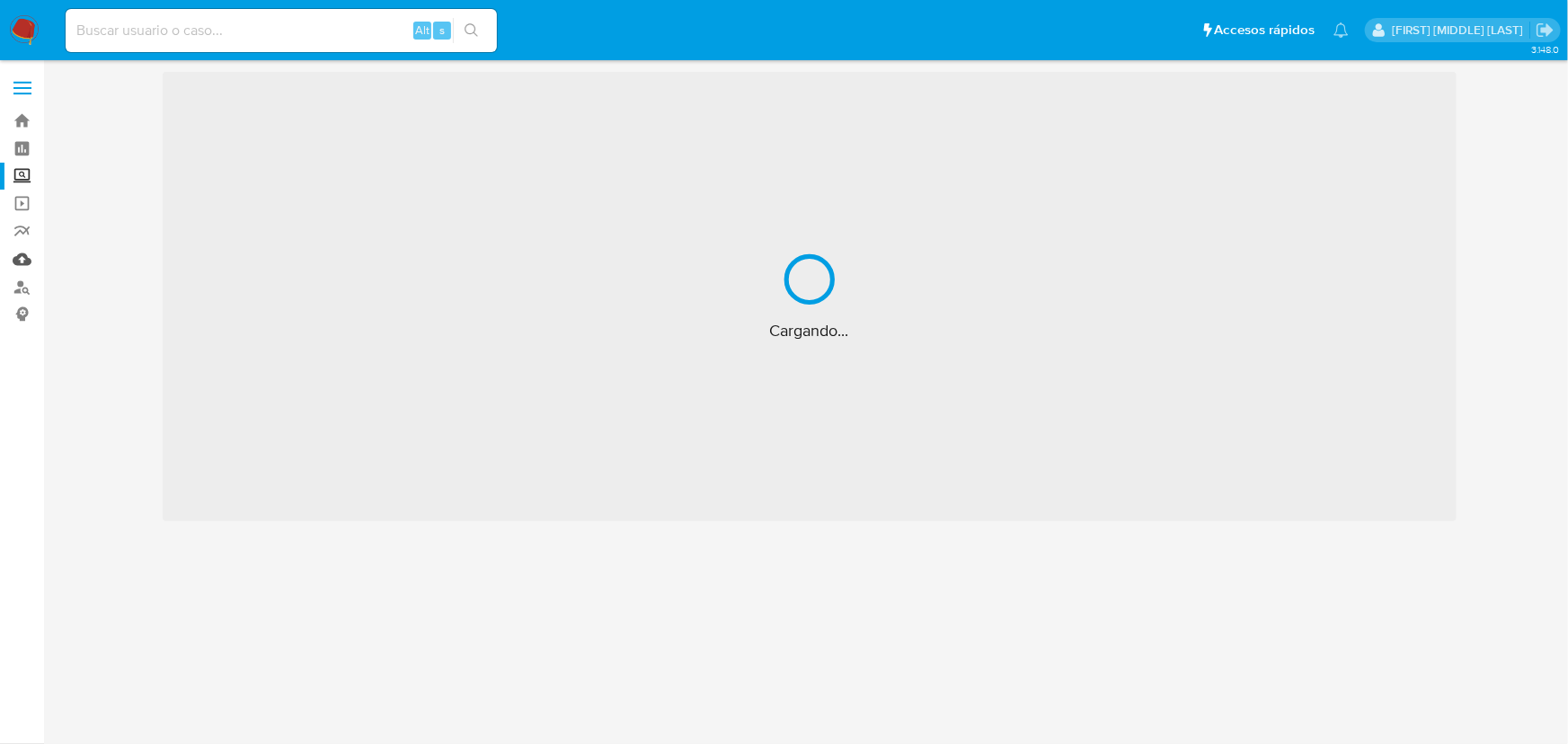 click on "Mulan" at bounding box center (107, 259) 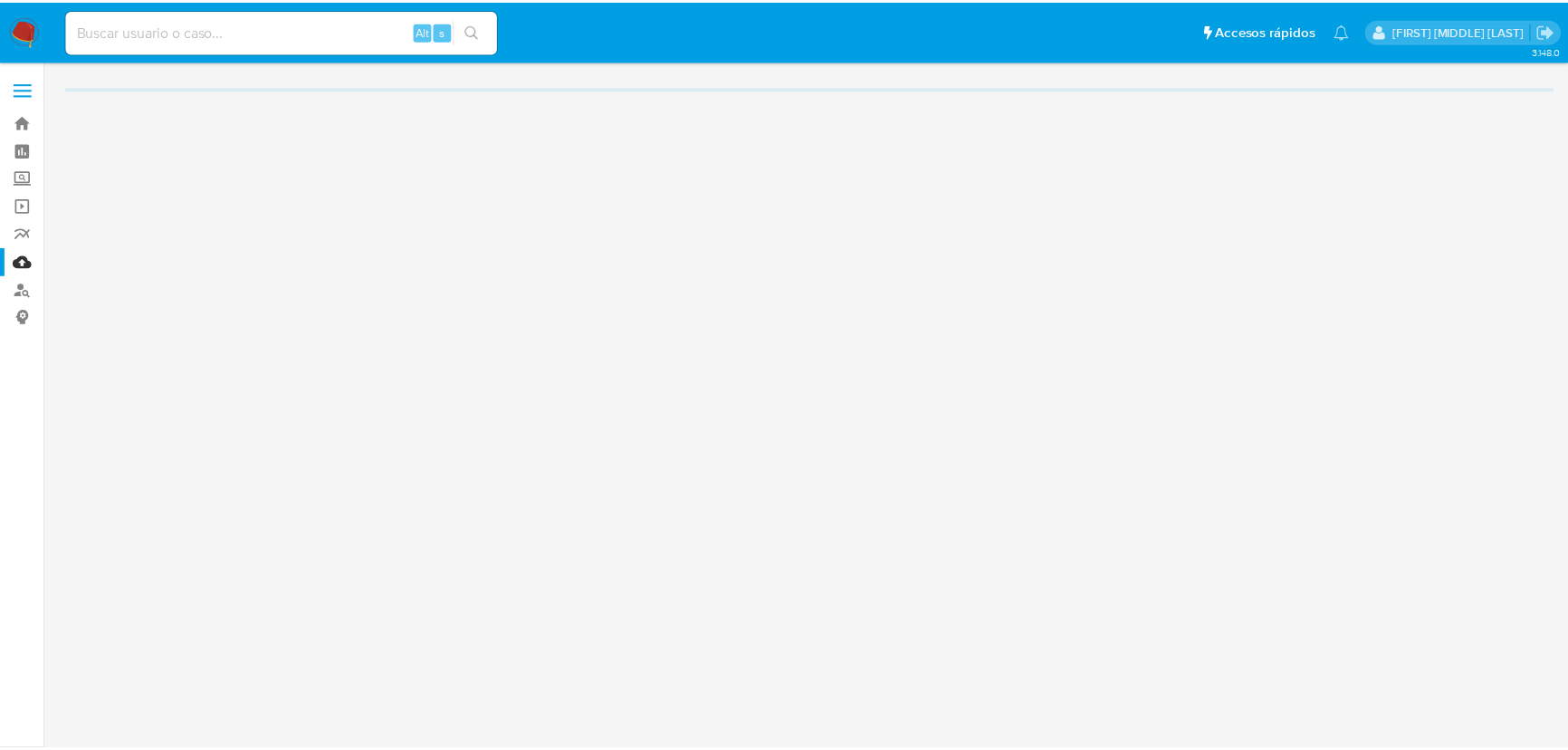 scroll, scrollTop: 0, scrollLeft: 0, axis: both 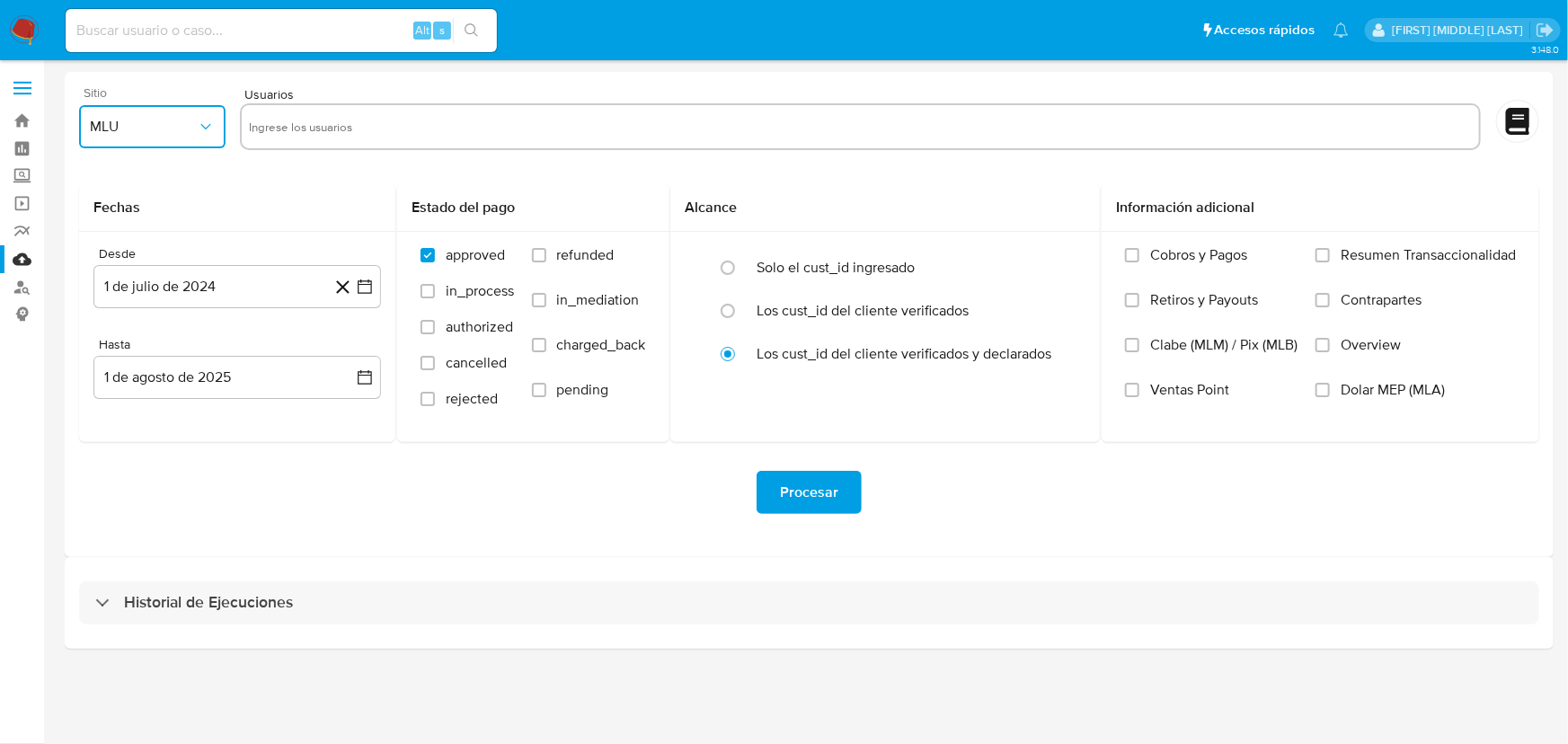 click on "MLU" at bounding box center (143, 127) 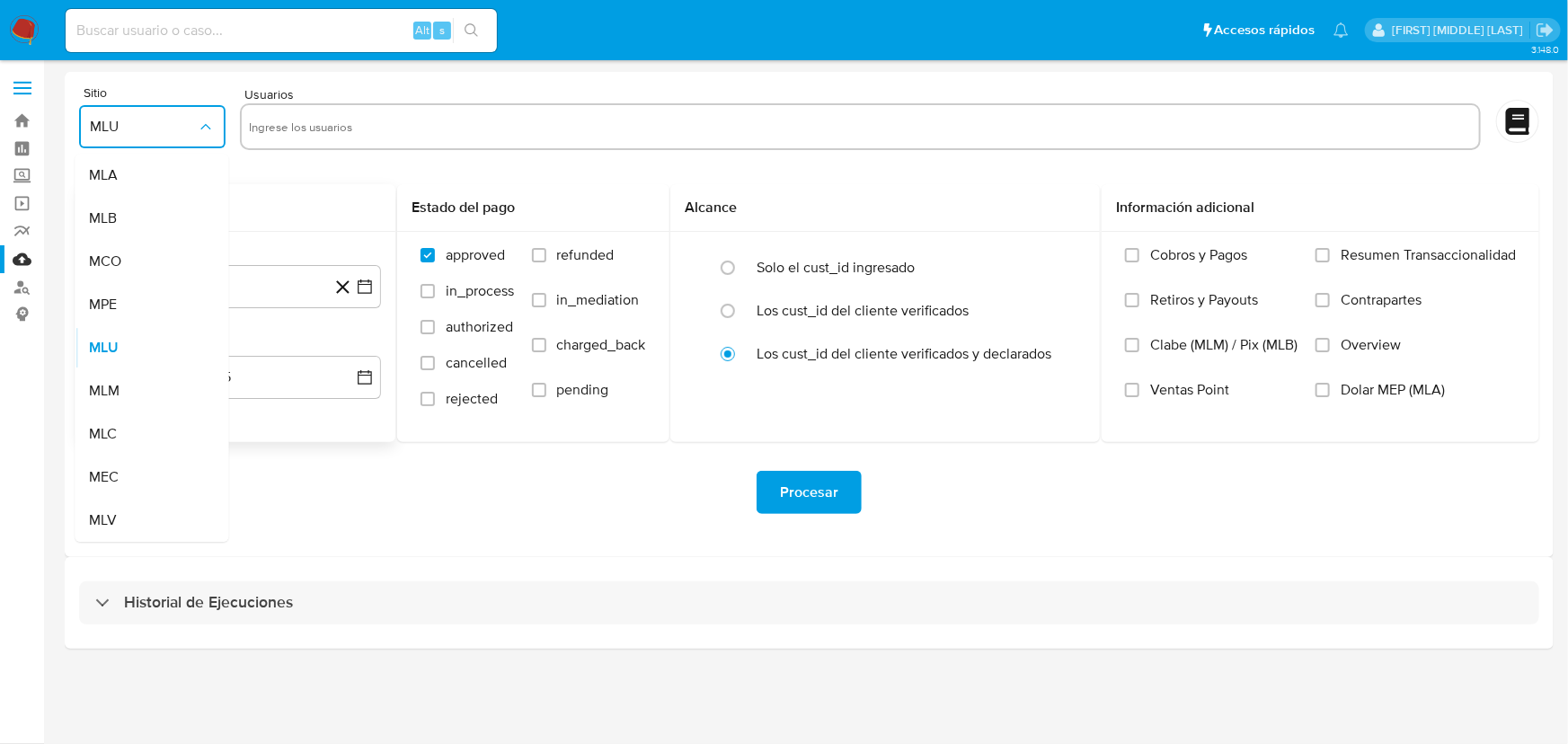 click on "MLM" at bounding box center (146, 391) 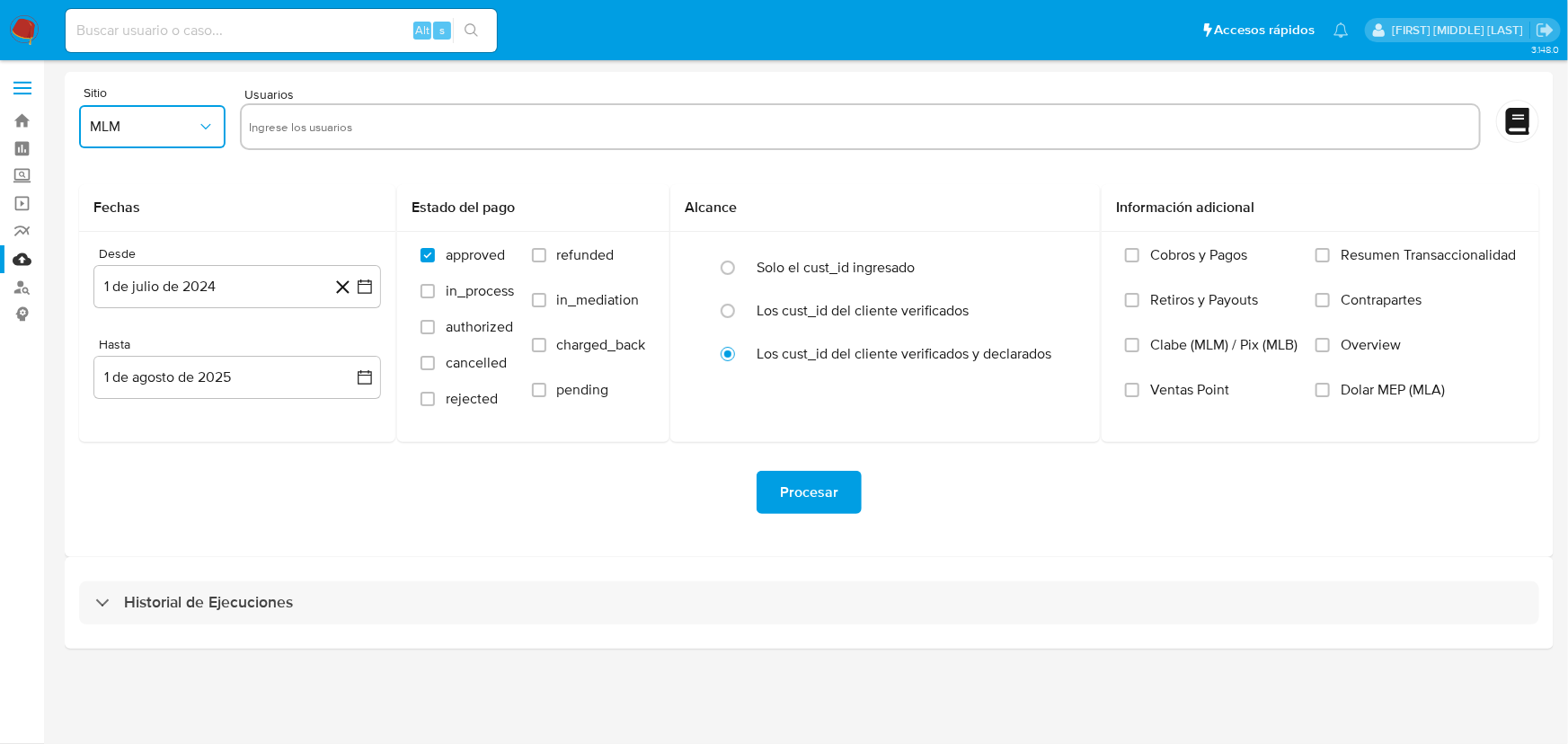 type 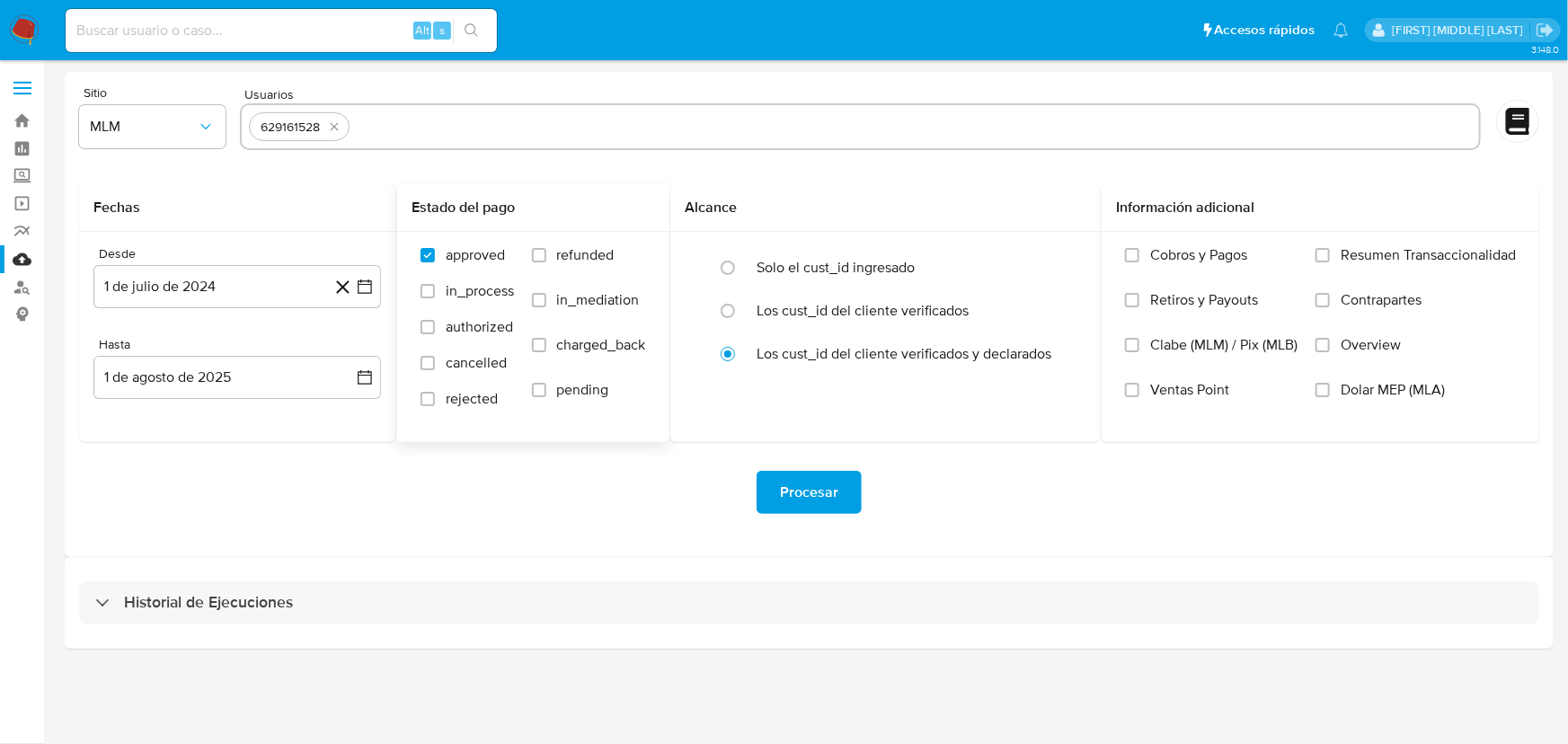 paste on "535617022" 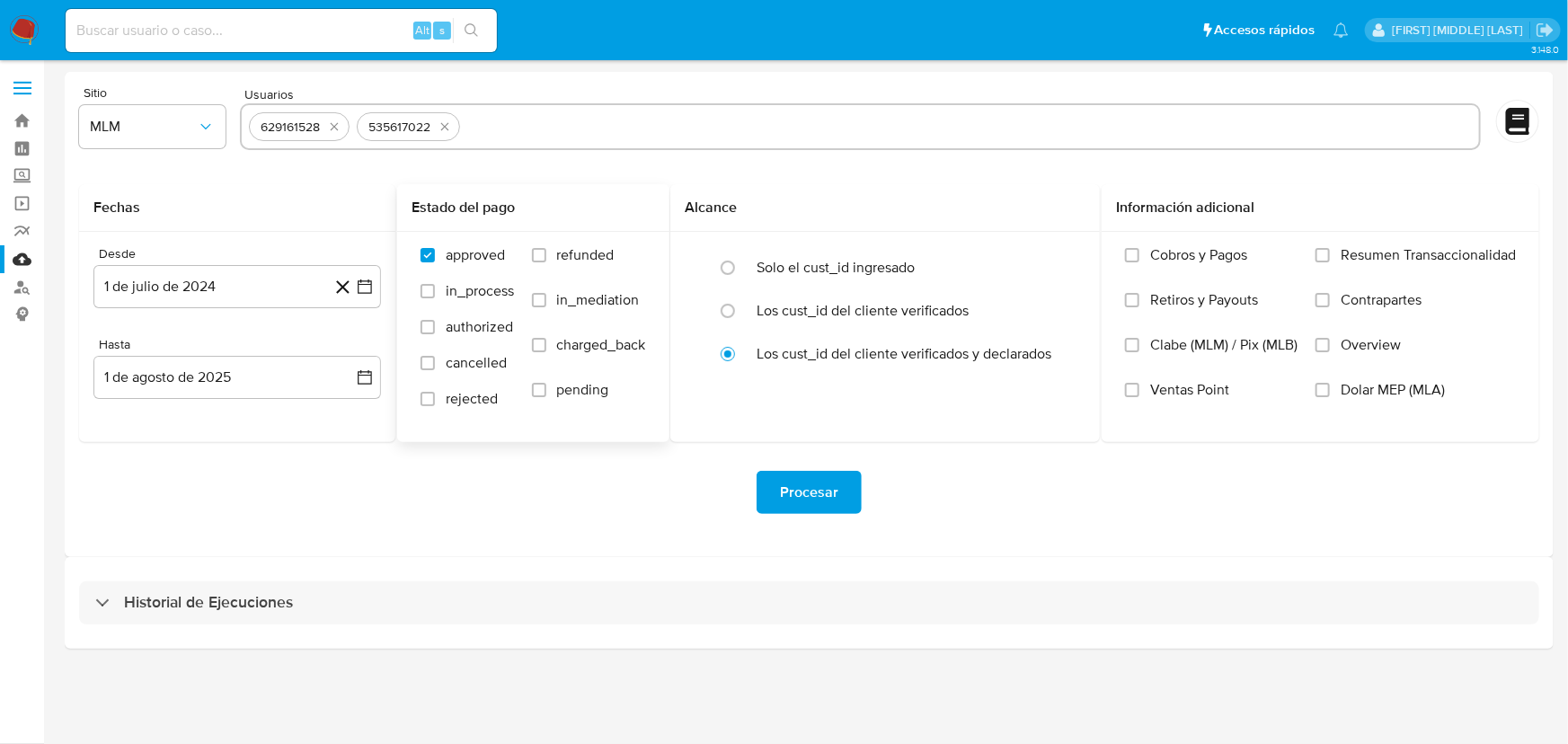 paste on "512295727" 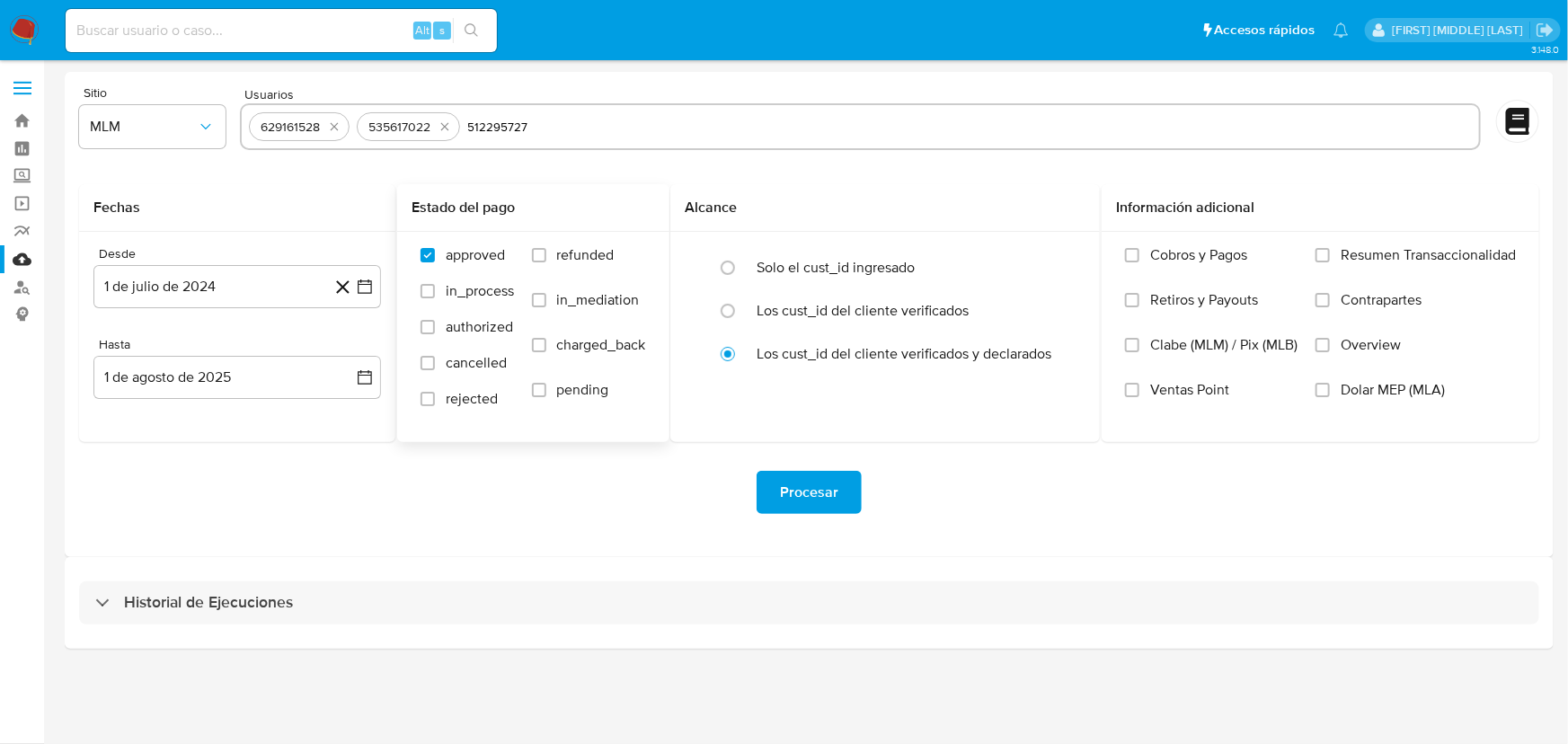type 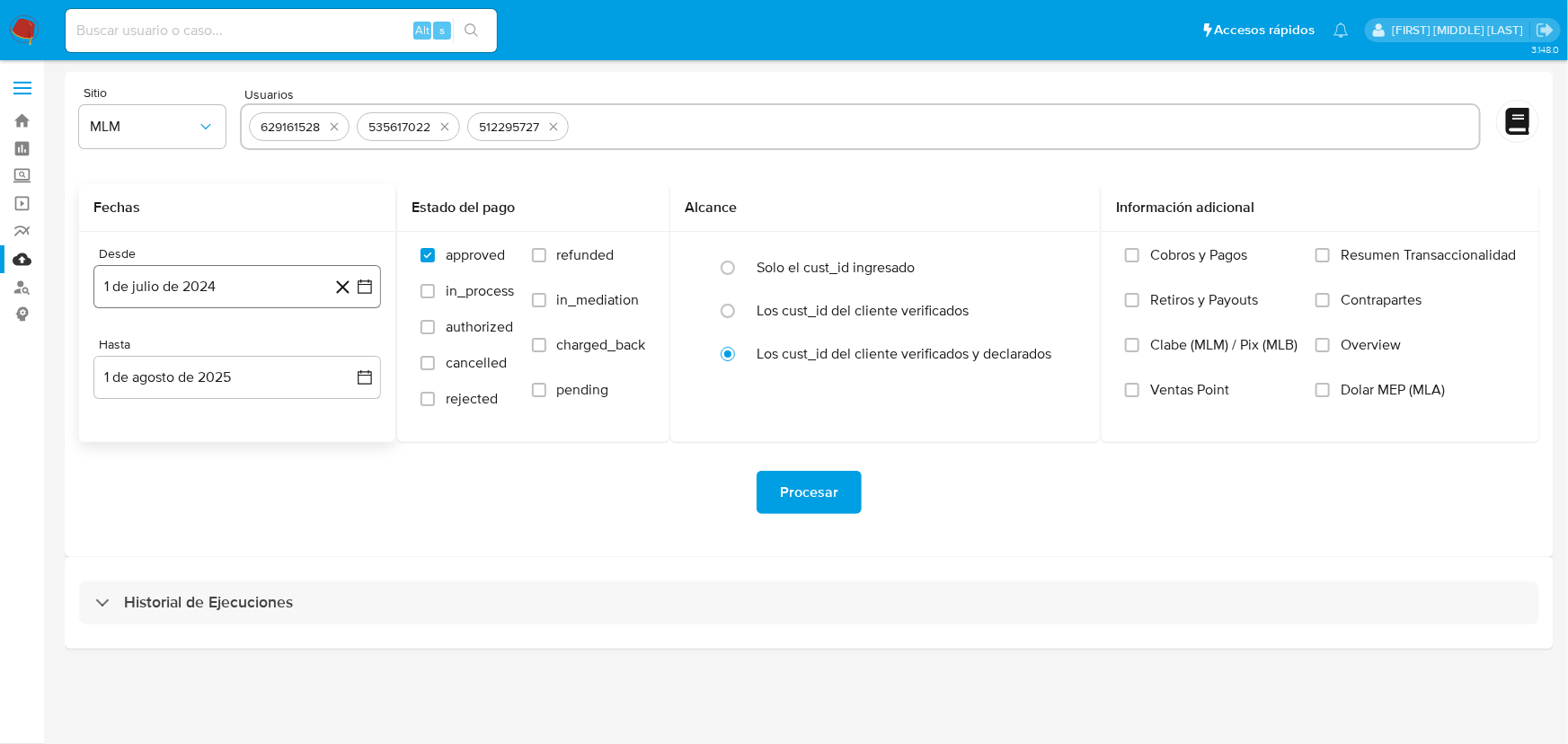 click on "1 de julio de 2024" at bounding box center [237, 287] 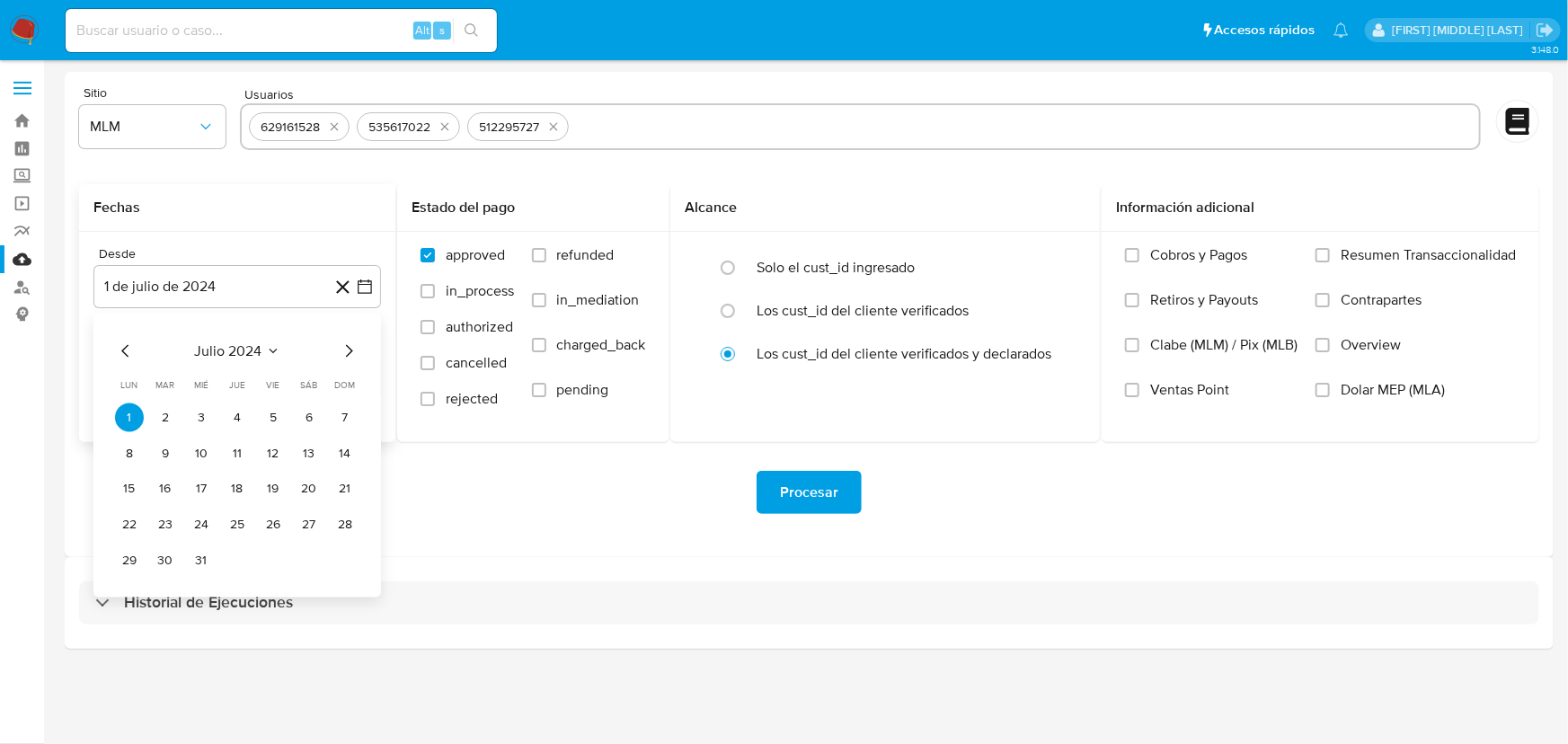 click on "julio 2024 julio 2024 lun lunes mar martes mié miércoles jue jueves vie viernes sáb sábado dom domingo 1 2 3 4 5 6 7 8 9 10 11 12 13 14 15 16 17 18 19 20 21 22 23 24 25 26 27 28 29 30 31" at bounding box center [237, 456] 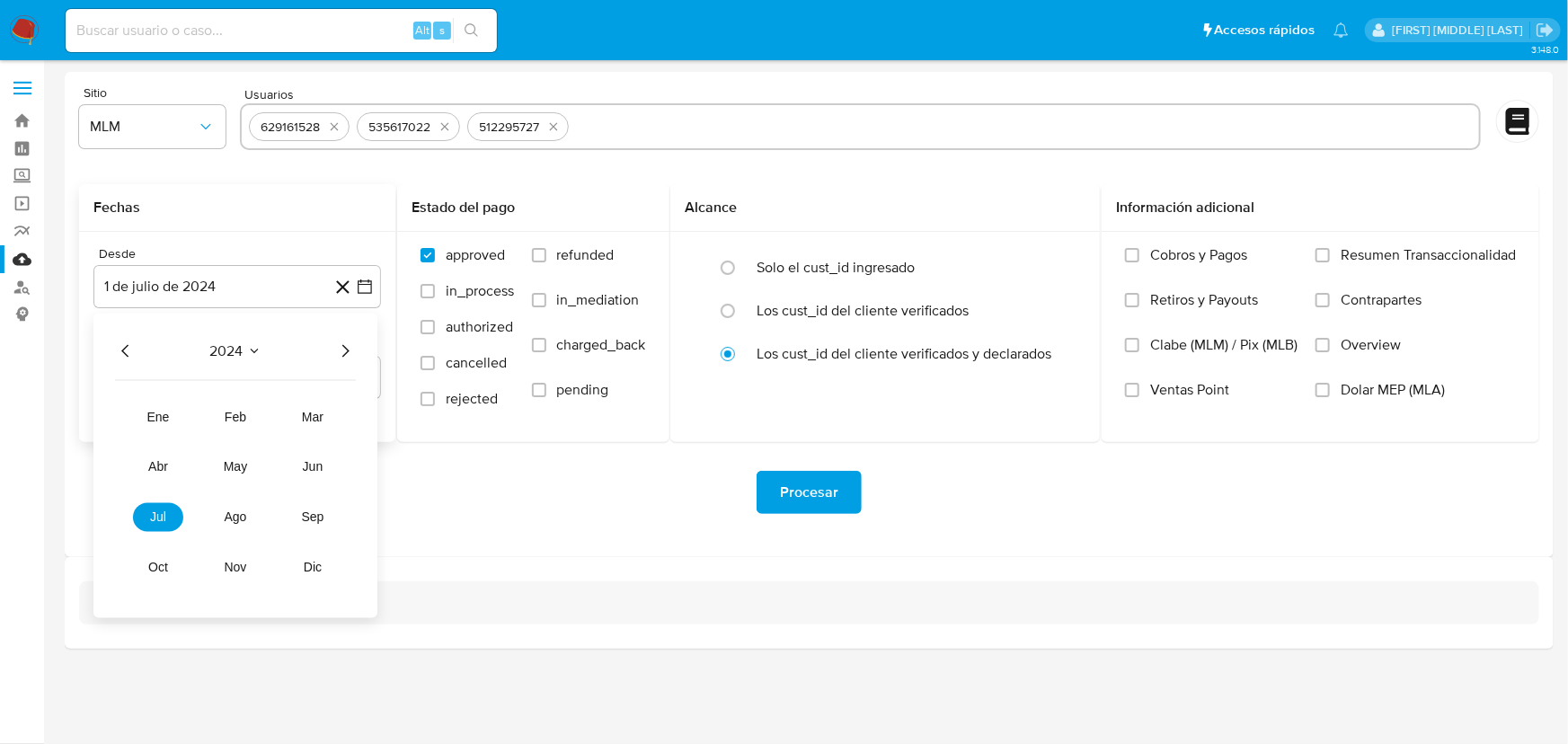 click 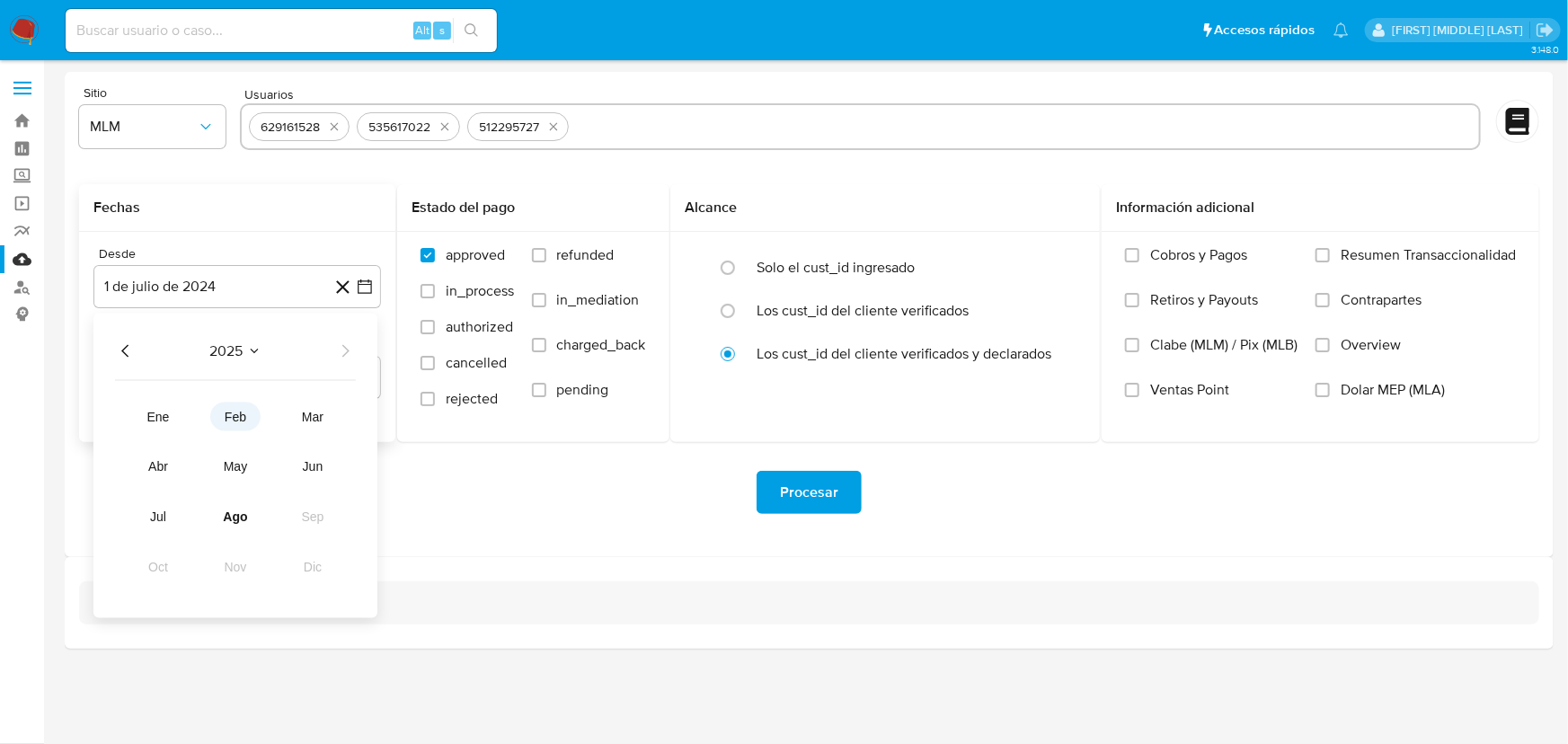 click on "feb" at bounding box center (235, 417) 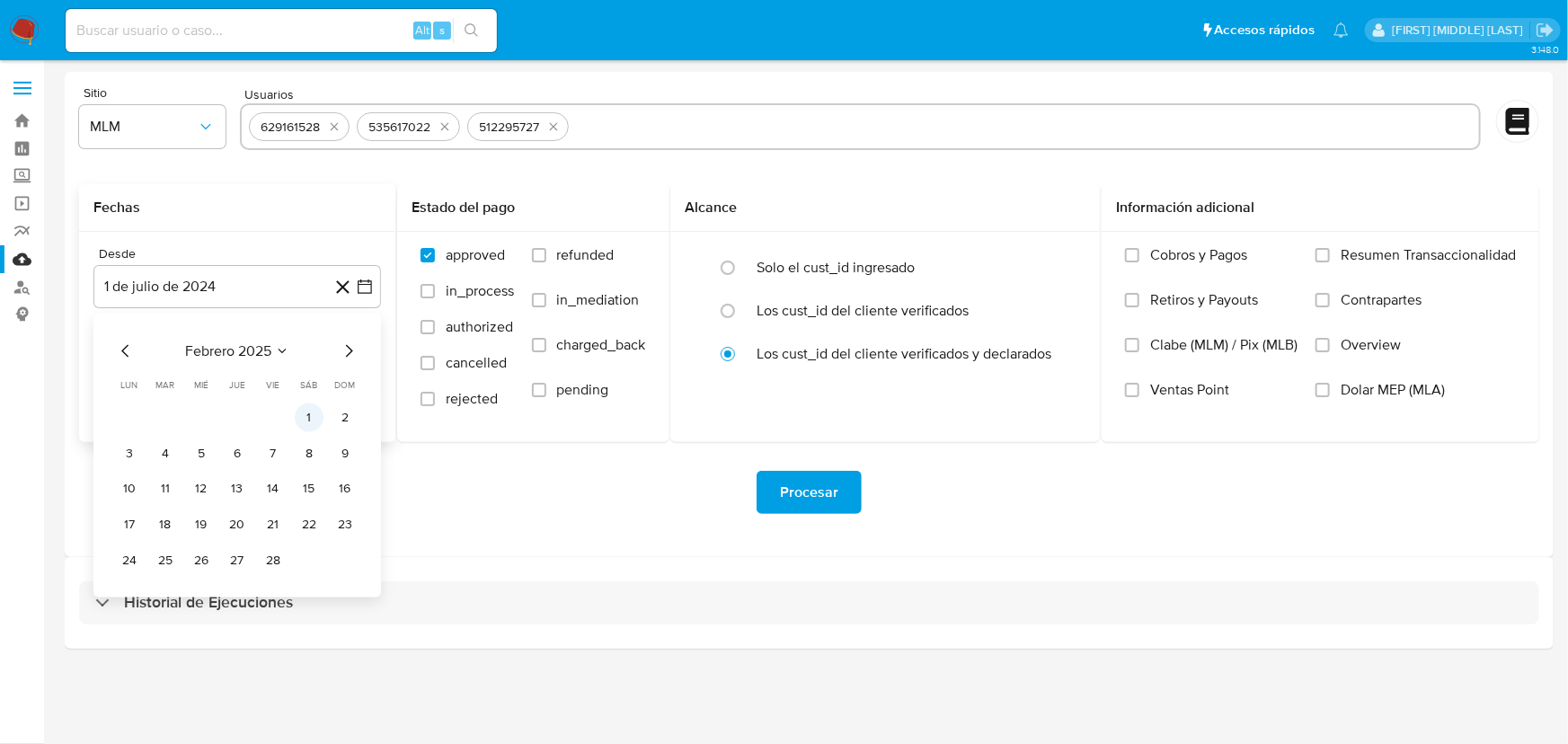 click on "1" at bounding box center [309, 418] 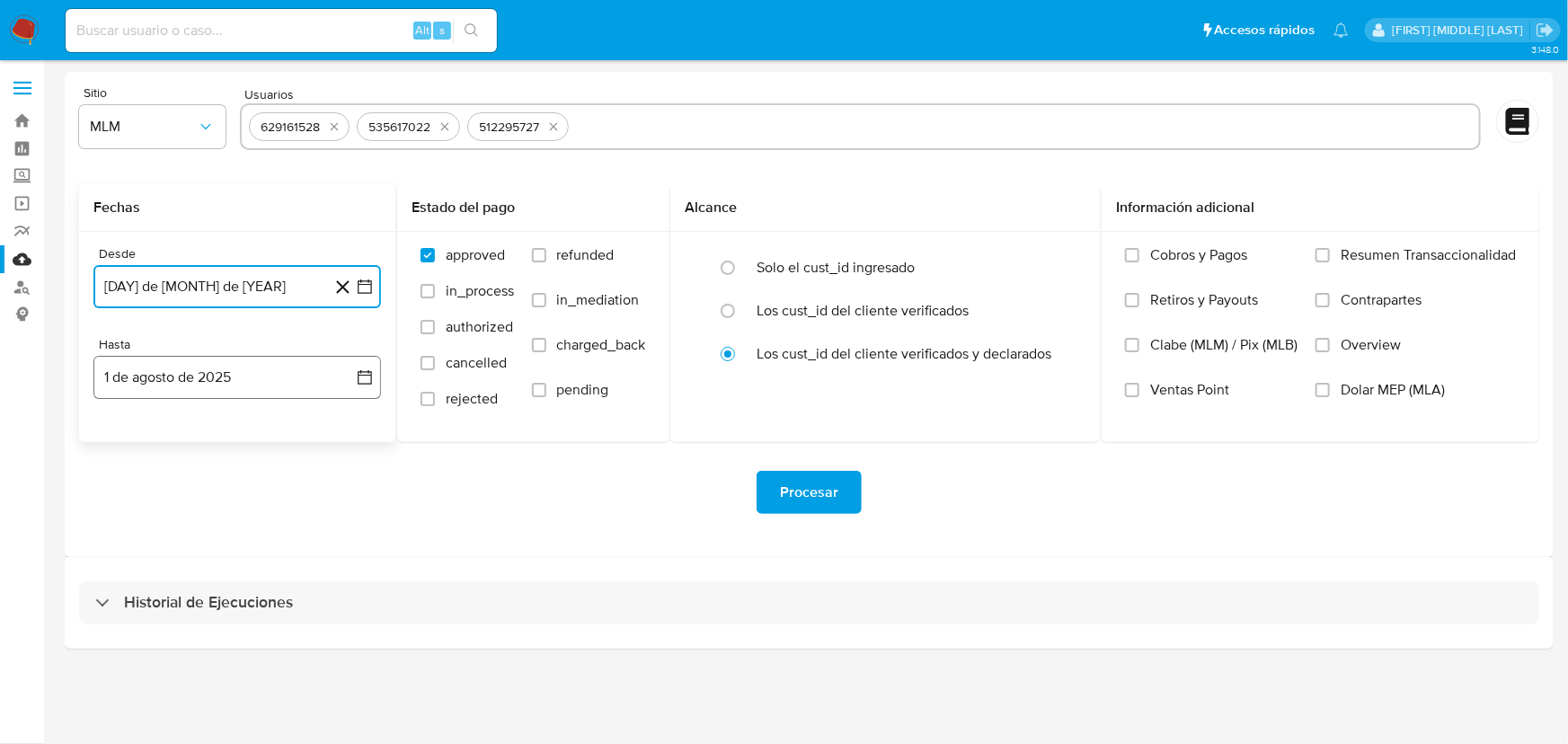 click on "1 de agosto de 2025" at bounding box center (237, 377) 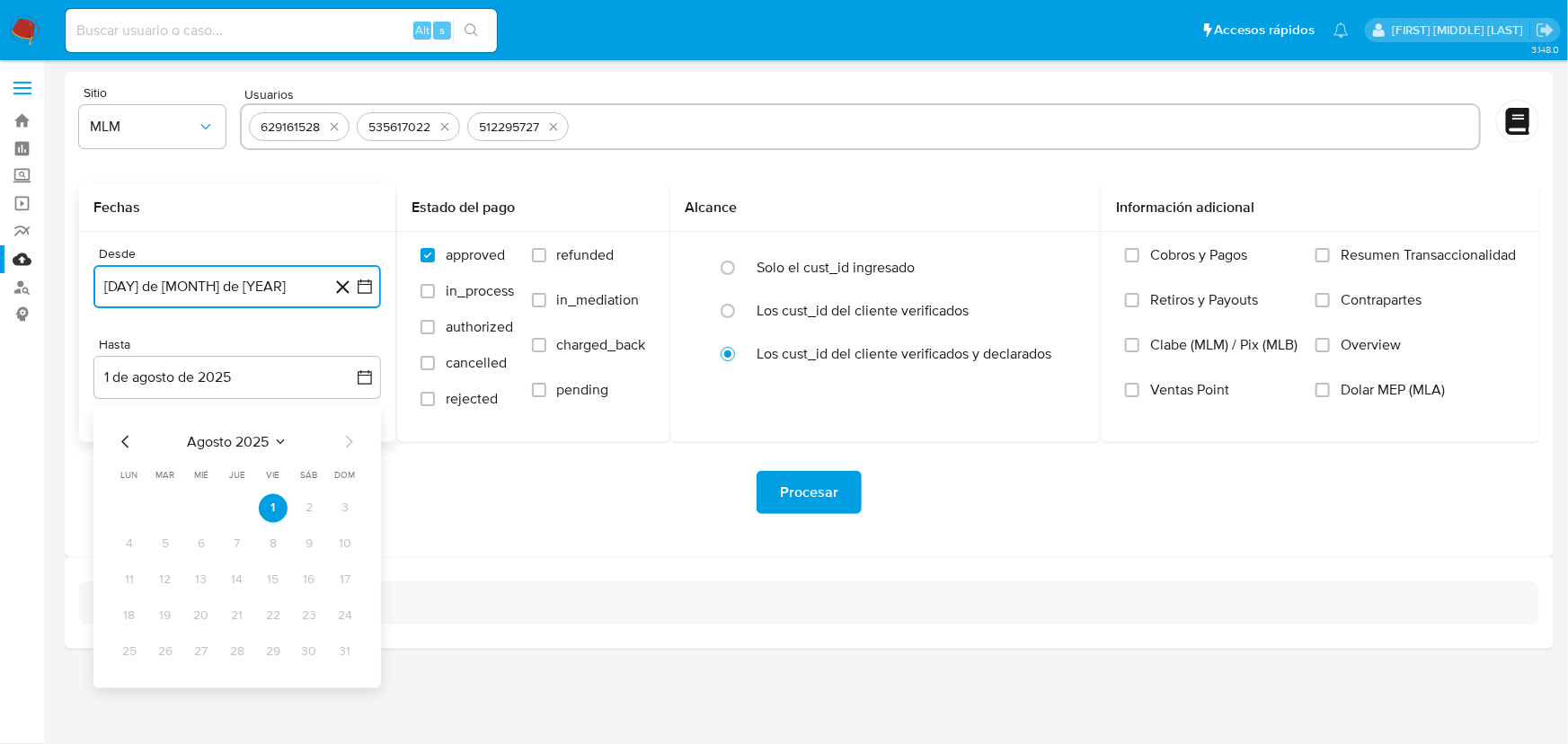 click 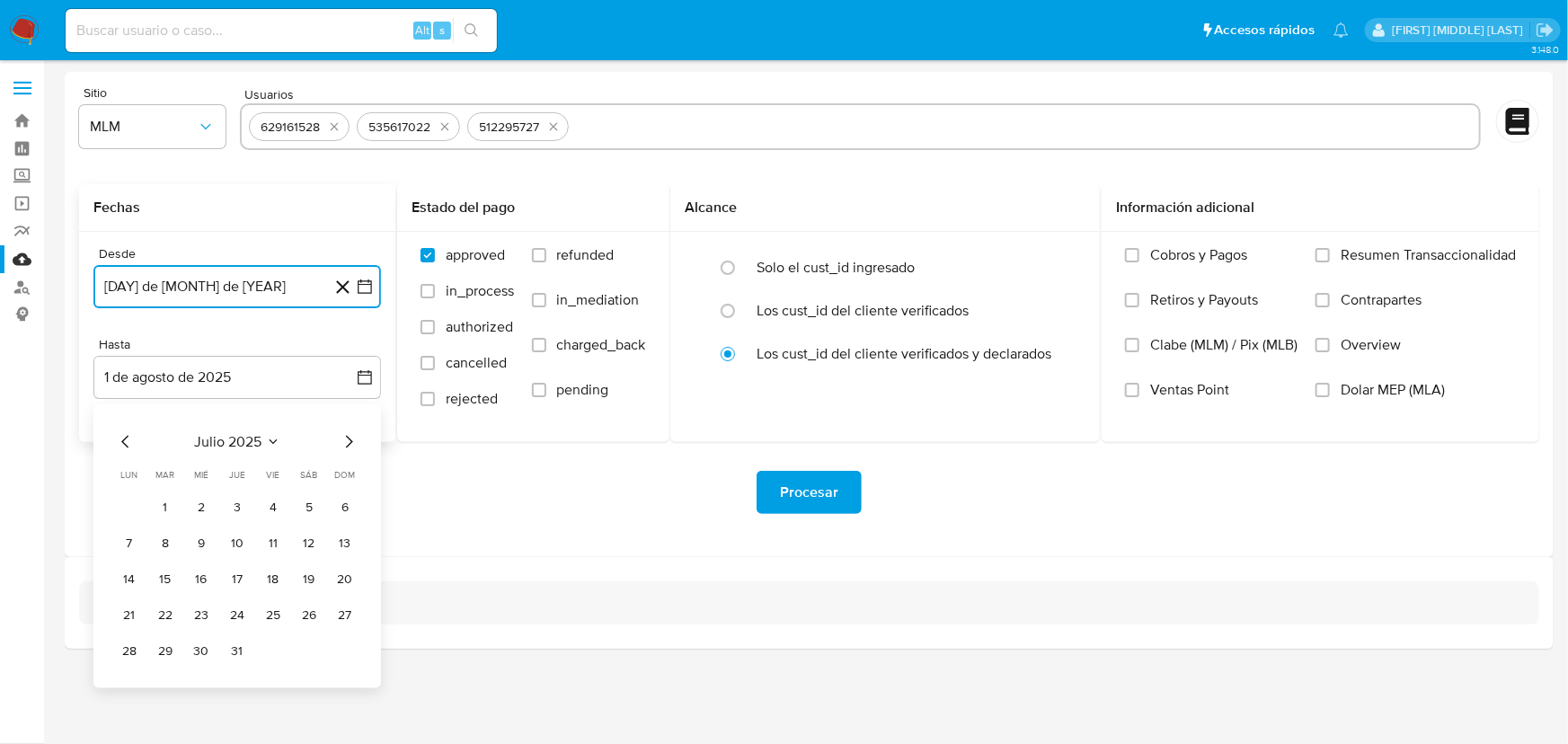 click 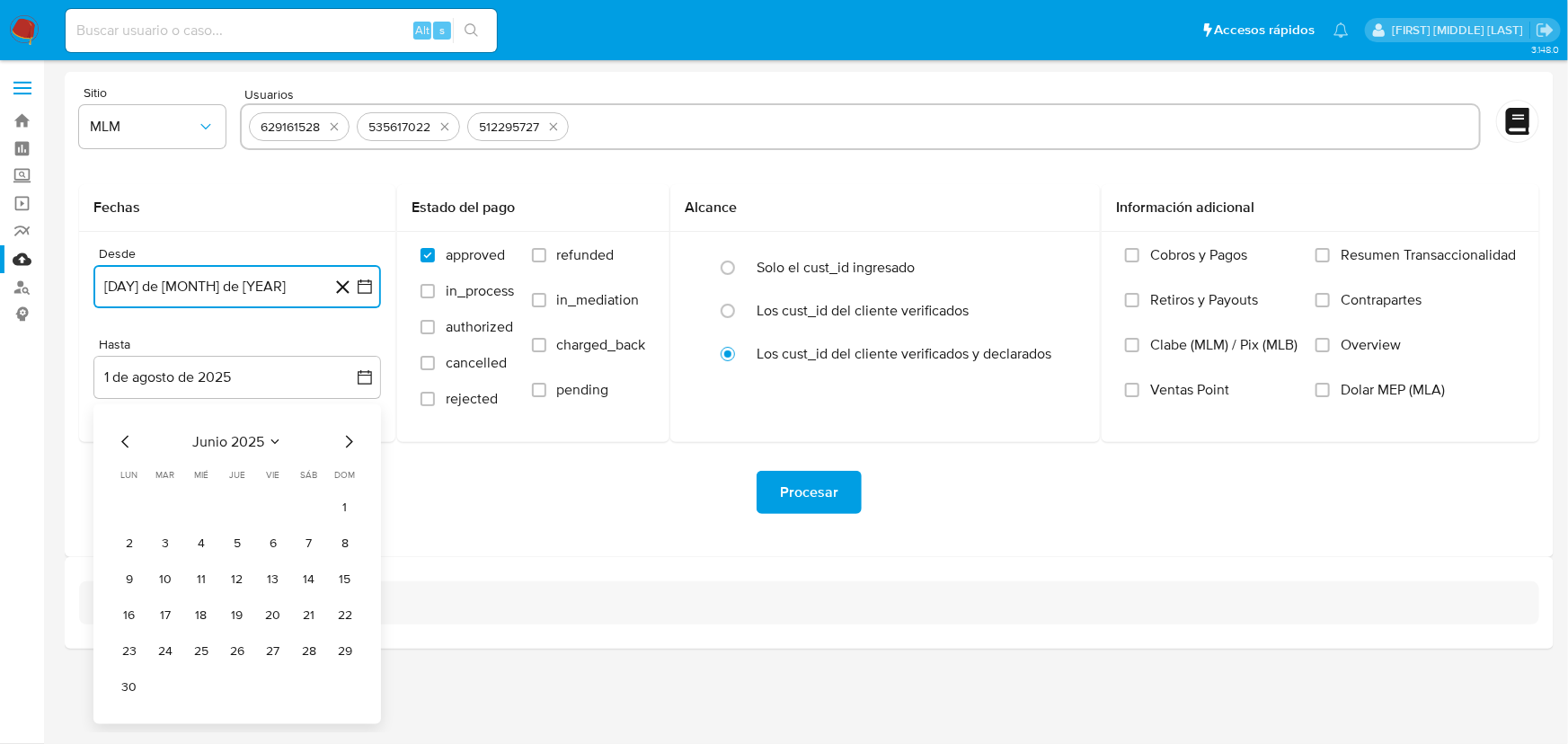 click on "30" at bounding box center (129, 688) 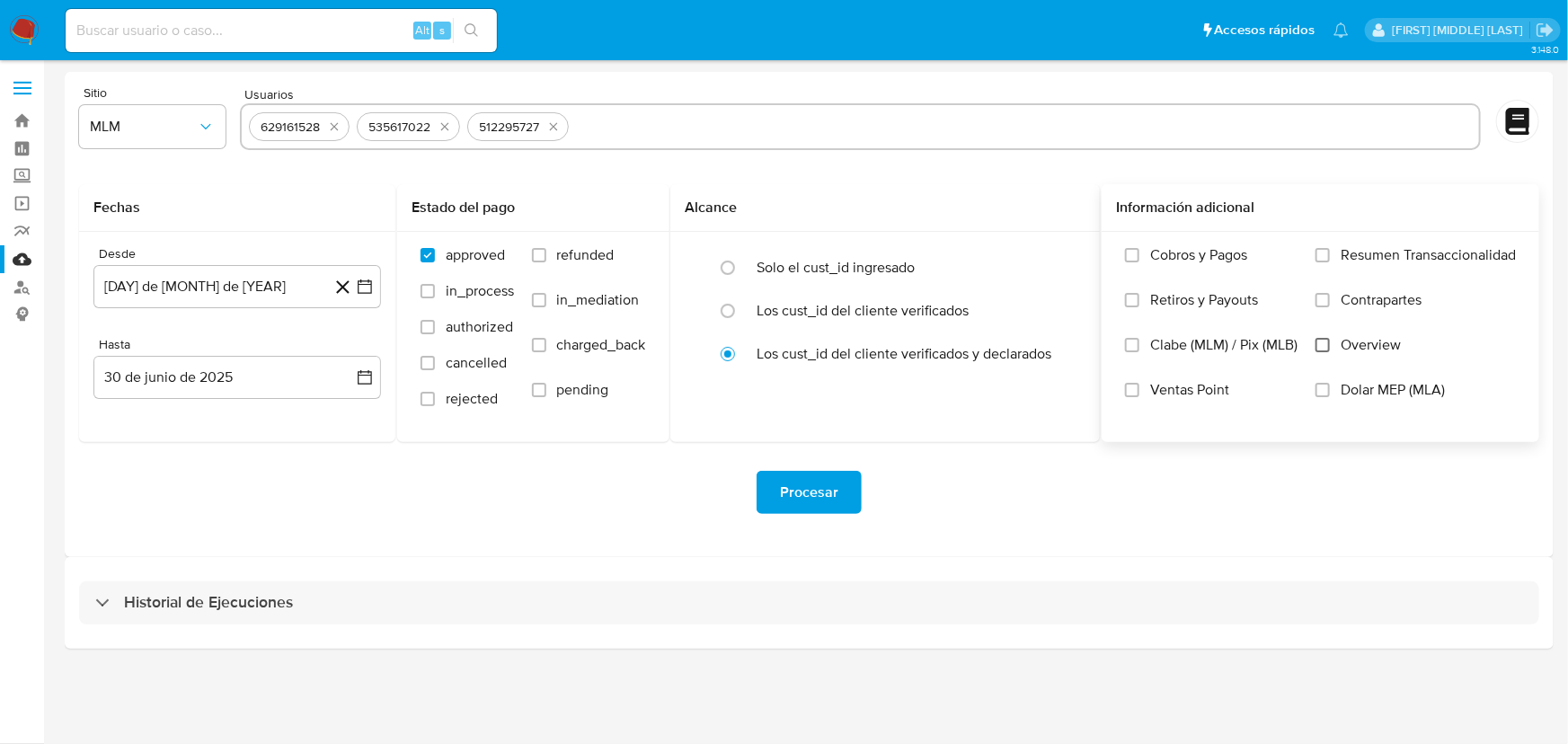 click on "Cobros y Pagos Retiros y Payouts Clabe (MLM) / Pix (MLB) Ventas Point Resumen Transaccionalidad Contrapartes Overview Dolar MEP (MLA)" at bounding box center [1320, 336] 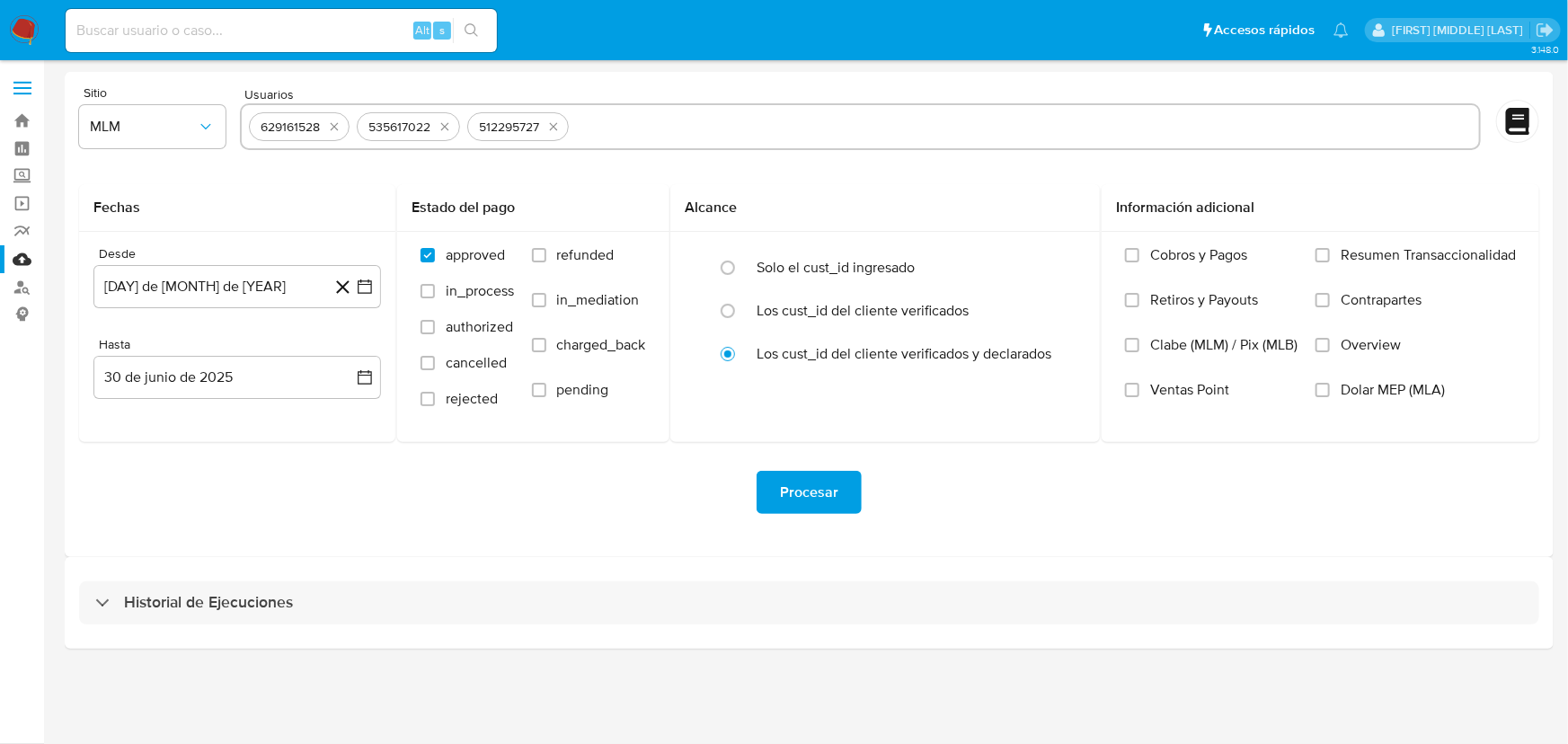 click on "Procesar" at bounding box center (809, 492) 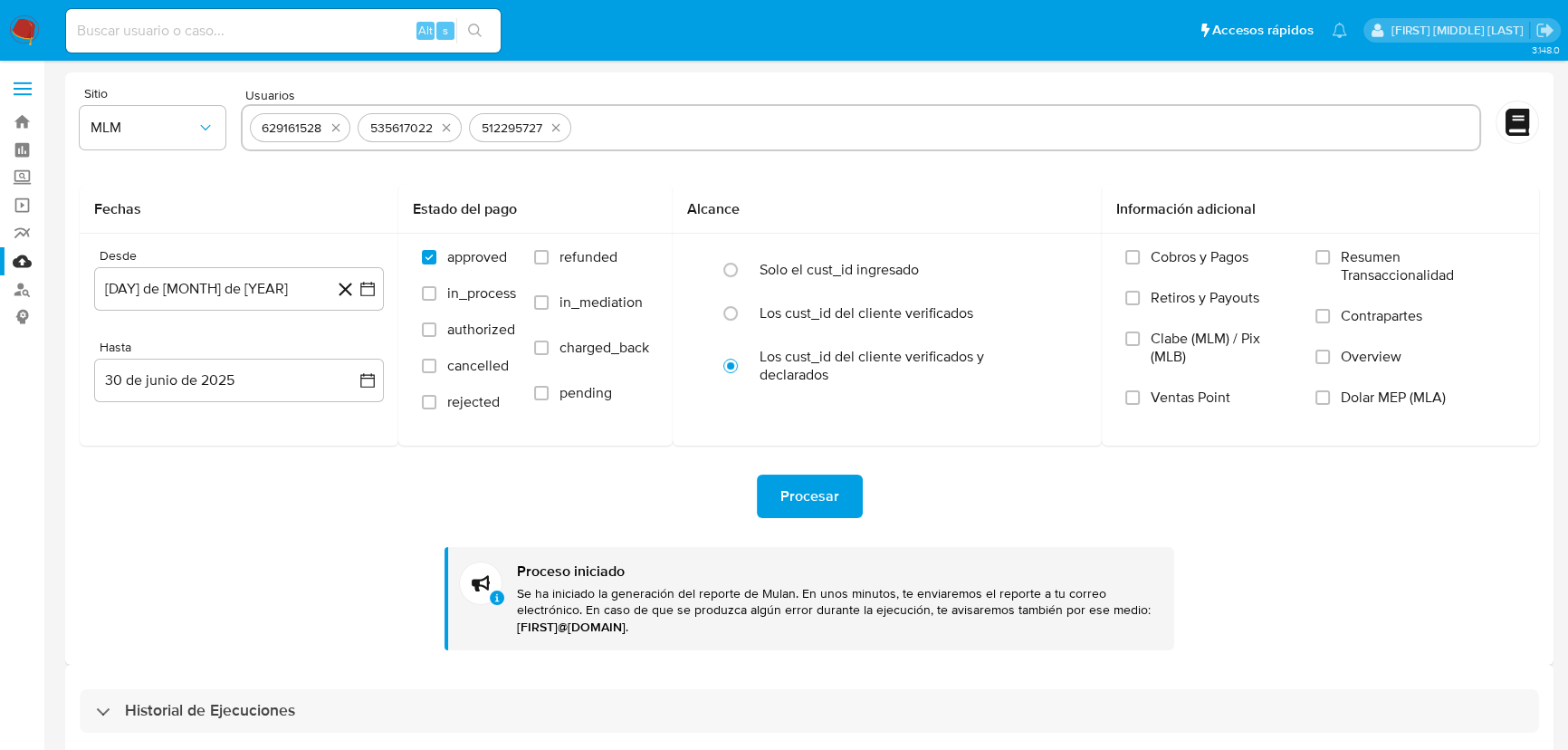 type 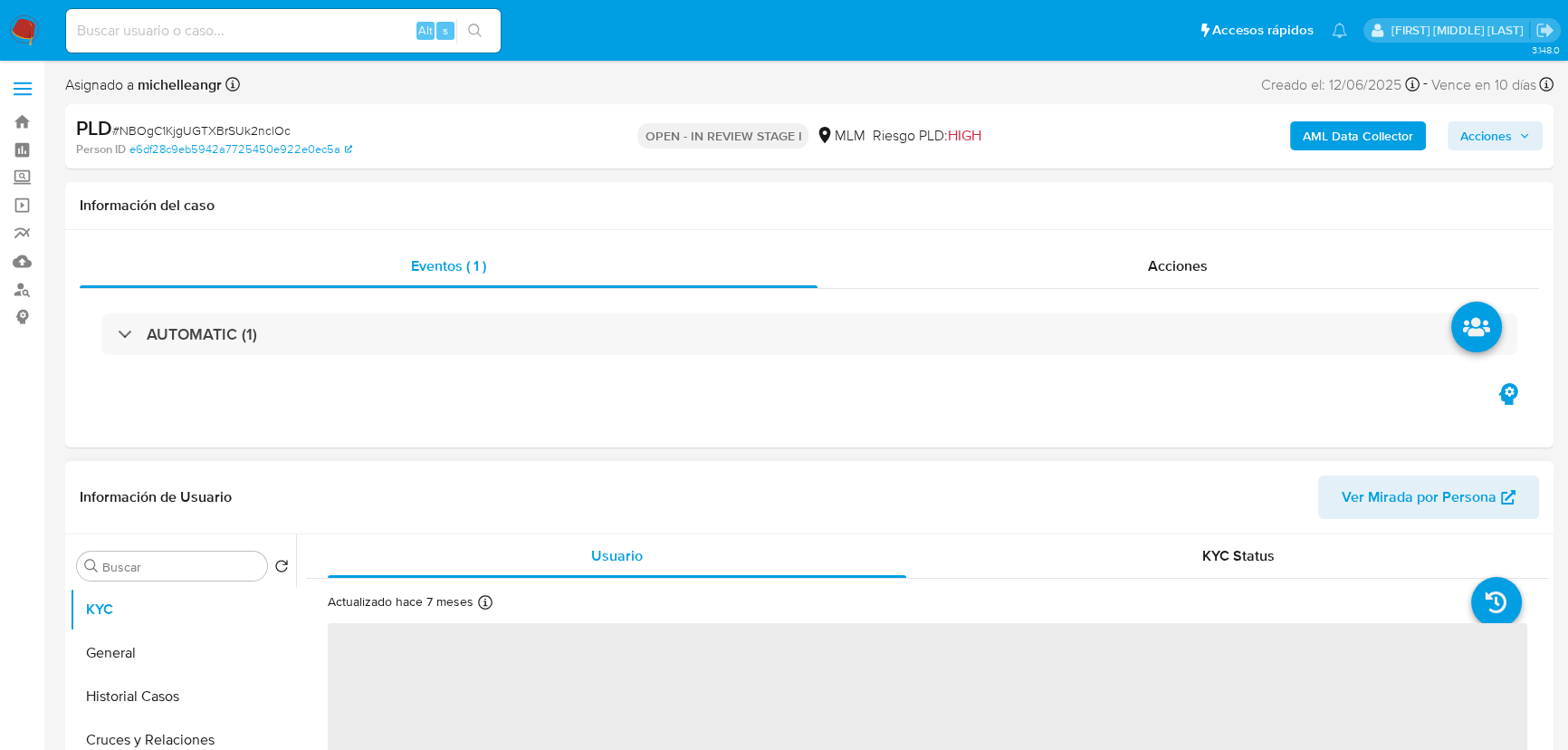 scroll, scrollTop: 246, scrollLeft: 0, axis: vertical 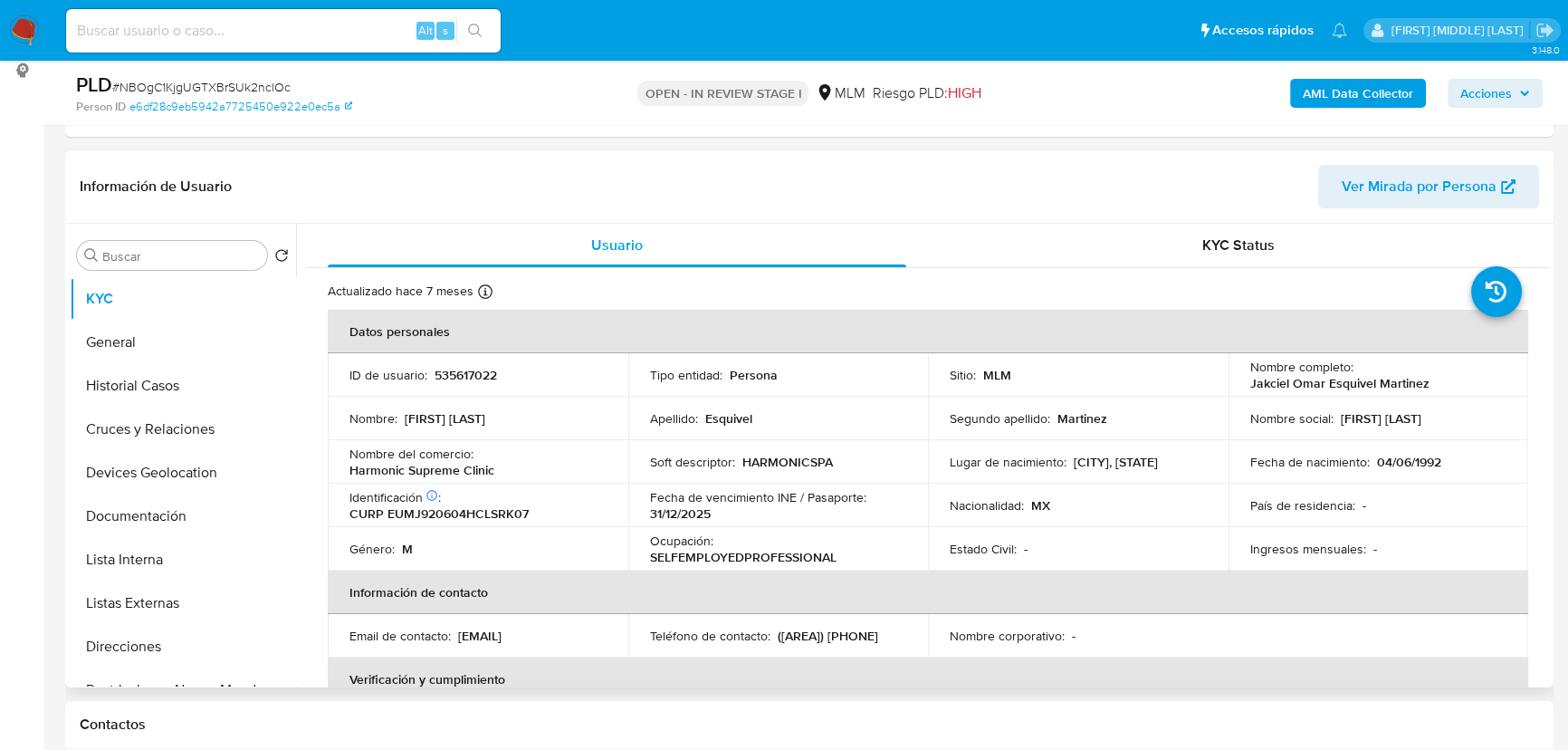 select on "10" 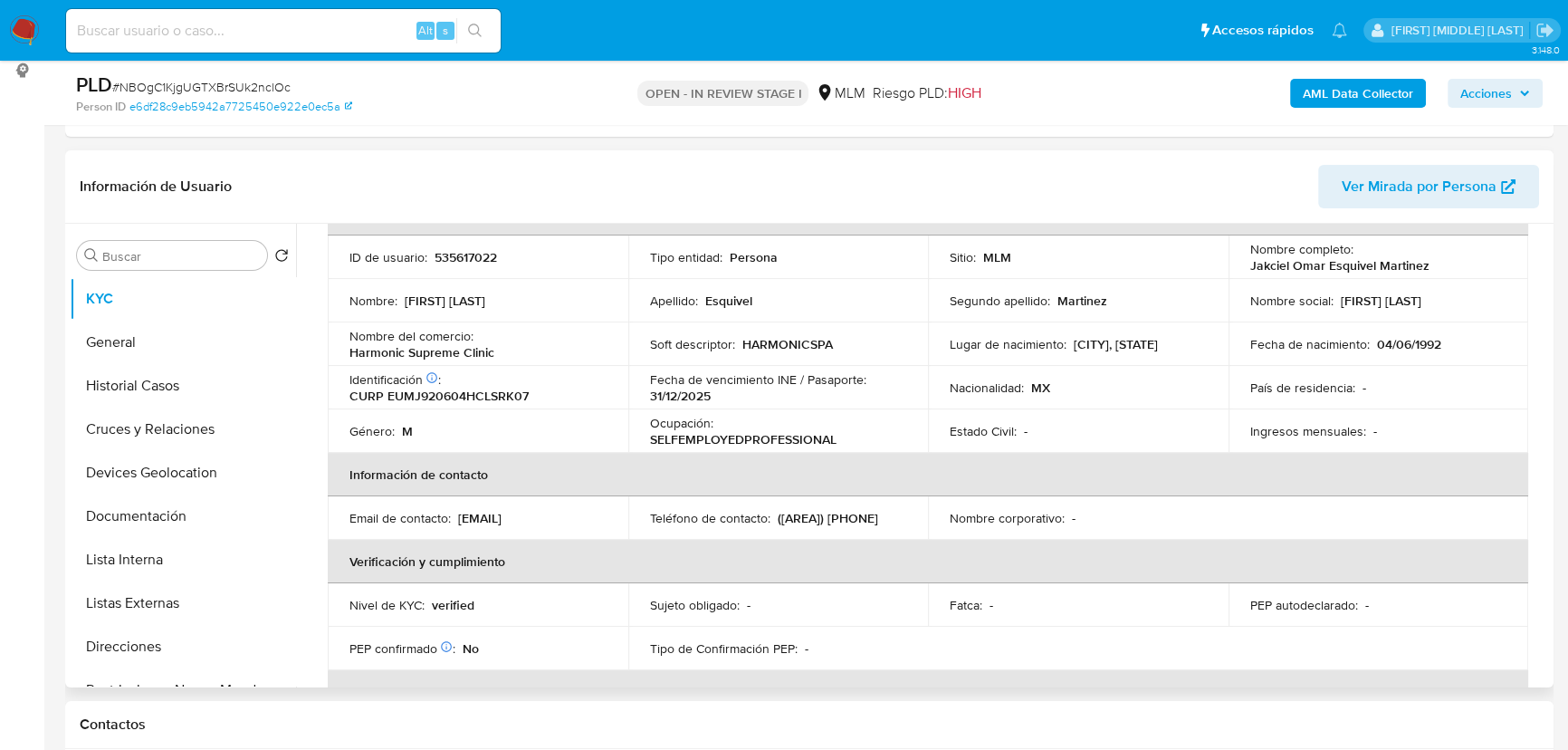 scroll, scrollTop: 164, scrollLeft: 0, axis: vertical 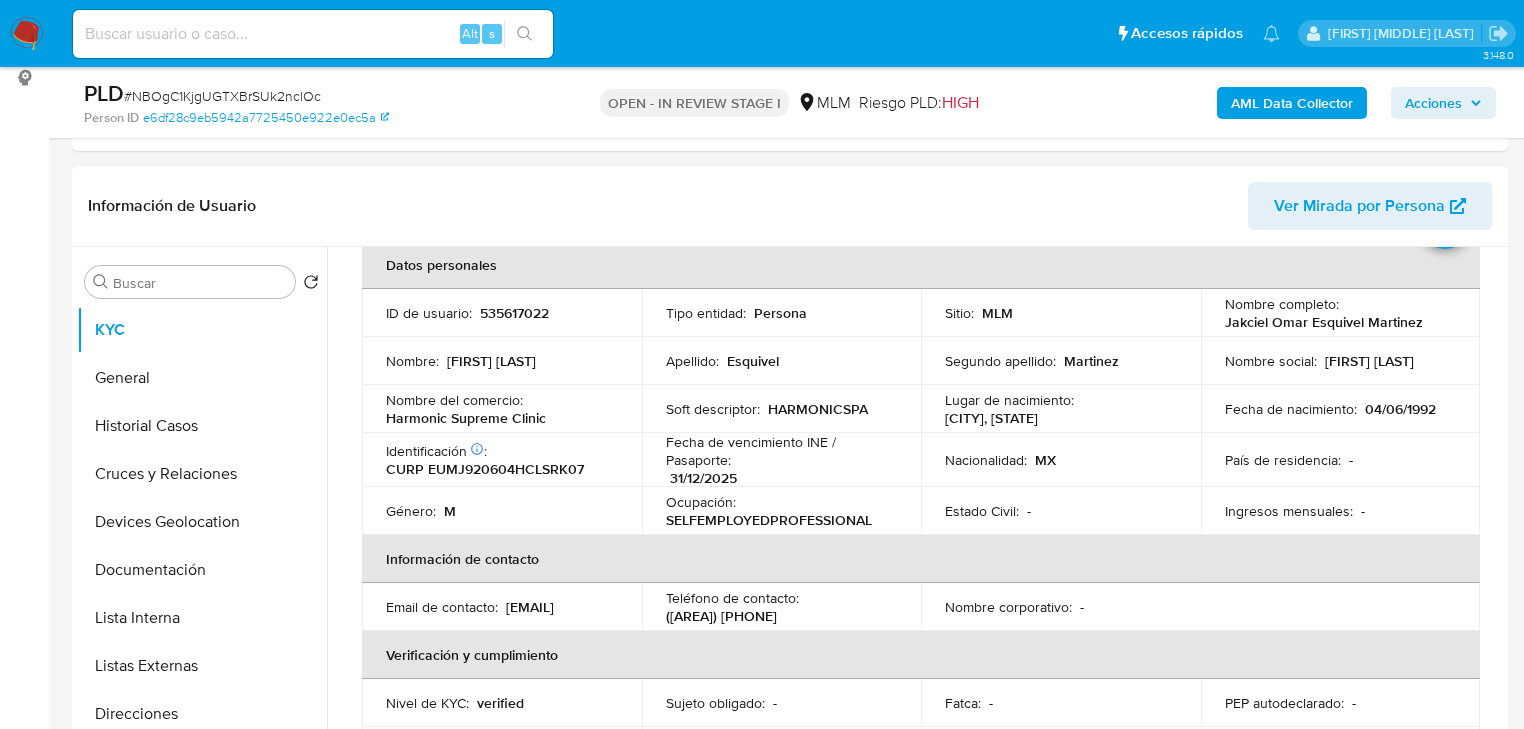click on "País de residencia :" at bounding box center (1283, 460) 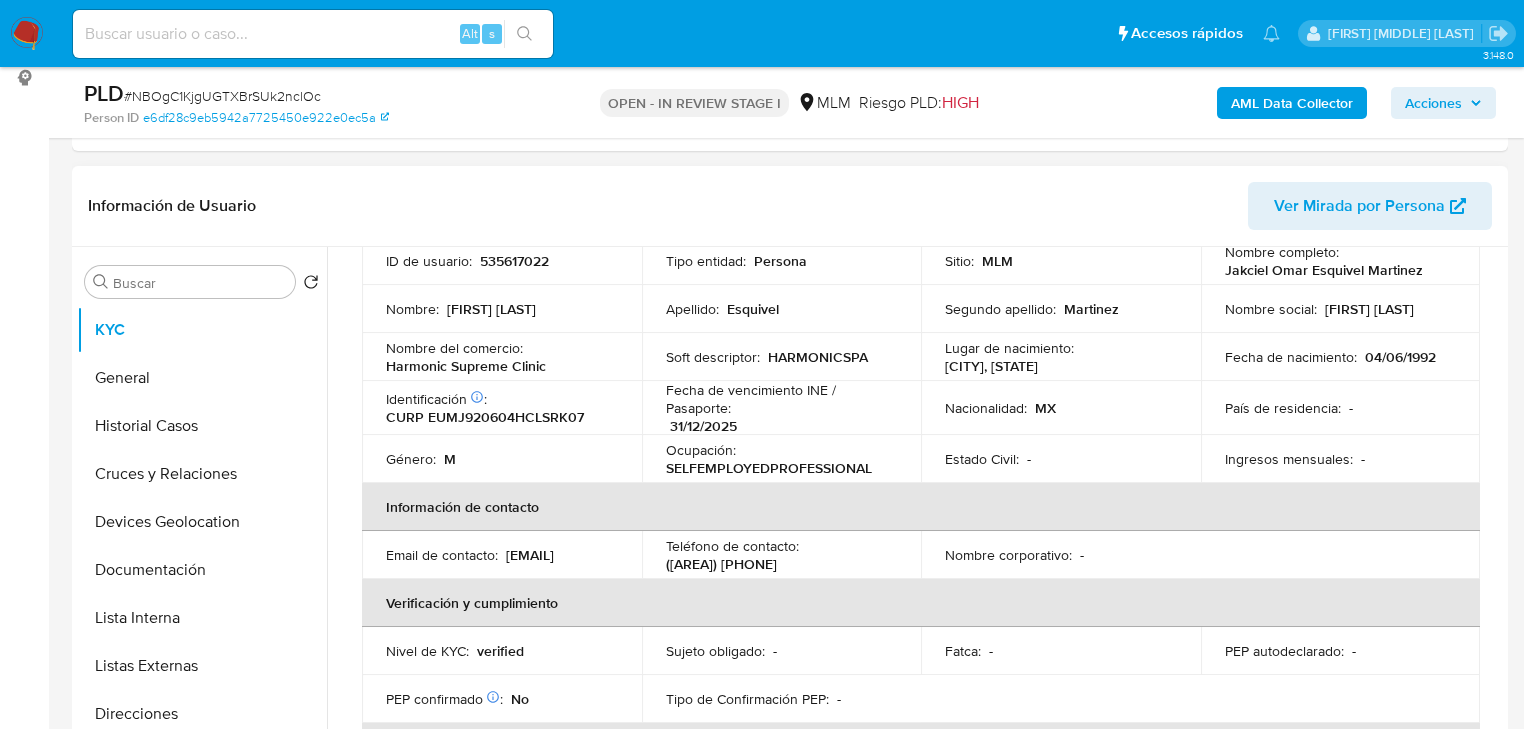 scroll, scrollTop: 181, scrollLeft: 0, axis: vertical 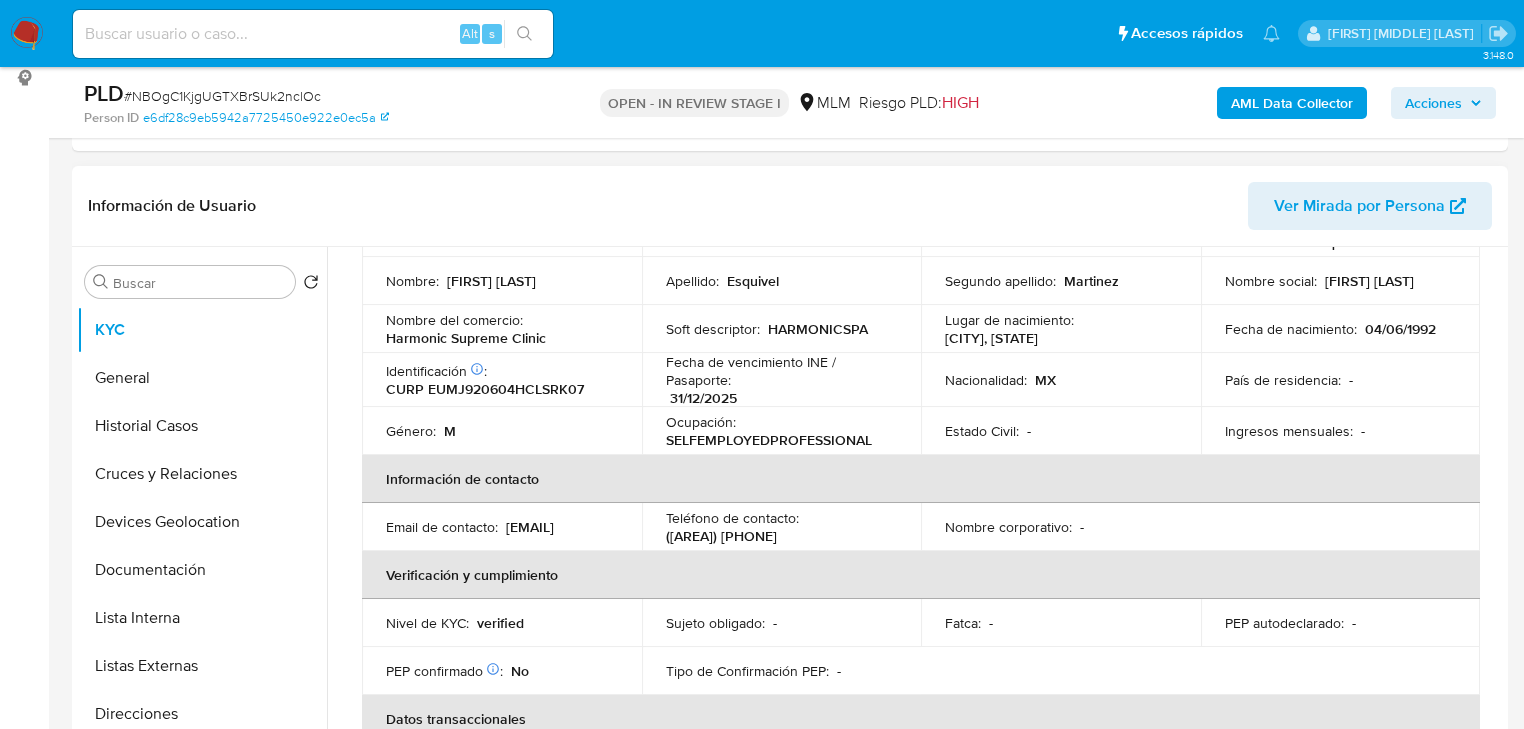 click on "Ingresos mensuales :" at bounding box center [1289, 431] 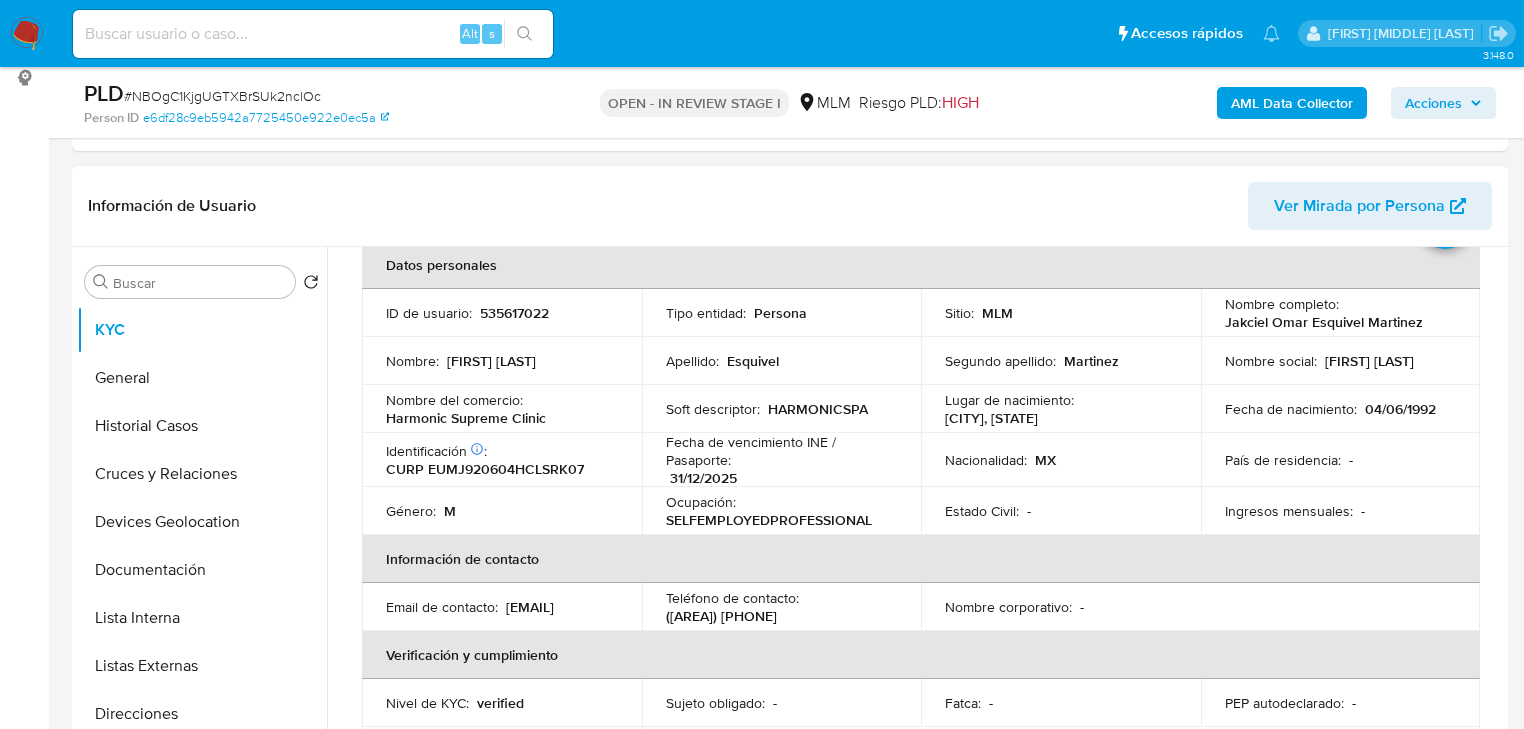 drag, startPoint x: 1355, startPoint y: 392, endPoint x: 1336, endPoint y: 400, distance: 20.615528 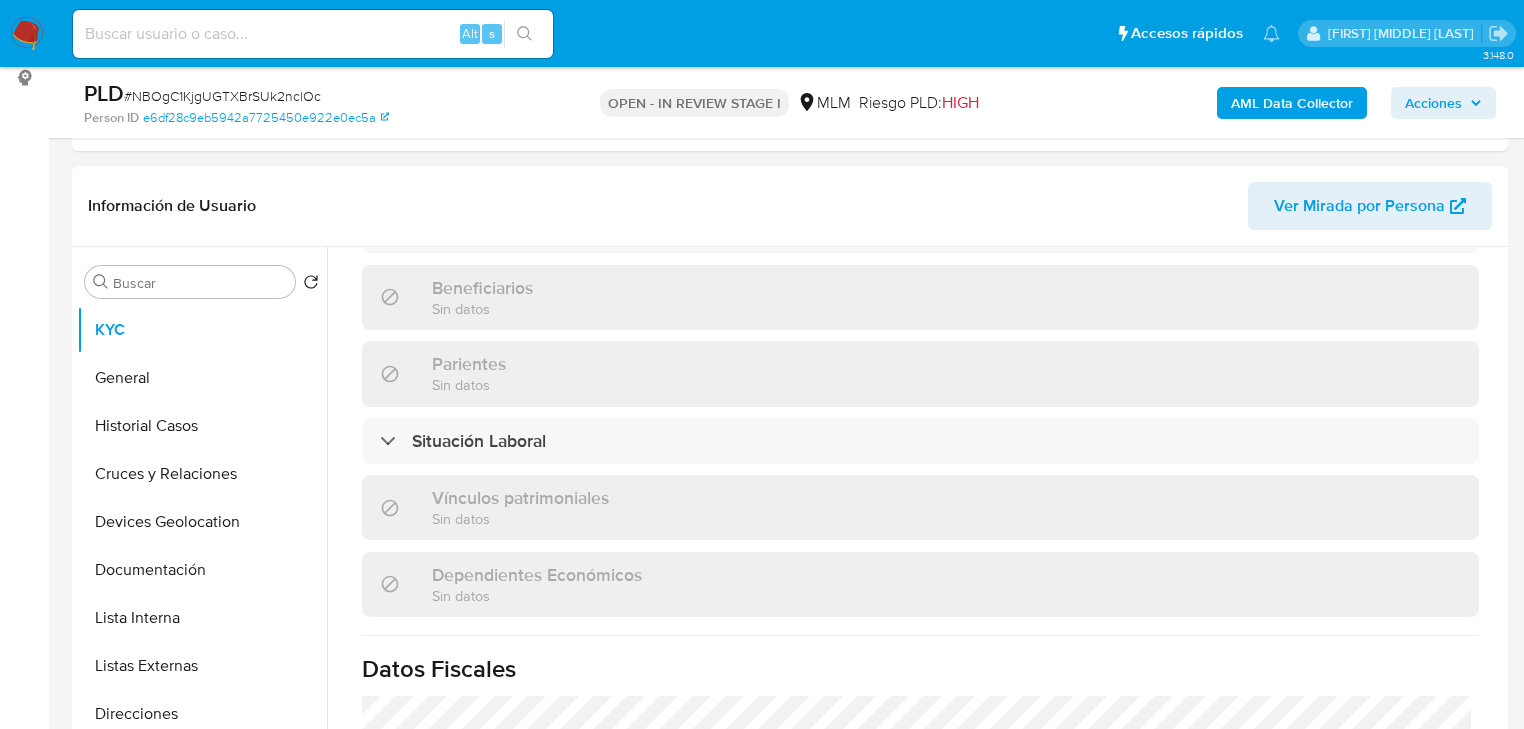 scroll, scrollTop: 821, scrollLeft: 0, axis: vertical 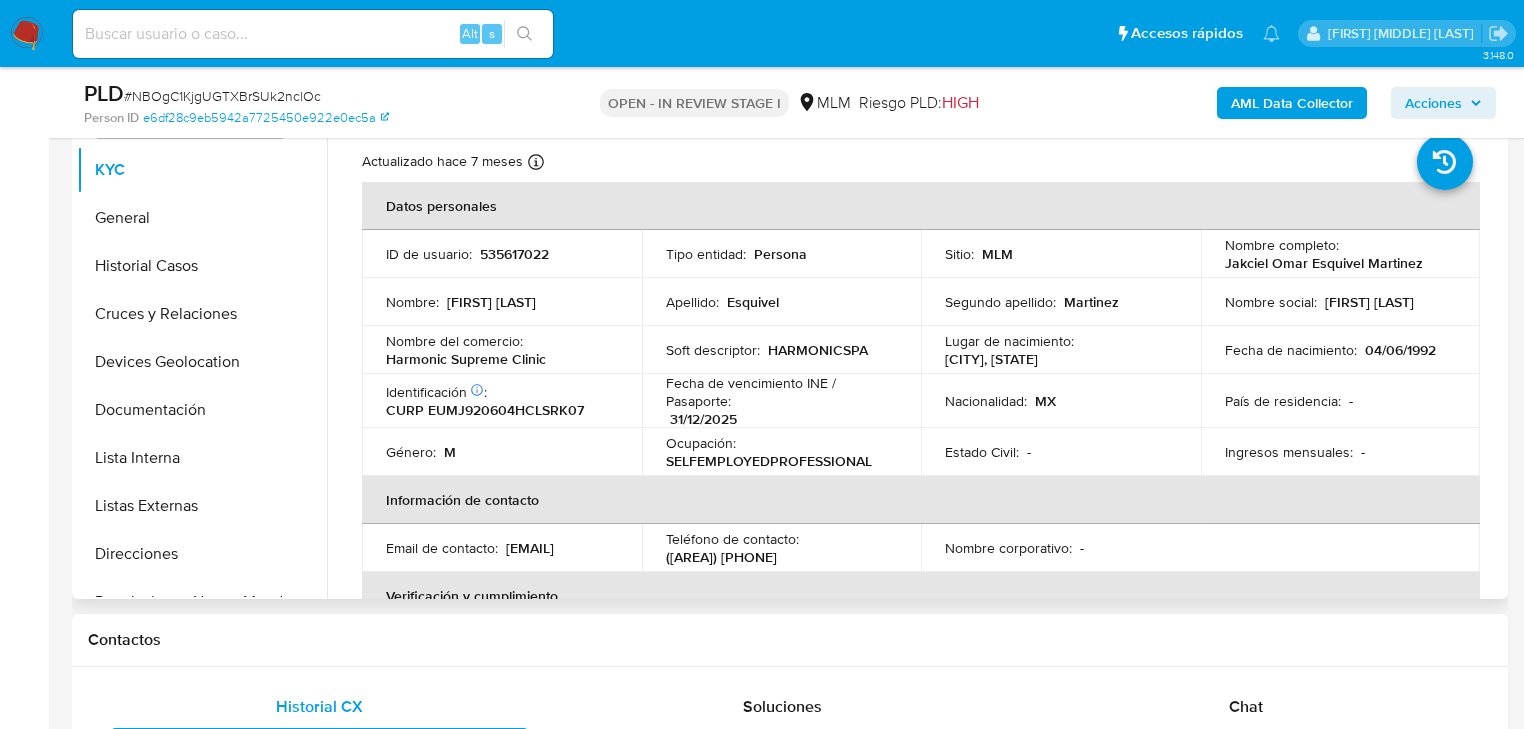 click on "País de residencia :" at bounding box center (1283, 401) 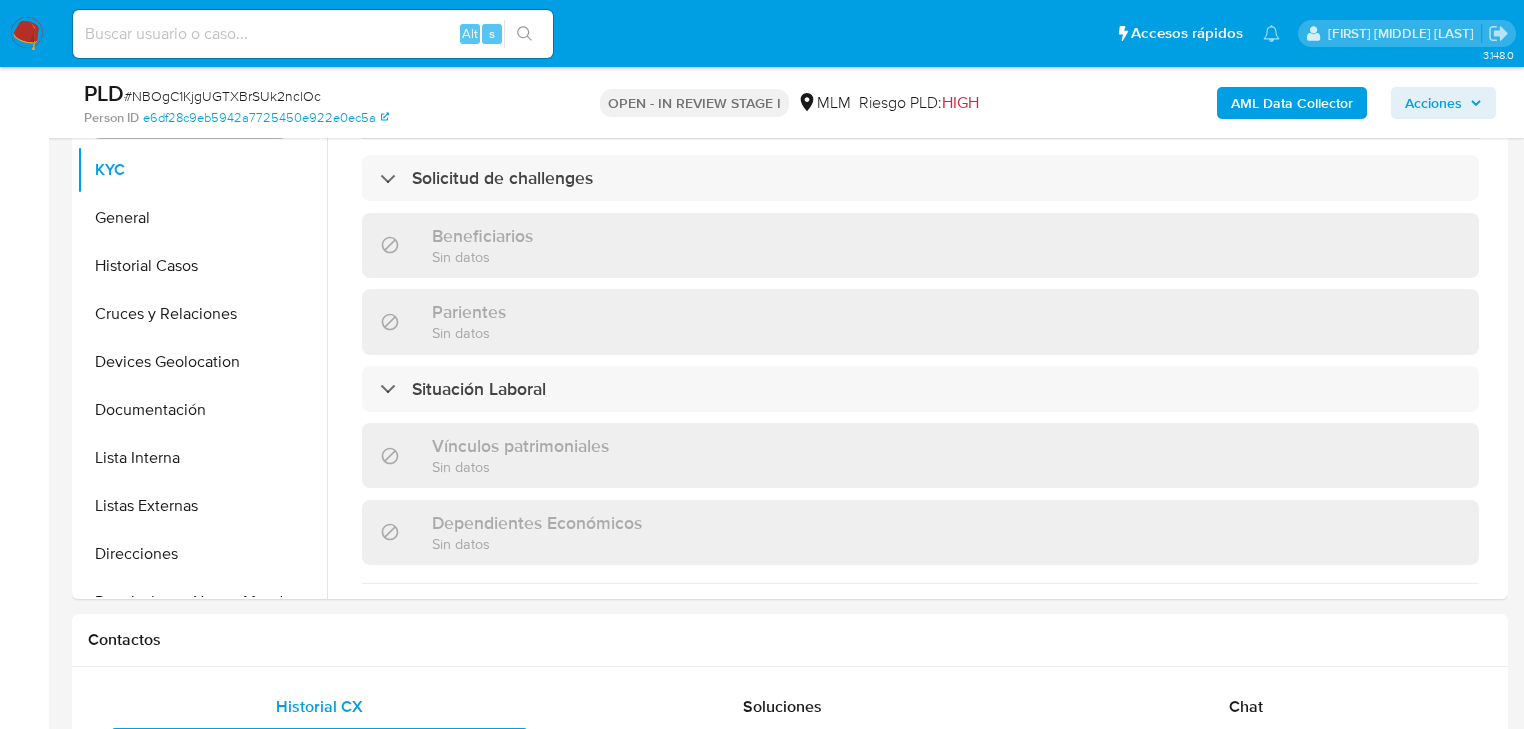 scroll, scrollTop: 880, scrollLeft: 0, axis: vertical 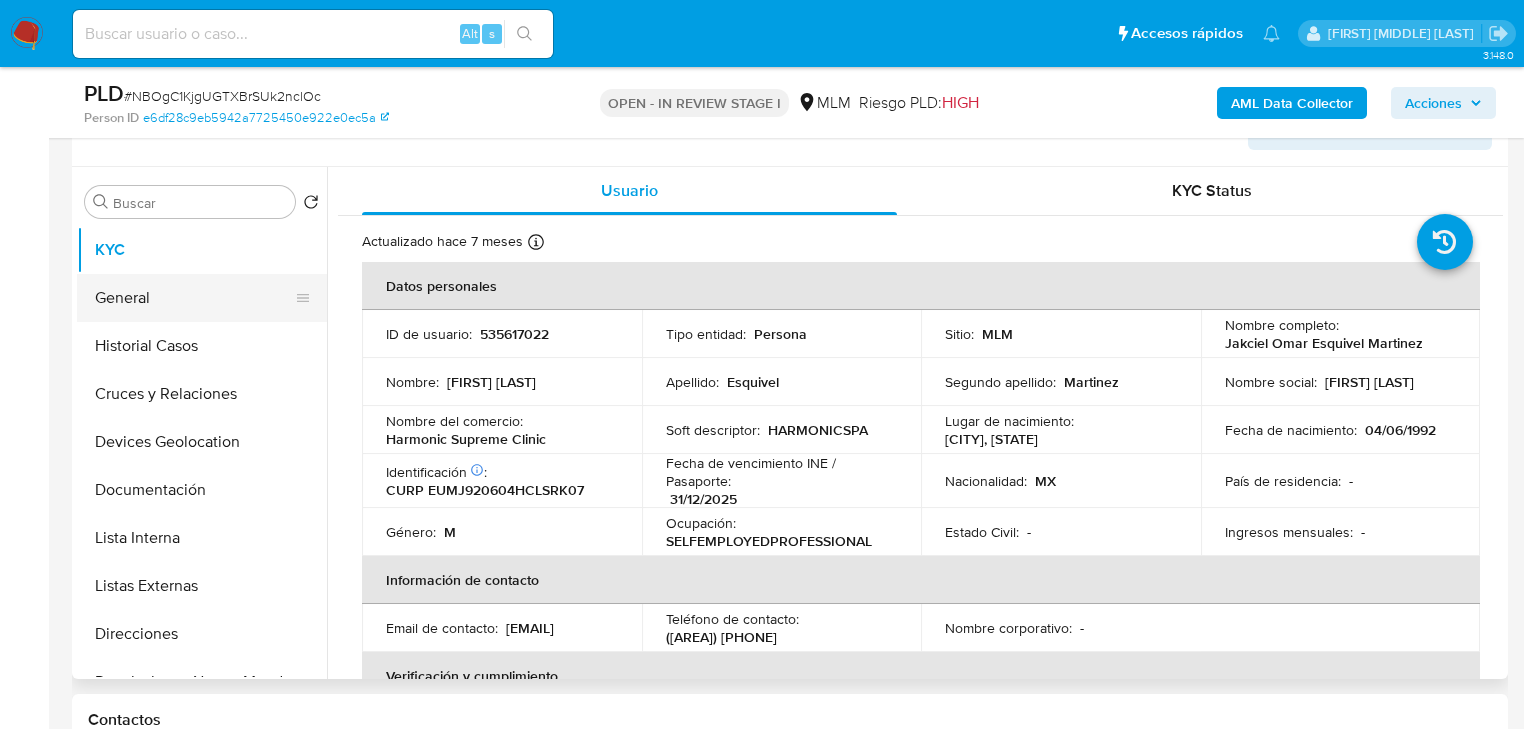 click on "General" at bounding box center (194, 298) 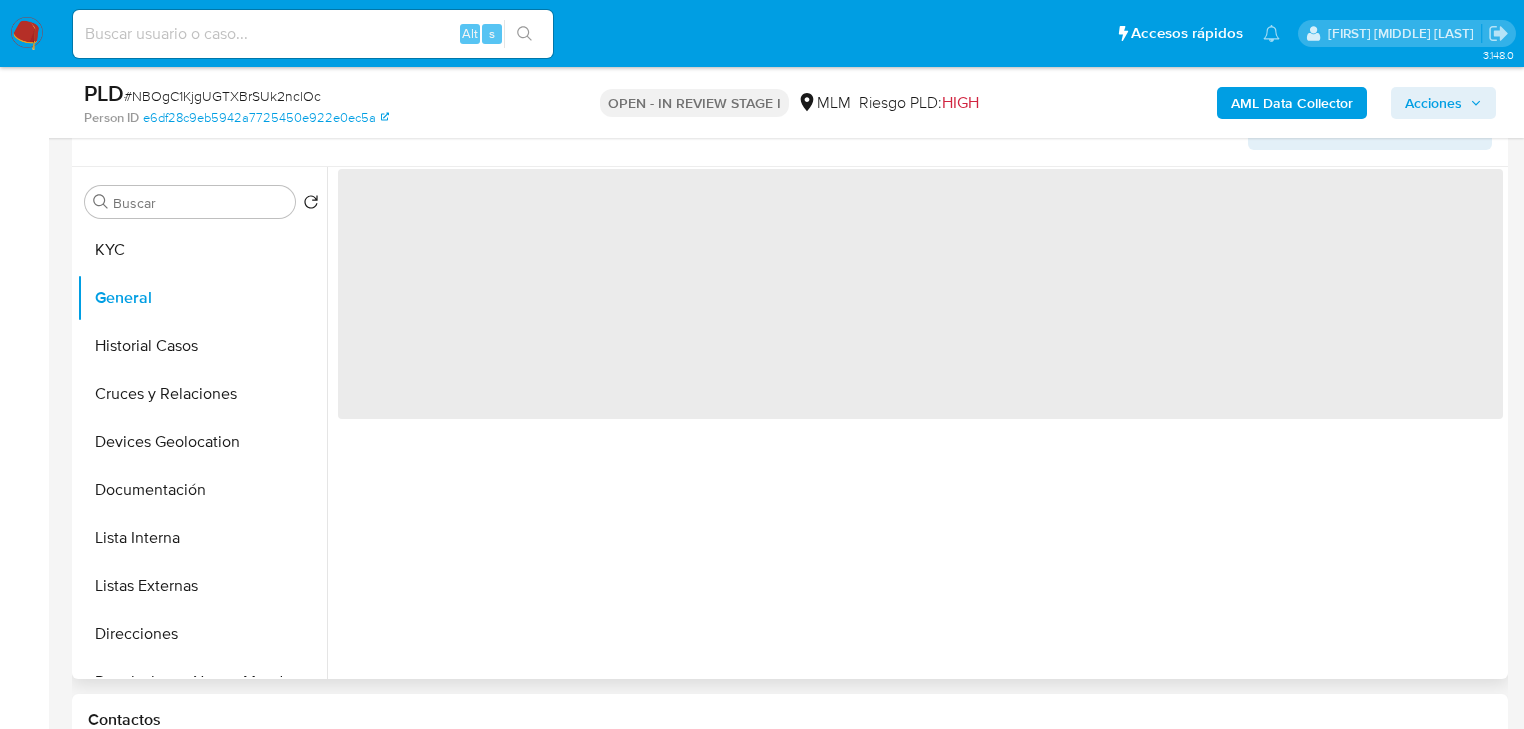 type 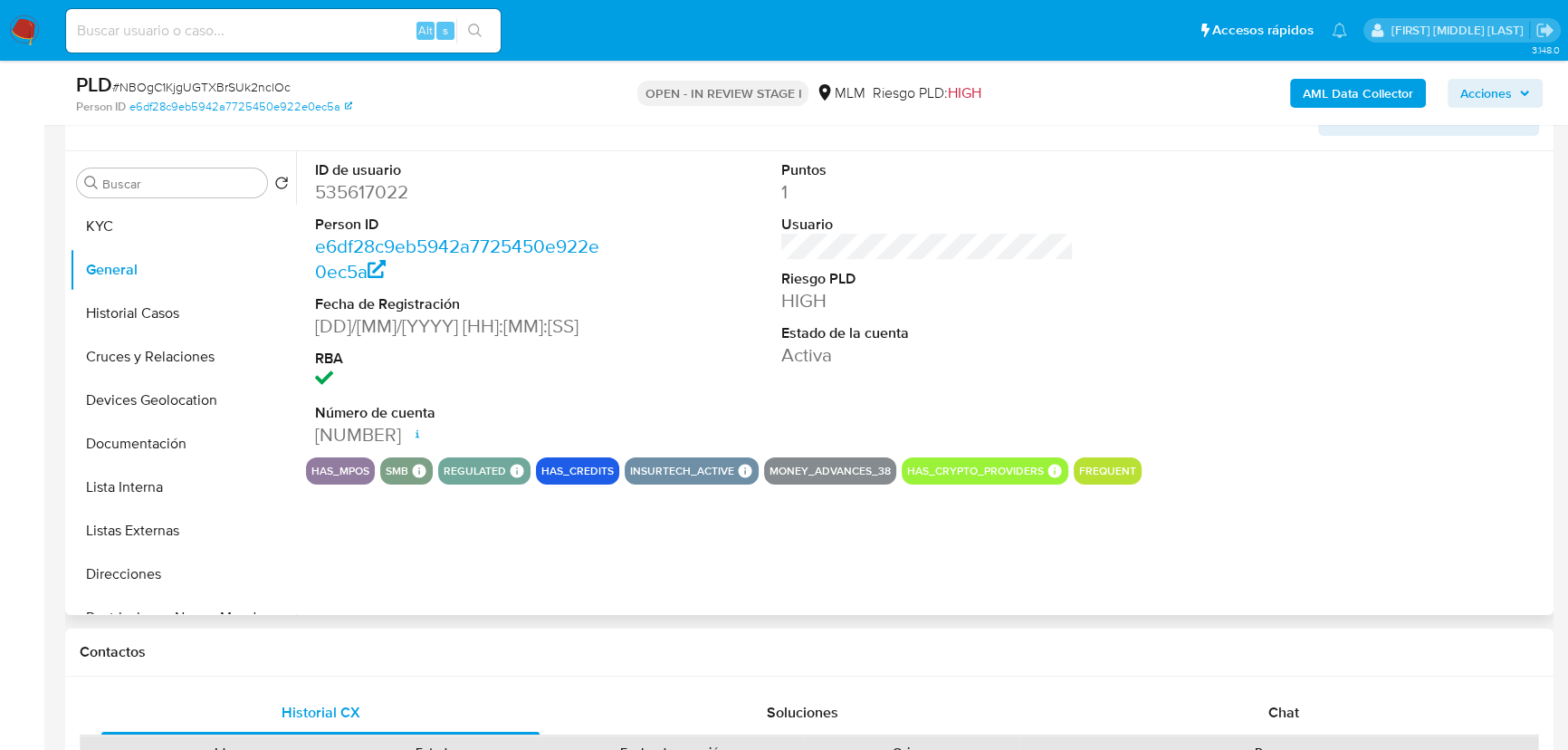 scroll, scrollTop: 401, scrollLeft: 0, axis: vertical 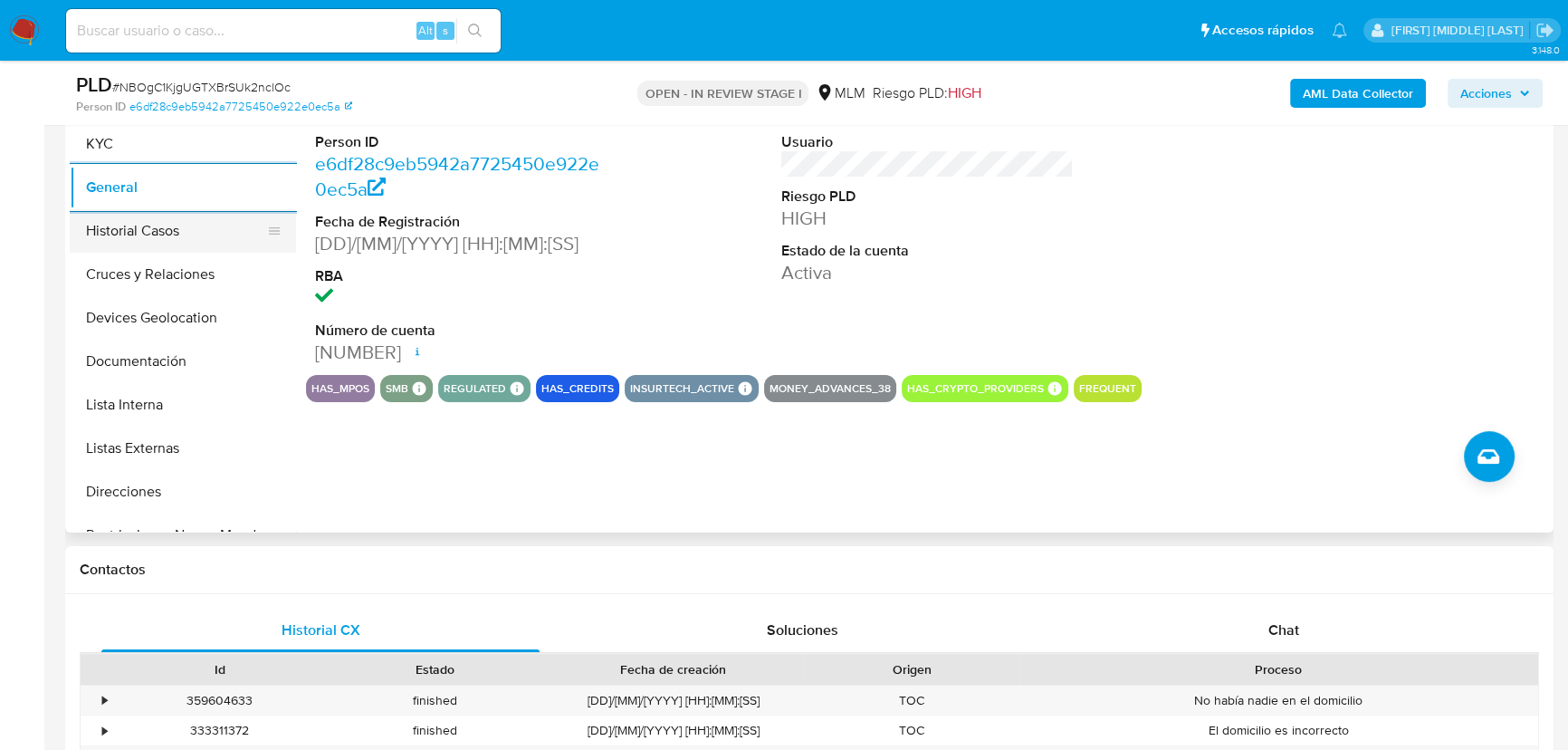 click on "Historial Casos" at bounding box center [176, 231] 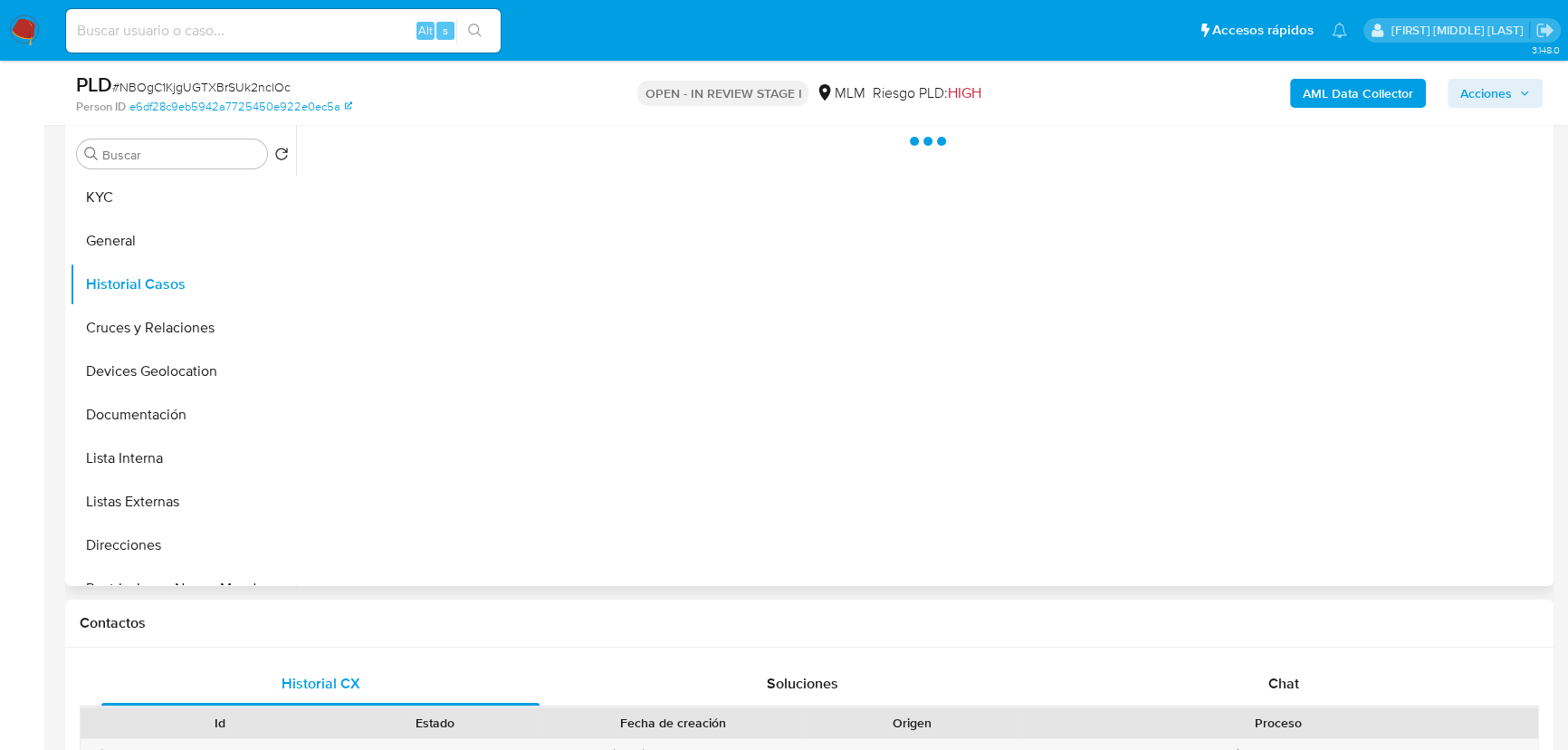 scroll, scrollTop: 319, scrollLeft: 0, axis: vertical 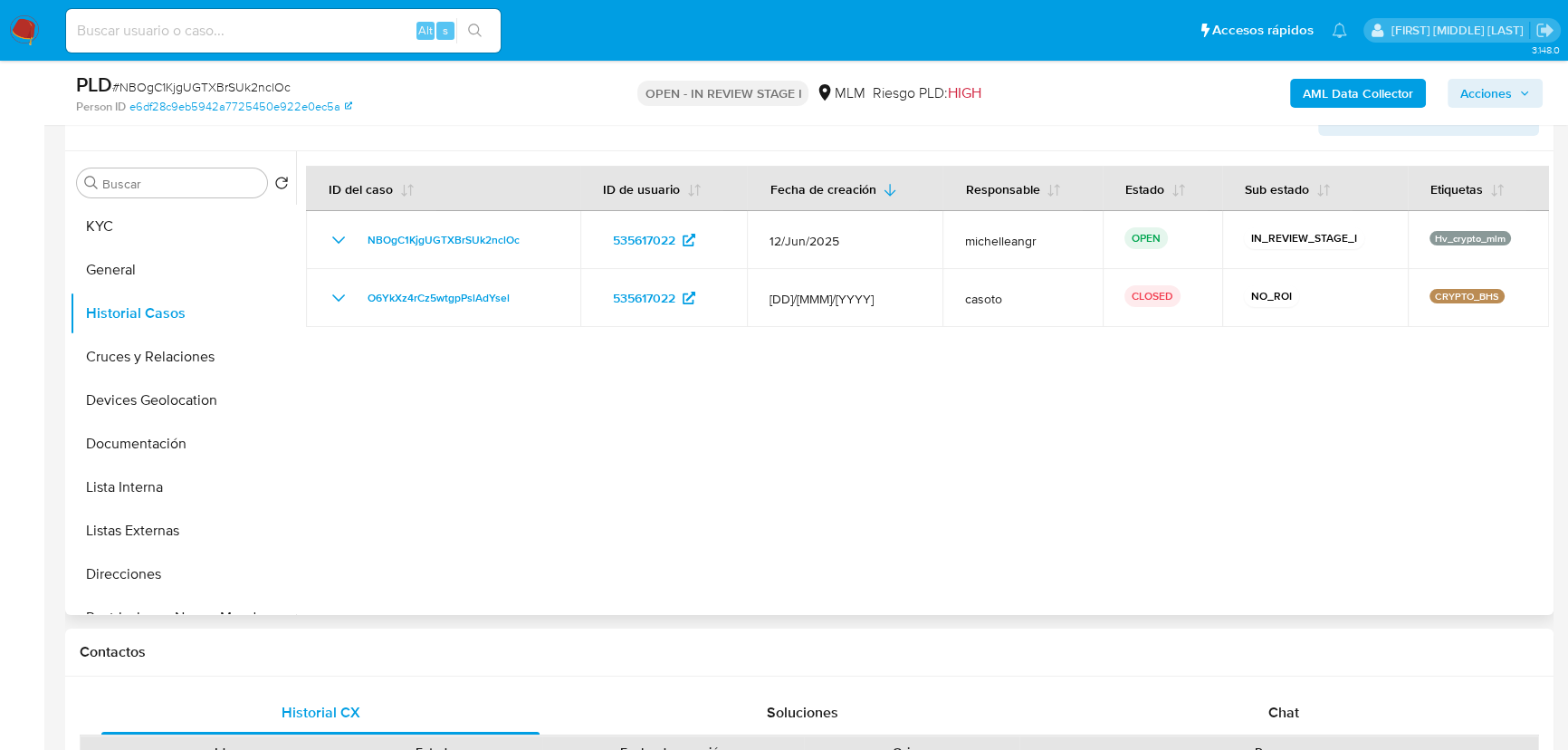 type 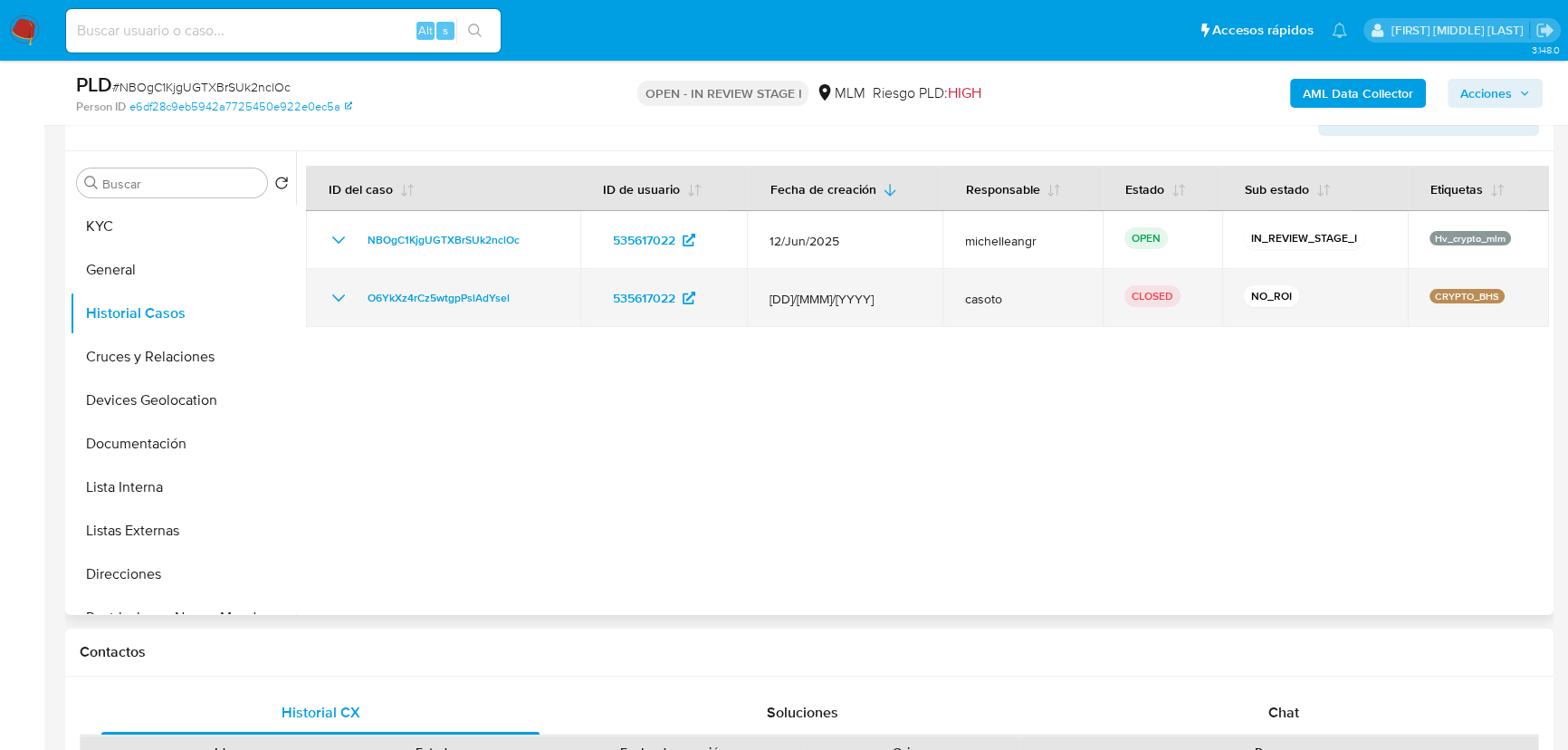 drag, startPoint x: 1508, startPoint y: 292, endPoint x: 1427, endPoint y: 299, distance: 81.30191 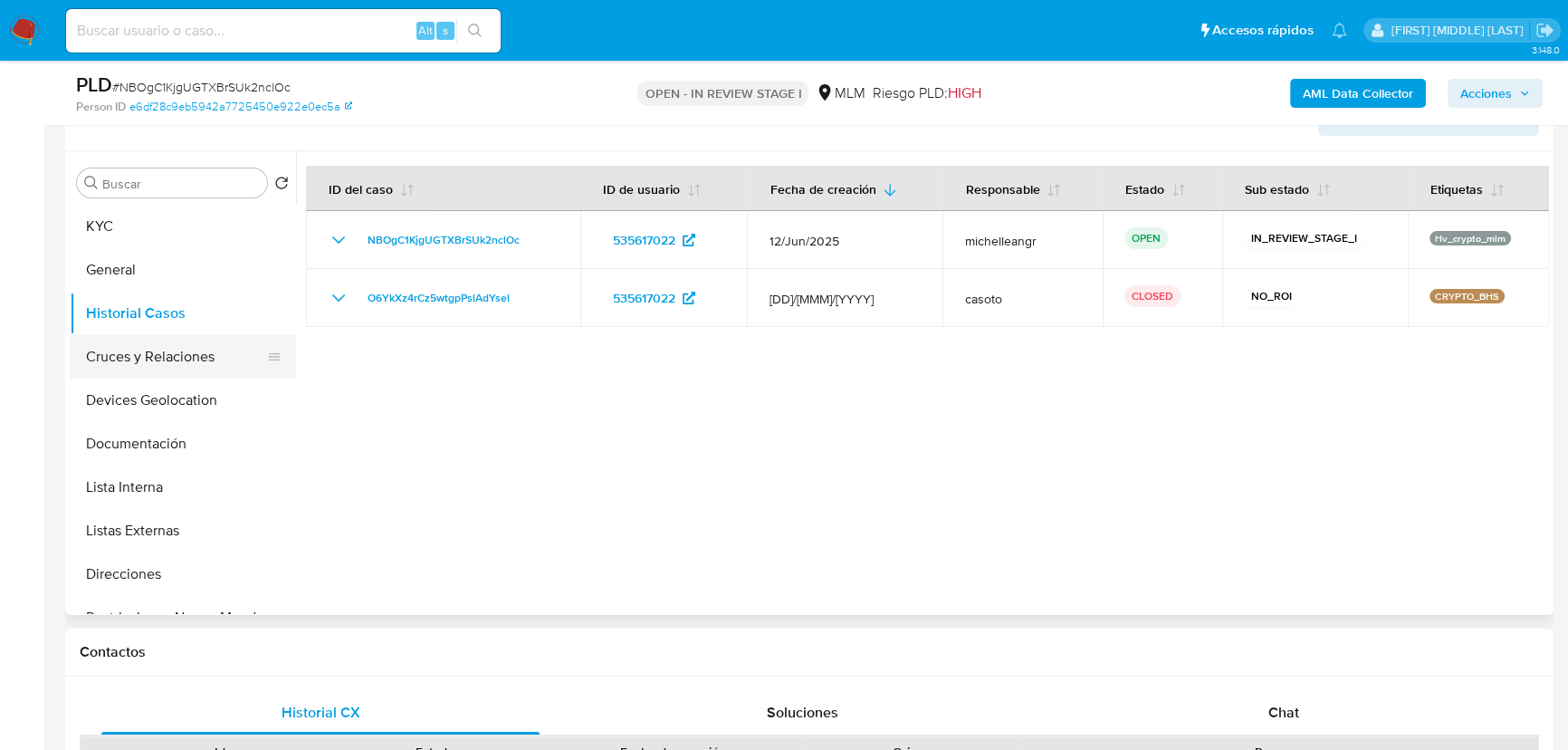click on "Cruces y Relaciones" at bounding box center (176, 357) 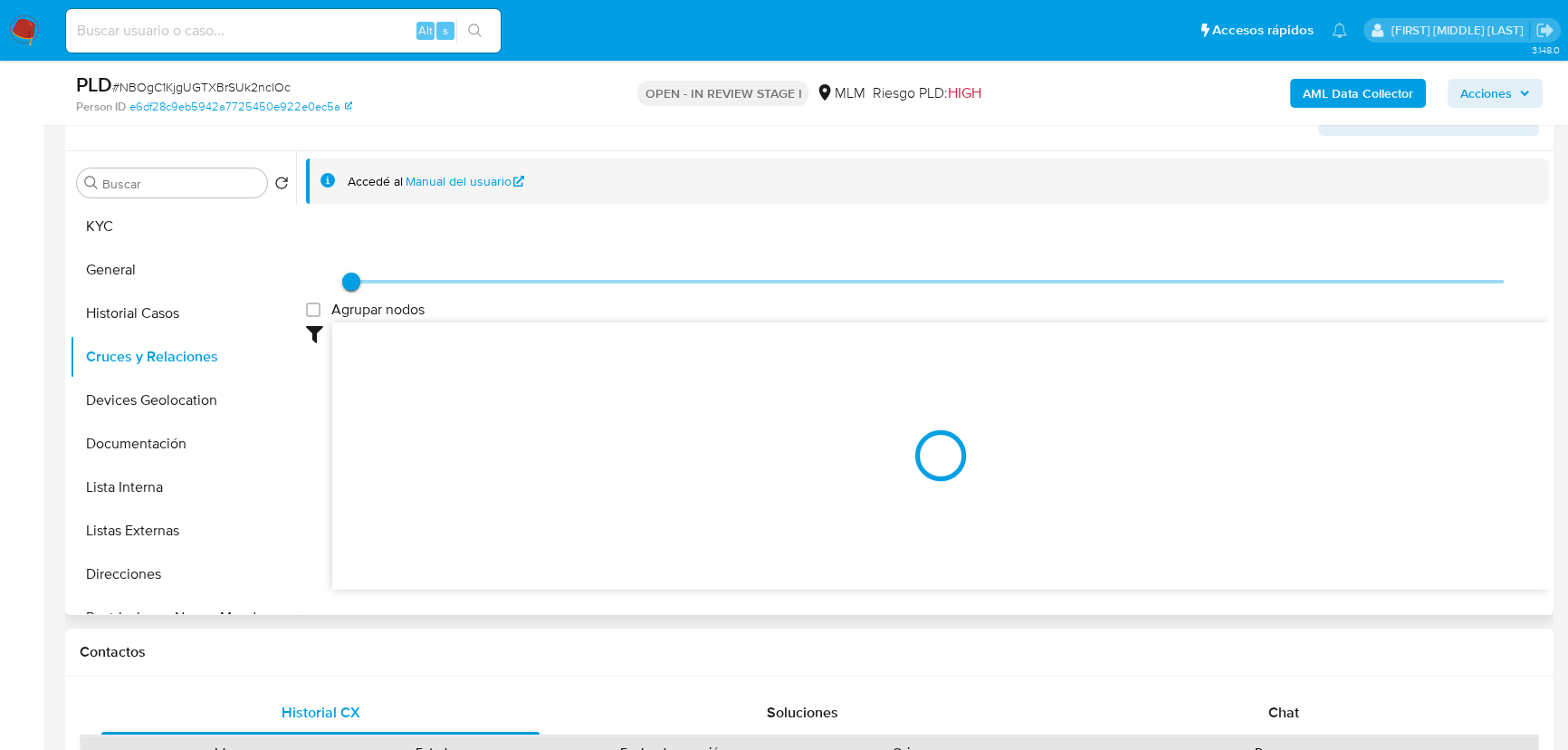 scroll, scrollTop: 401, scrollLeft: 0, axis: vertical 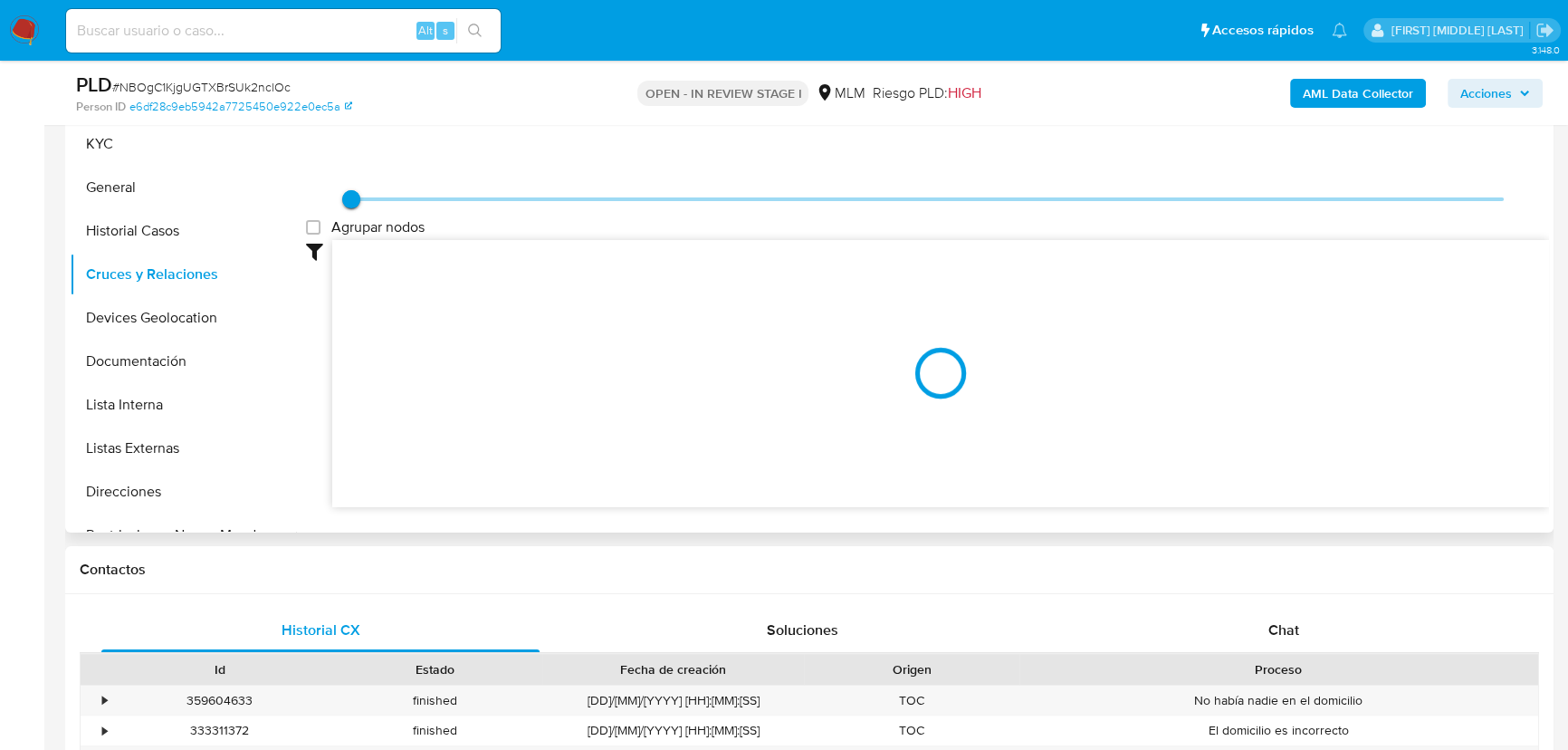 type 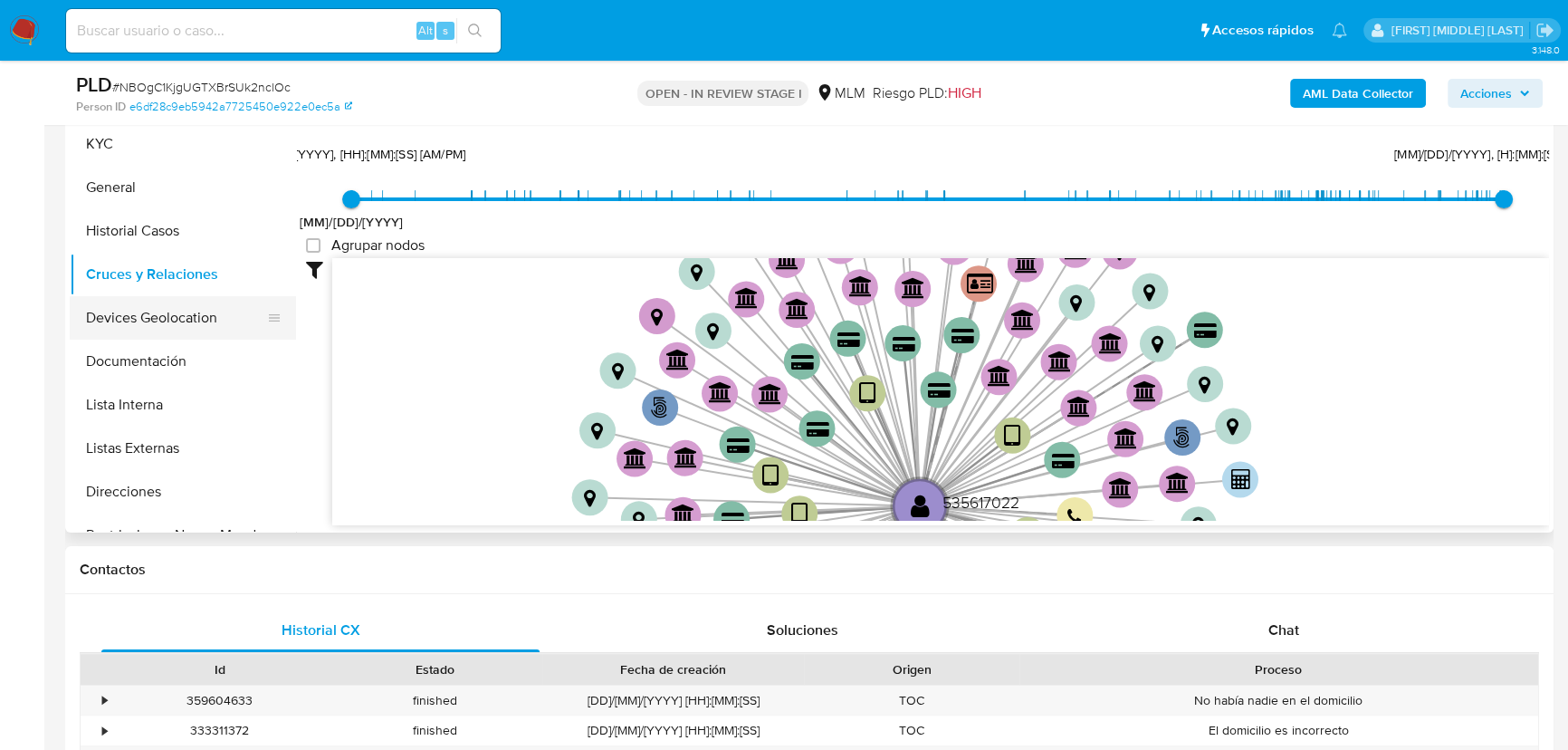drag, startPoint x: 132, startPoint y: 312, endPoint x: 148, endPoint y: 298, distance: 21.26029 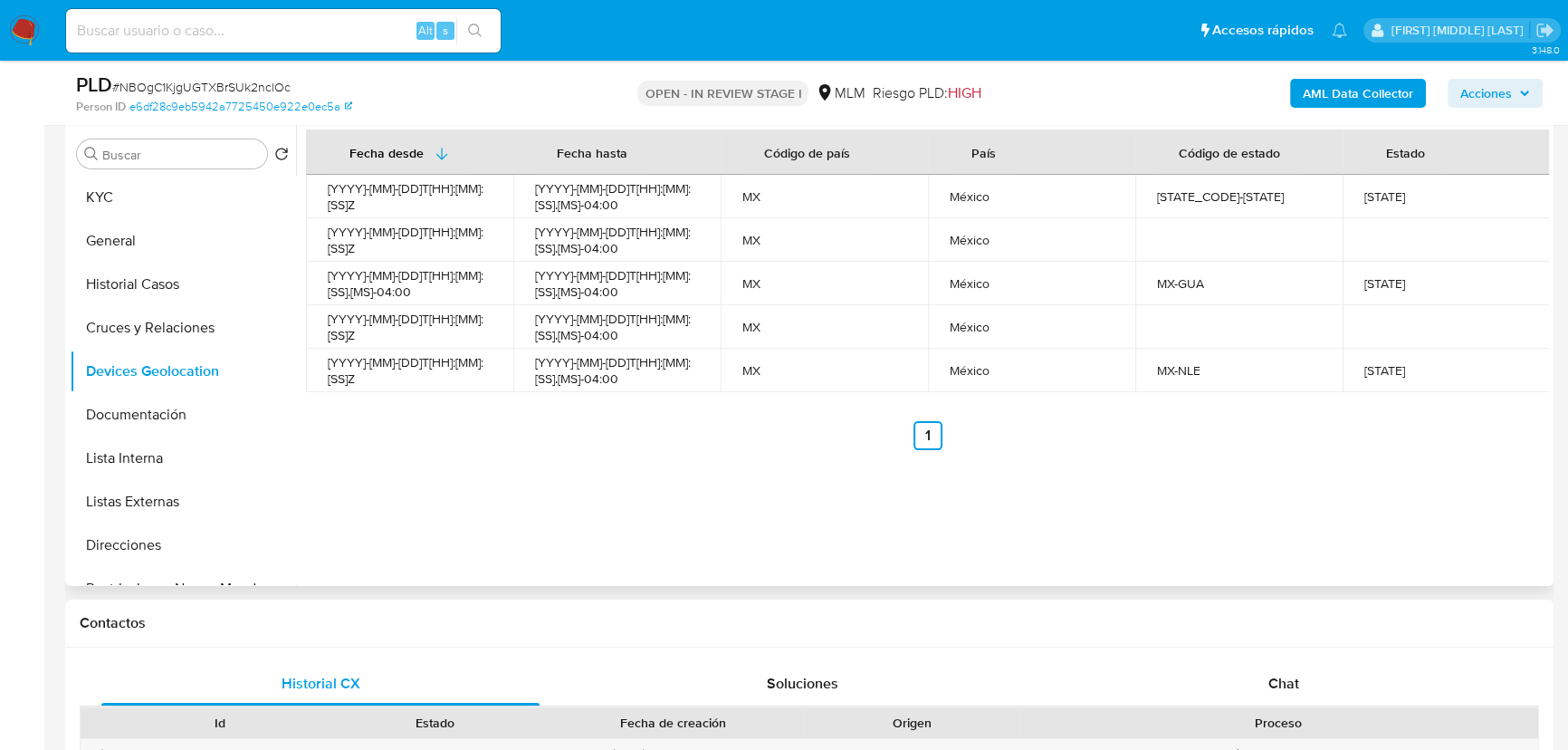scroll, scrollTop: 319, scrollLeft: 0, axis: vertical 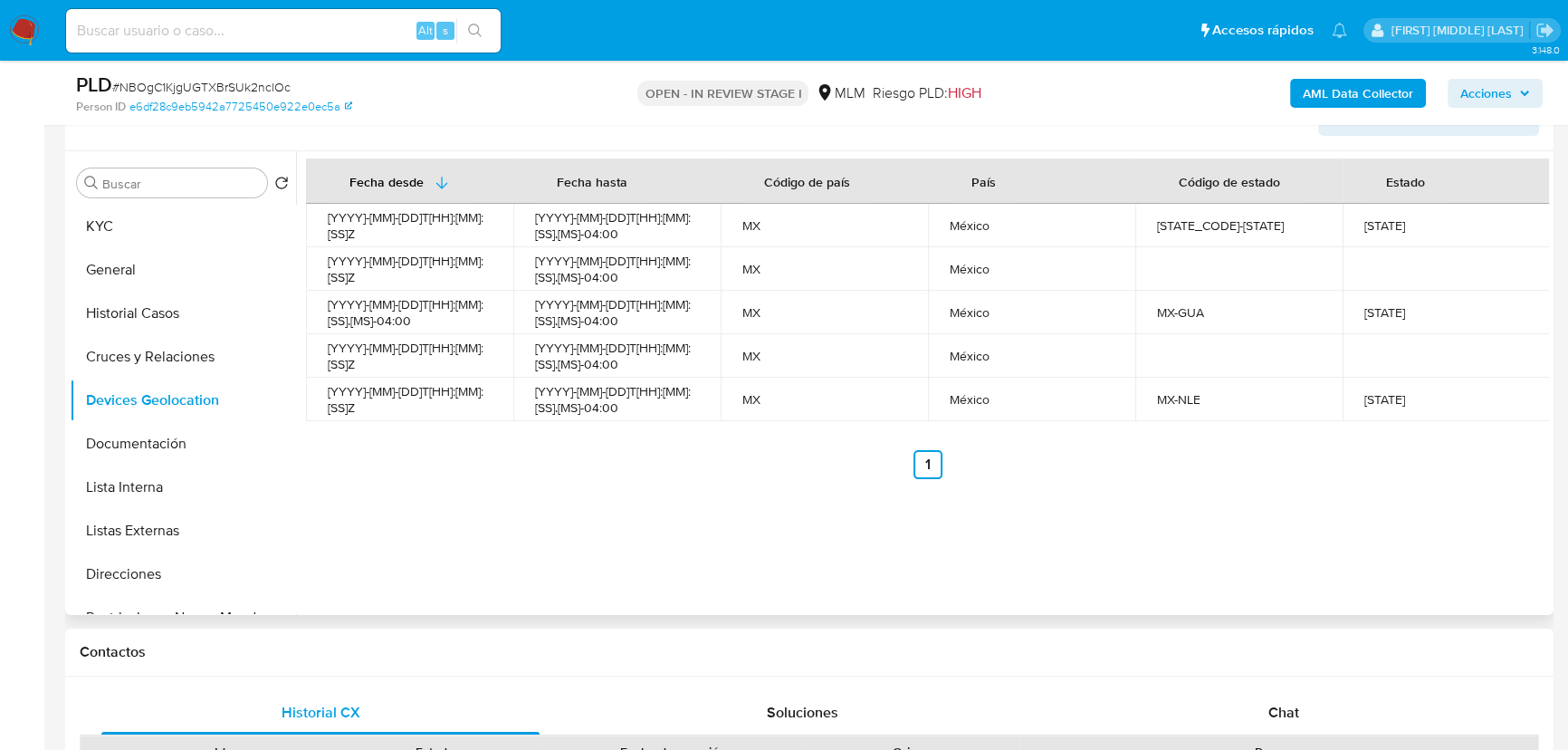 type 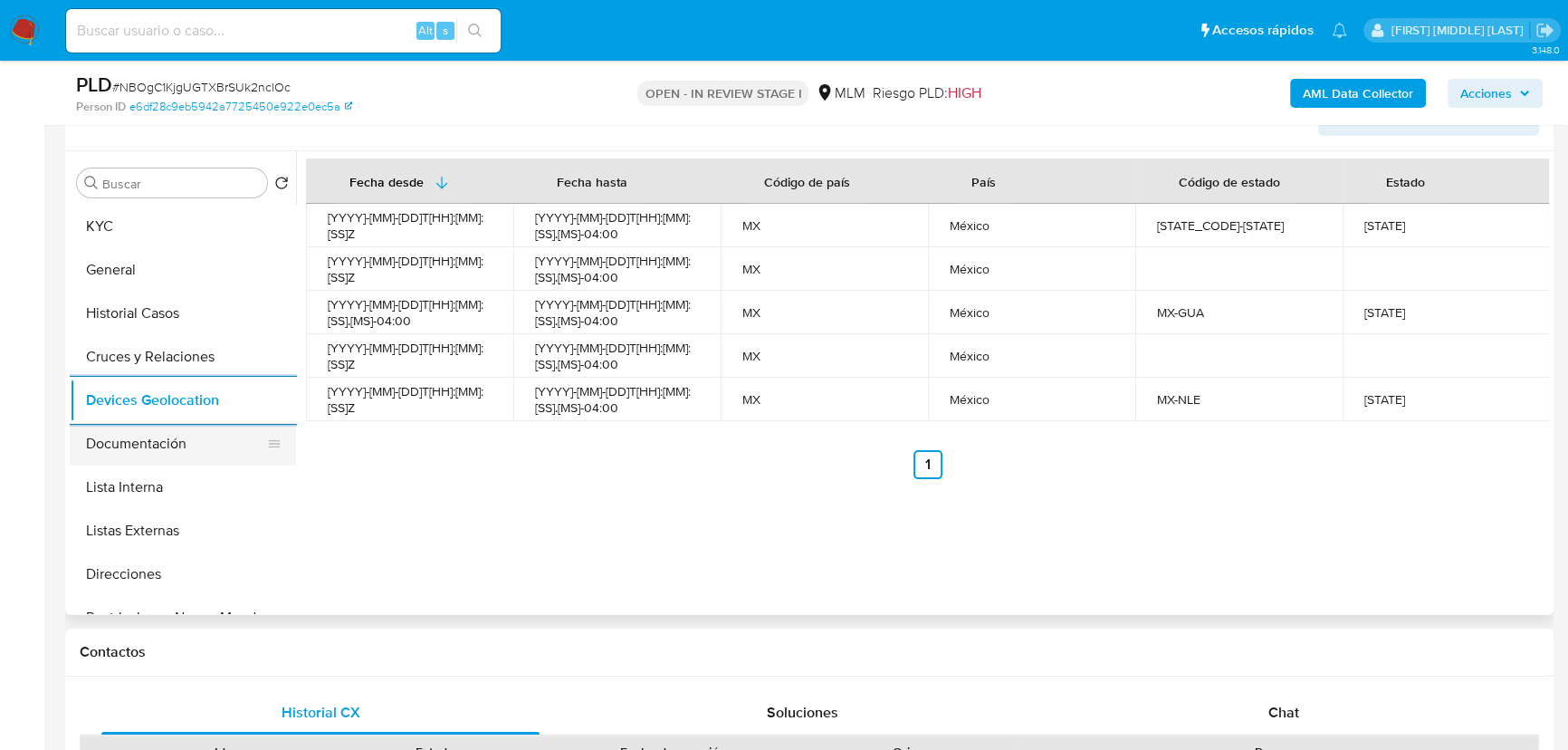 click on "Documentación" at bounding box center (176, 444) 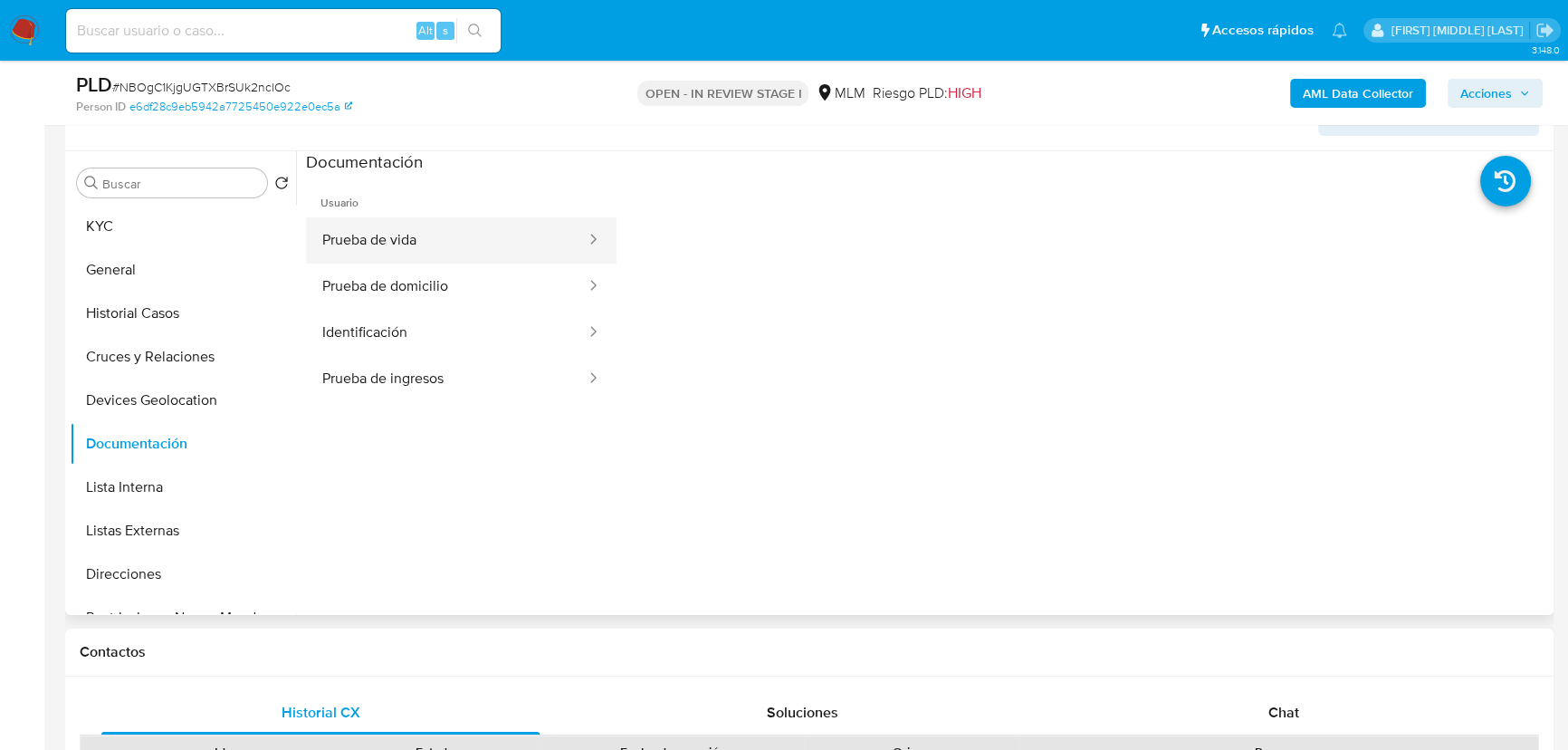 click on "Prueba de vida" at bounding box center [446, 240] 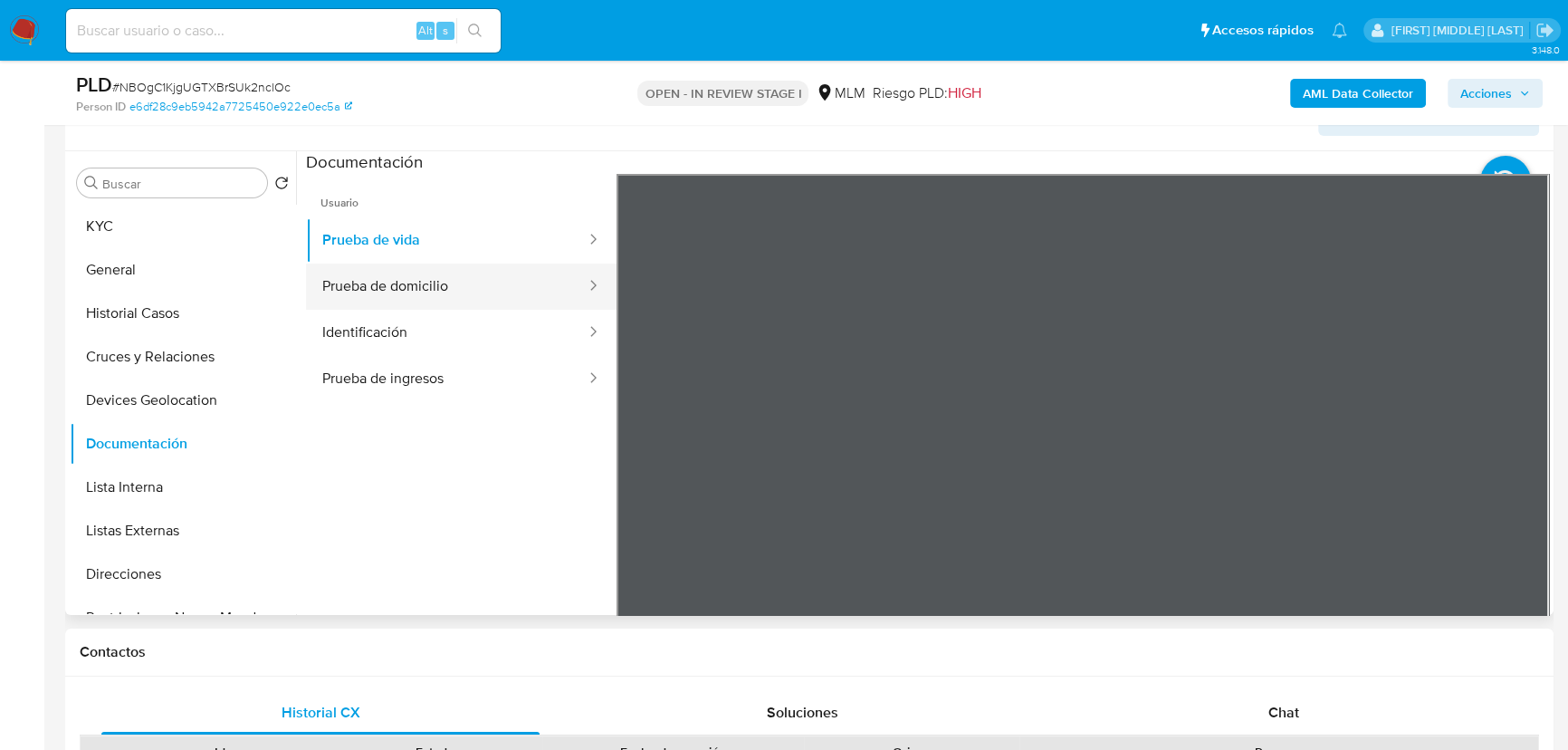 click on "Prueba de domicilio" at bounding box center [446, 286] 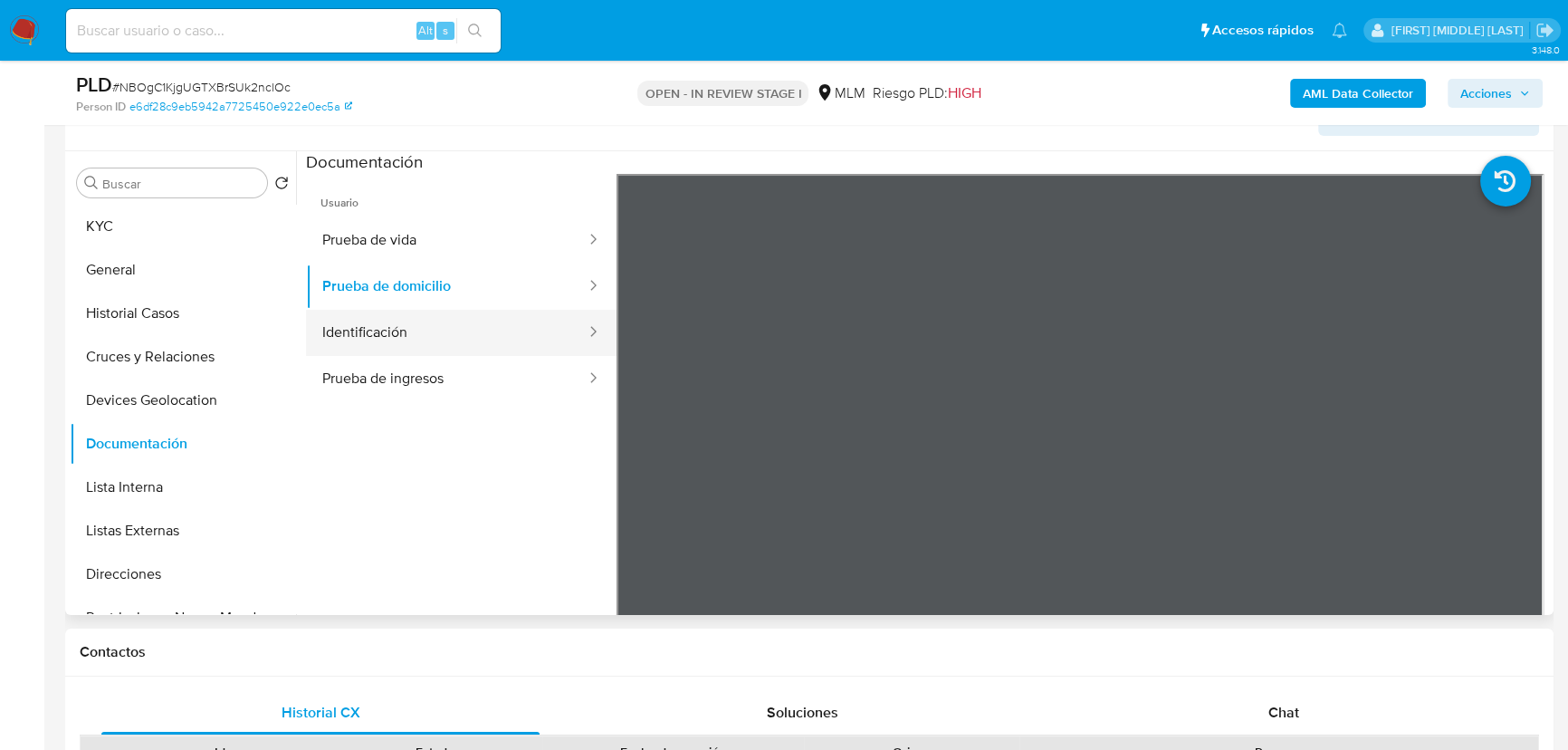 drag, startPoint x: 410, startPoint y: 341, endPoint x: 461, endPoint y: 345, distance: 51.156622 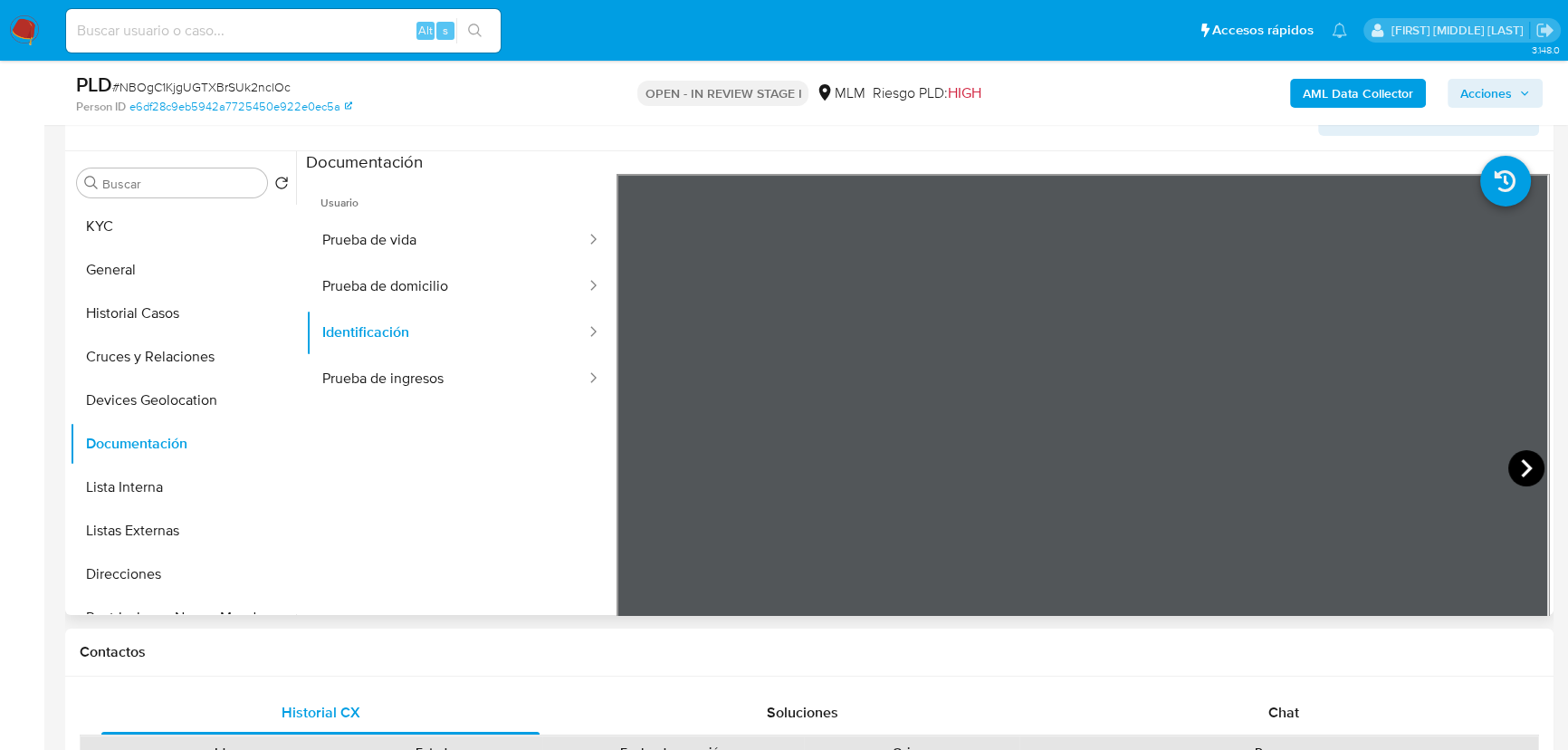 click 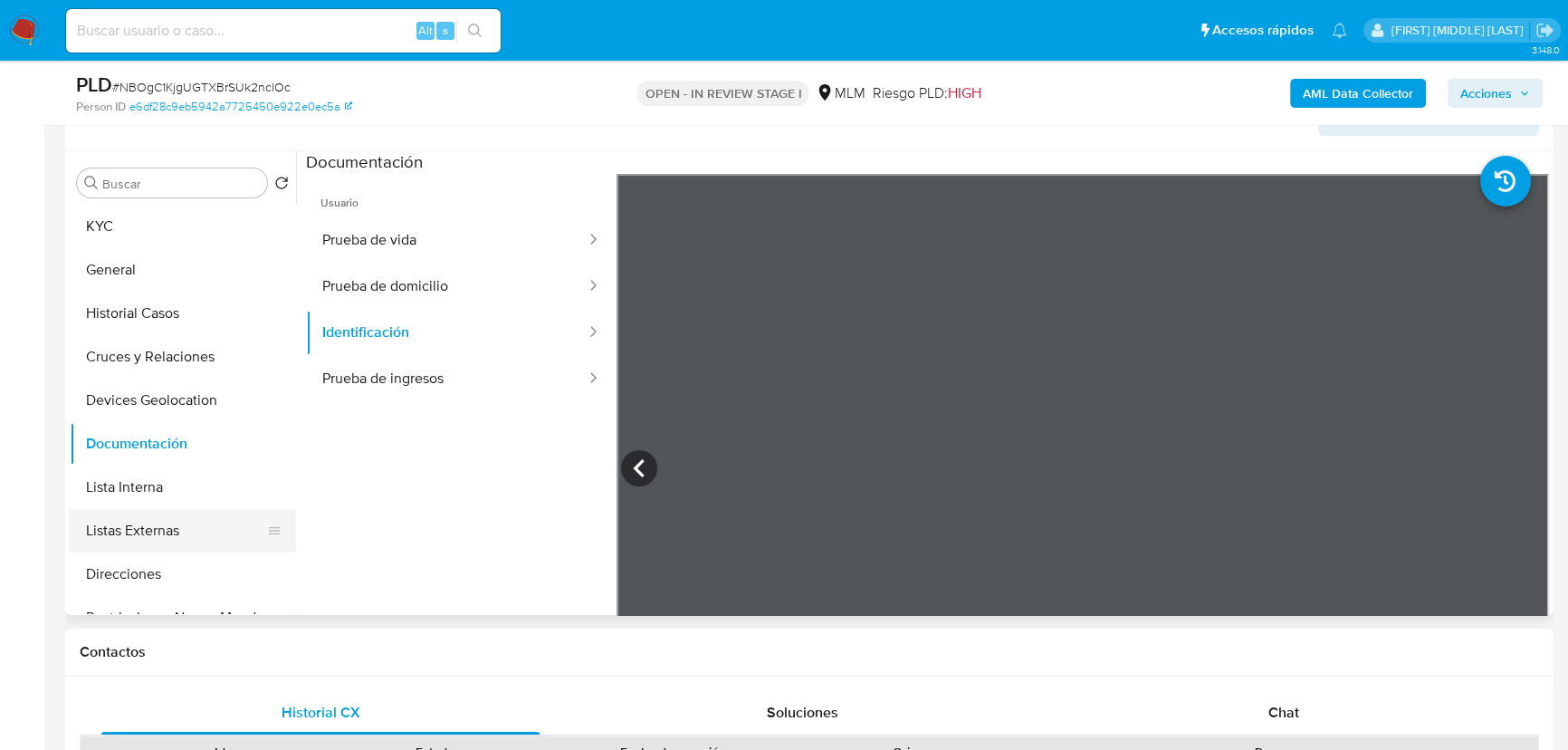 click on "Lista Interna" at bounding box center (183, 487) 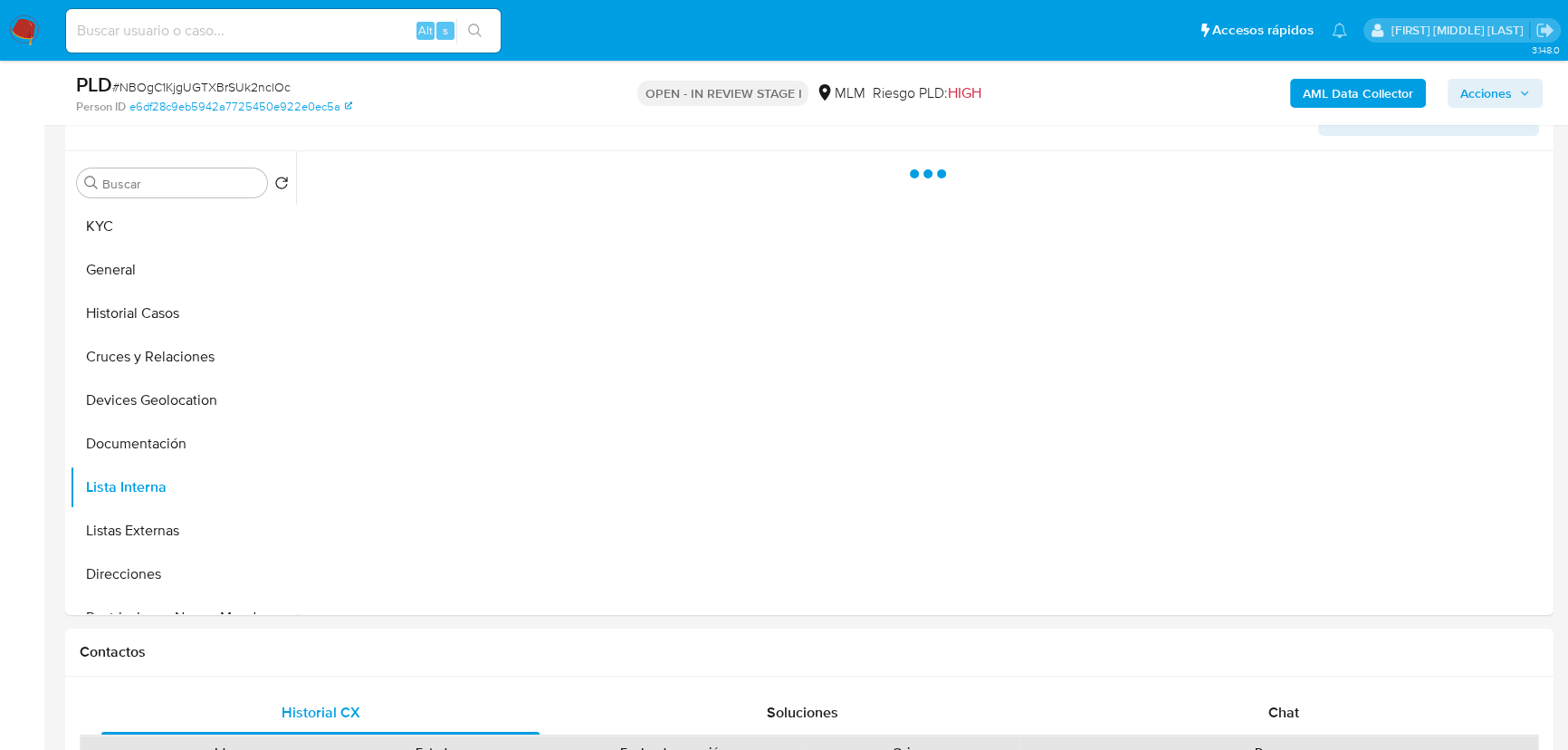 drag, startPoint x: 164, startPoint y: 536, endPoint x: 386, endPoint y: 502, distance: 224.58851 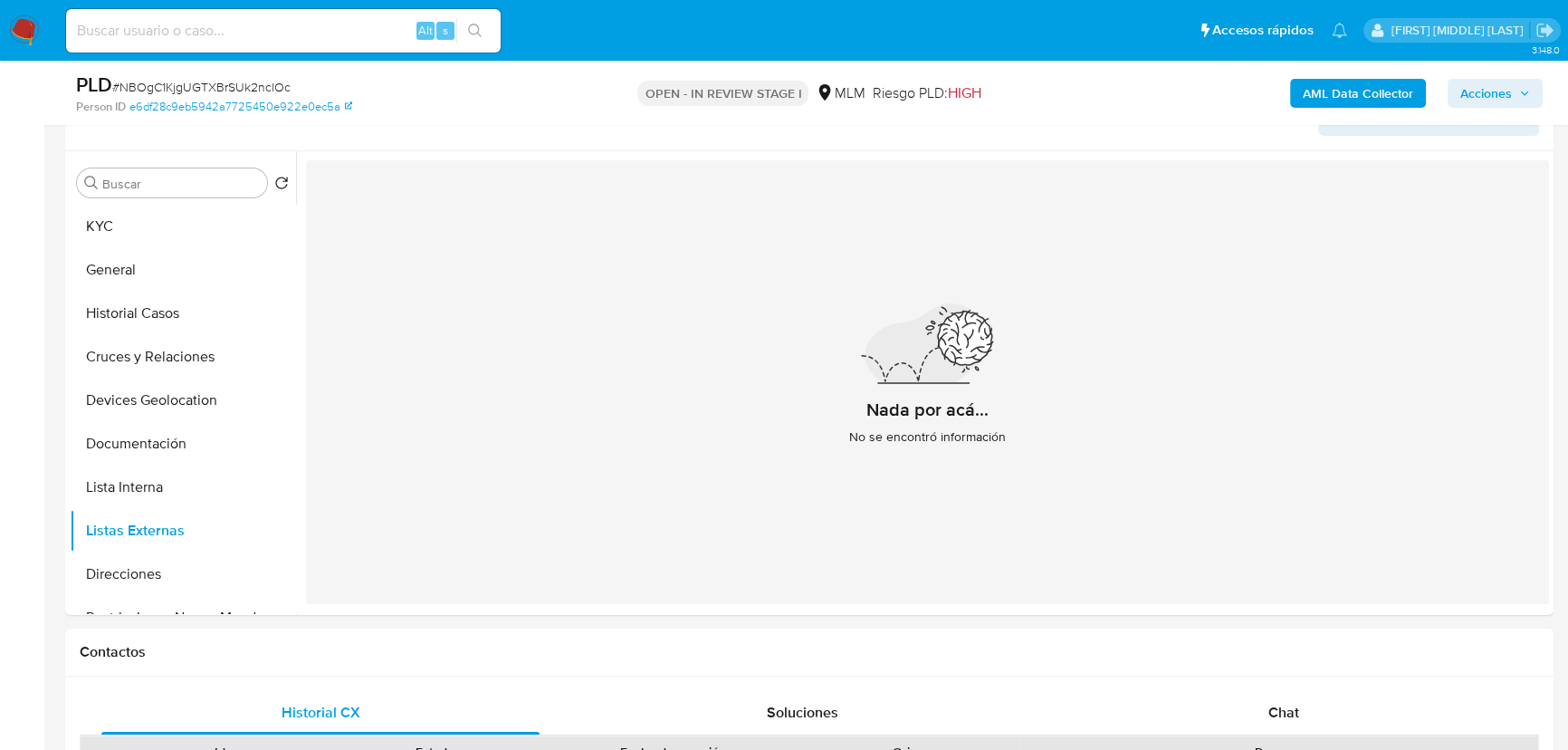 type 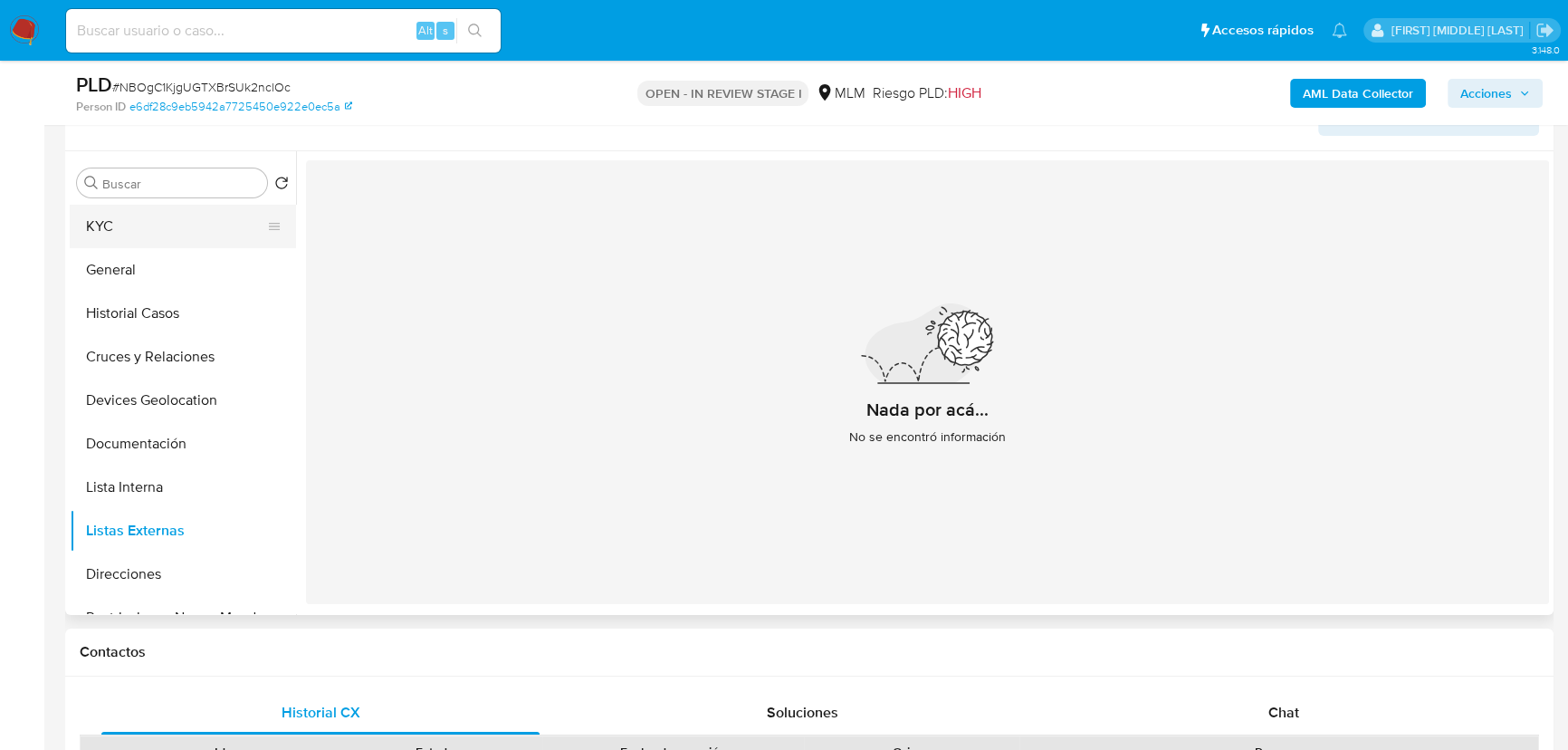 click on "KYC" at bounding box center [176, 226] 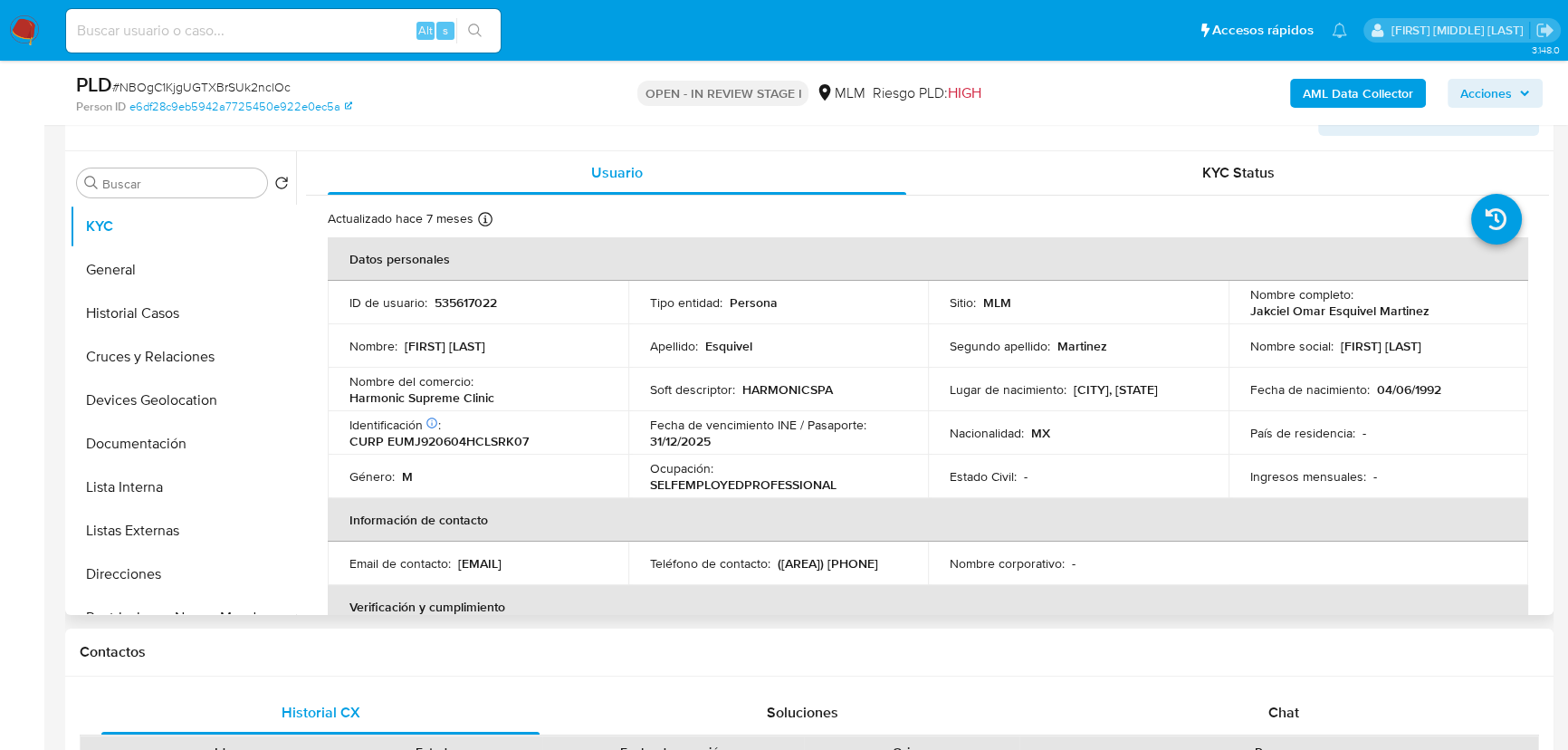 drag, startPoint x: 522, startPoint y: 578, endPoint x: 552, endPoint y: 304, distance: 275.63744 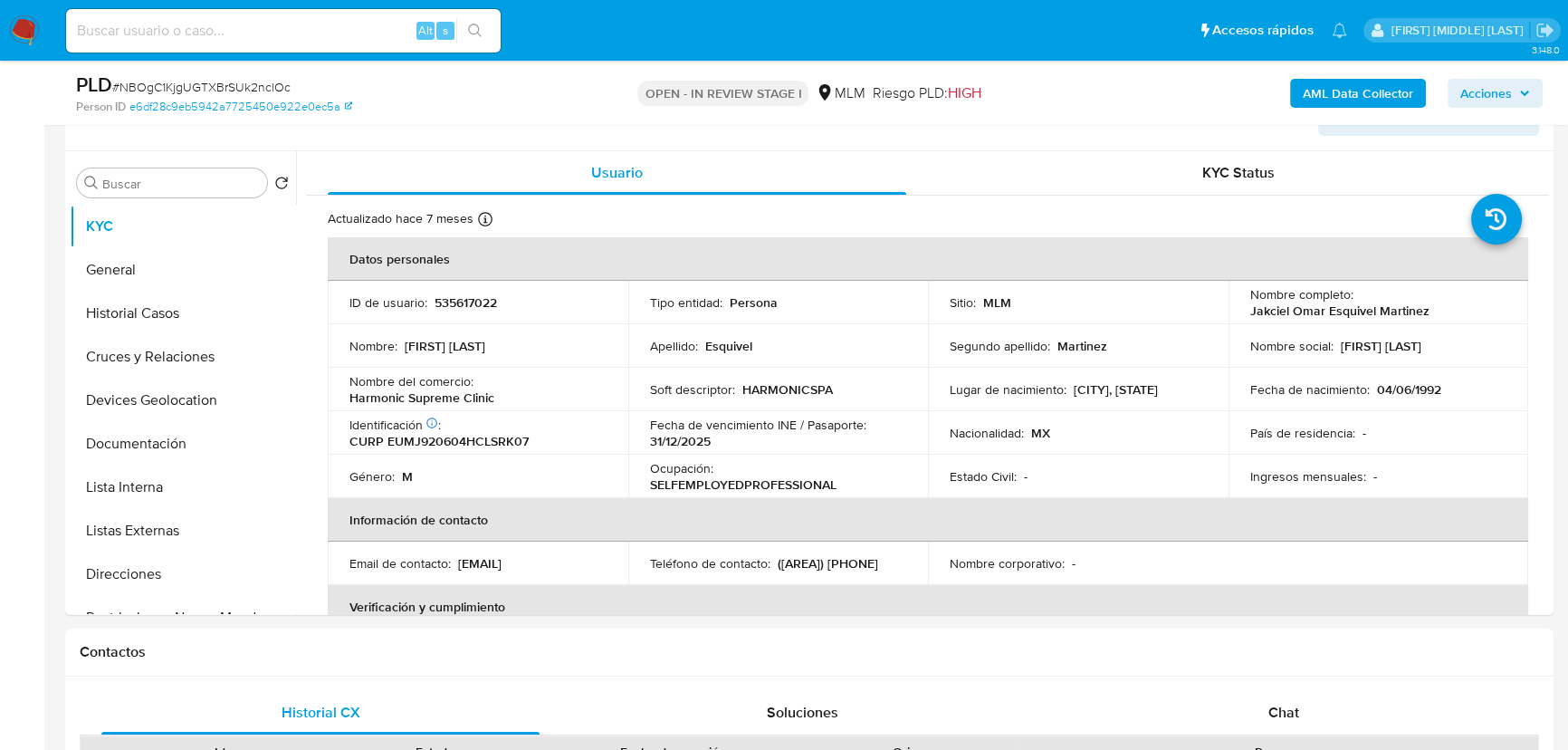 copy on "[EMAIL]" 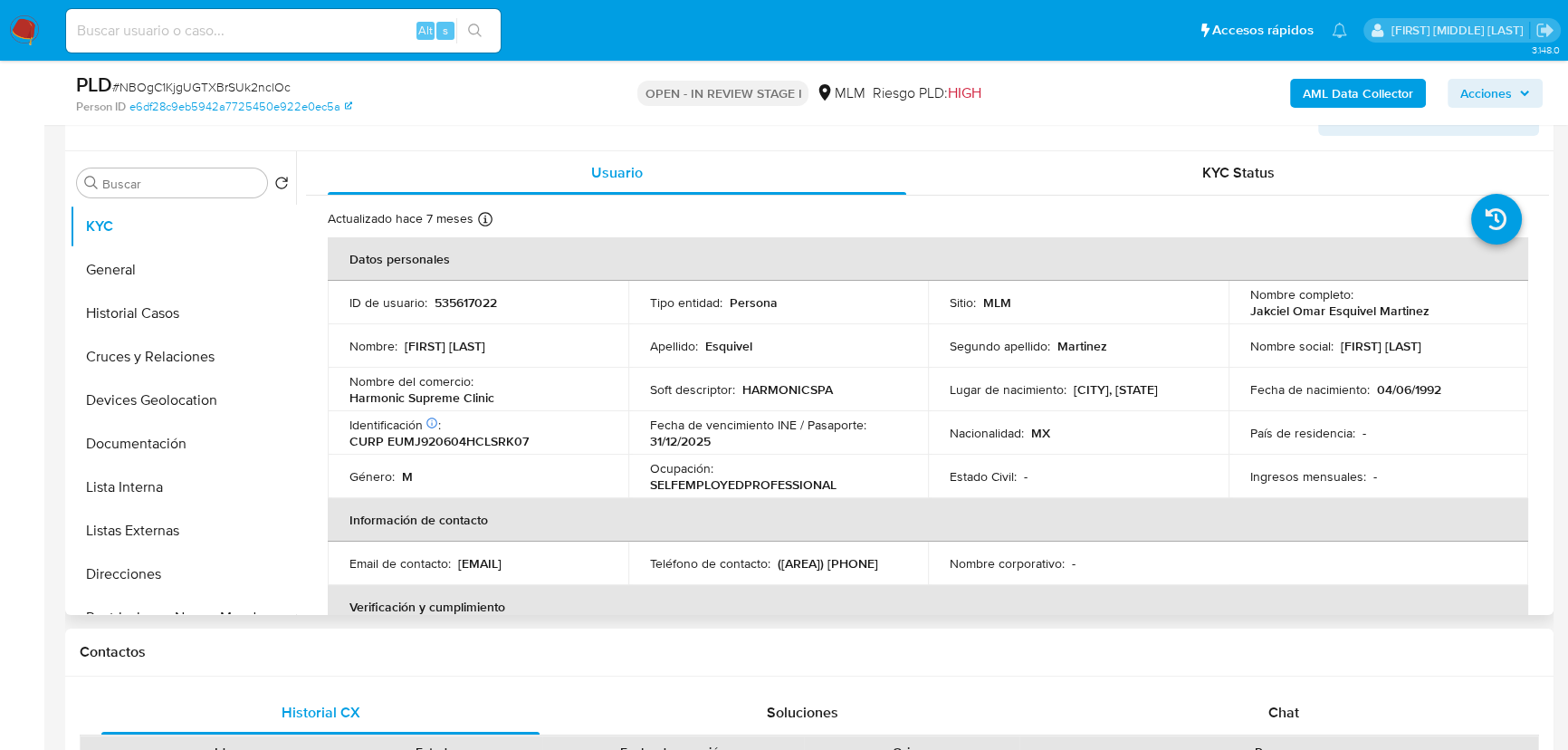click on "[PHONE]" at bounding box center (827, 563) 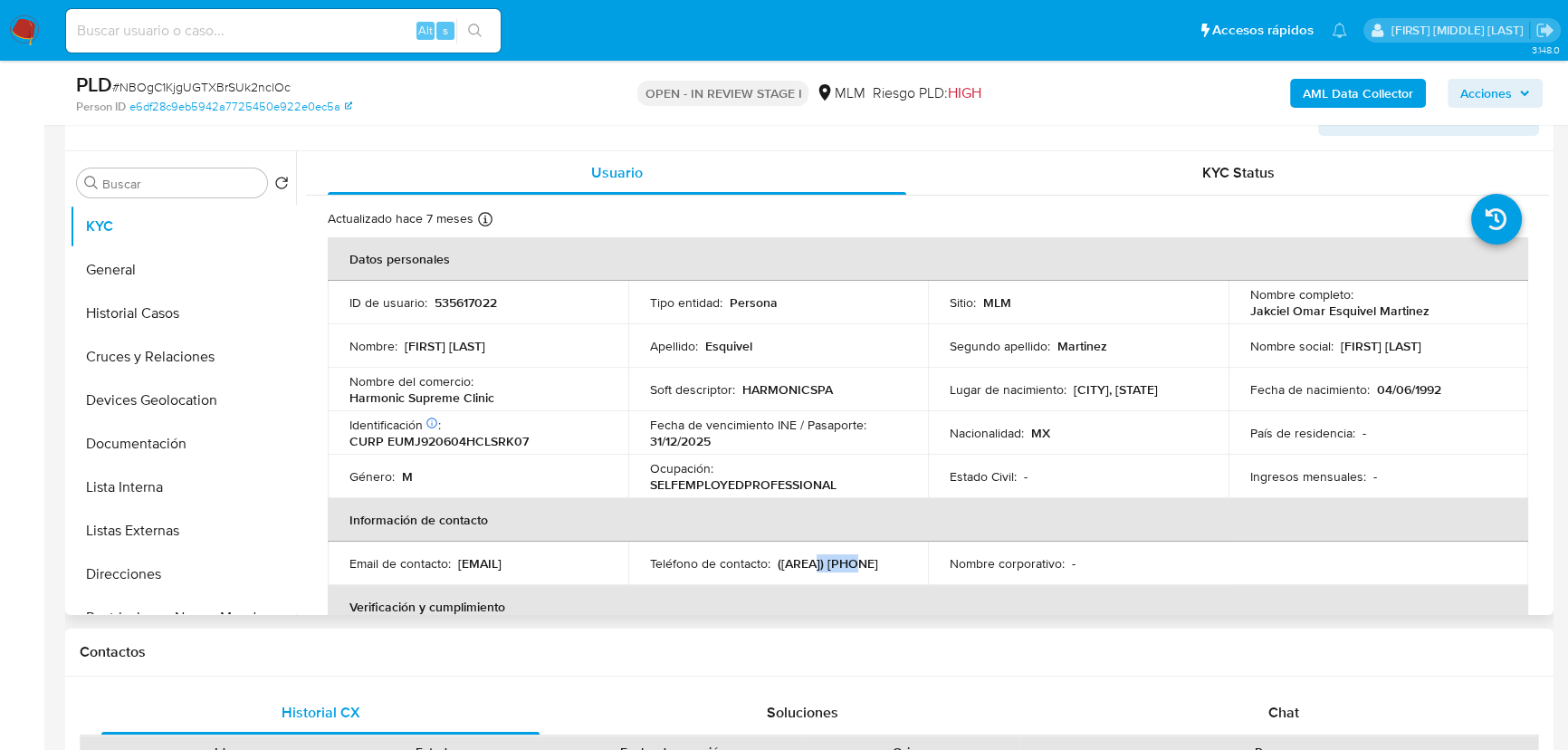 click on "[PHONE]" at bounding box center [827, 563] 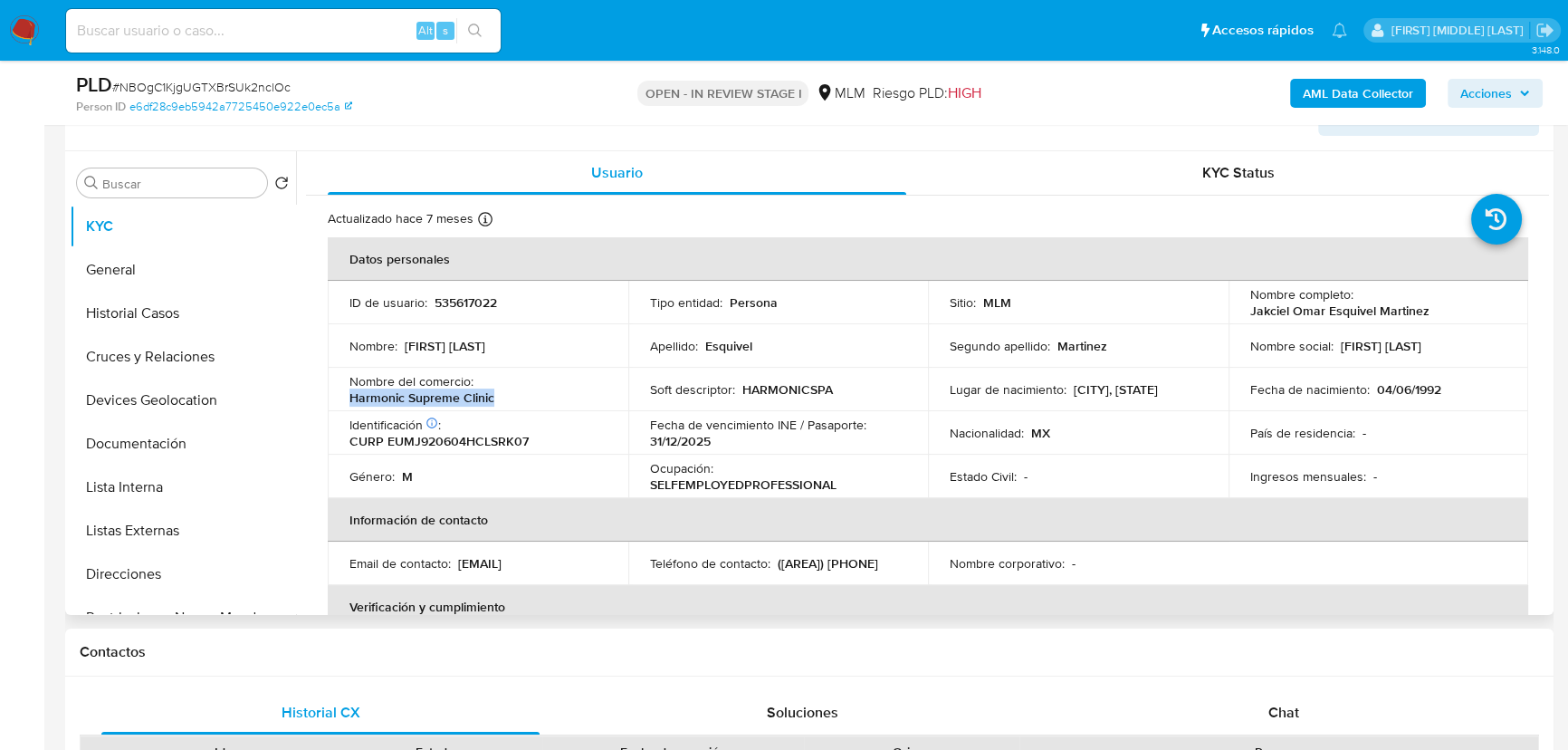 drag, startPoint x: 345, startPoint y: 398, endPoint x: 492, endPoint y: 407, distance: 147.27525 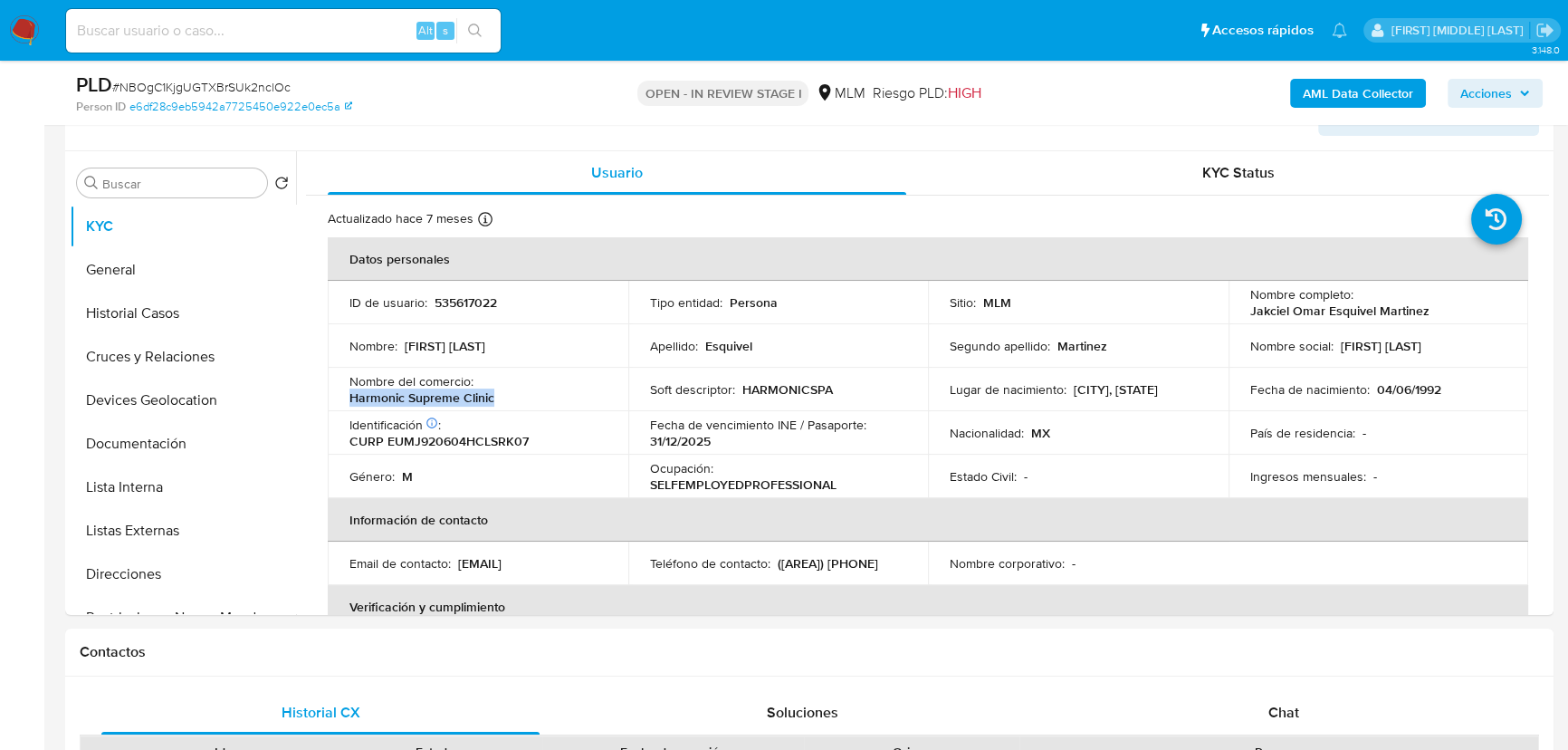 copy on "Harmonic Supreme Clinic" 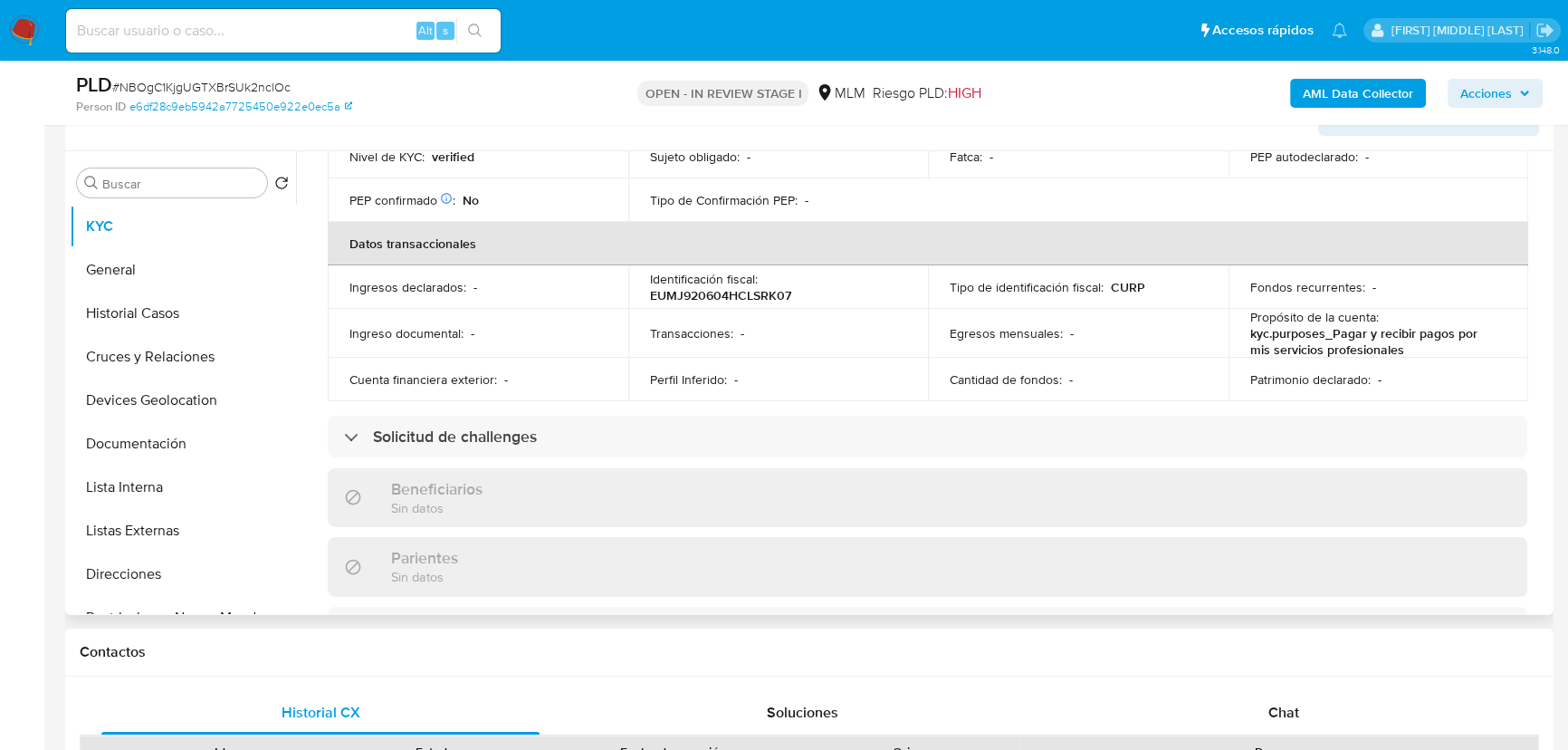 scroll, scrollTop: 1126, scrollLeft: 0, axis: vertical 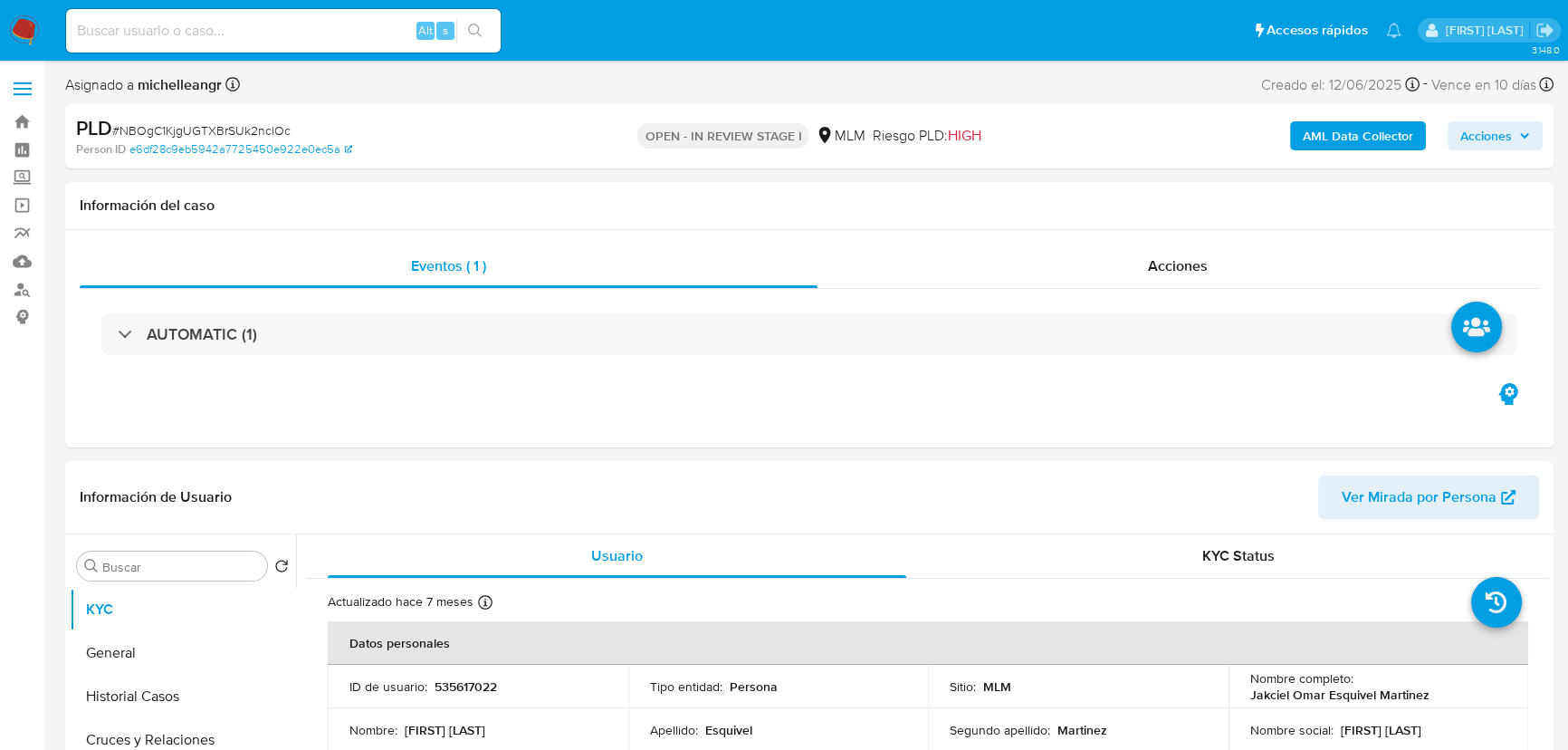 select on "10" 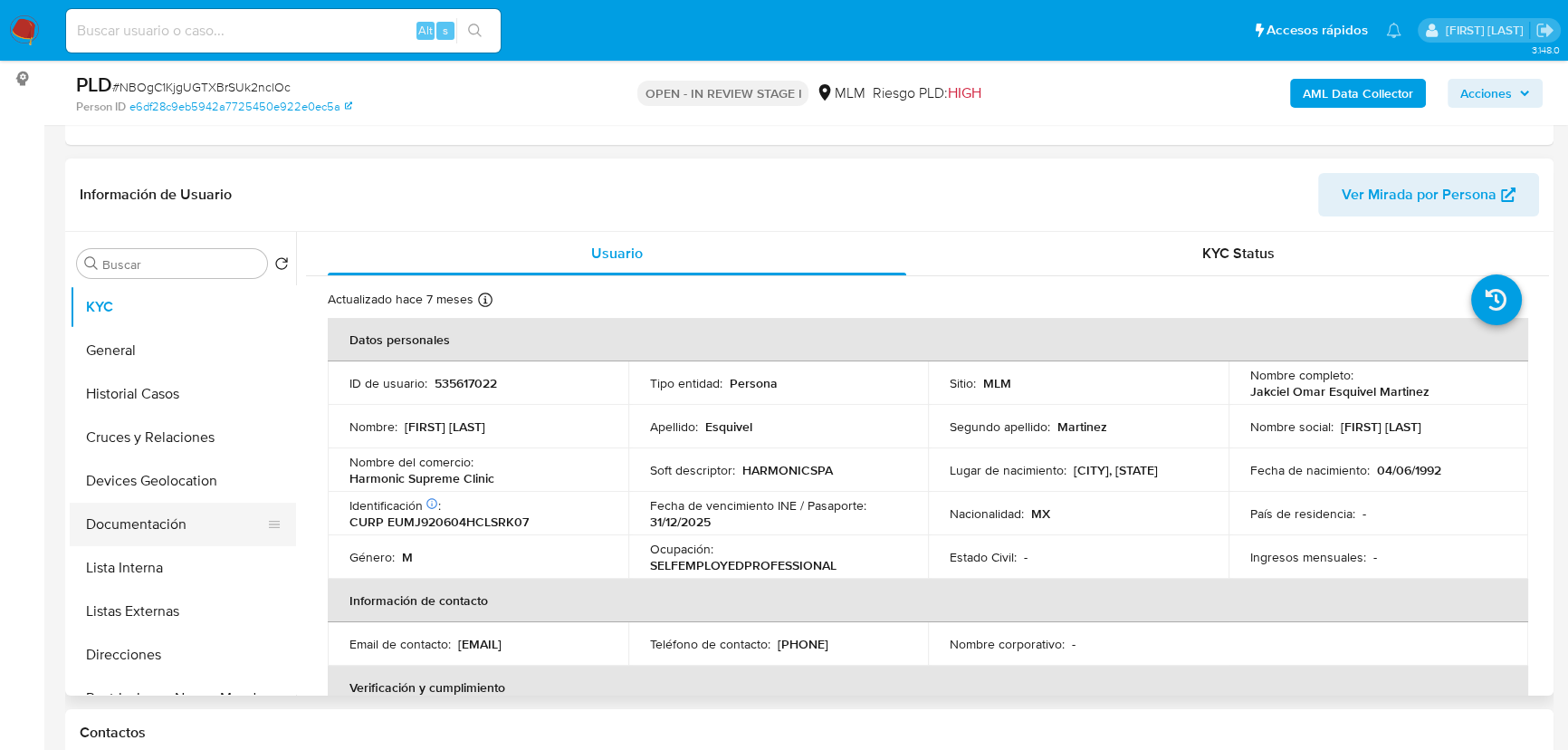 scroll, scrollTop: 246, scrollLeft: 0, axis: vertical 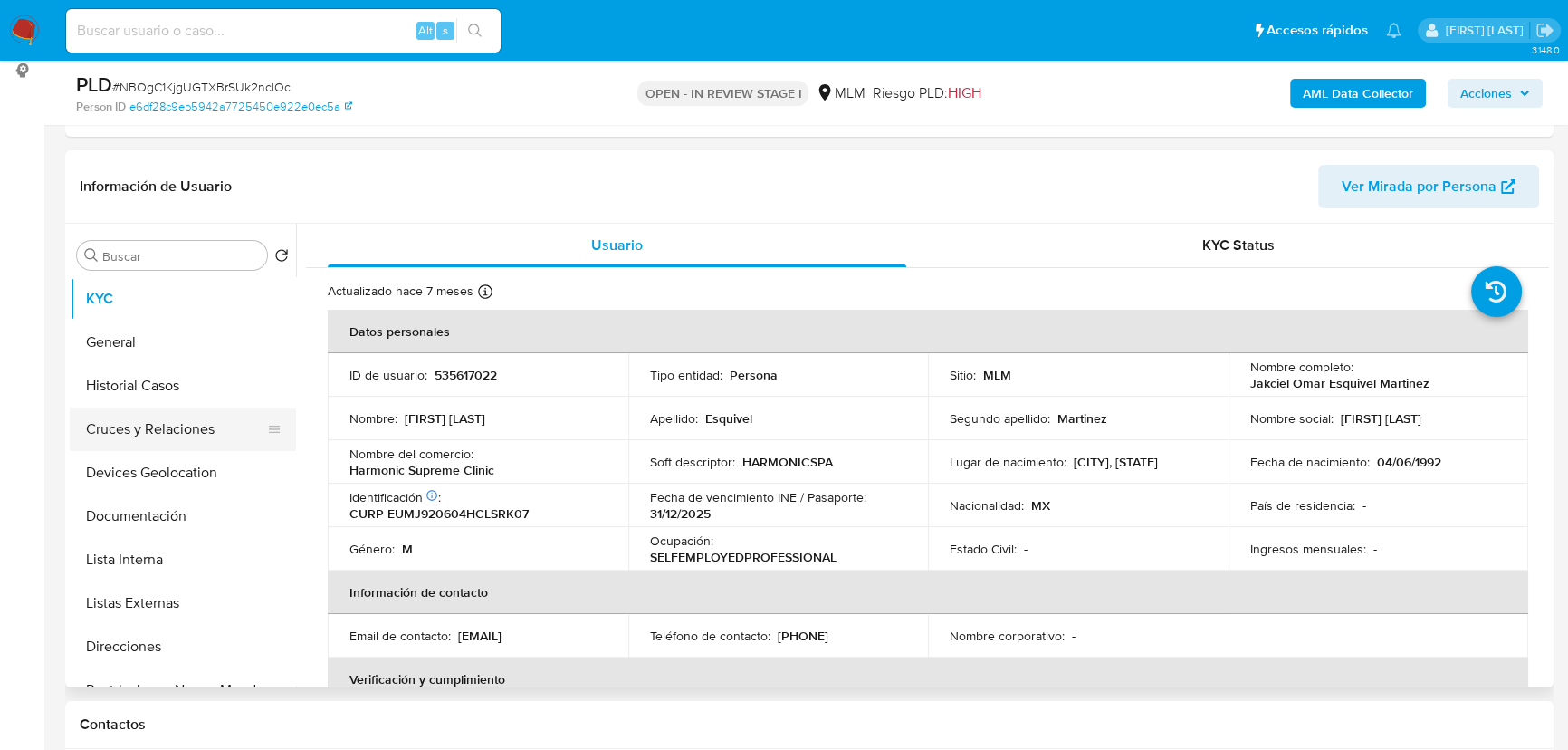 click on "Cruces y Relaciones" at bounding box center [176, 429] 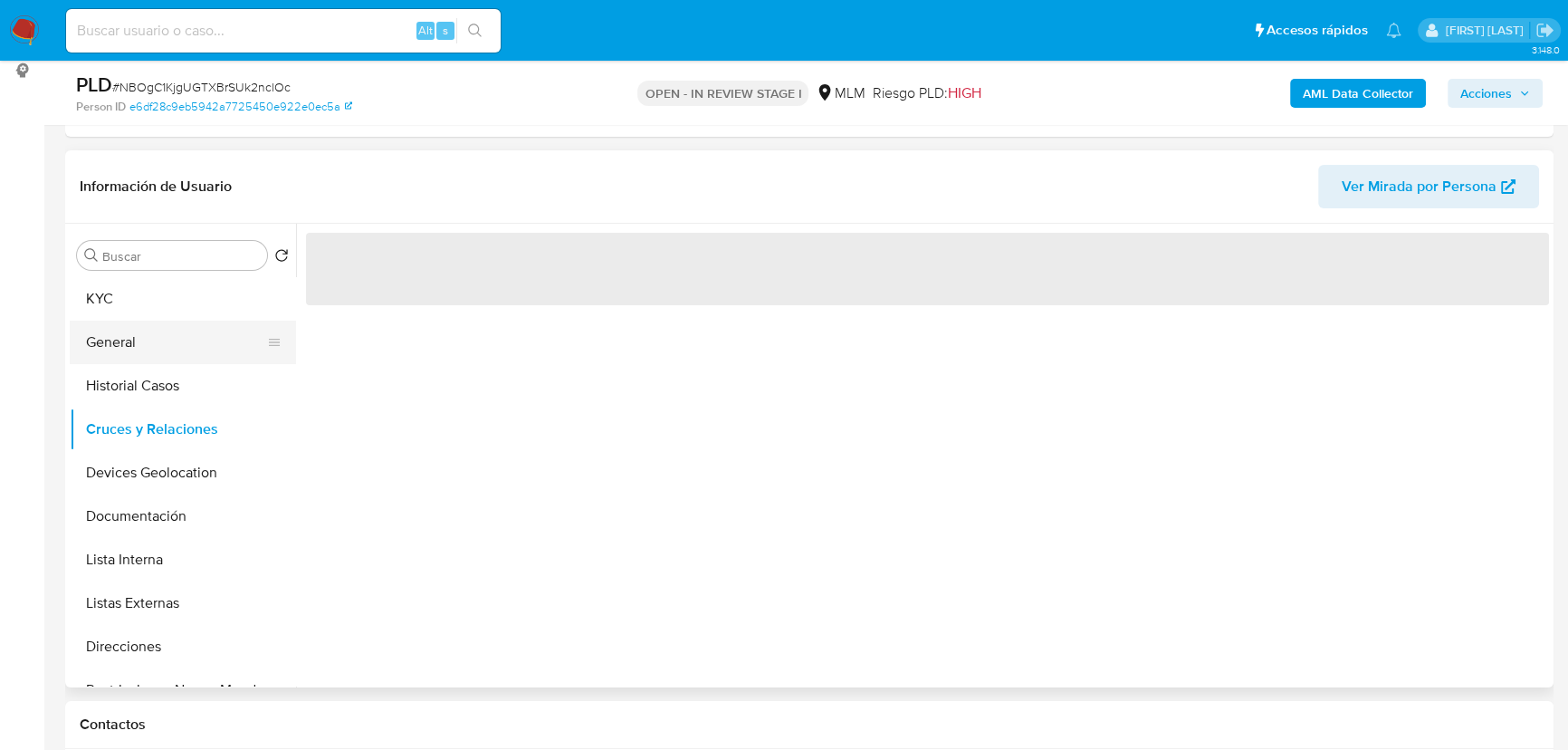 drag, startPoint x: 169, startPoint y: 374, endPoint x: 162, endPoint y: 335, distance: 39.623226 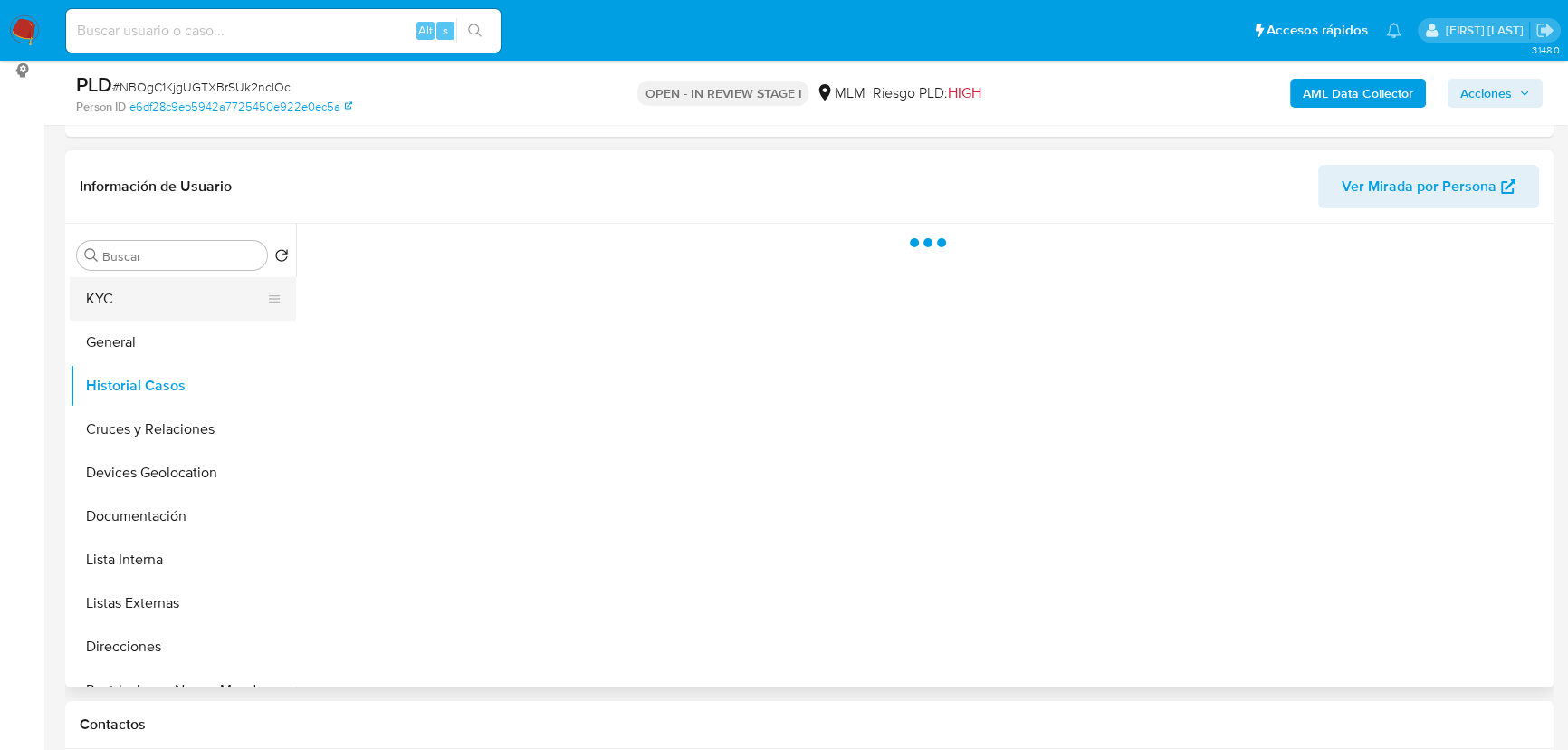 click on "KYC" at bounding box center [176, 299] 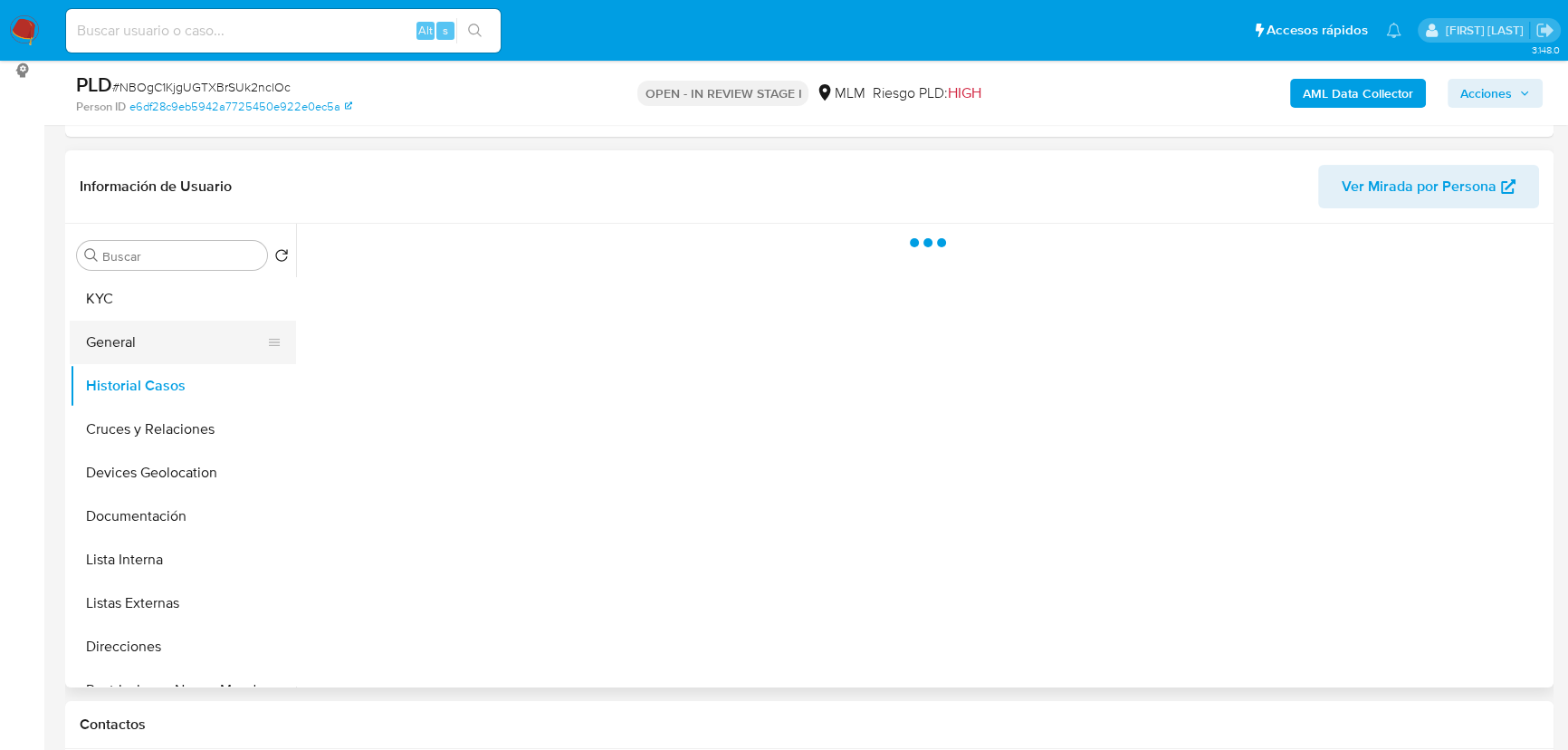 type 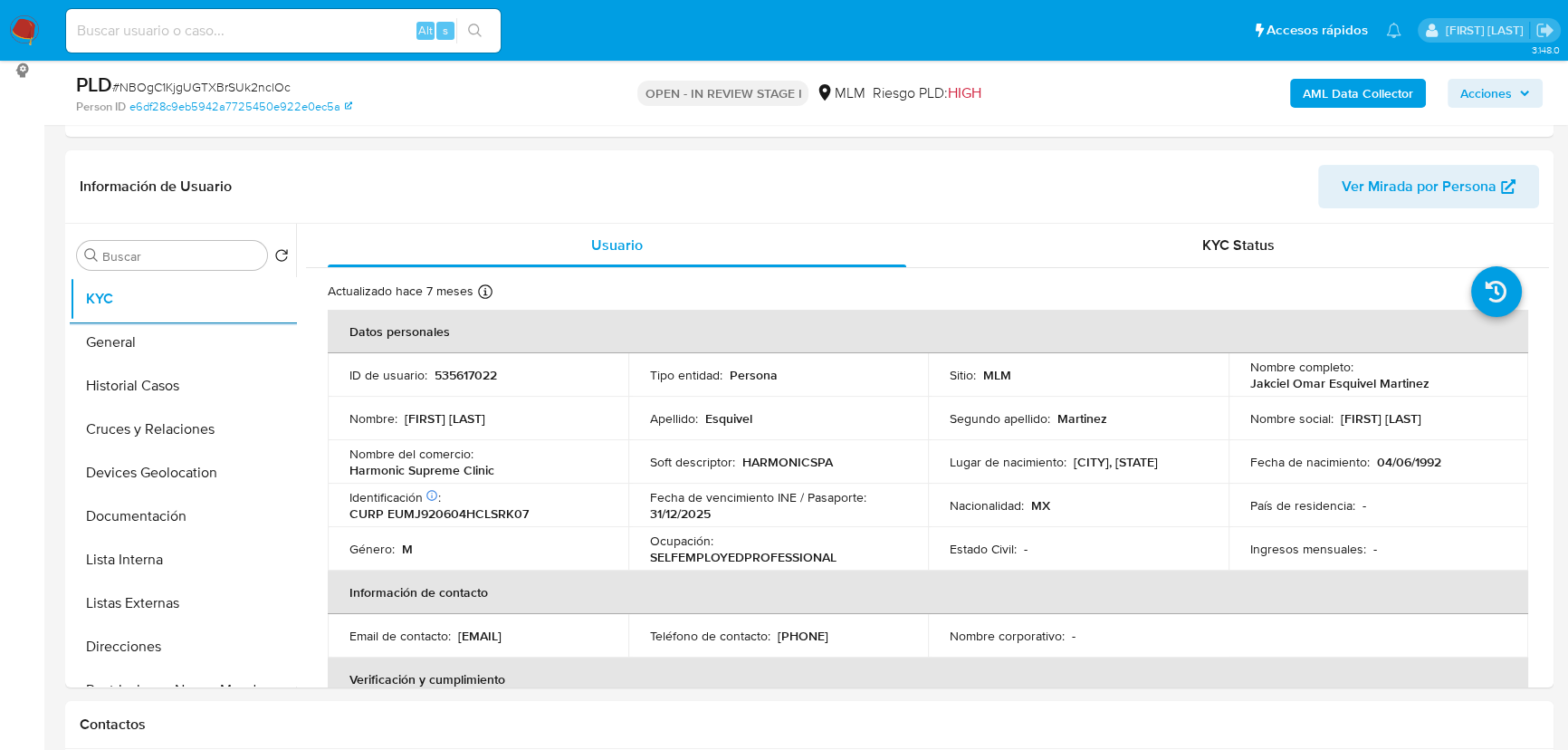 scroll, scrollTop: 0, scrollLeft: 0, axis: both 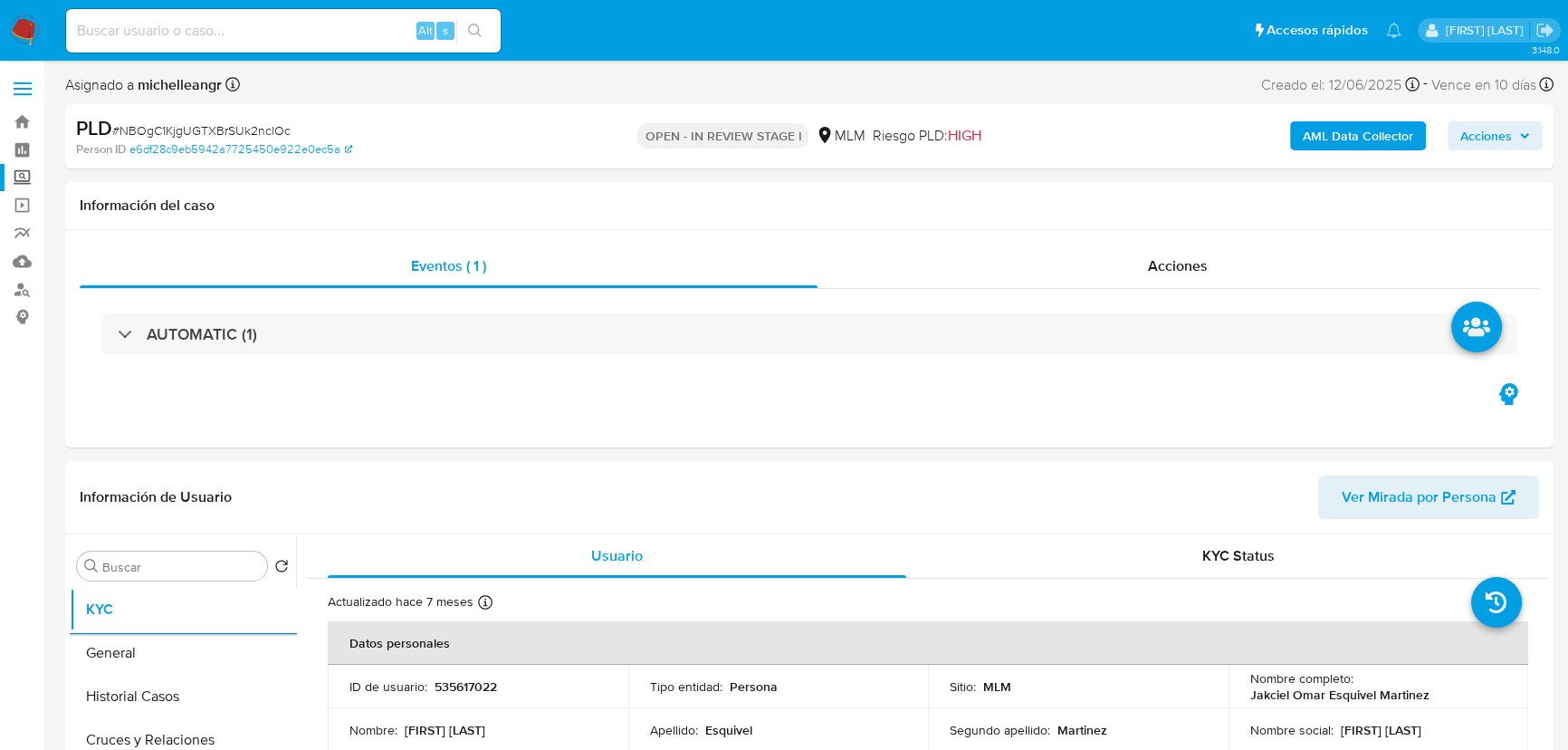 click on "Screening" at bounding box center [108, 178] 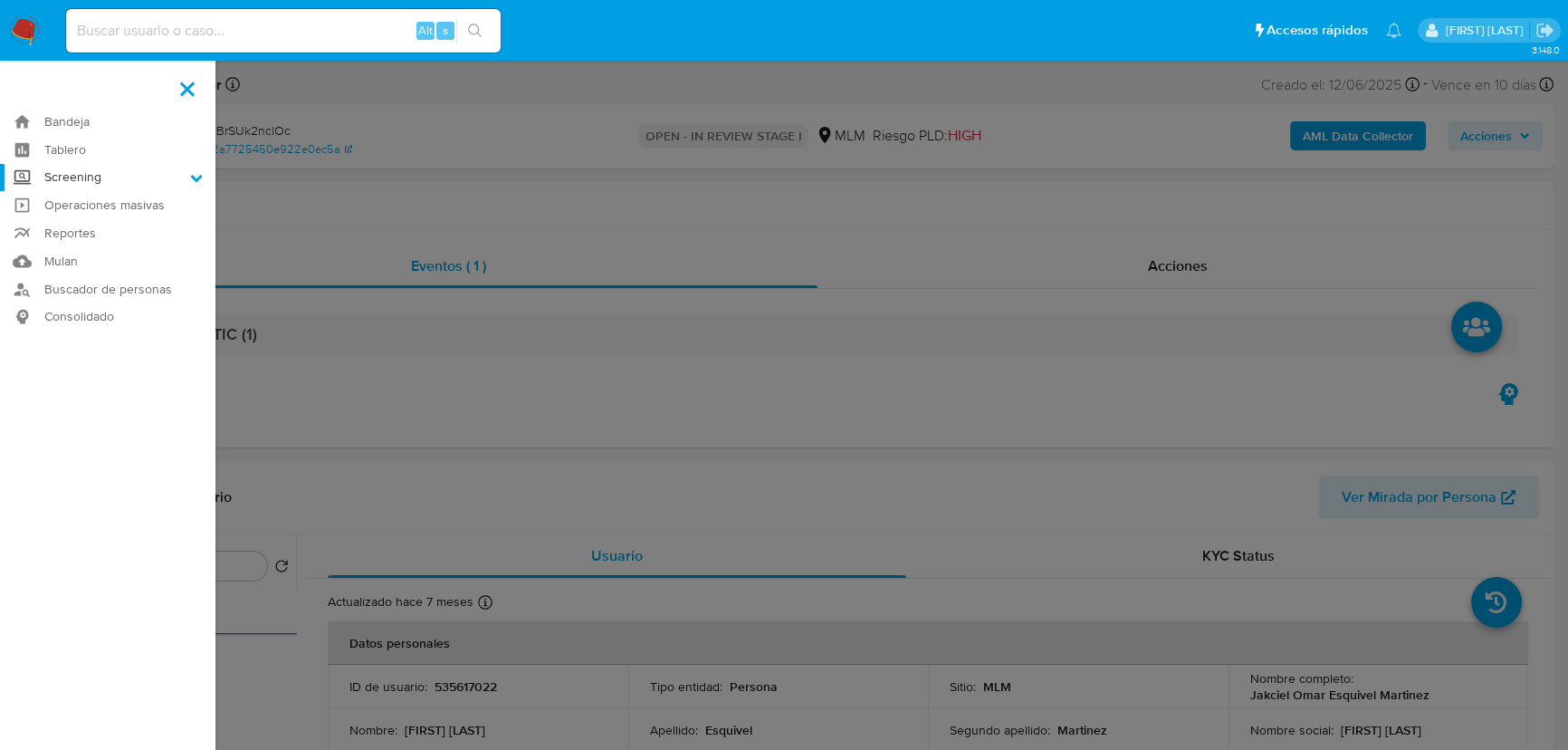 click on "Screening" at bounding box center [0, 0] 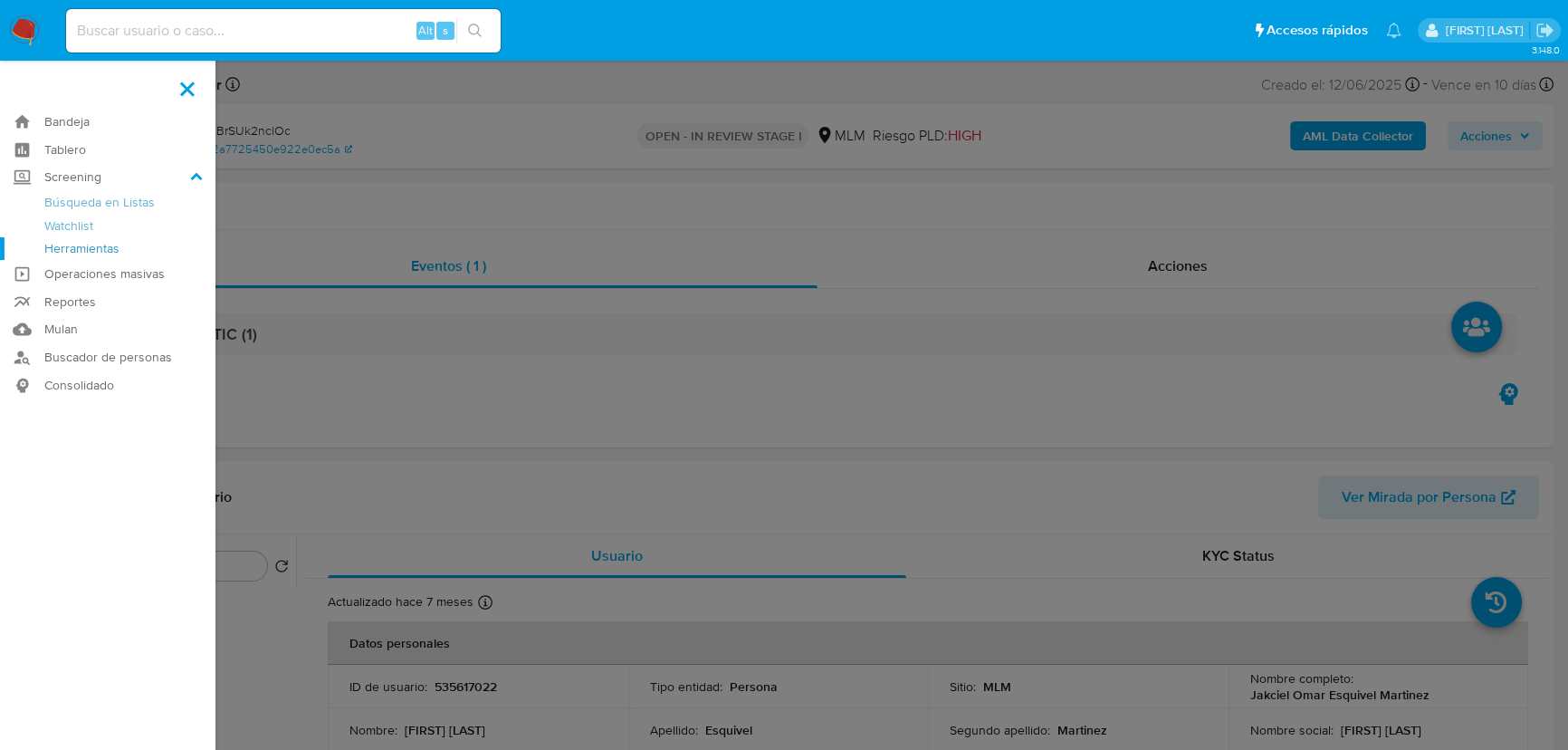 click on "Herramientas" at bounding box center (108, 248) 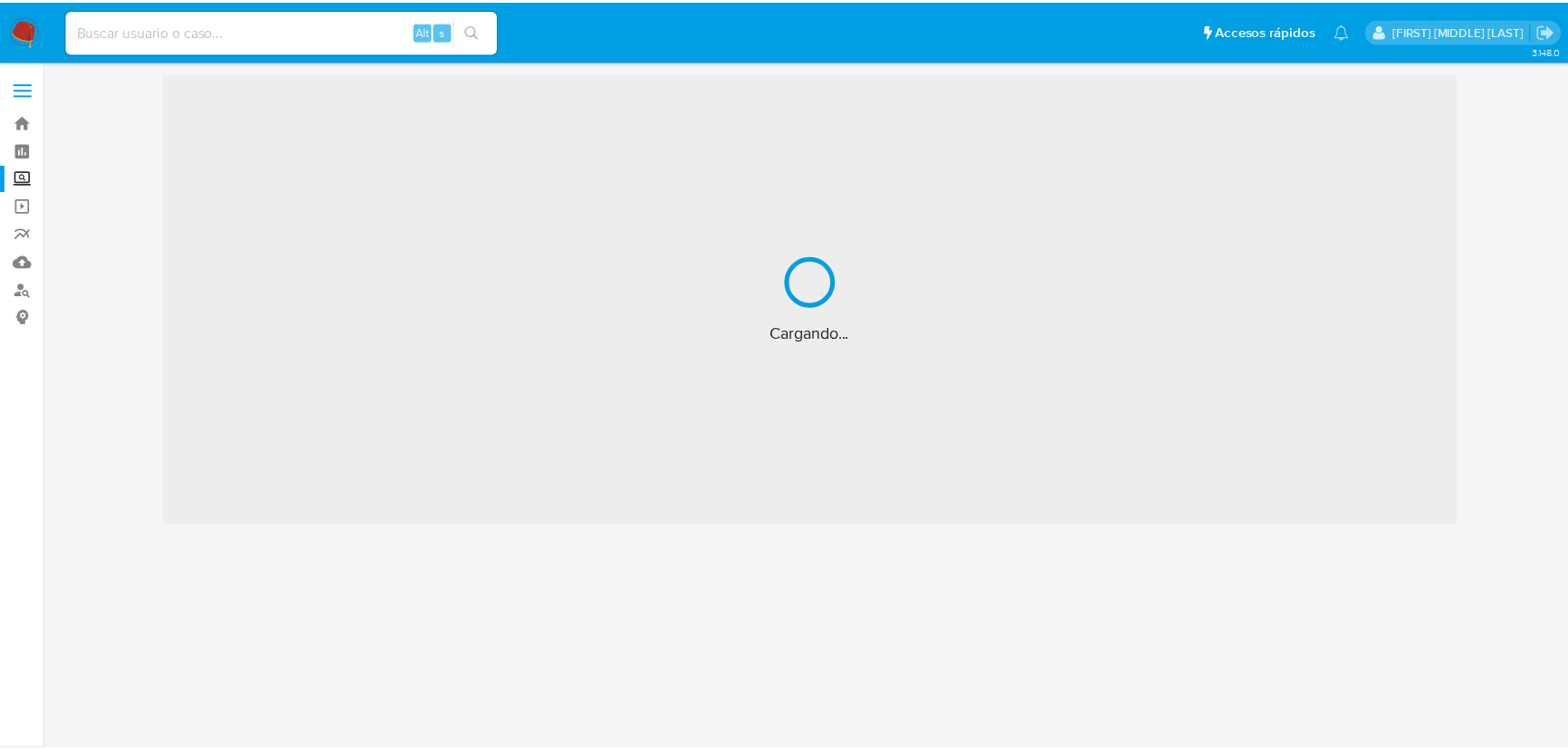 scroll, scrollTop: 0, scrollLeft: 0, axis: both 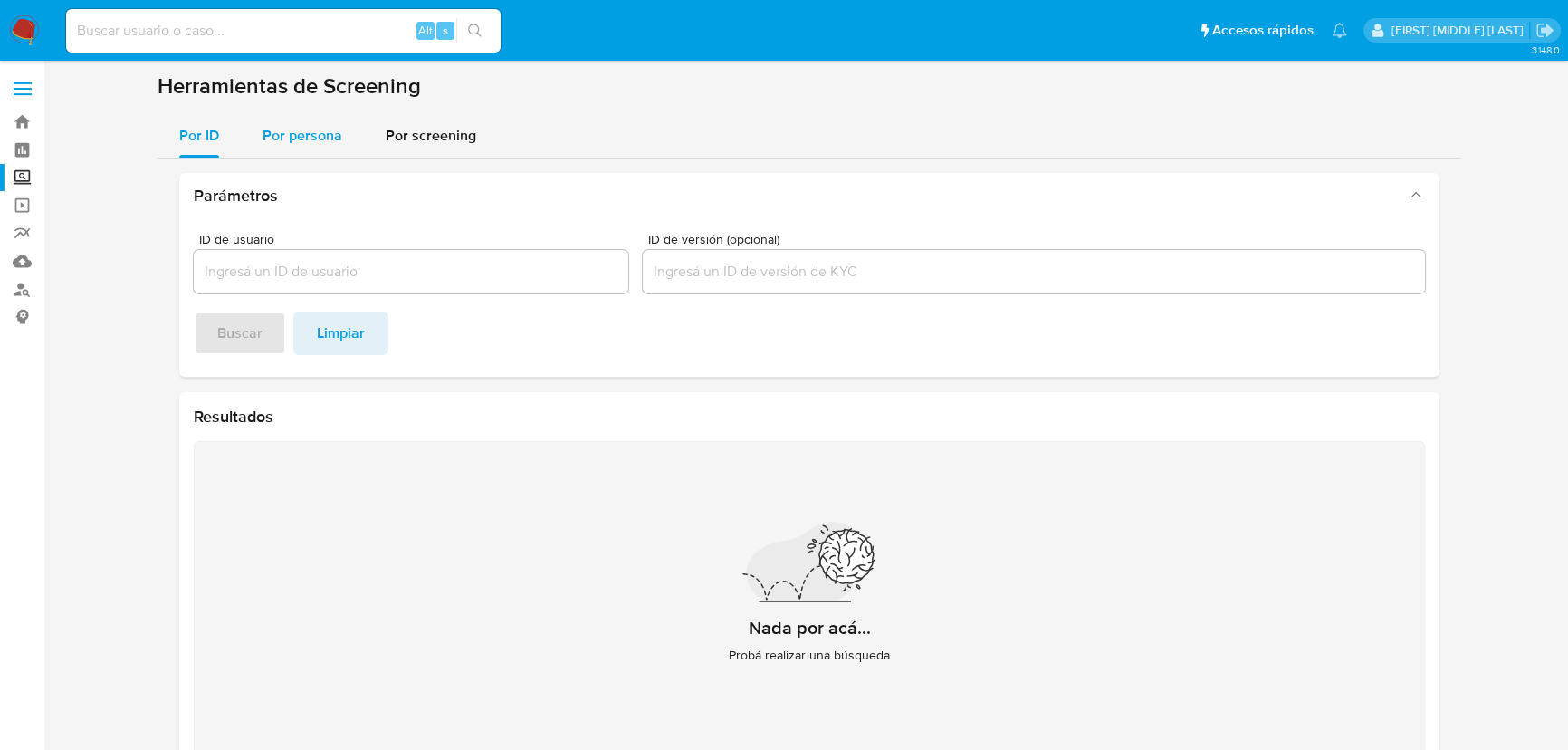 click on "Por persona" at bounding box center (302, 135) 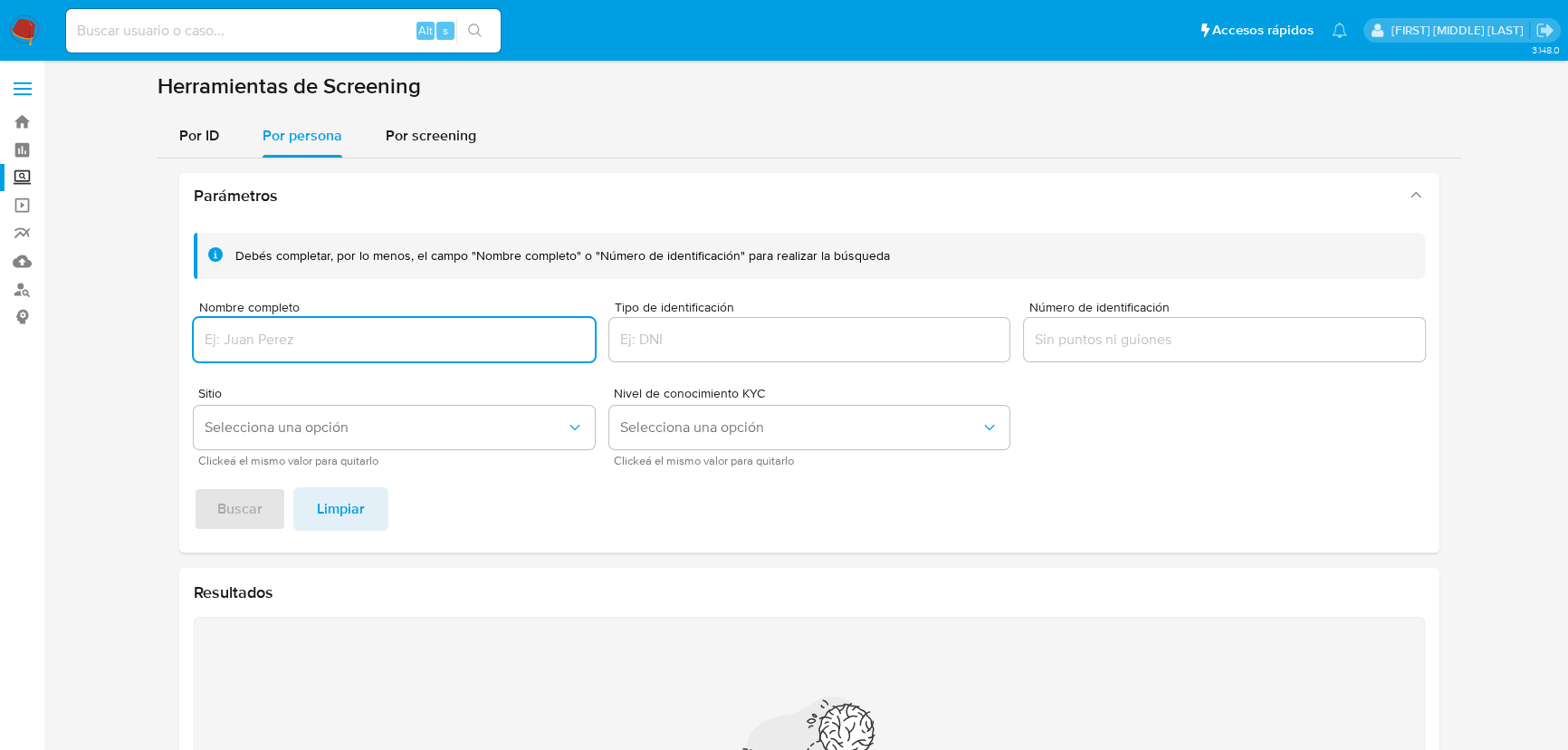 click at bounding box center [394, 340] 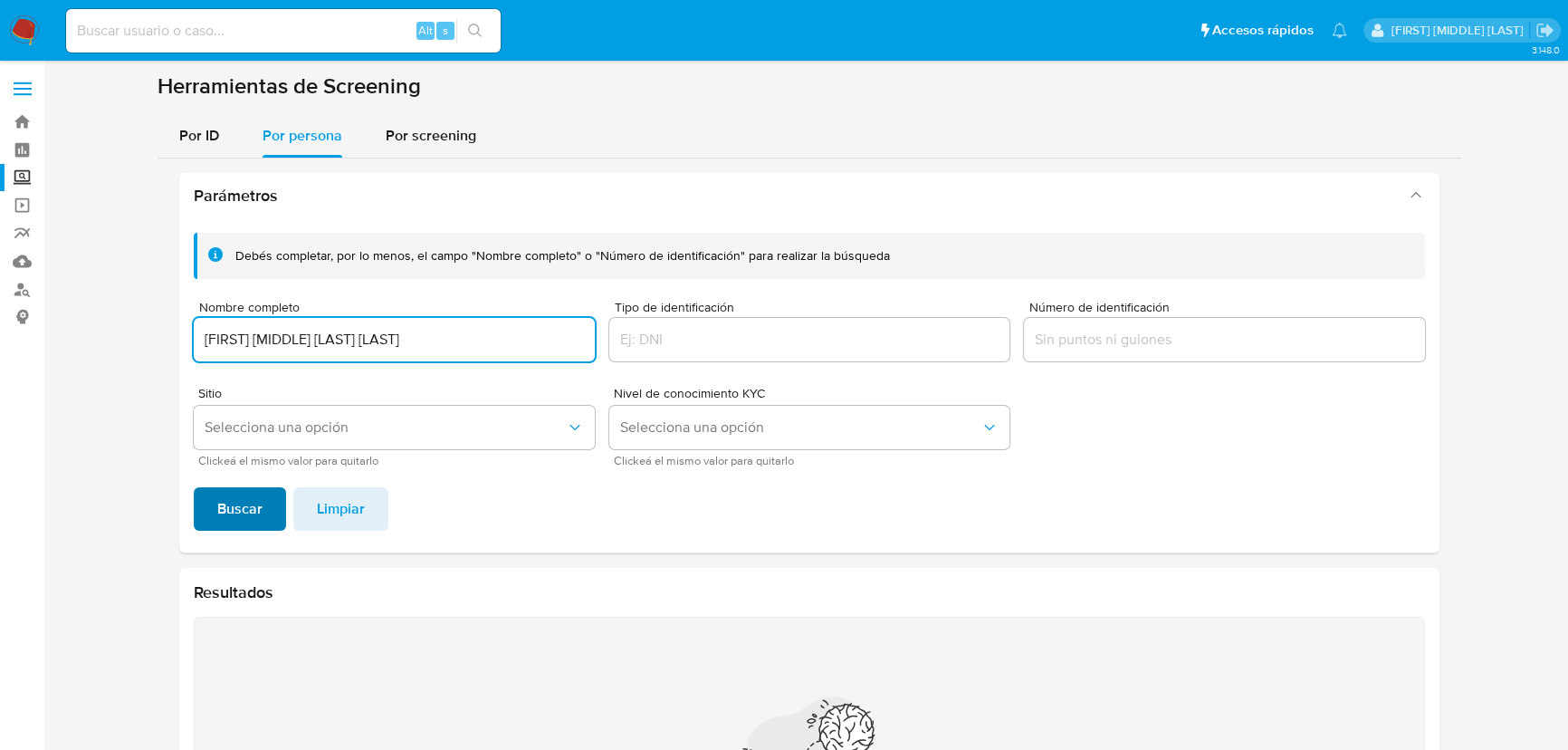 type on "[FIRST] [MIDDLE] [LAST] [LAST]" 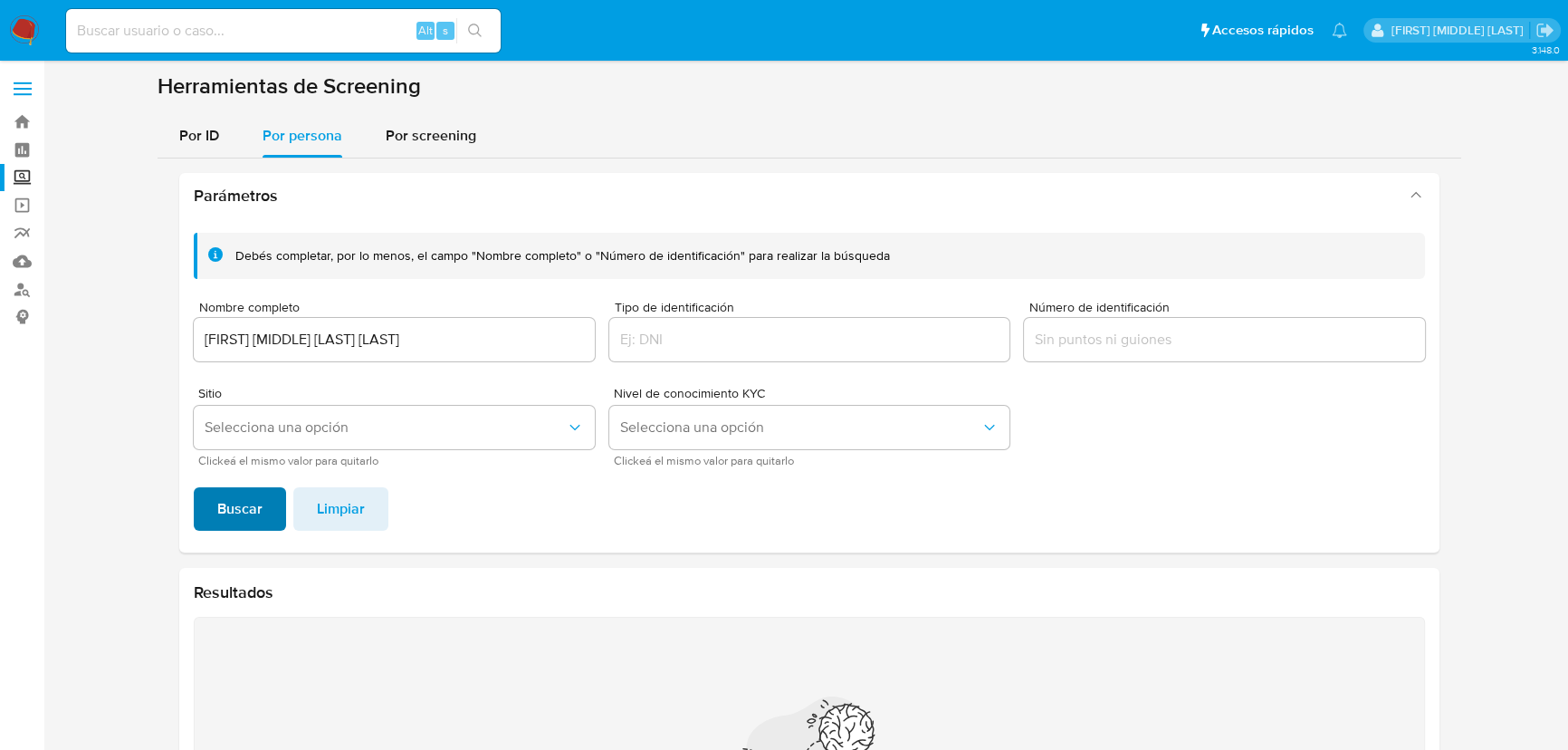 click on "Buscar" at bounding box center (240, 509) 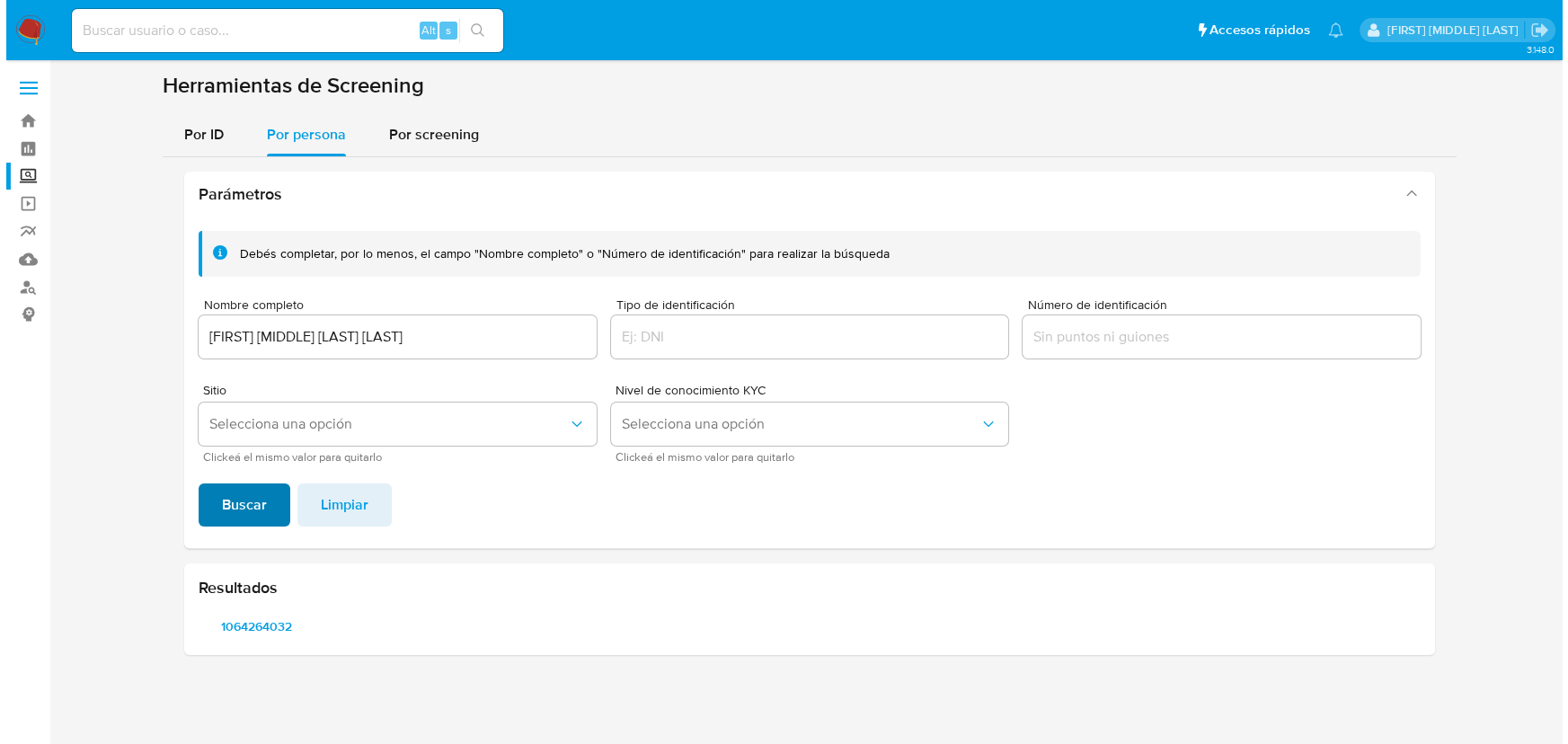scroll, scrollTop: 0, scrollLeft: 0, axis: both 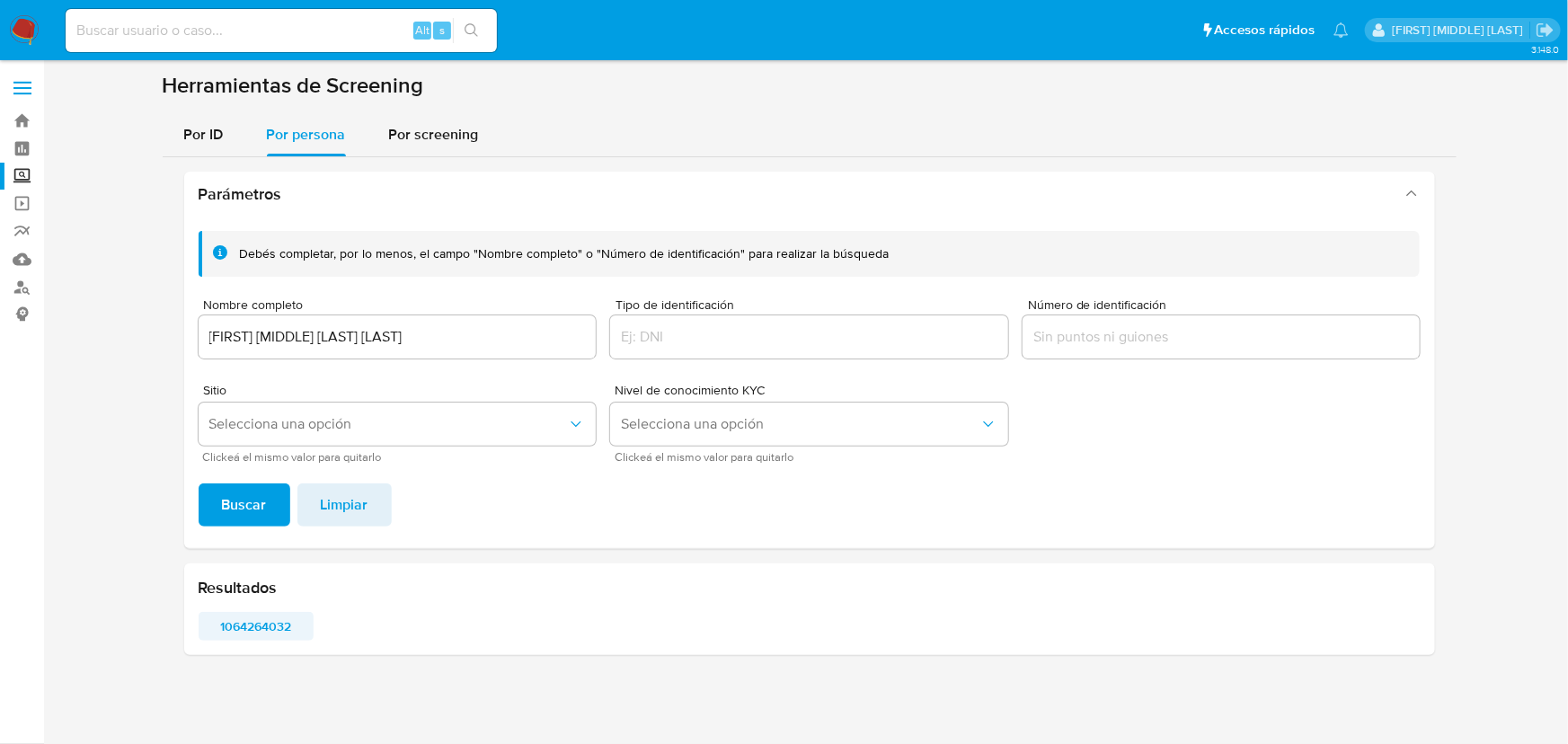 click on "1064264032" at bounding box center [256, 626] 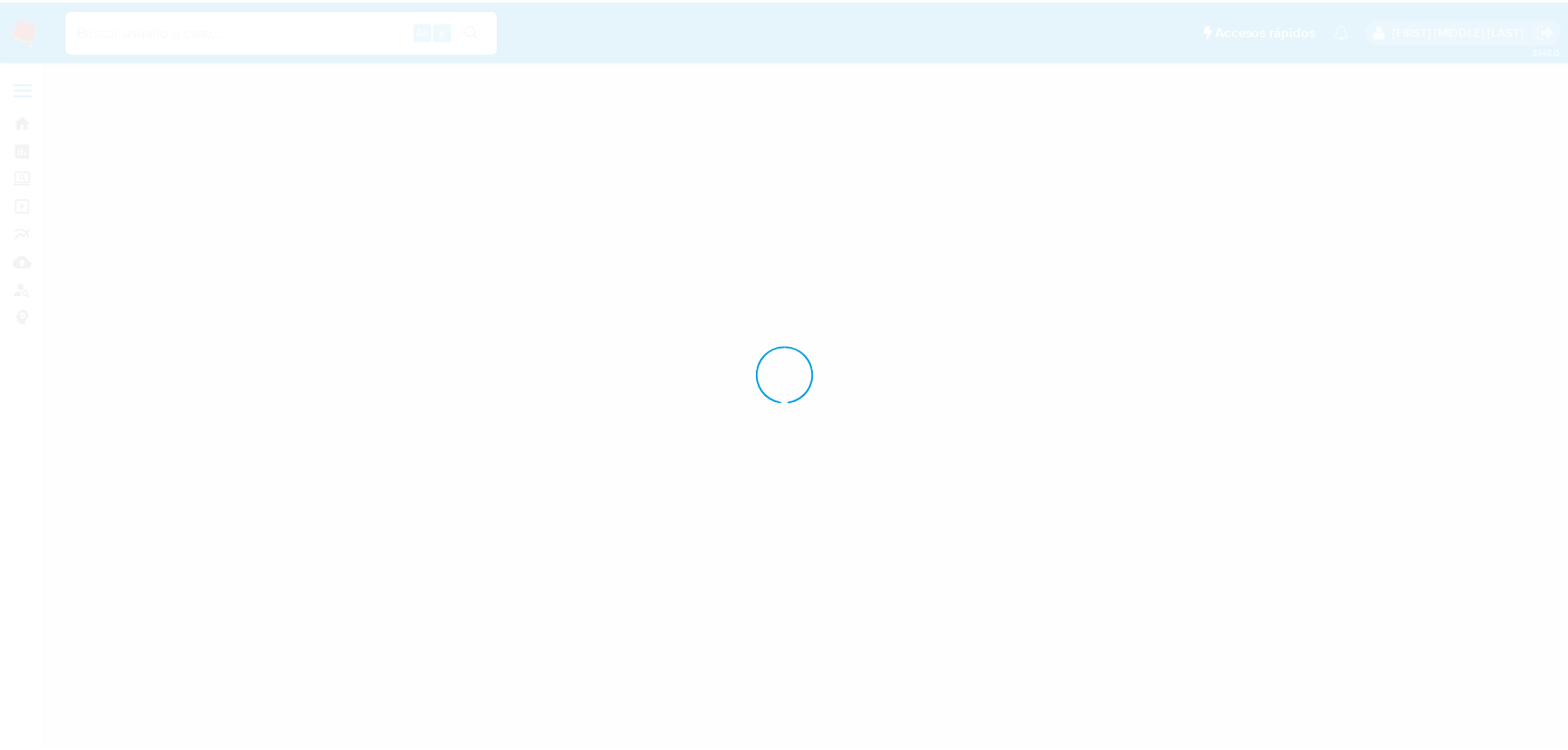 scroll, scrollTop: 0, scrollLeft: 0, axis: both 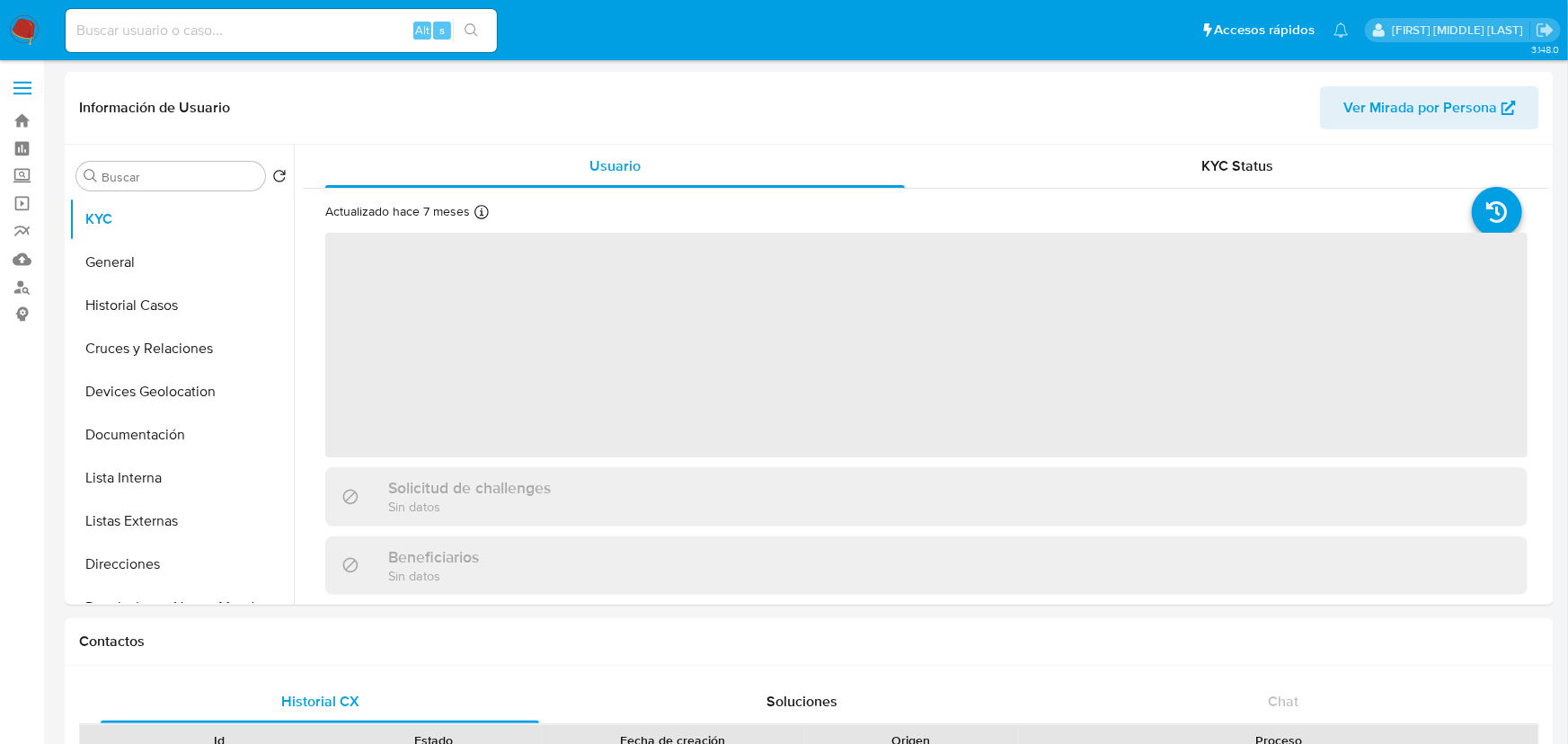select on "10" 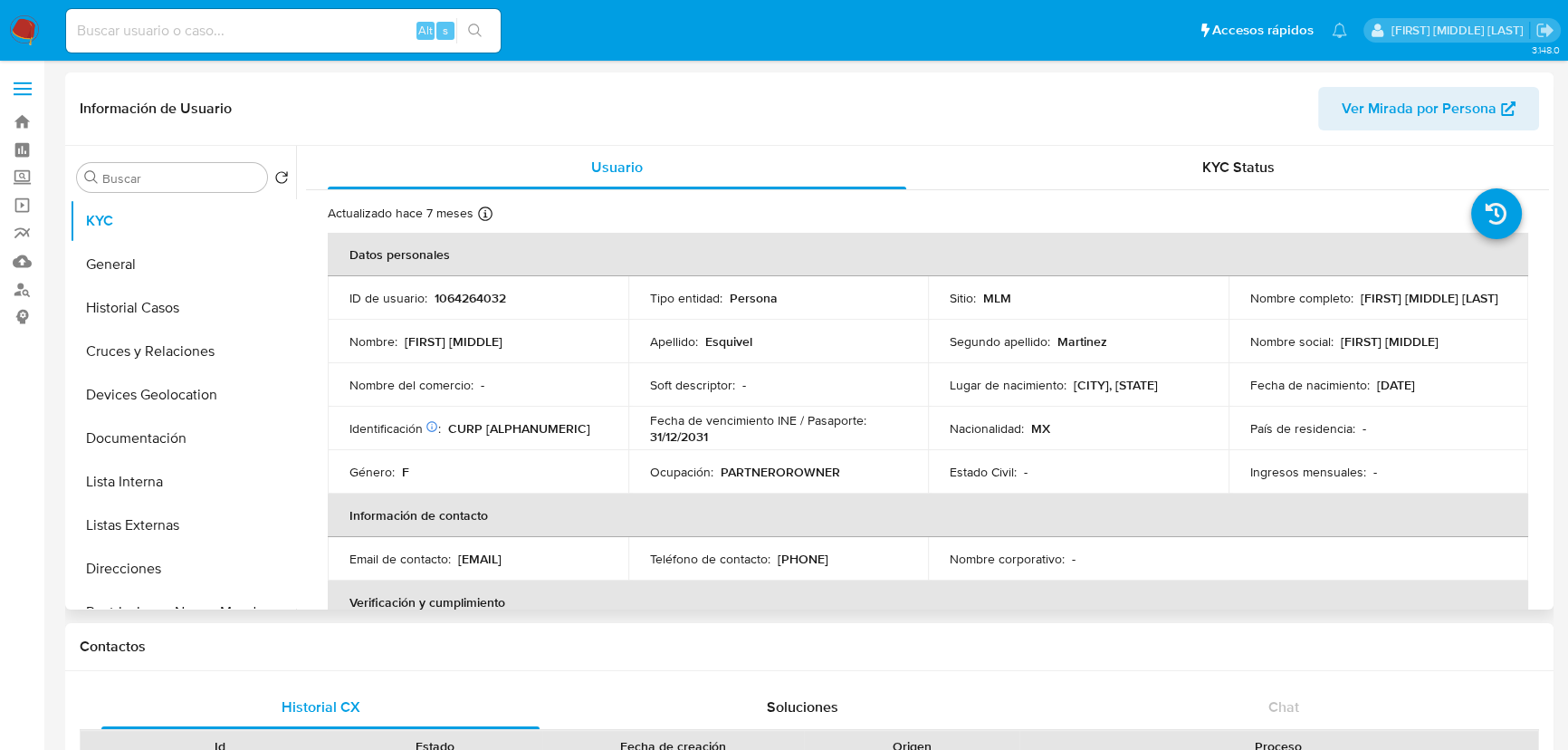 click on "Nombre del comercio :    -" at bounding box center [478, 385] 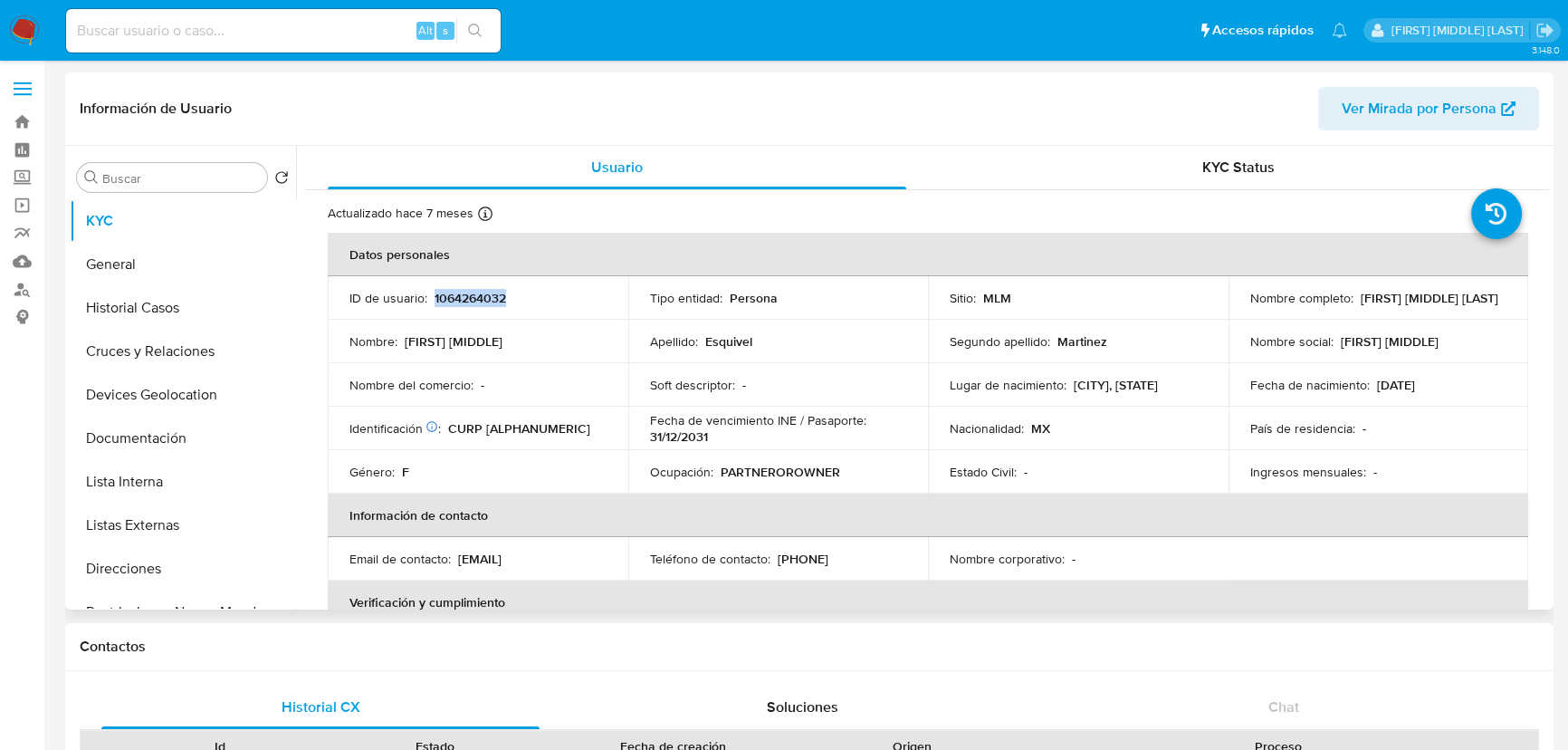 click on "1064264032" at bounding box center (470, 298) 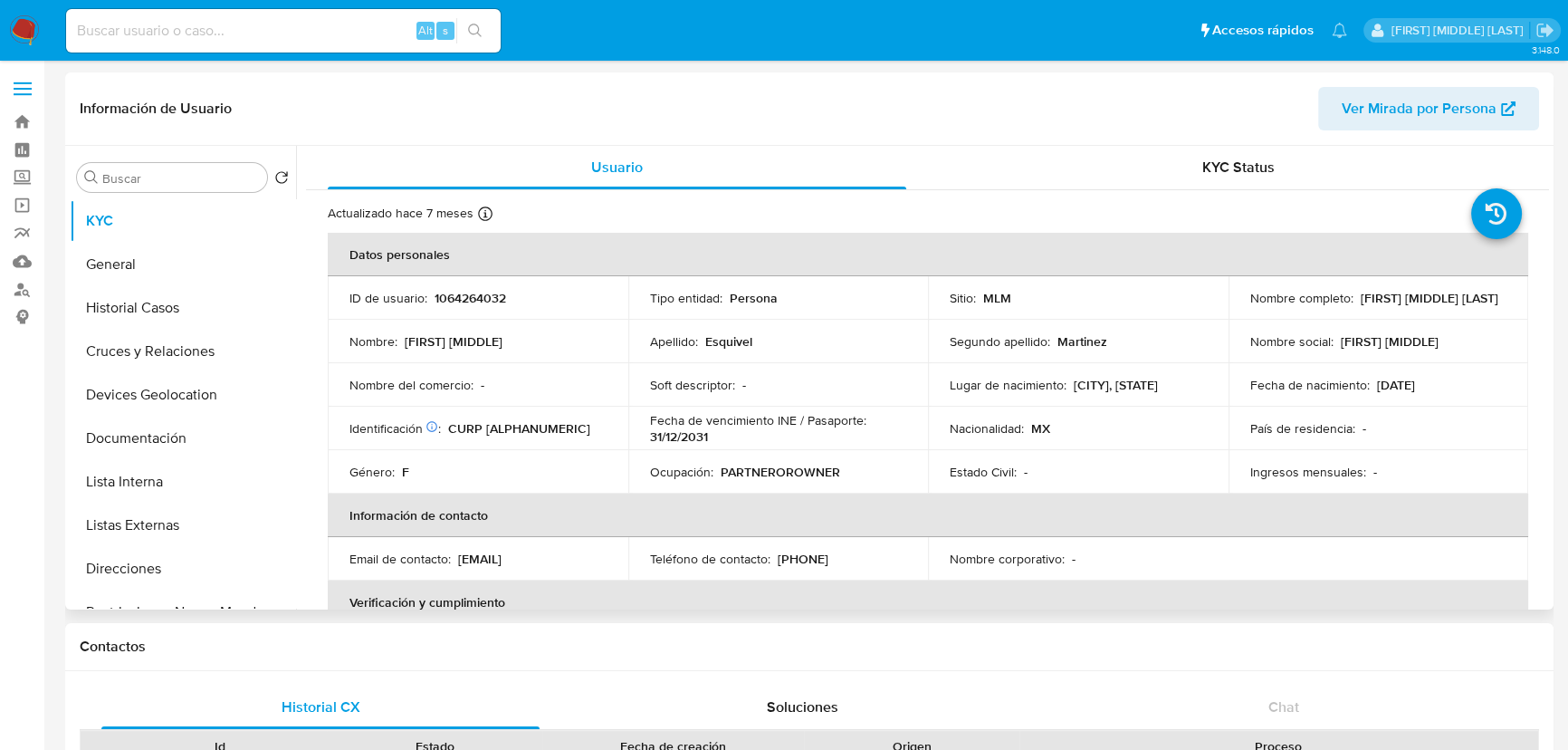 click on "Información de contacto" at bounding box center [928, 515] 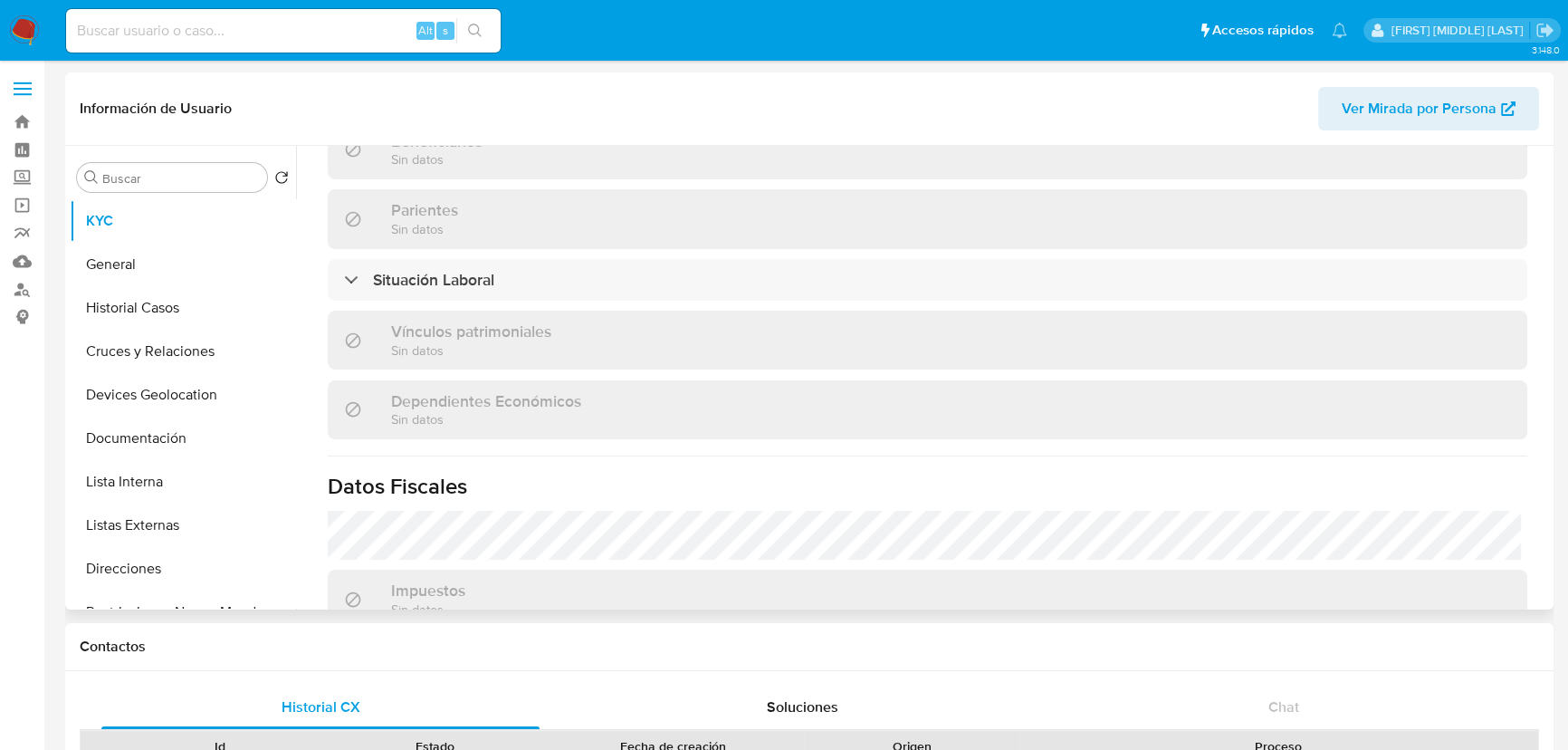 scroll, scrollTop: 906, scrollLeft: 0, axis: vertical 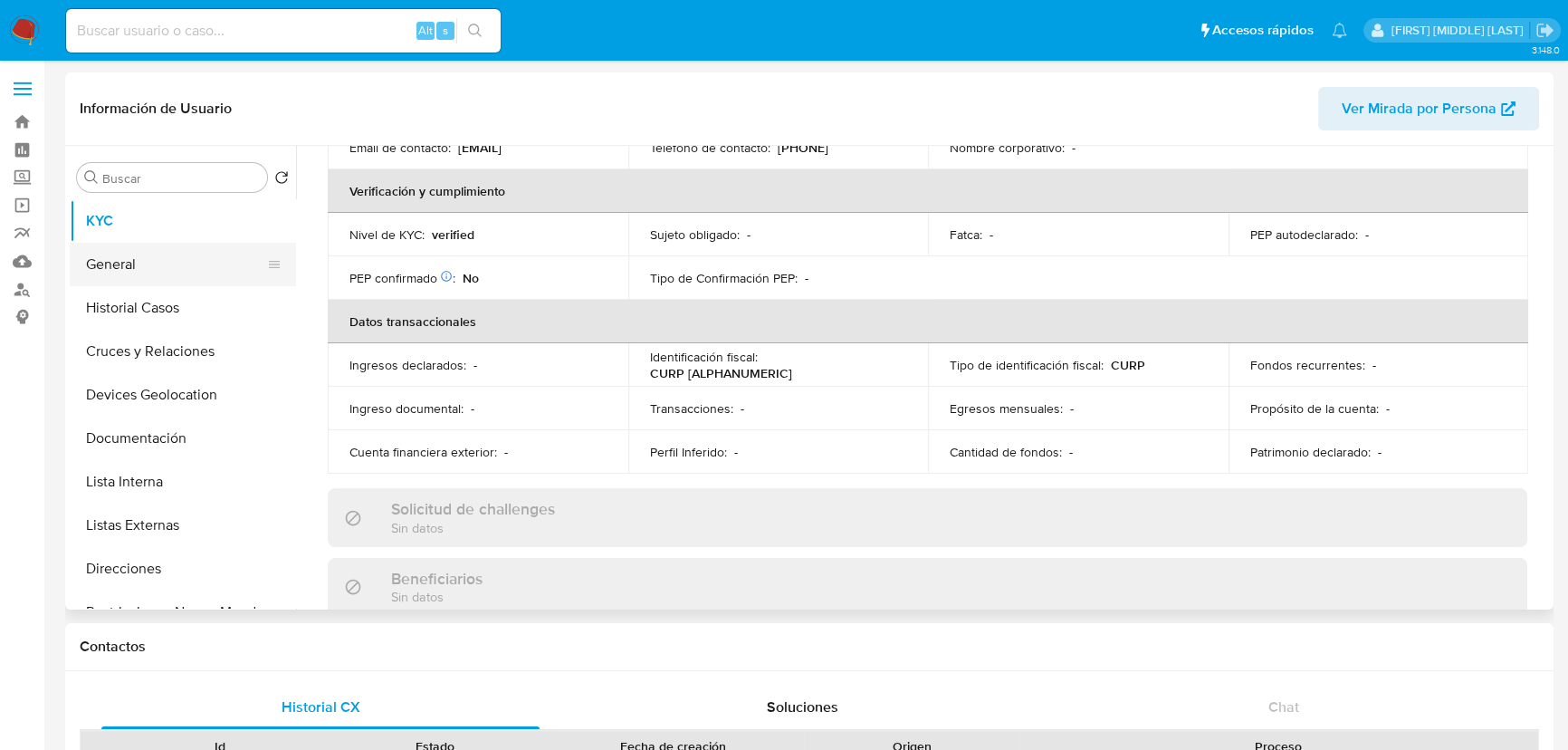 click on "General" at bounding box center (176, 264) 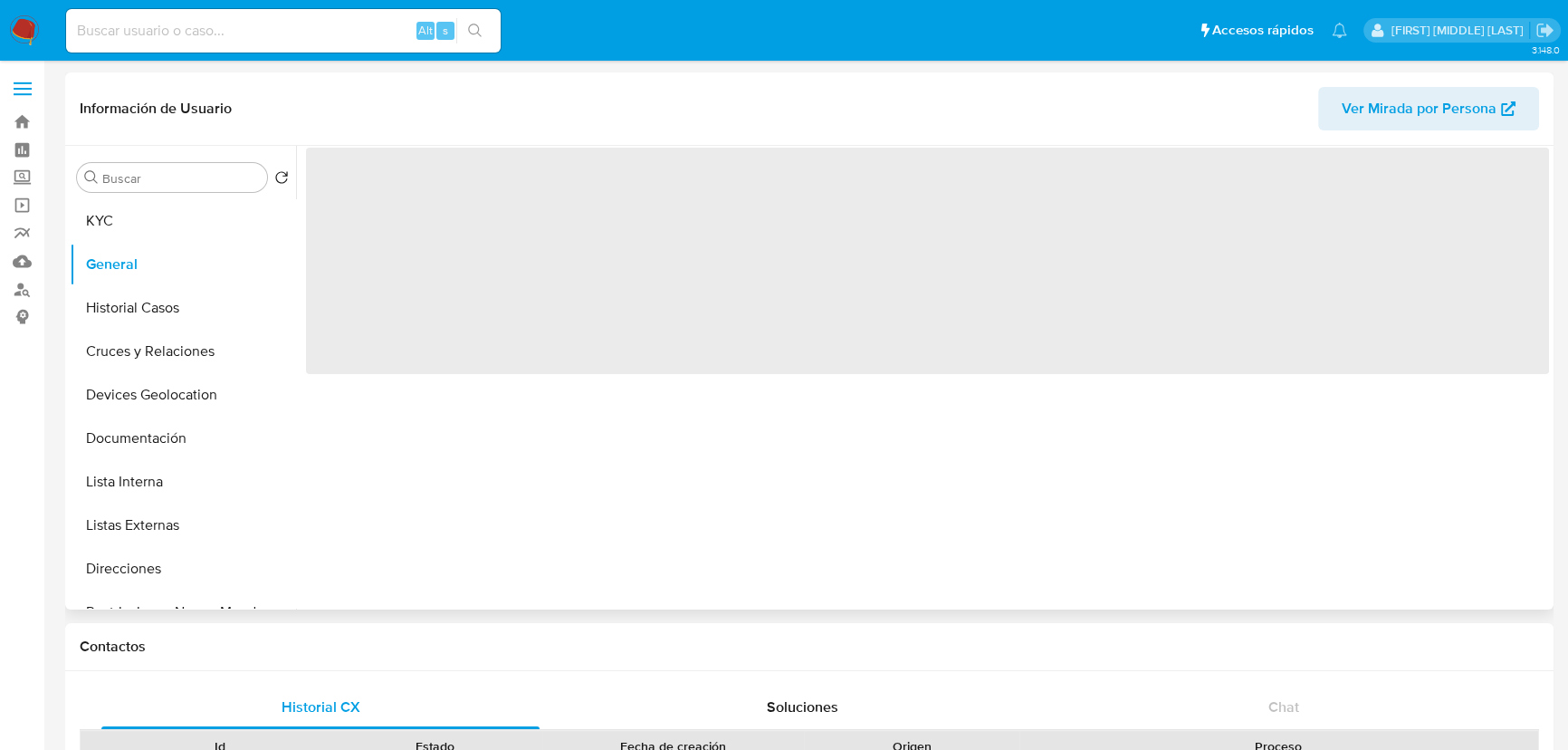 scroll, scrollTop: 0, scrollLeft: 0, axis: both 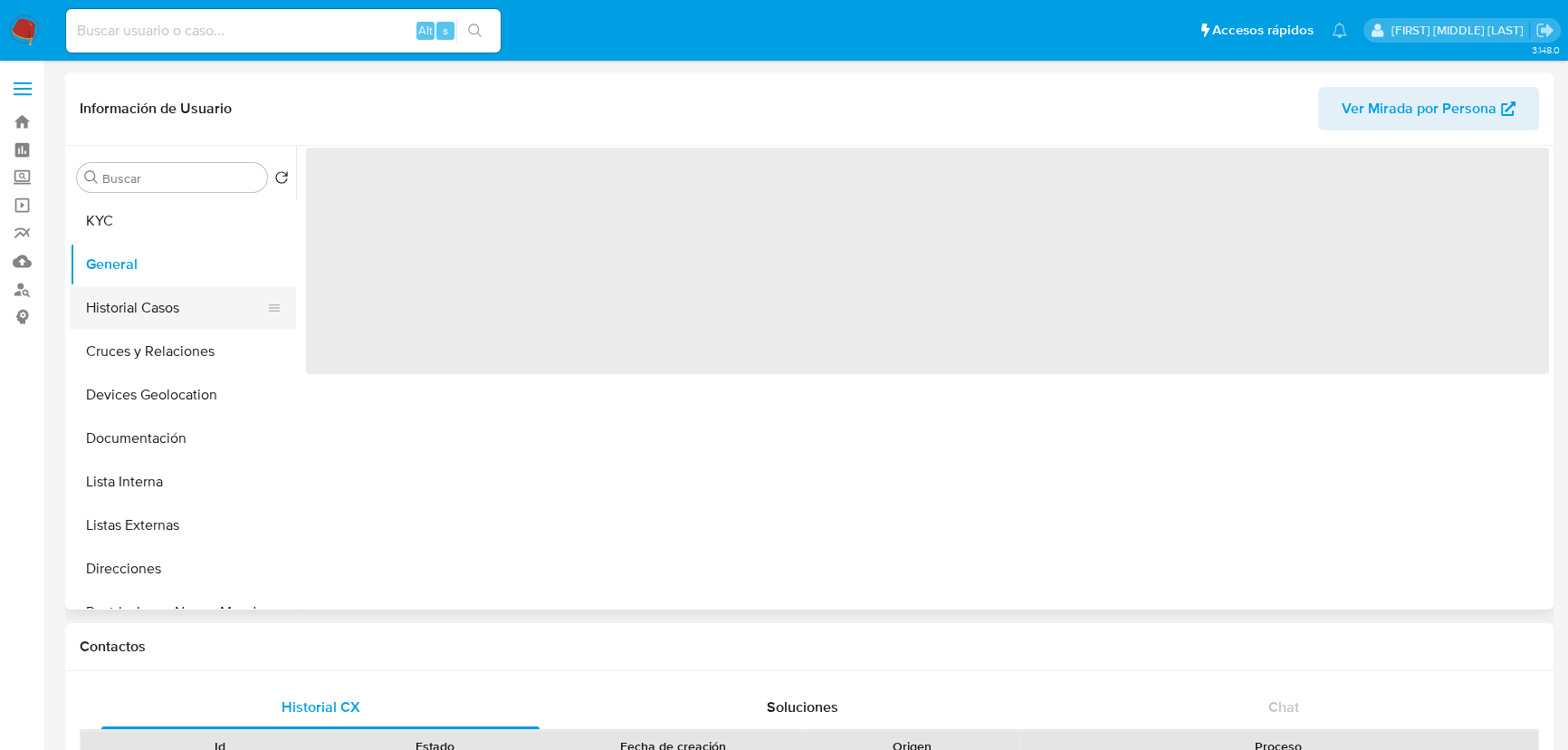 drag, startPoint x: 201, startPoint y: 312, endPoint x: 210, endPoint y: 320, distance: 12.041595 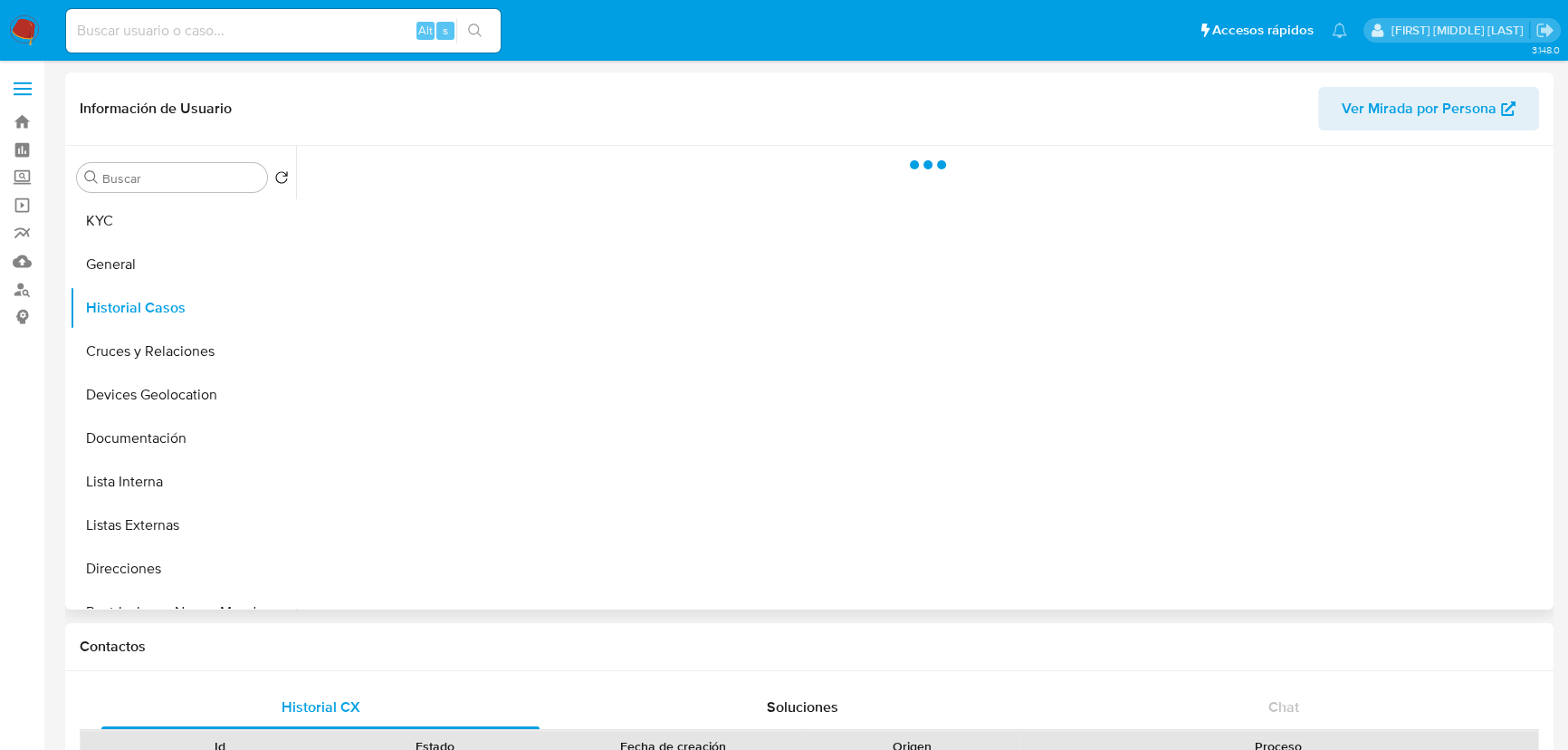 type 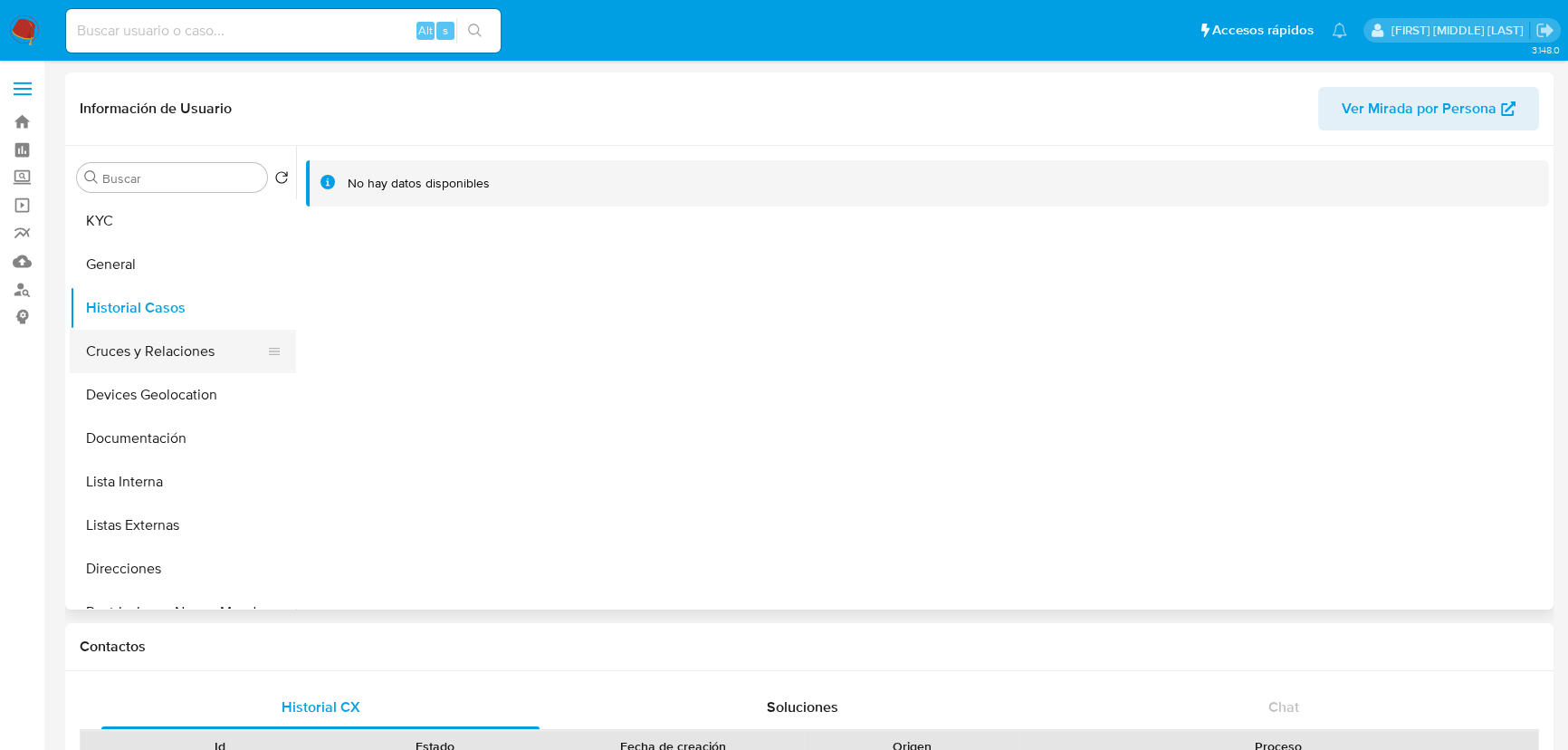 click on "Cruces y Relaciones" at bounding box center (176, 351) 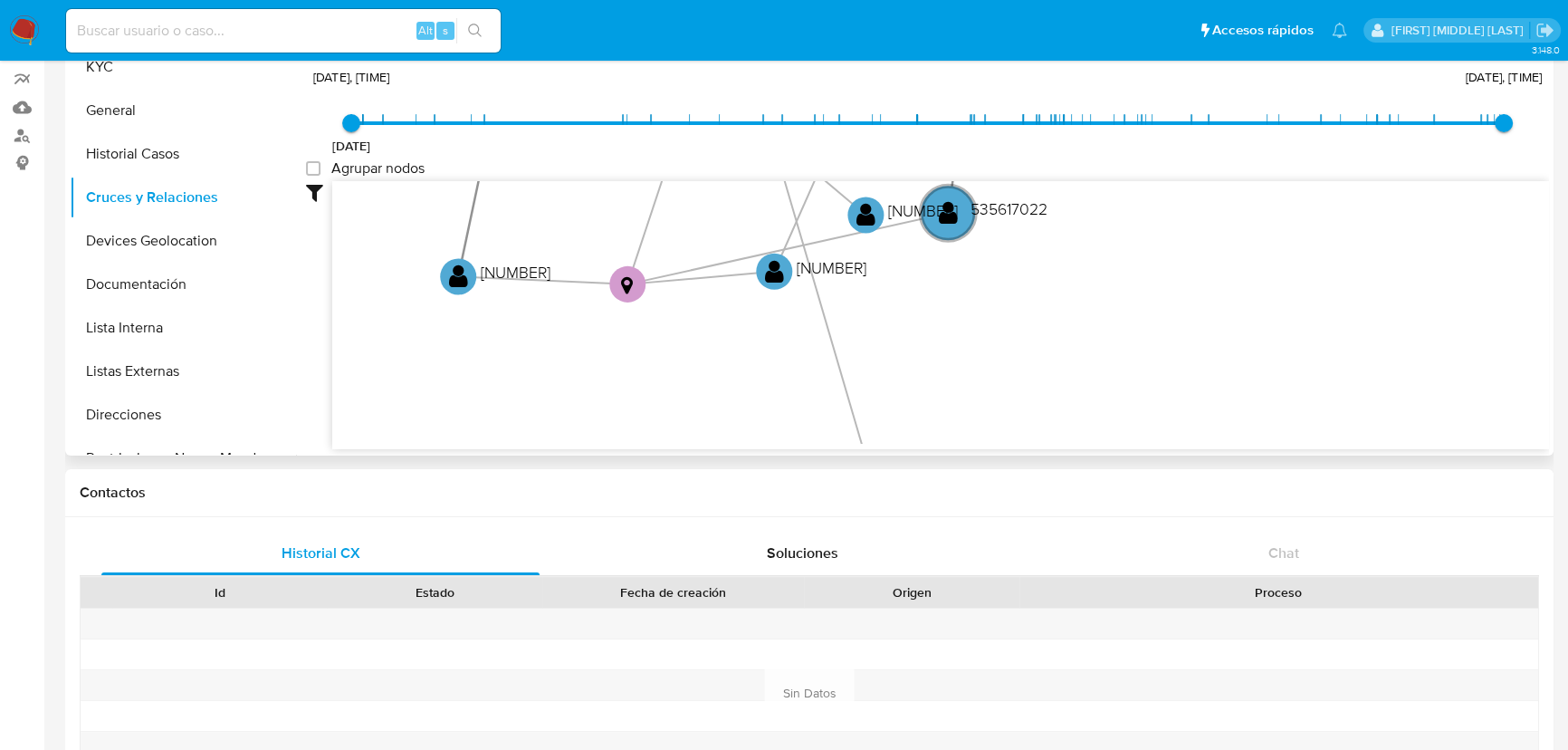 scroll, scrollTop: 82, scrollLeft: 0, axis: vertical 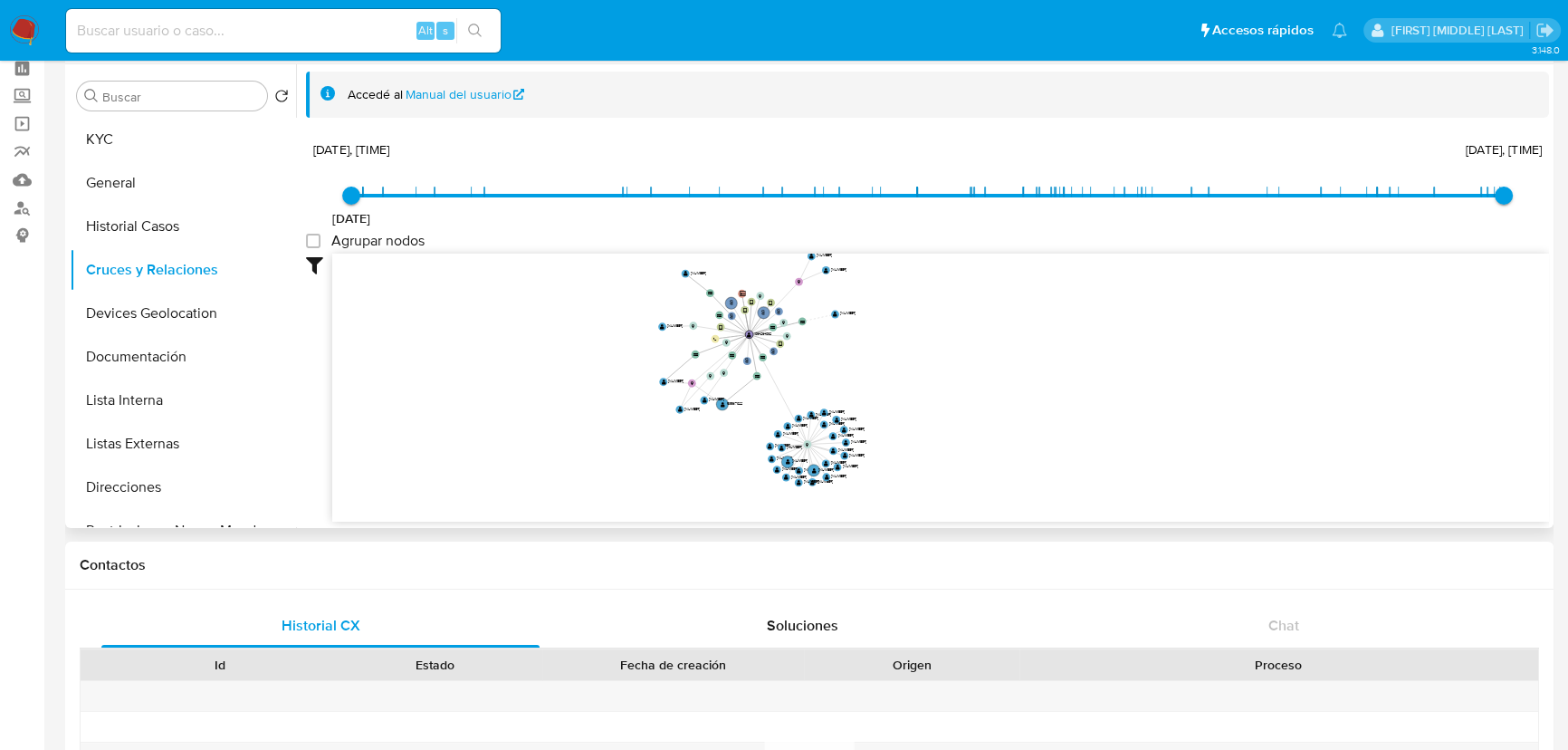 drag, startPoint x: 722, startPoint y: 379, endPoint x: 722, endPoint y: 407, distance: 28 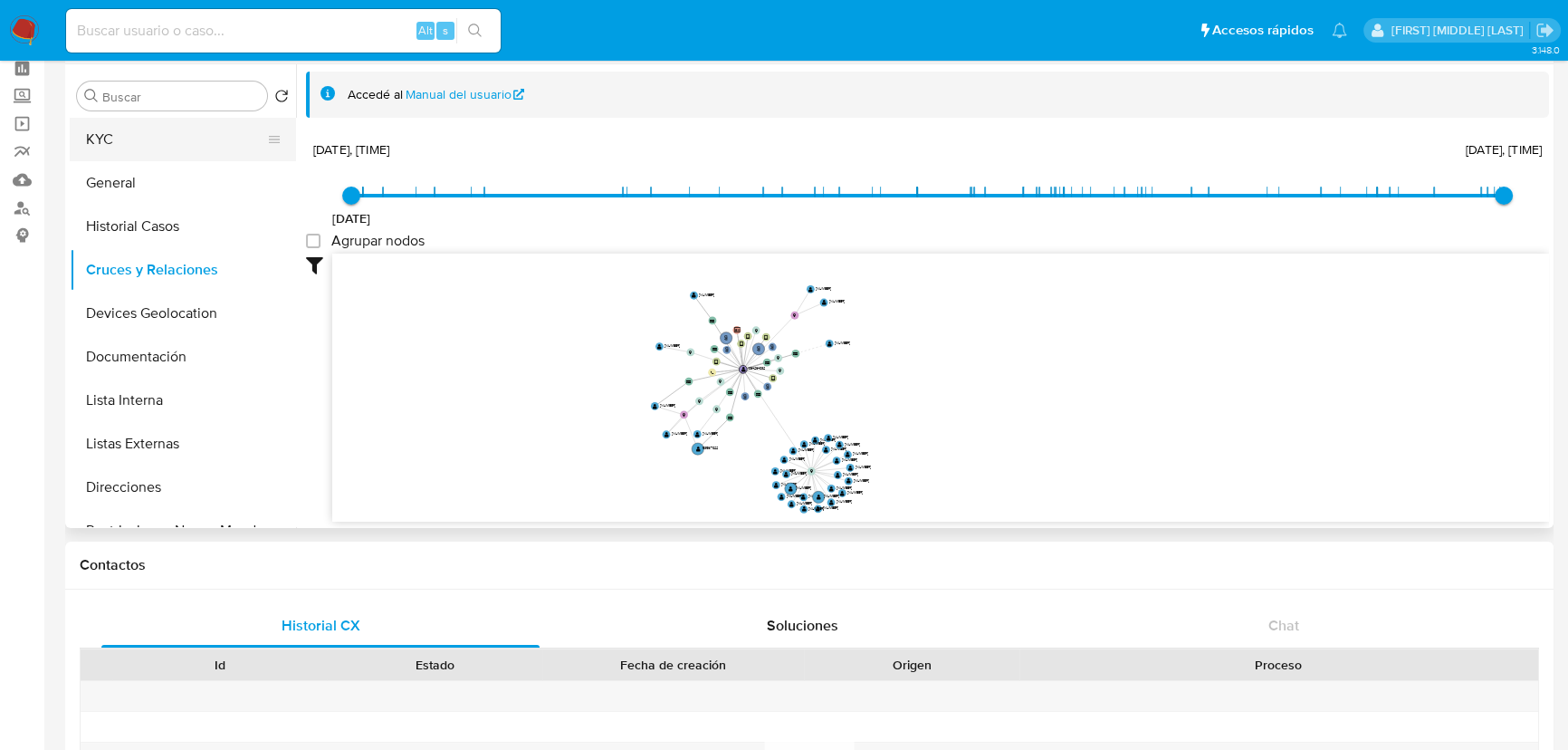 click on "KYC" at bounding box center [176, 139] 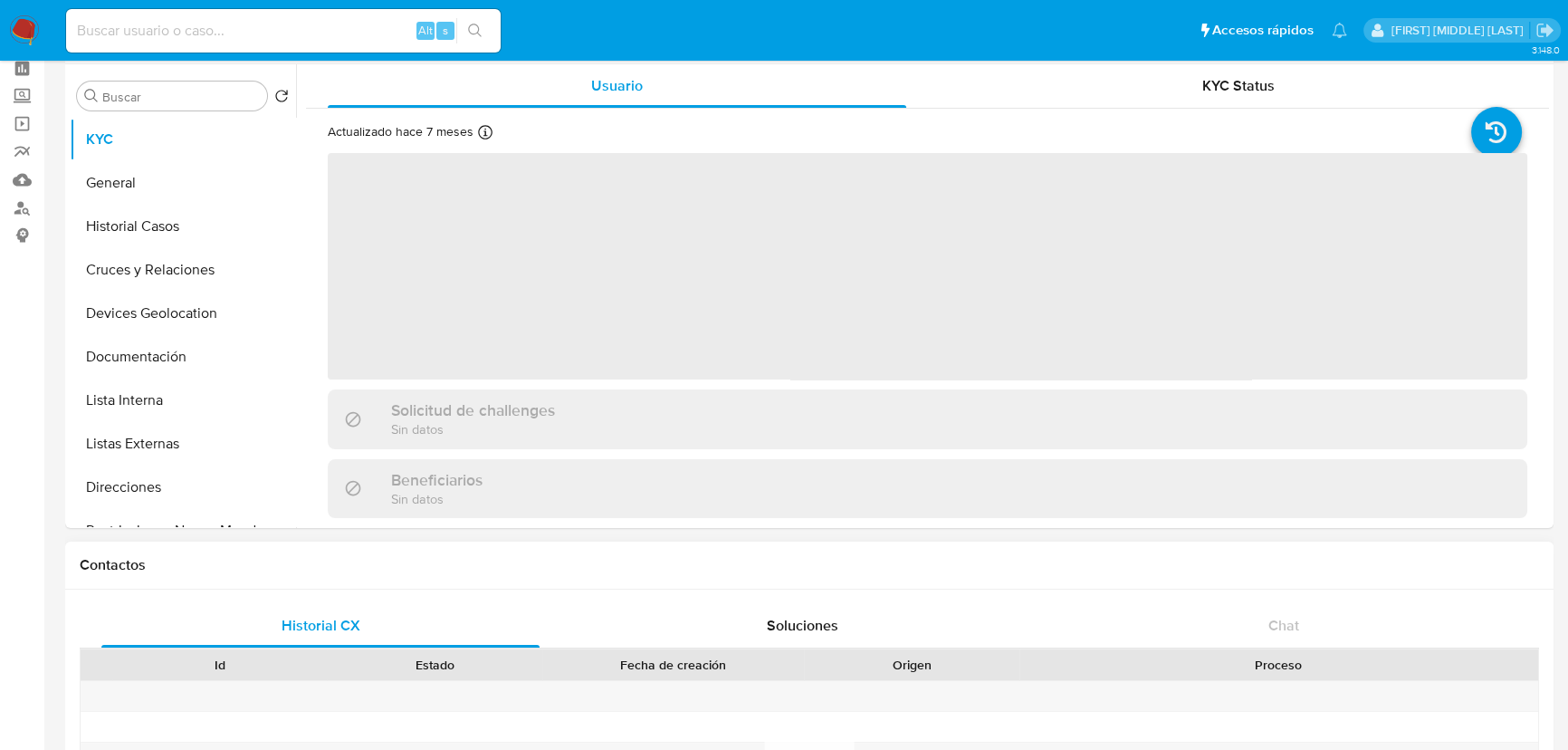 type 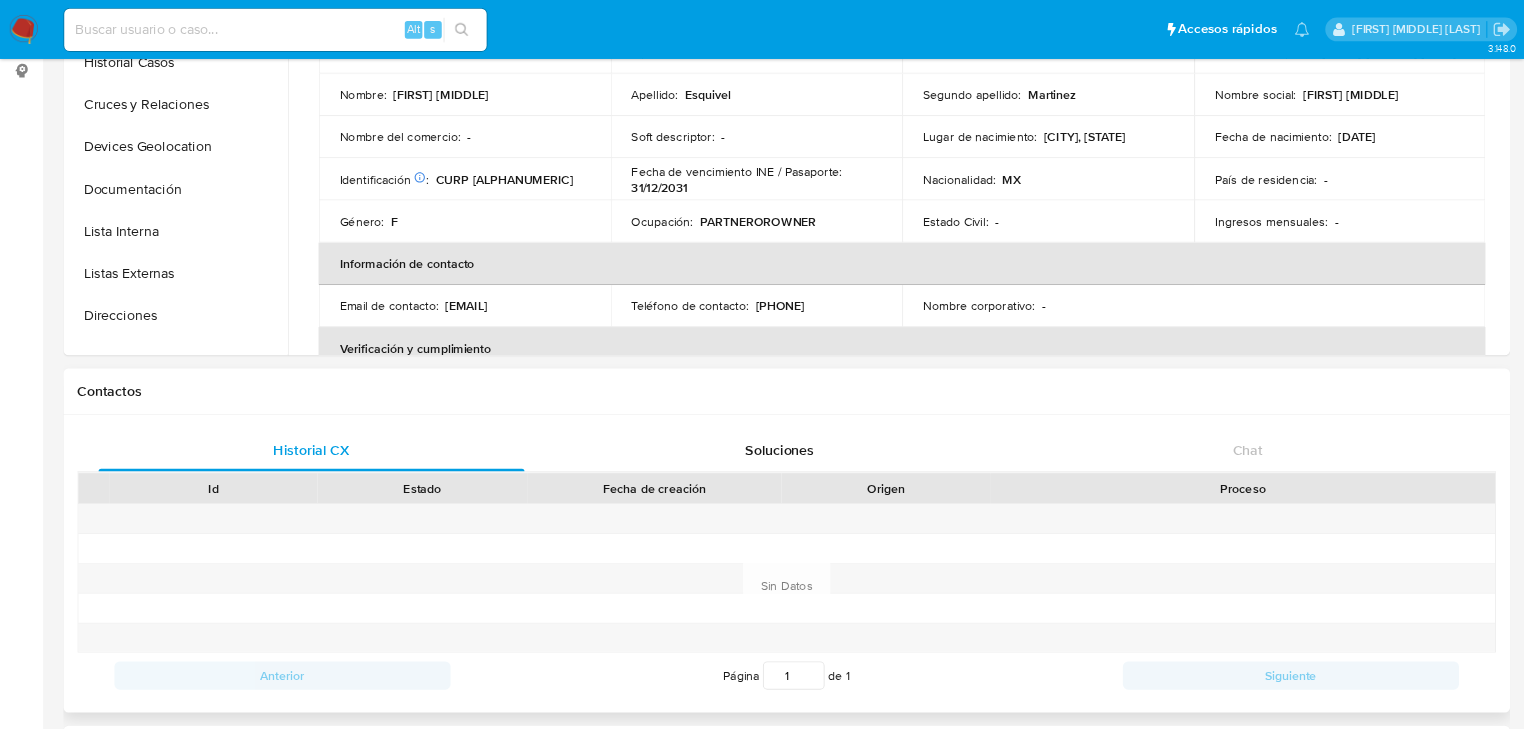 scroll, scrollTop: 0, scrollLeft: 0, axis: both 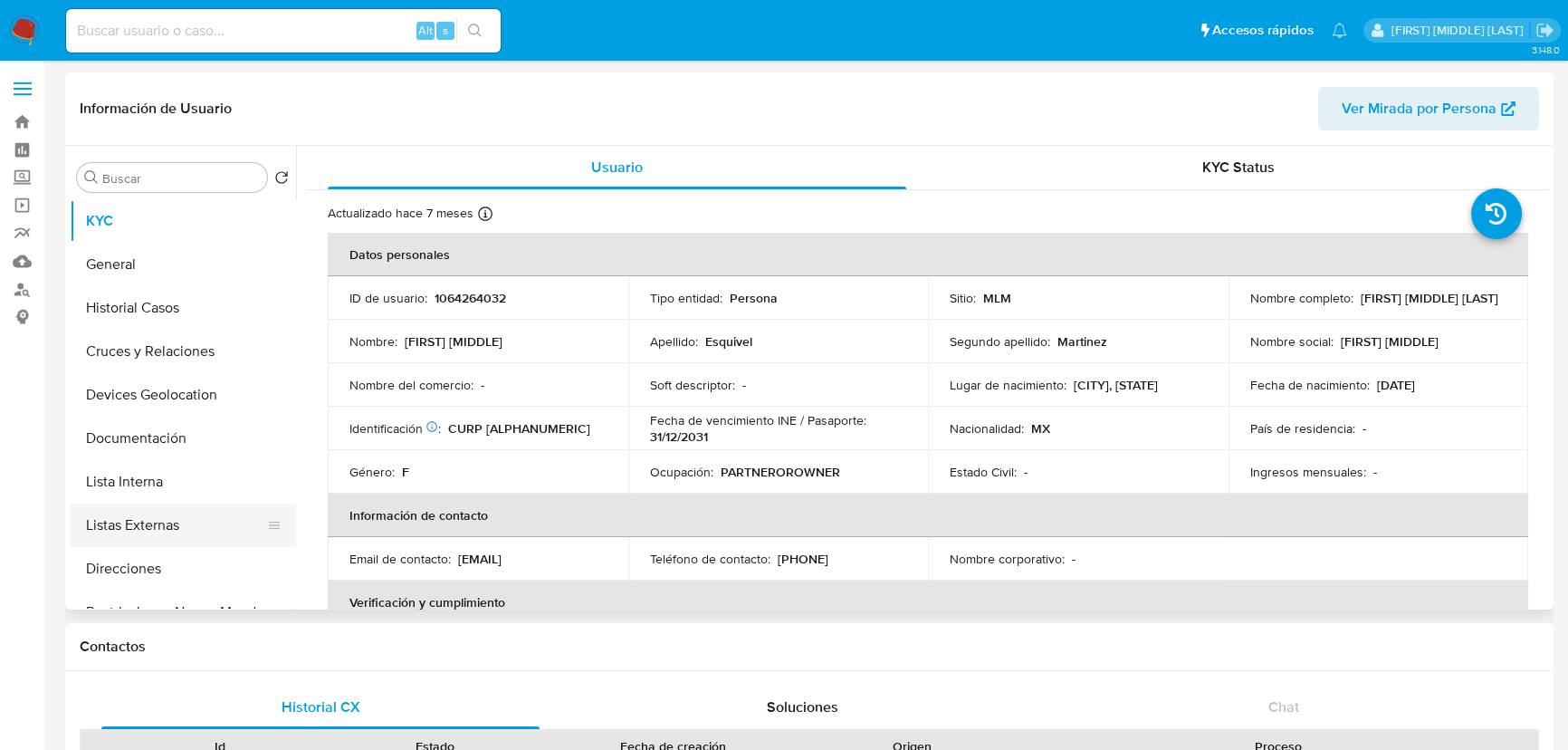 drag, startPoint x: 140, startPoint y: 536, endPoint x: 342, endPoint y: 480, distance: 209.6187 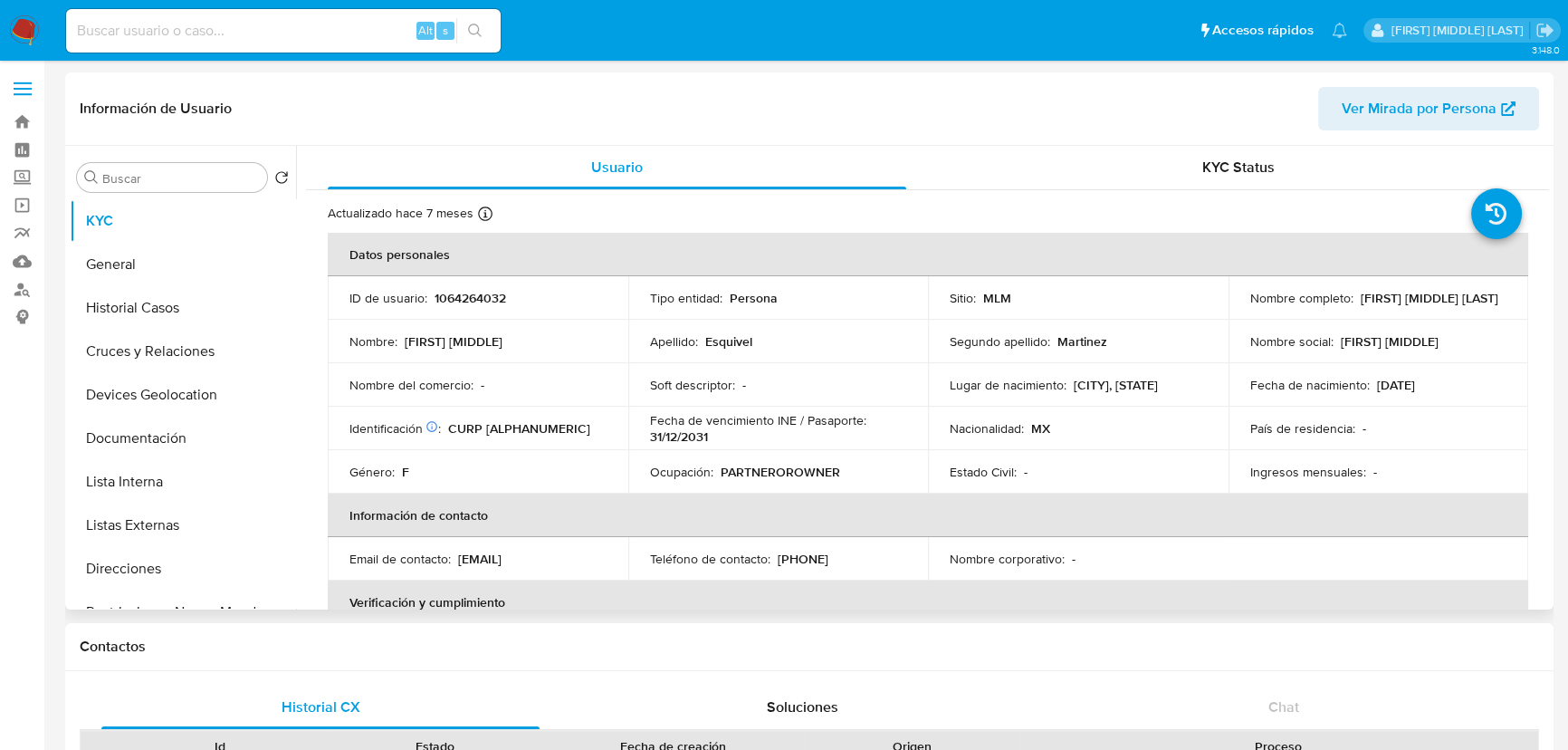 click on "Listas Externas" at bounding box center [183, 525] 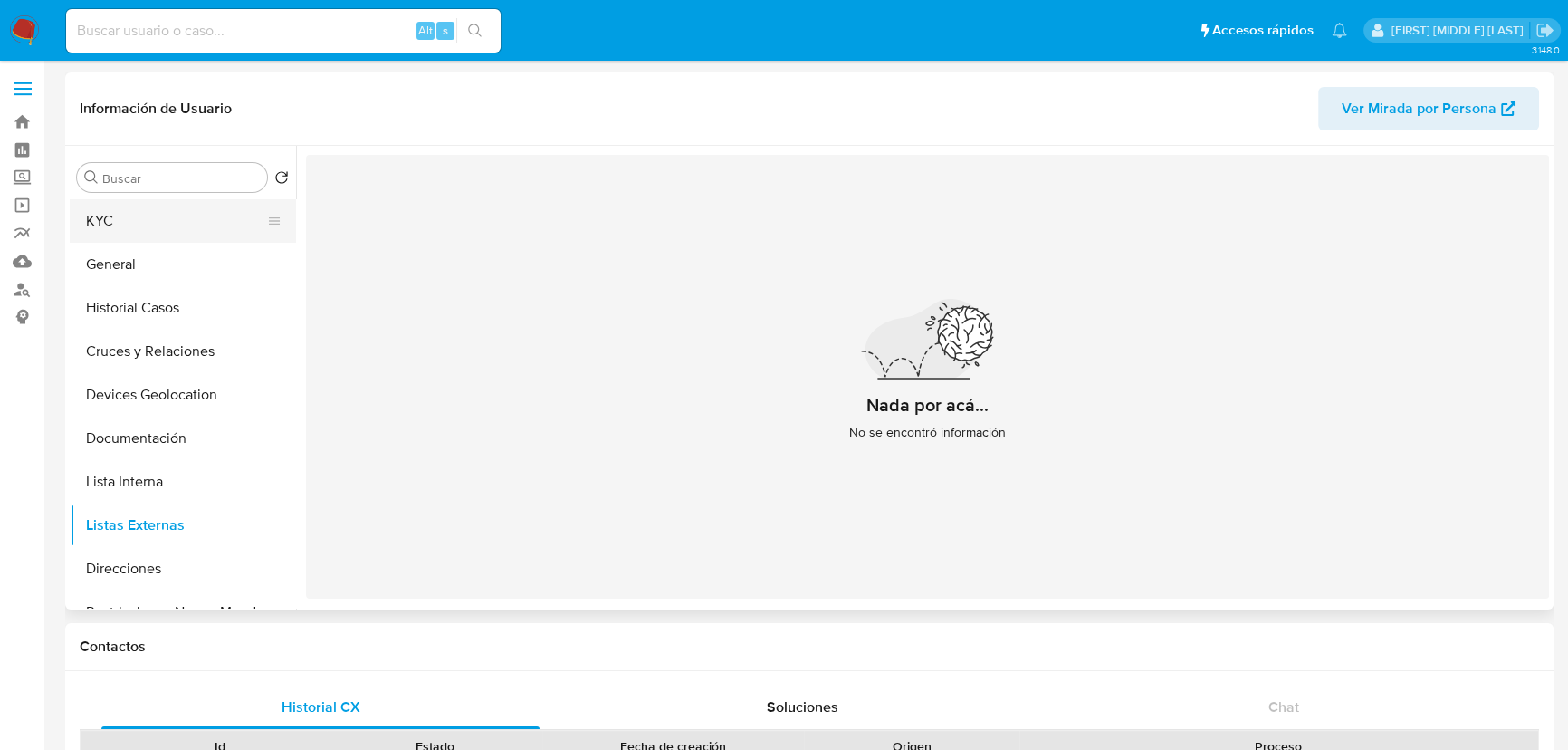 click on "KYC" at bounding box center [176, 221] 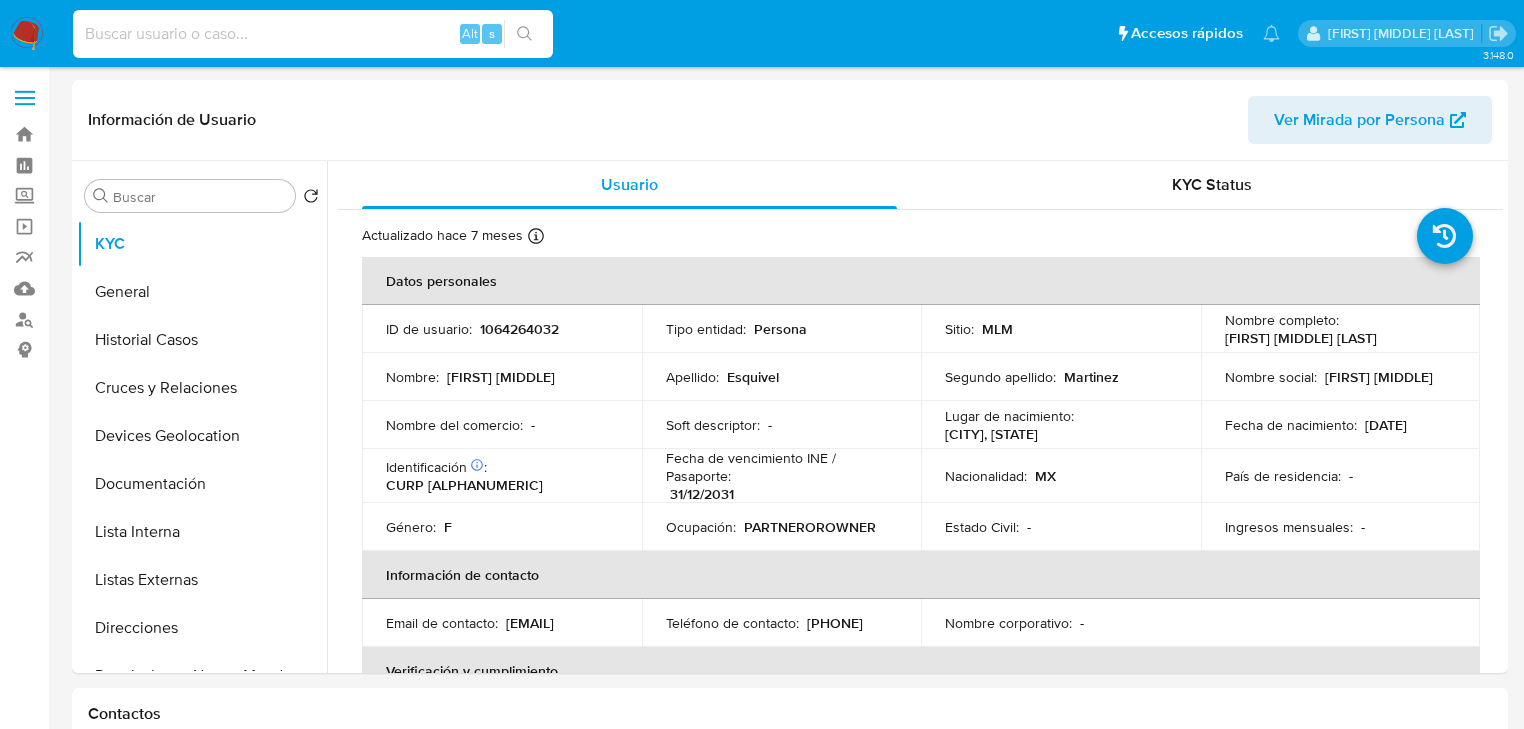 click at bounding box center [313, 34] 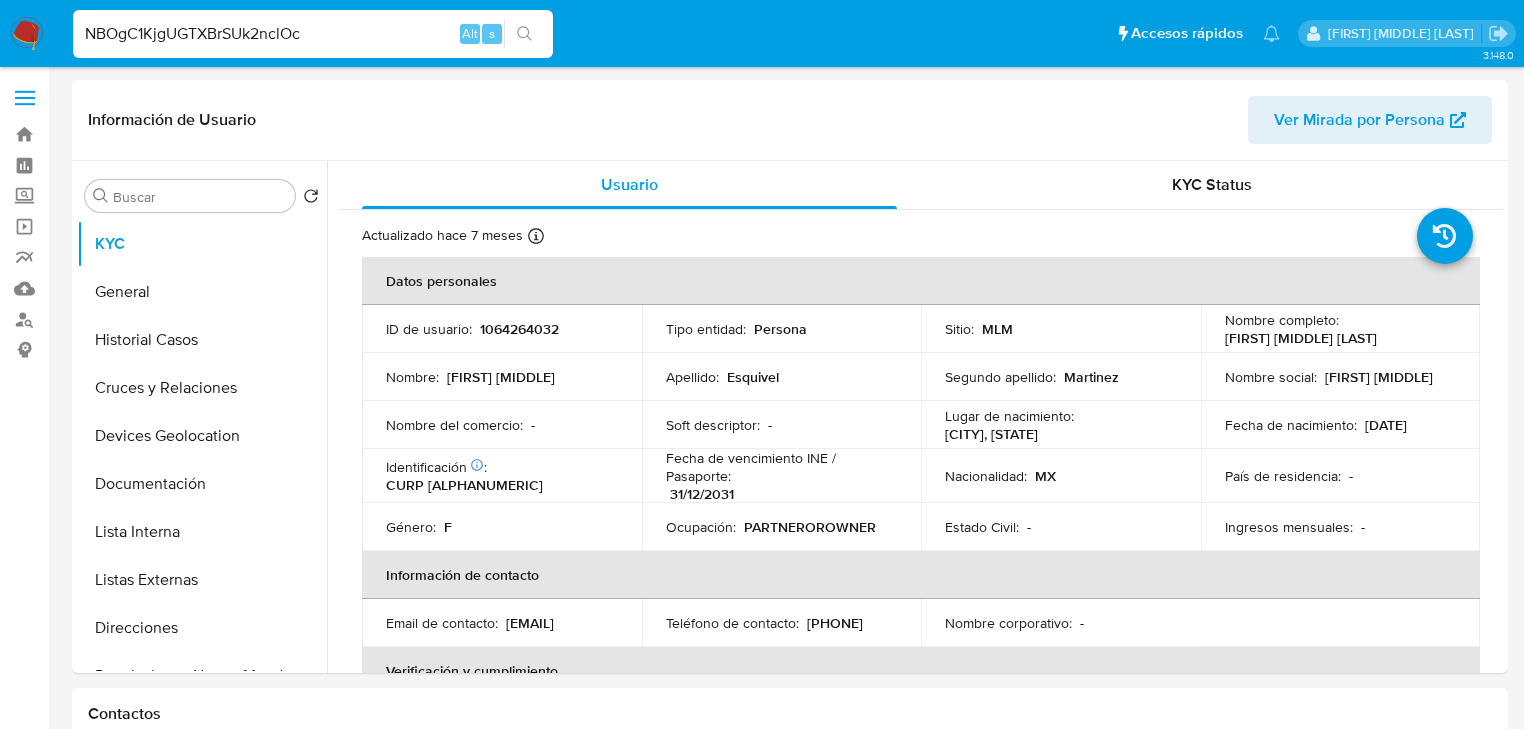 type on "NBOgC1KjgUGTXBrSUk2nclOc" 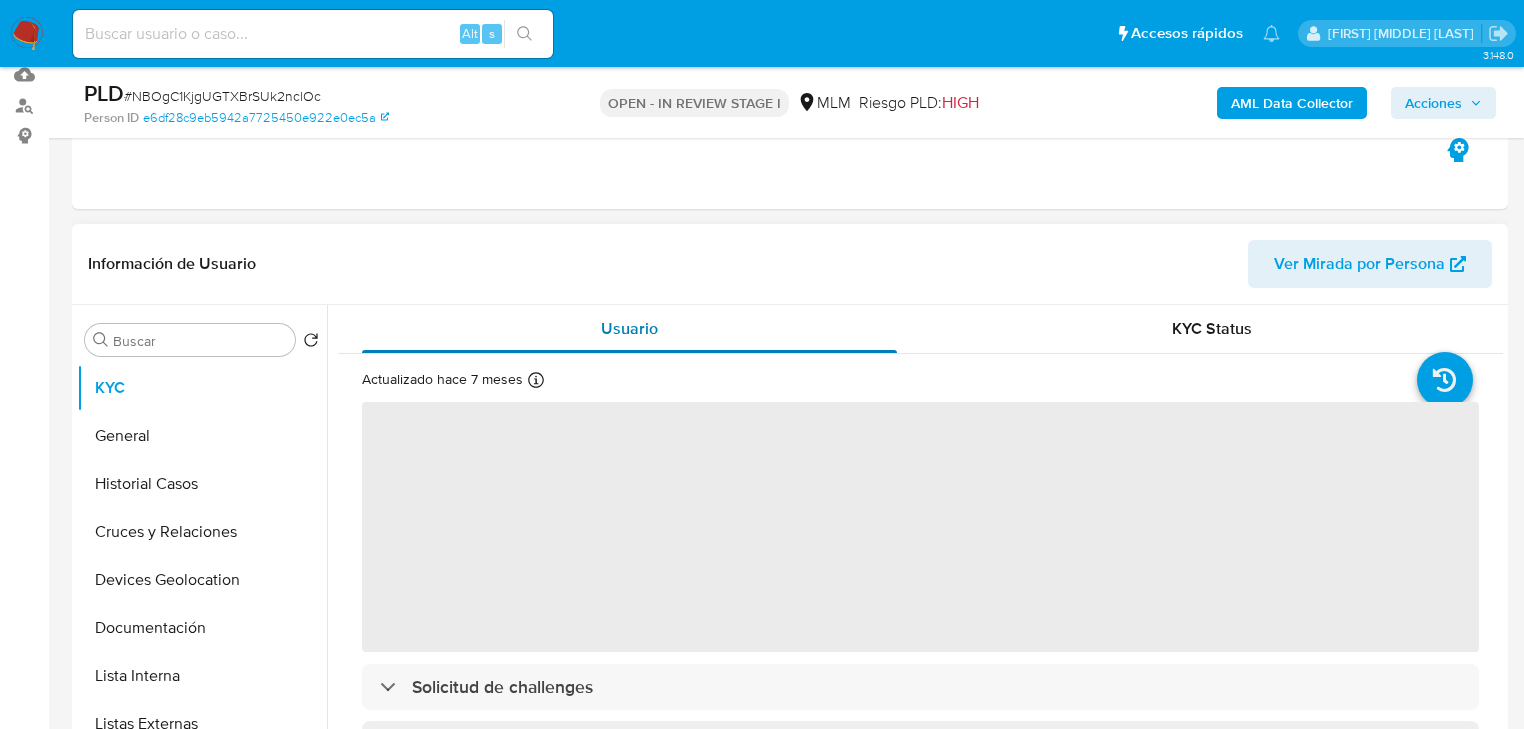 scroll, scrollTop: 240, scrollLeft: 0, axis: vertical 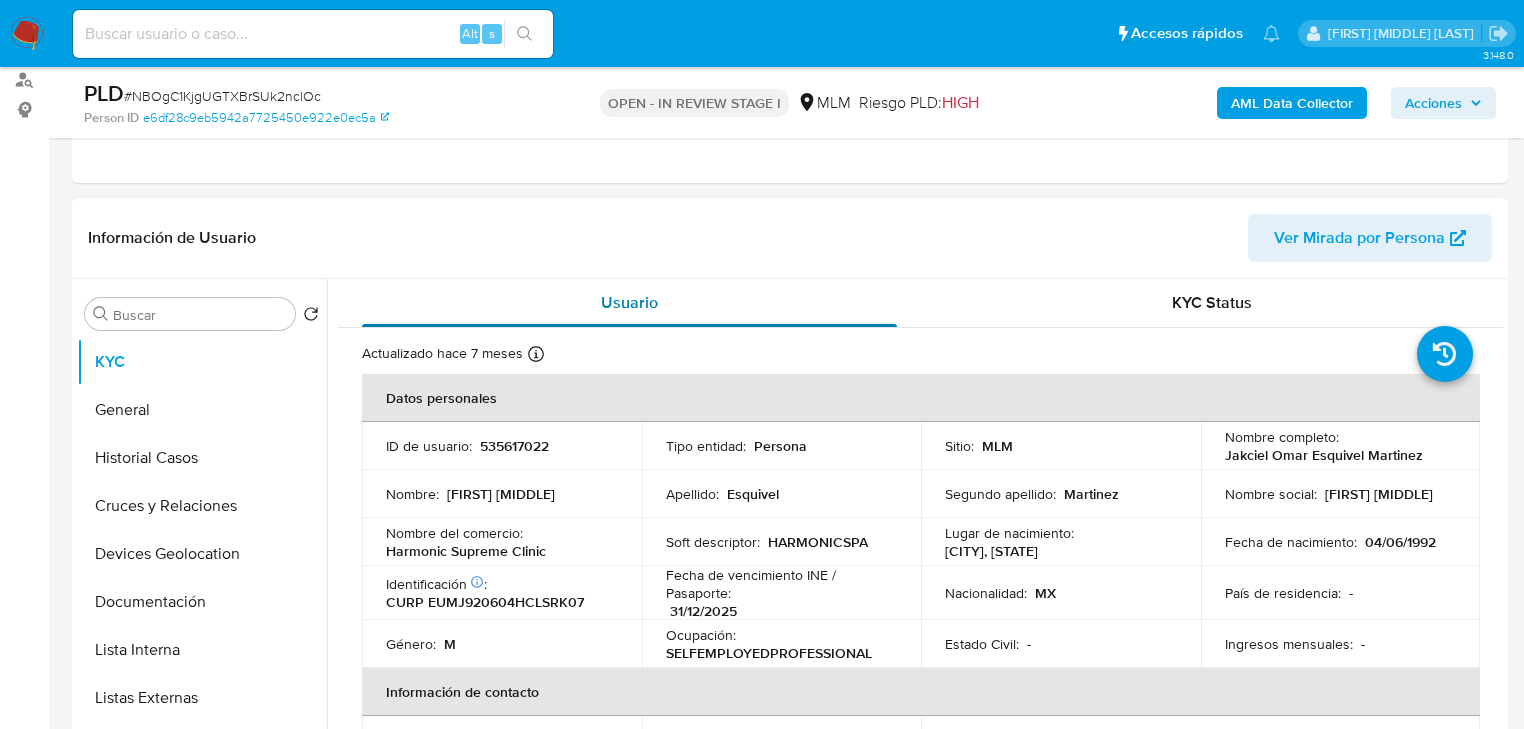 select on "10" 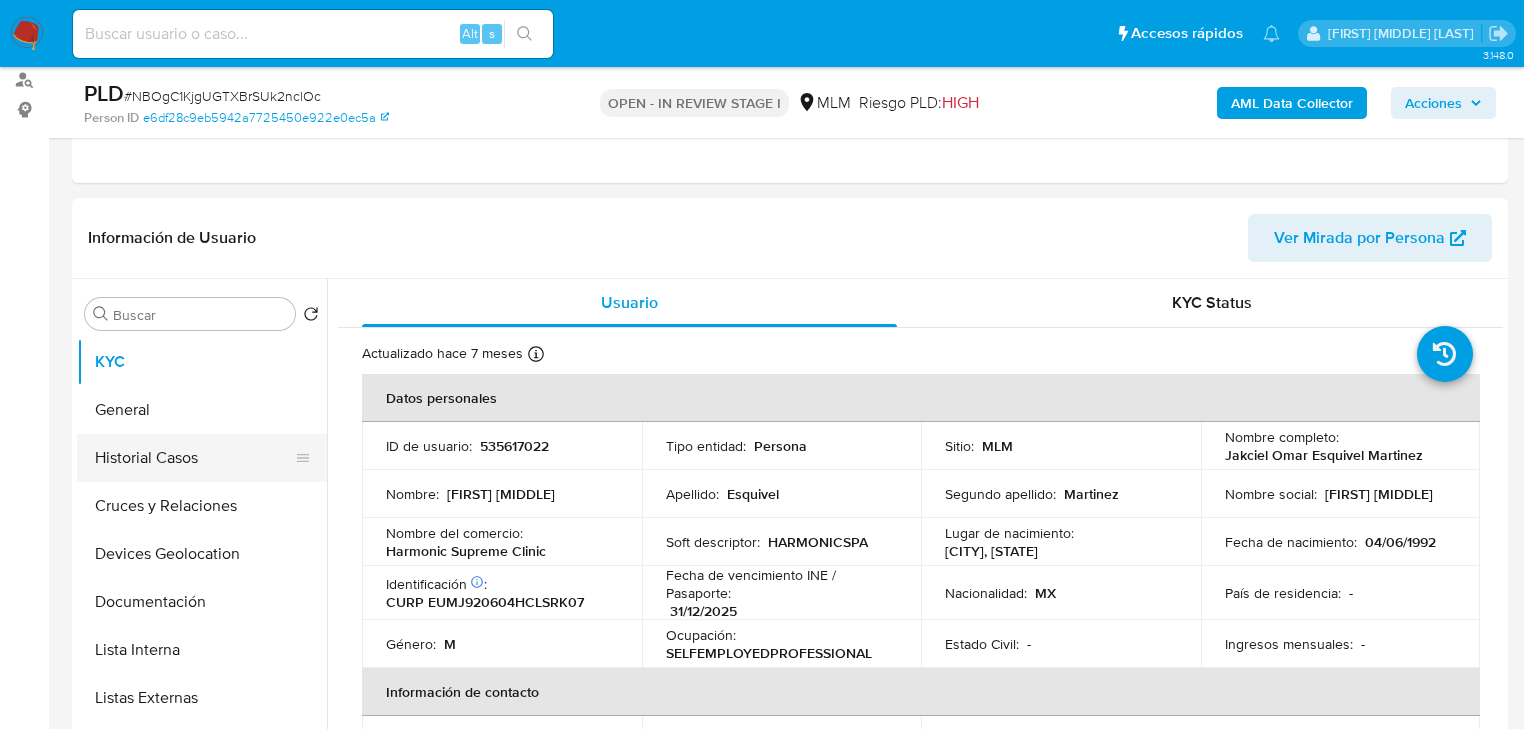 click on "Historial Casos" at bounding box center (194, 458) 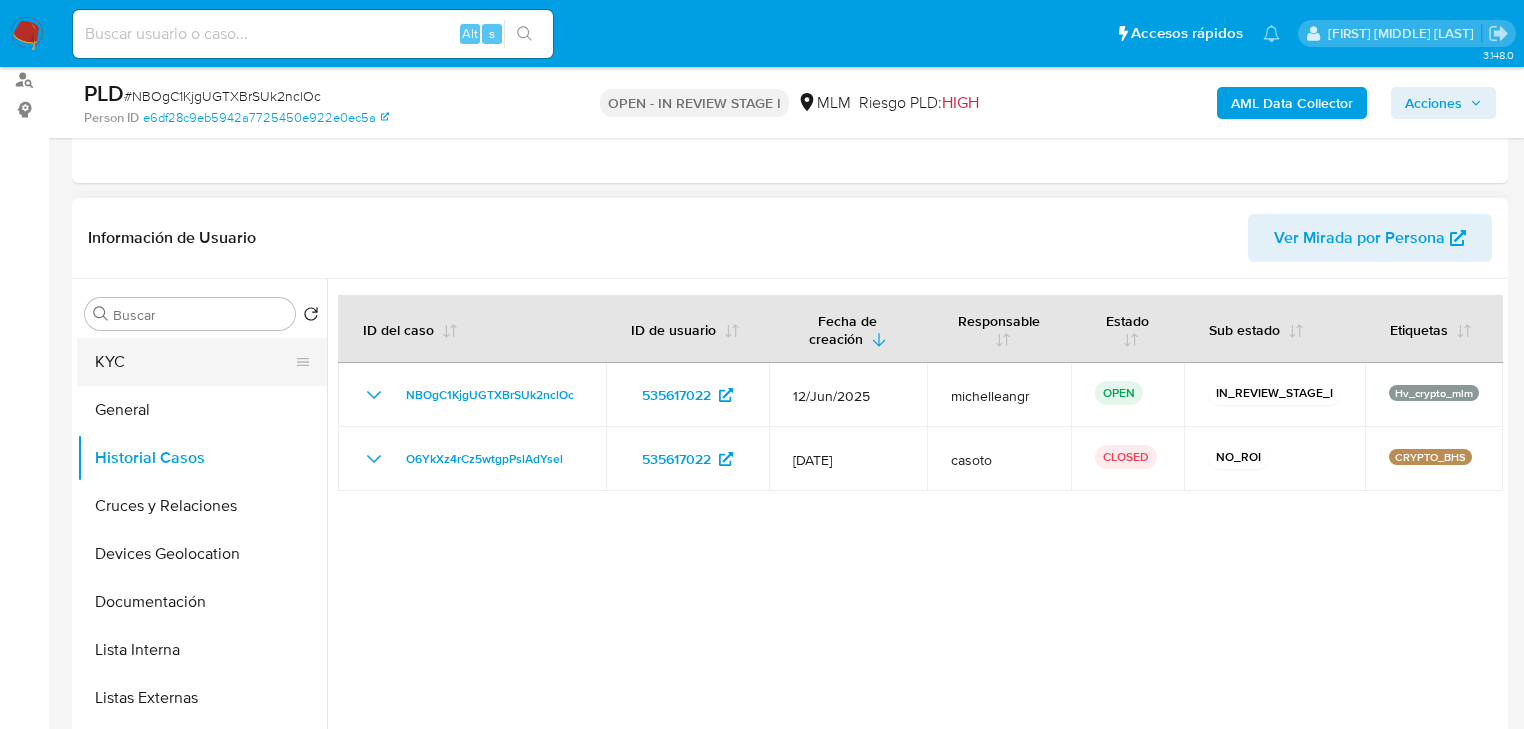 click on "KYC" at bounding box center [194, 362] 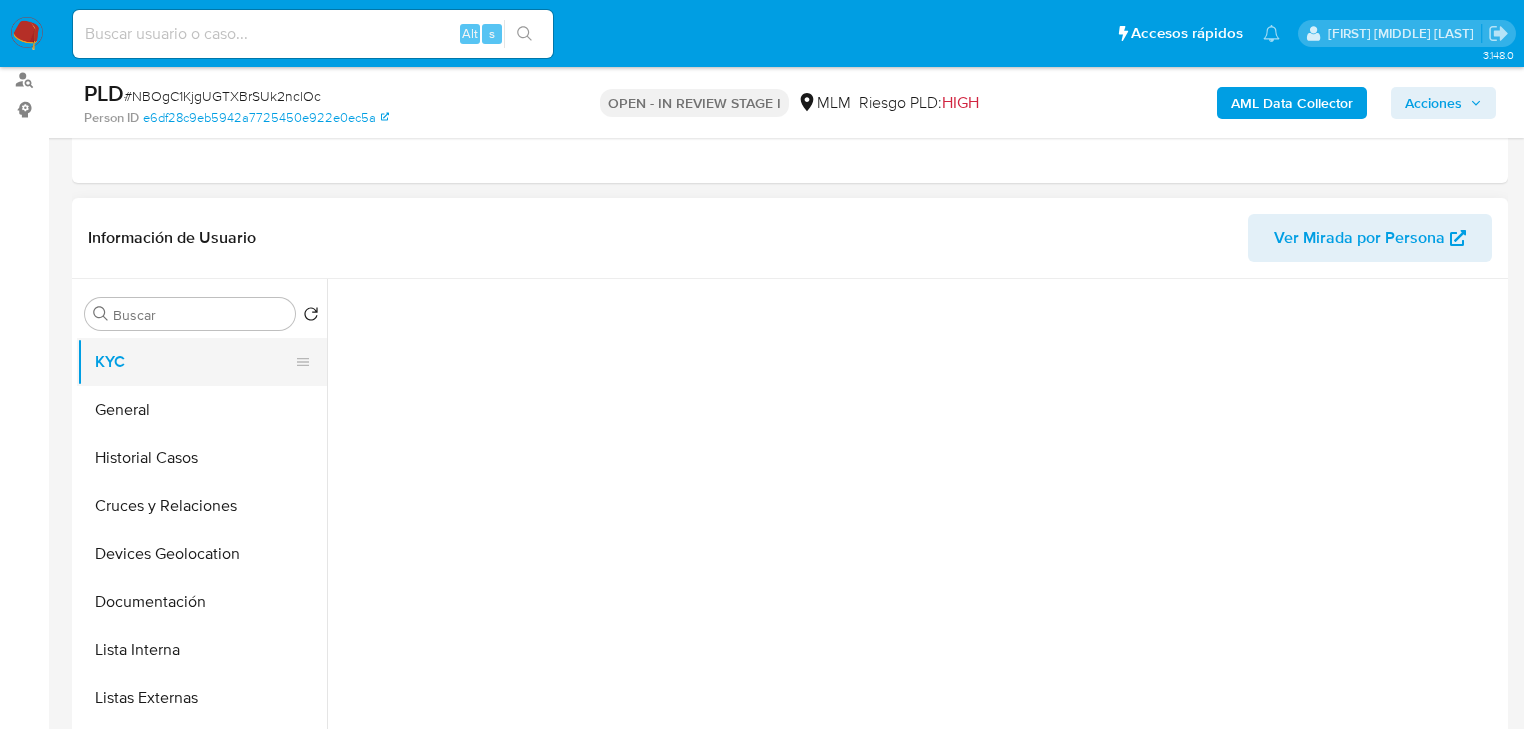 type 